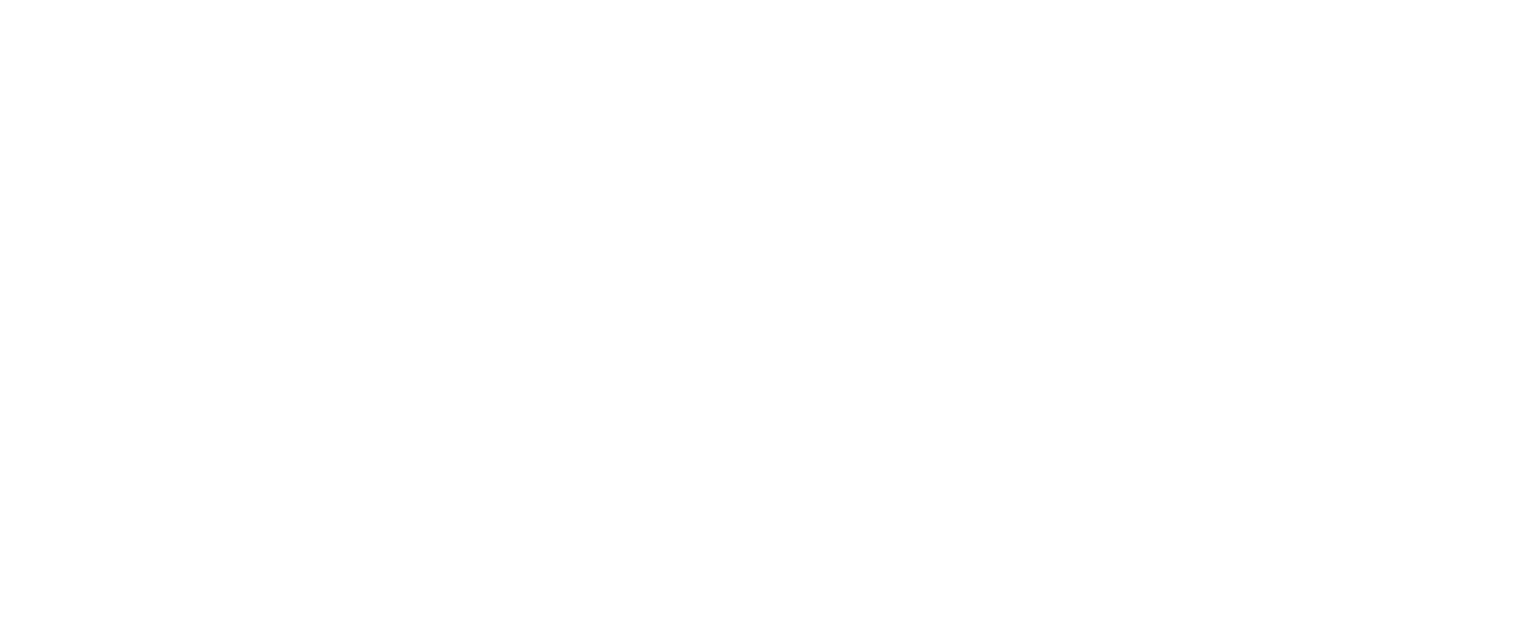 scroll, scrollTop: 0, scrollLeft: 0, axis: both 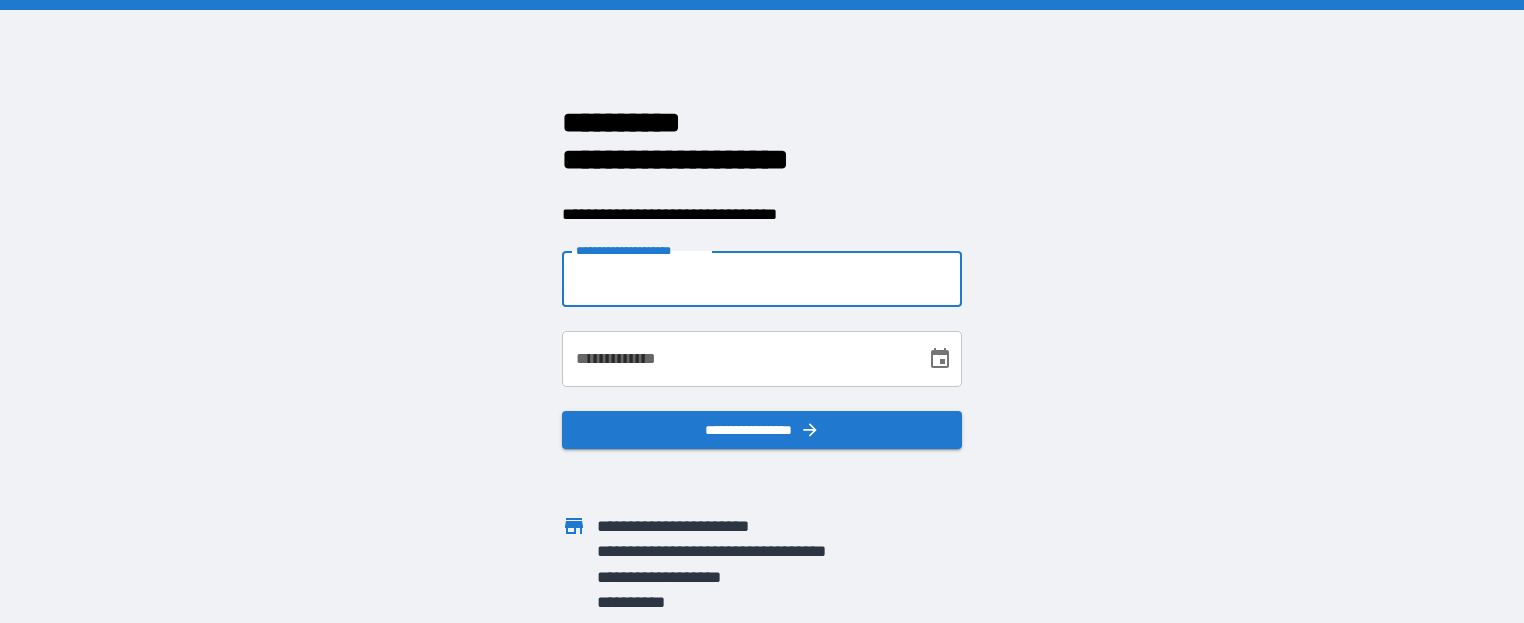 click on "**********" at bounding box center [762, 279] 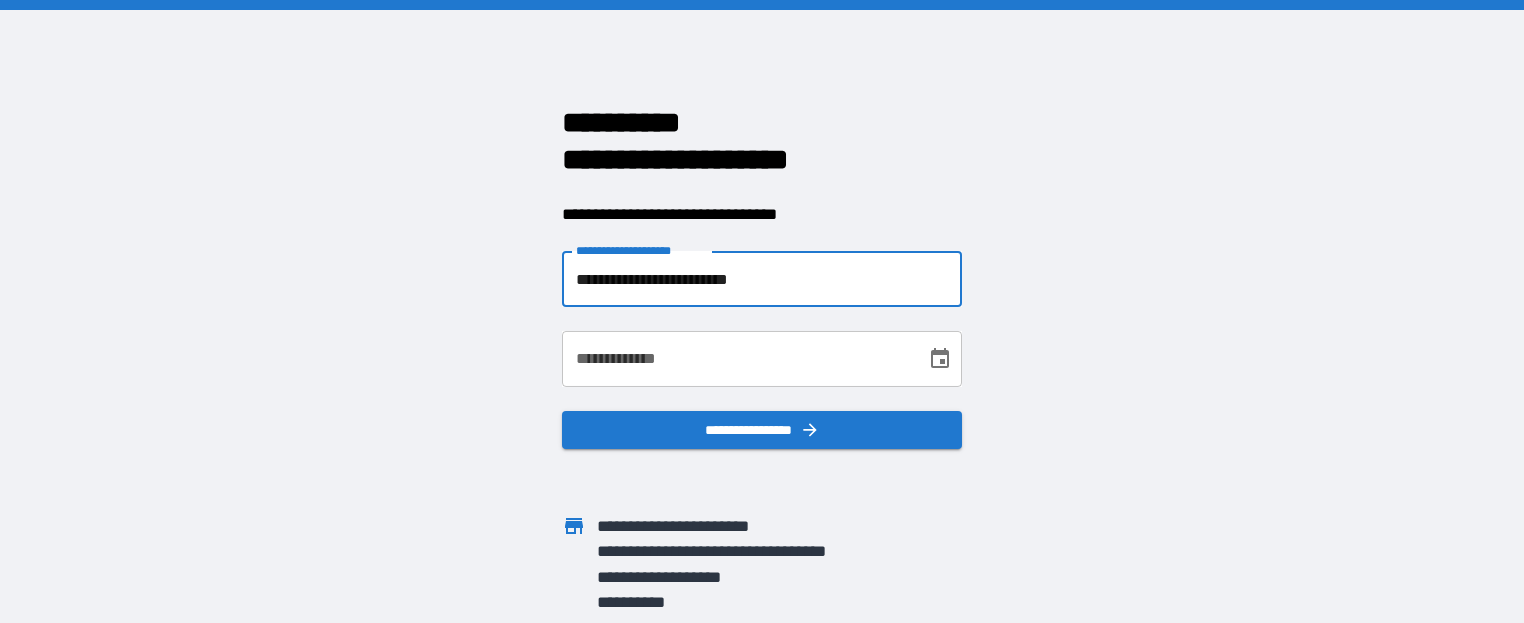 type on "**********" 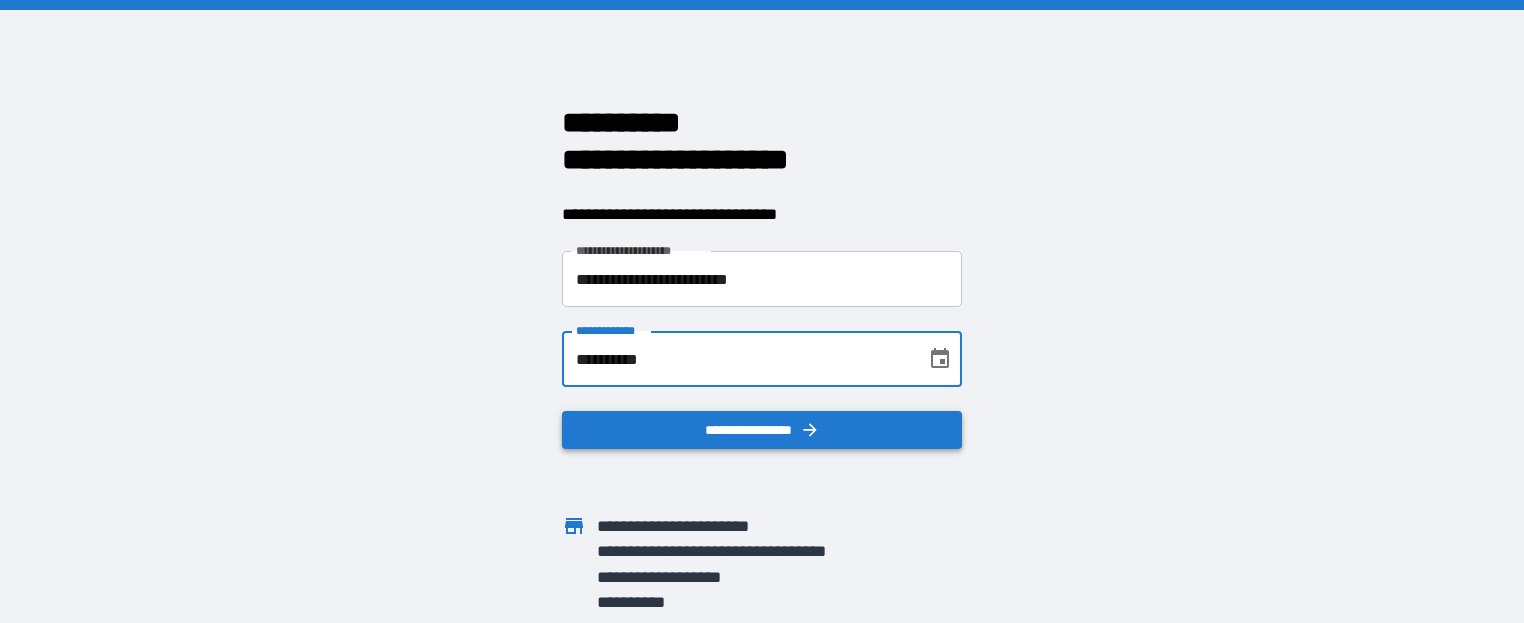 type on "**********" 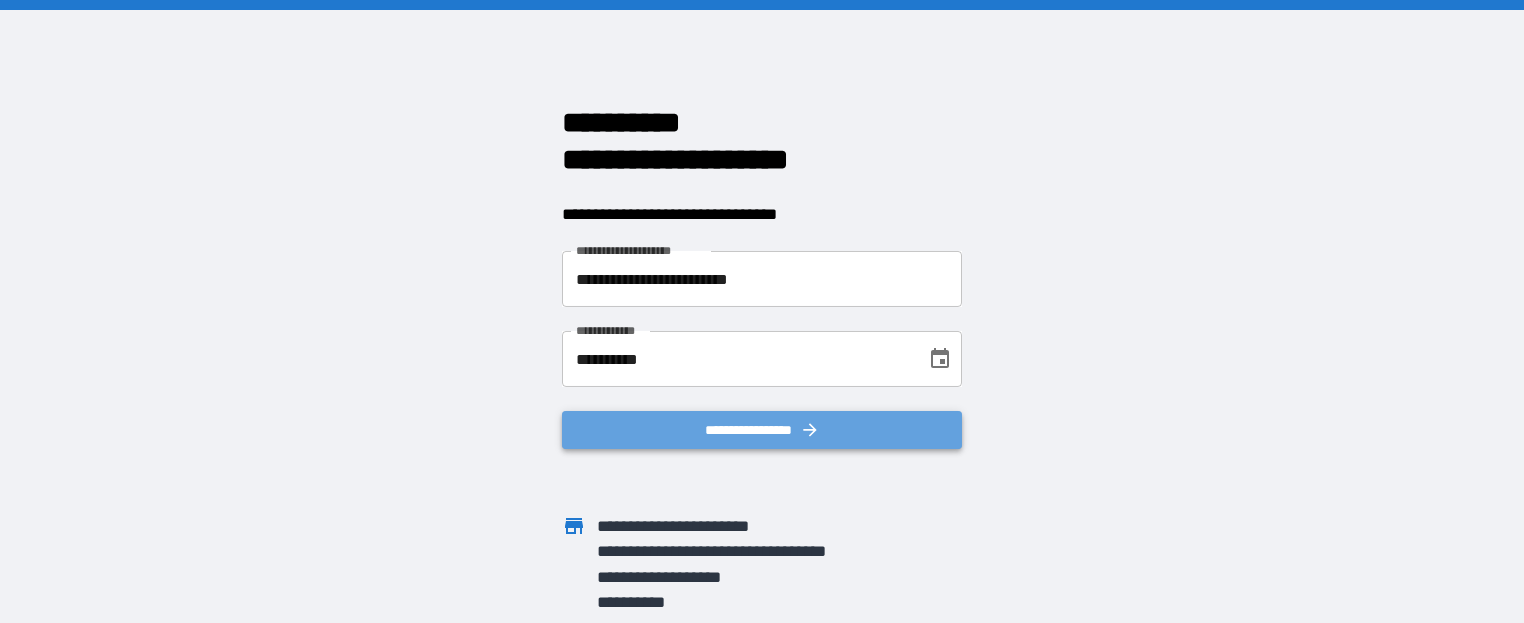 click on "**********" at bounding box center (762, 430) 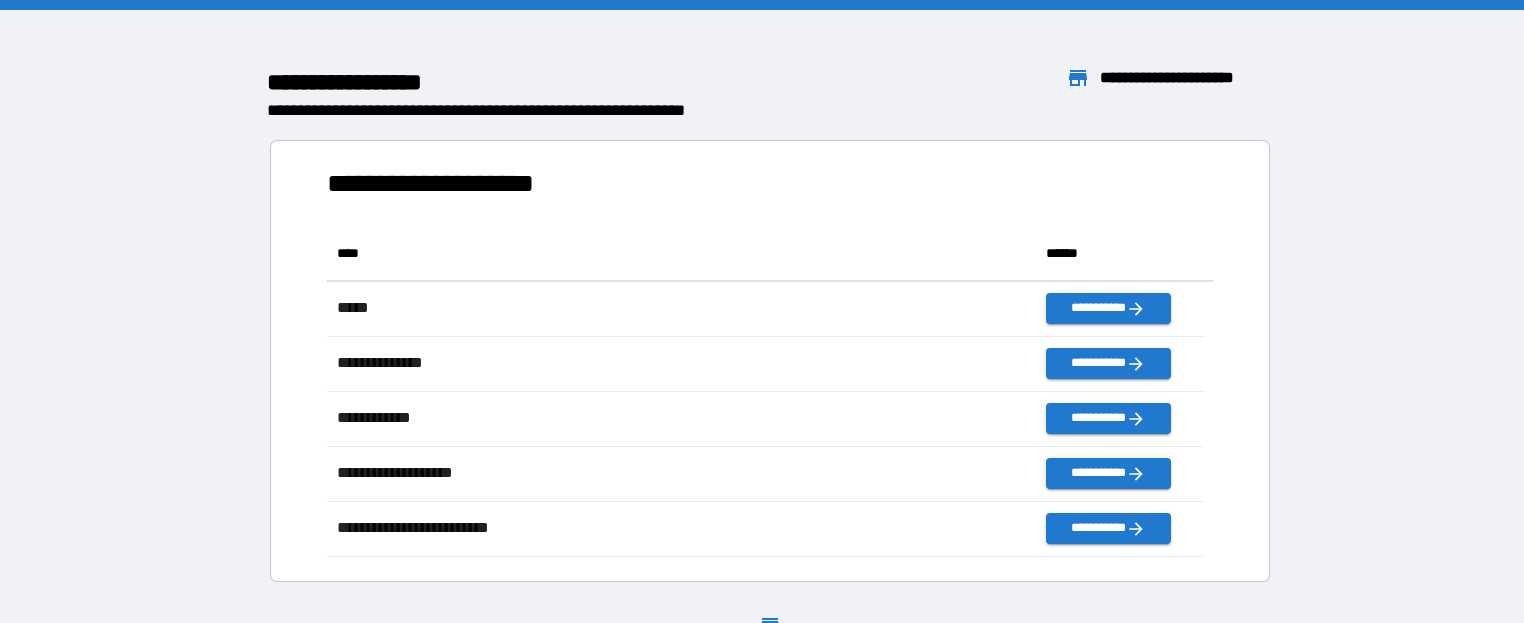 scroll, scrollTop: 16, scrollLeft: 16, axis: both 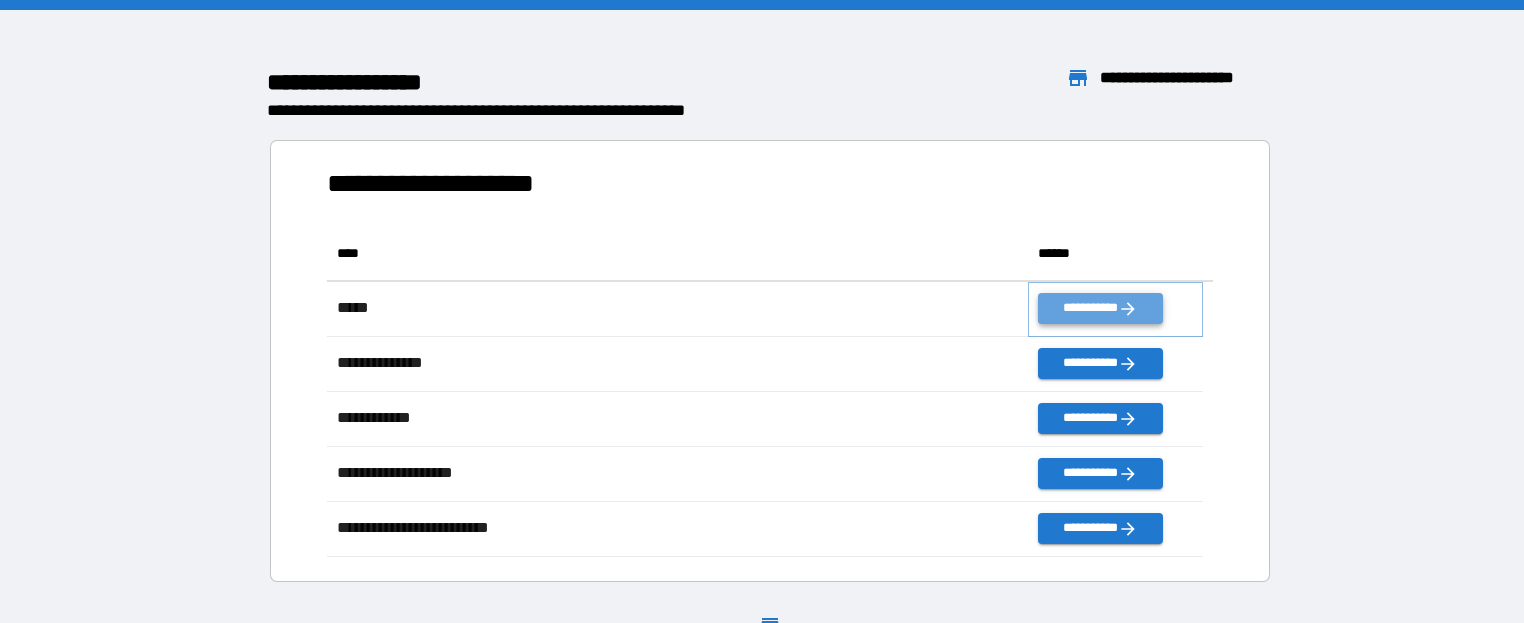 click on "**********" at bounding box center (1100, 308) 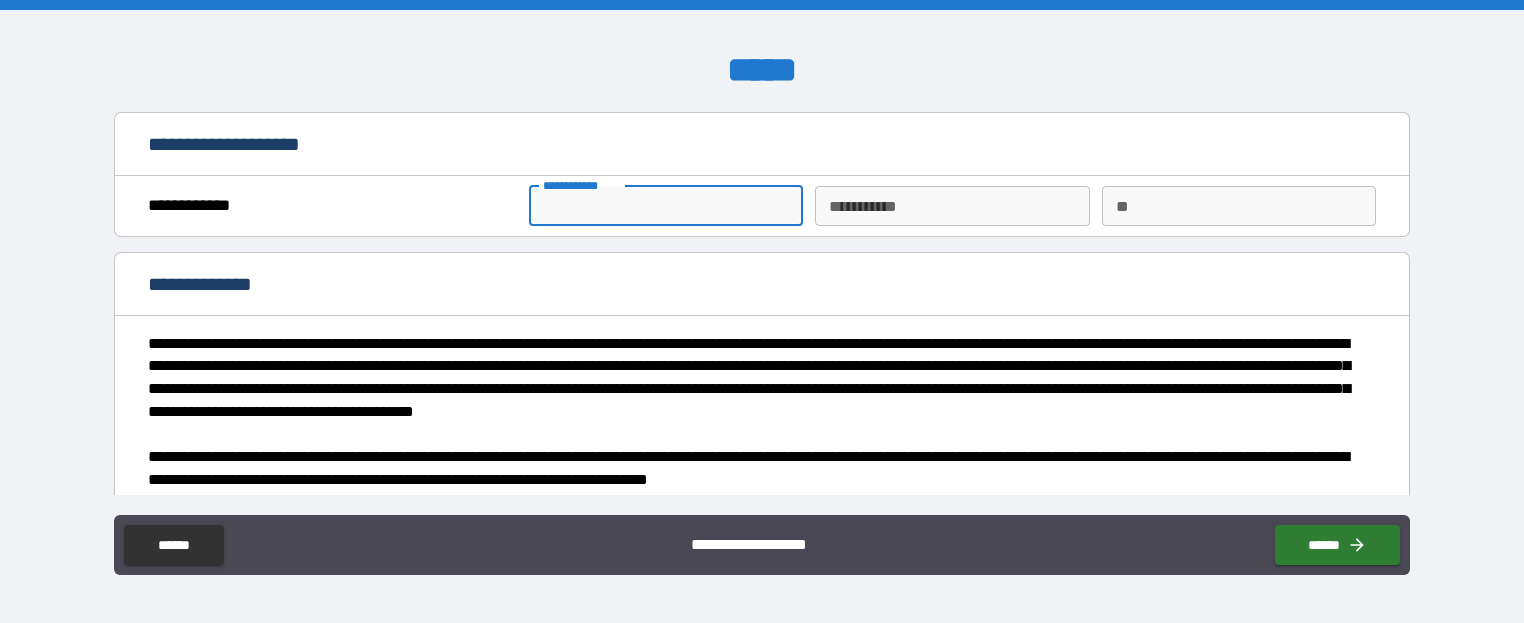 click on "**********" at bounding box center (666, 206) 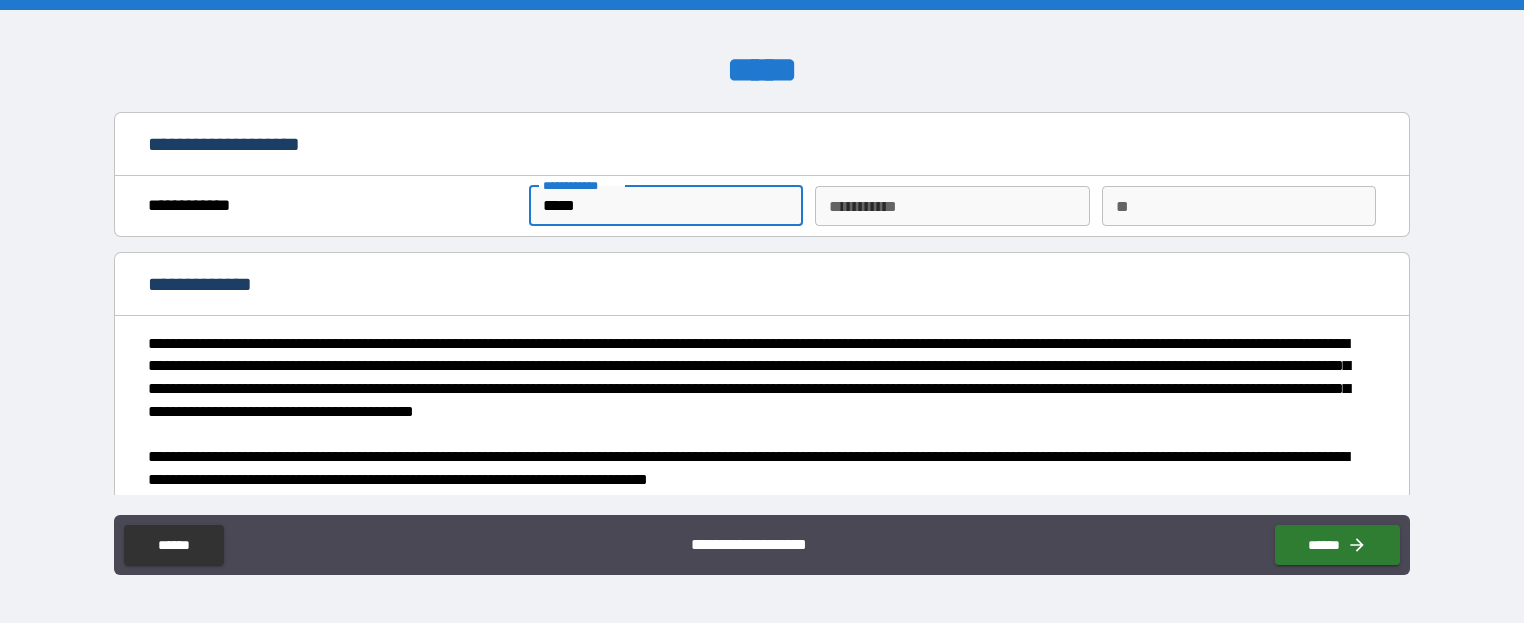 type on "*****" 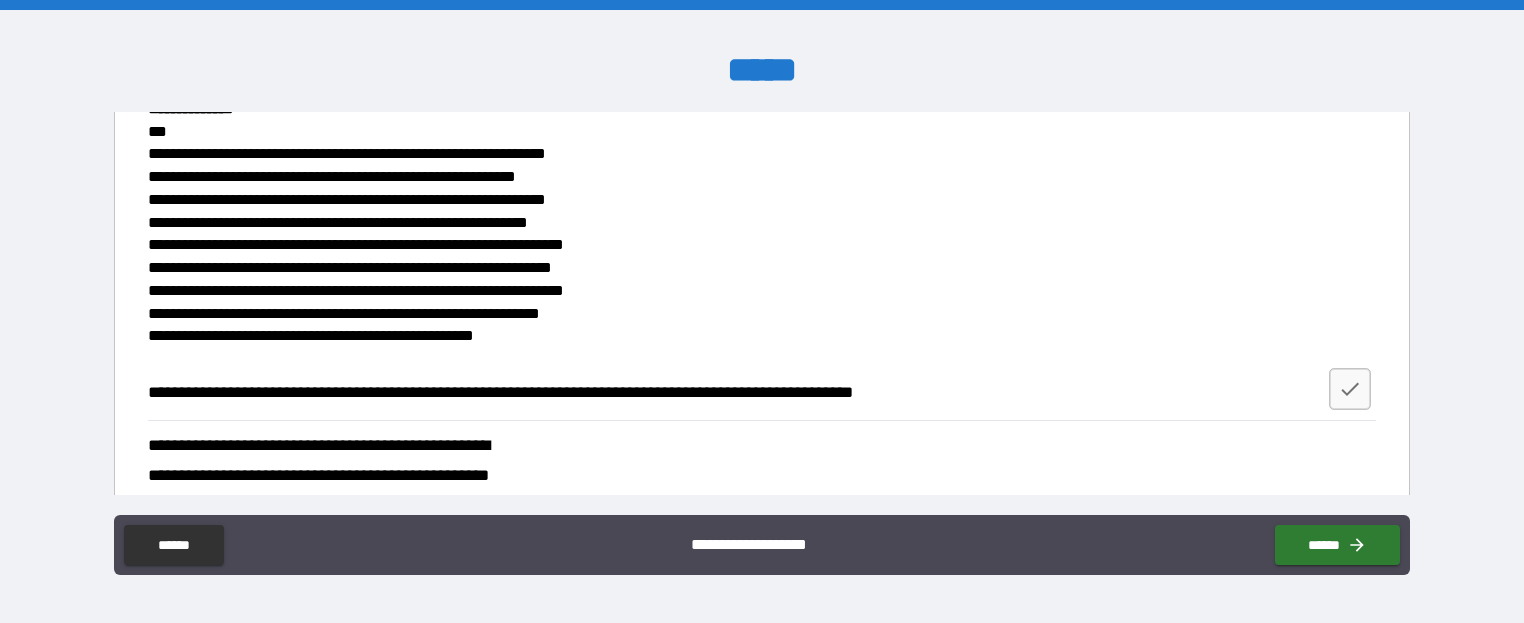 scroll, scrollTop: 5749, scrollLeft: 0, axis: vertical 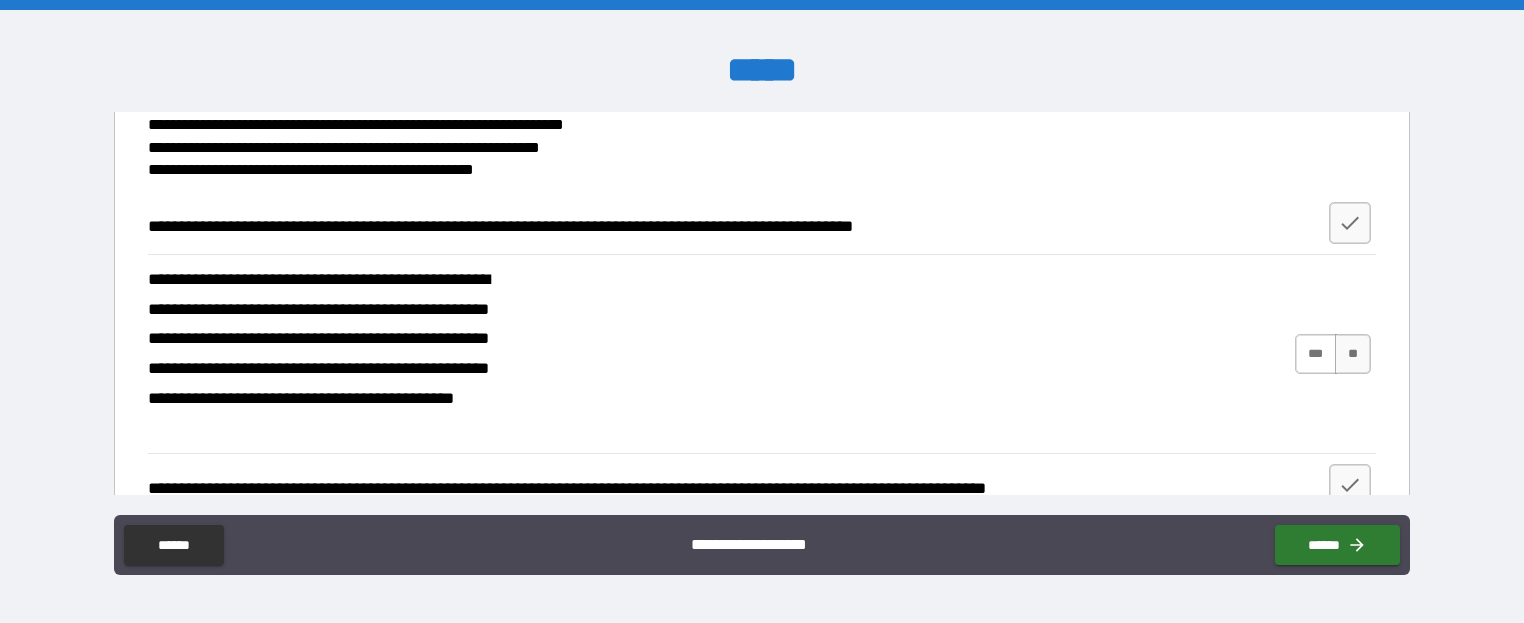 type on "*********" 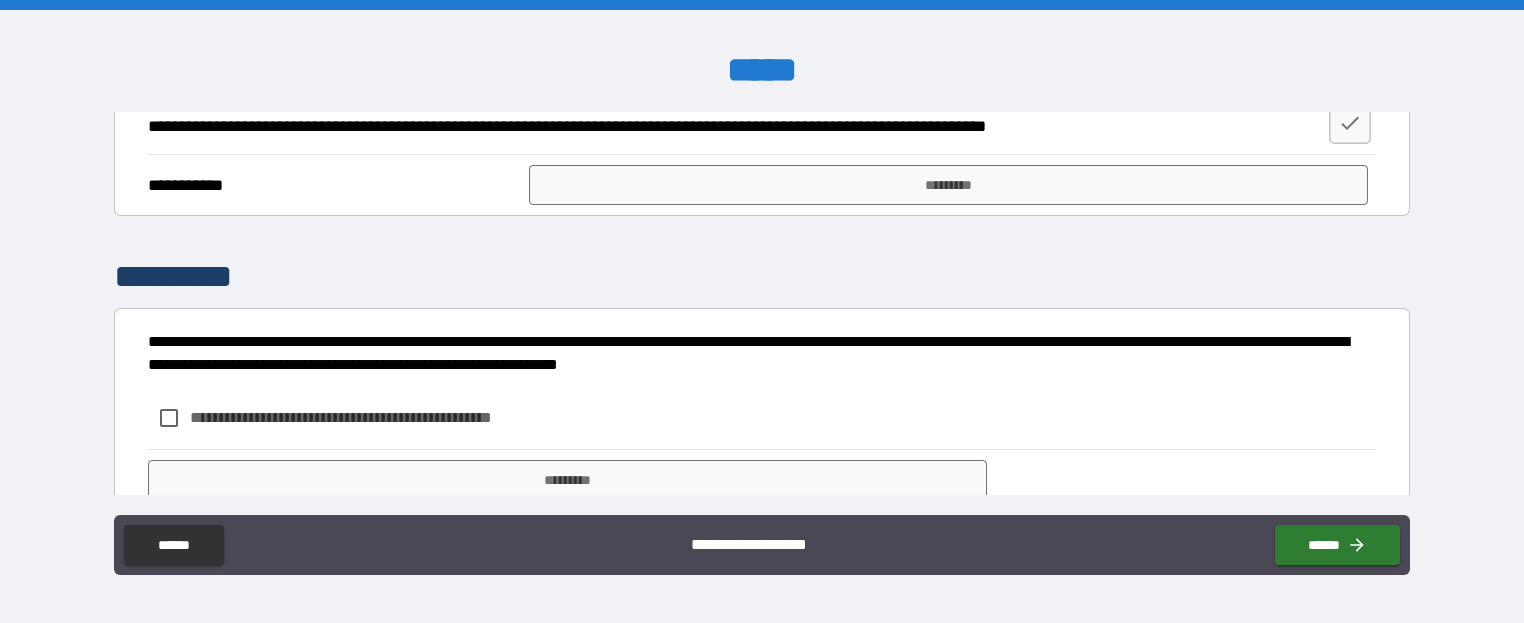 scroll, scrollTop: 6049, scrollLeft: 0, axis: vertical 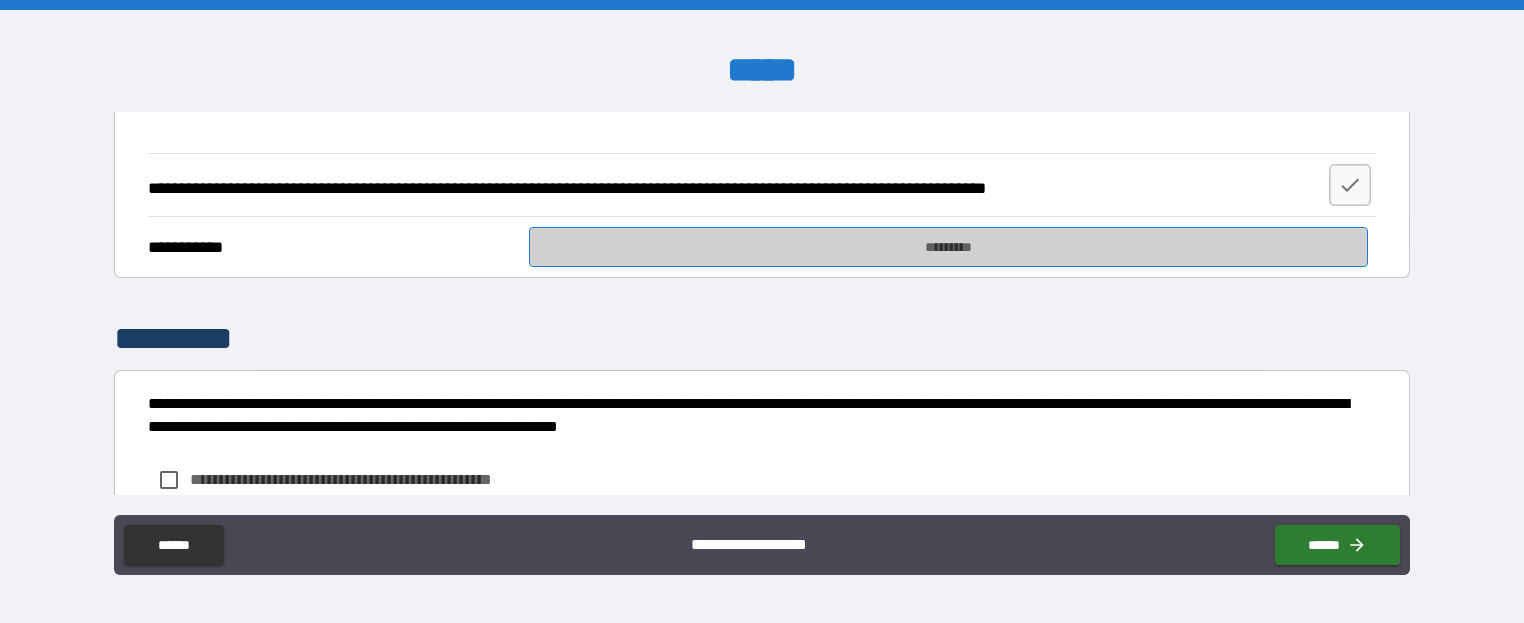 click on "*********" at bounding box center (949, 247) 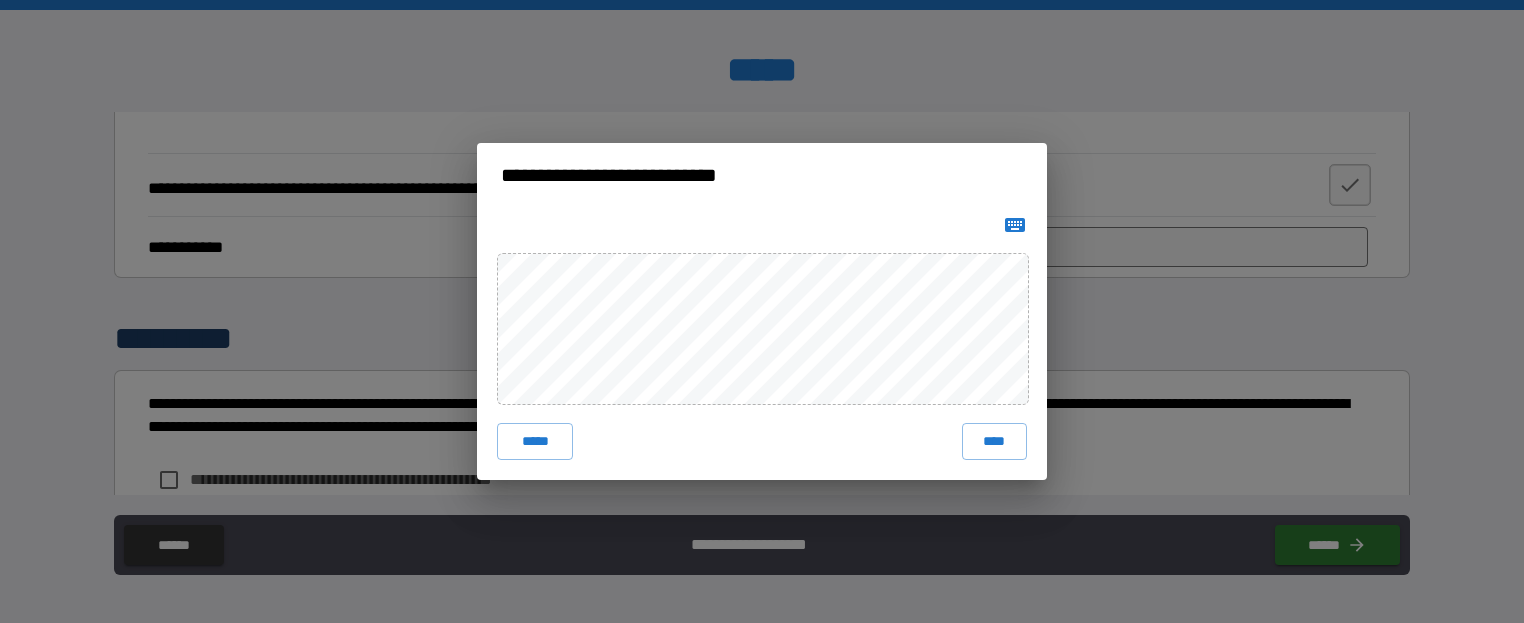 click on "***** ****" at bounding box center (762, 343) 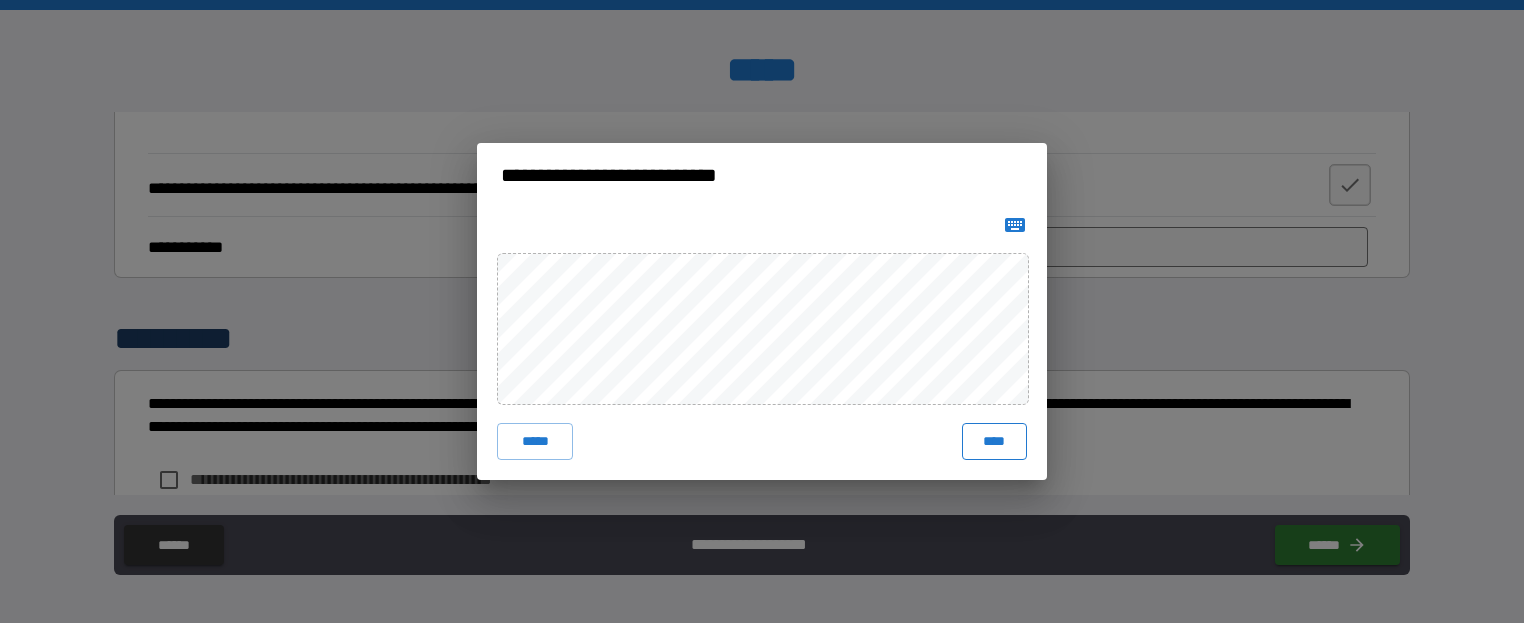 click on "****" at bounding box center [994, 441] 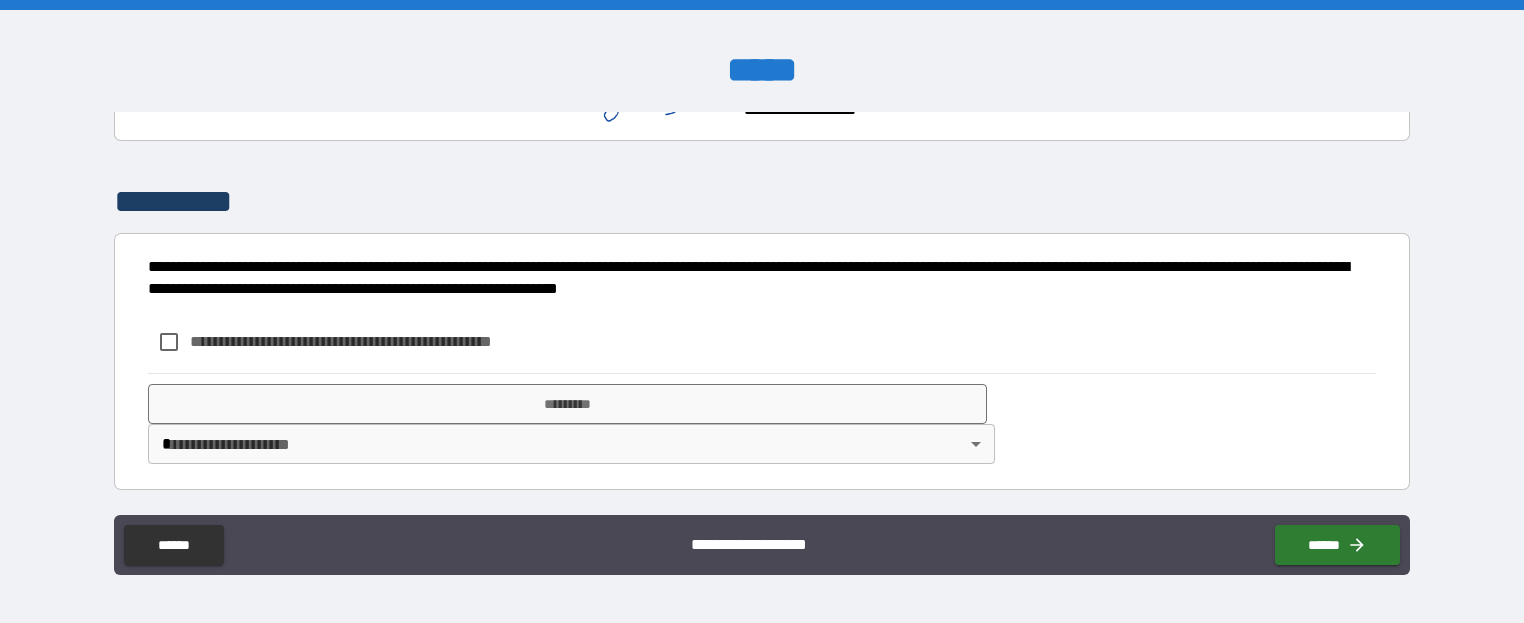 scroll, scrollTop: 6266, scrollLeft: 0, axis: vertical 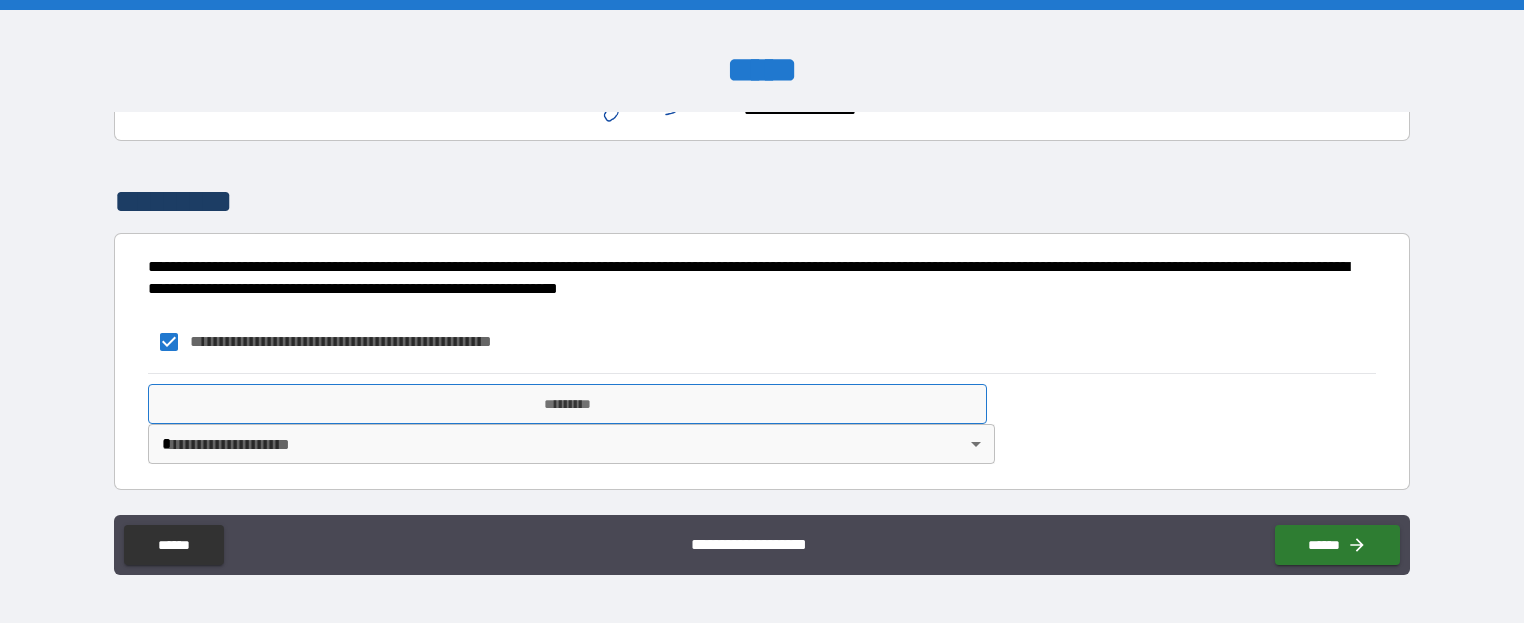 click on "*********" at bounding box center (568, 404) 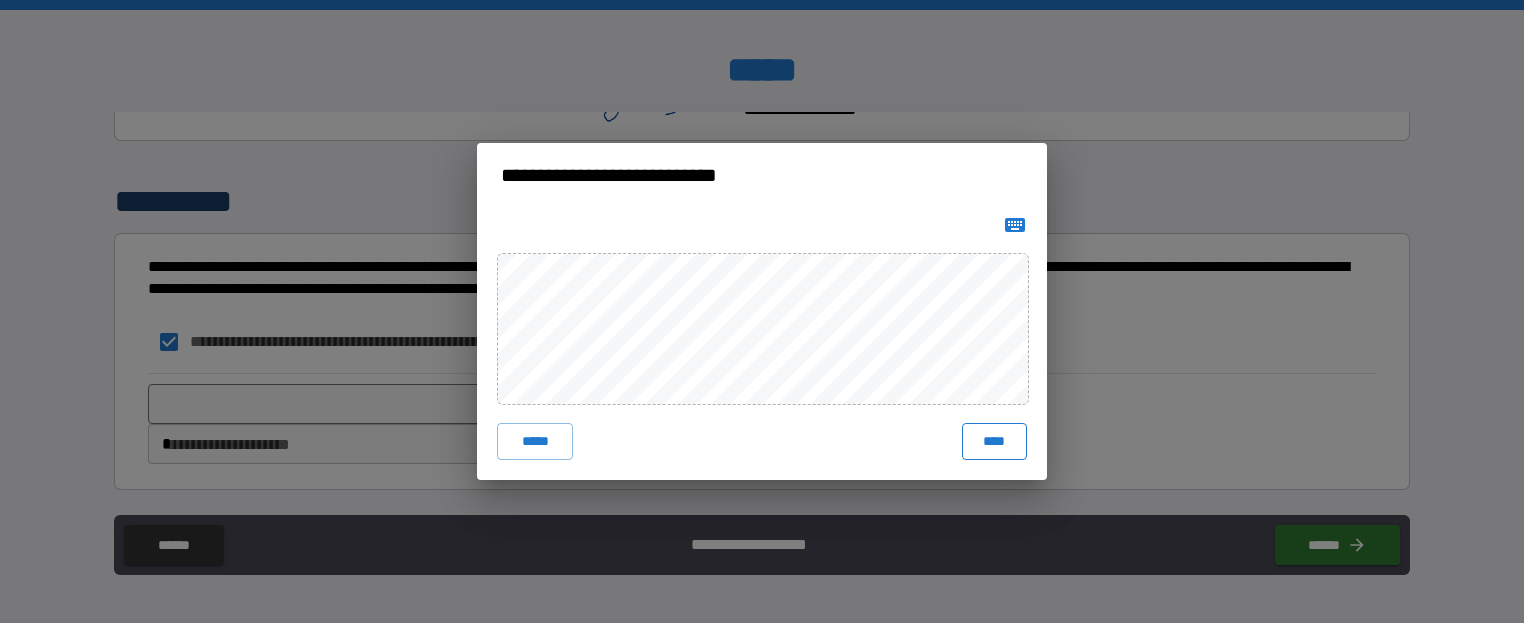 click on "****" at bounding box center [994, 441] 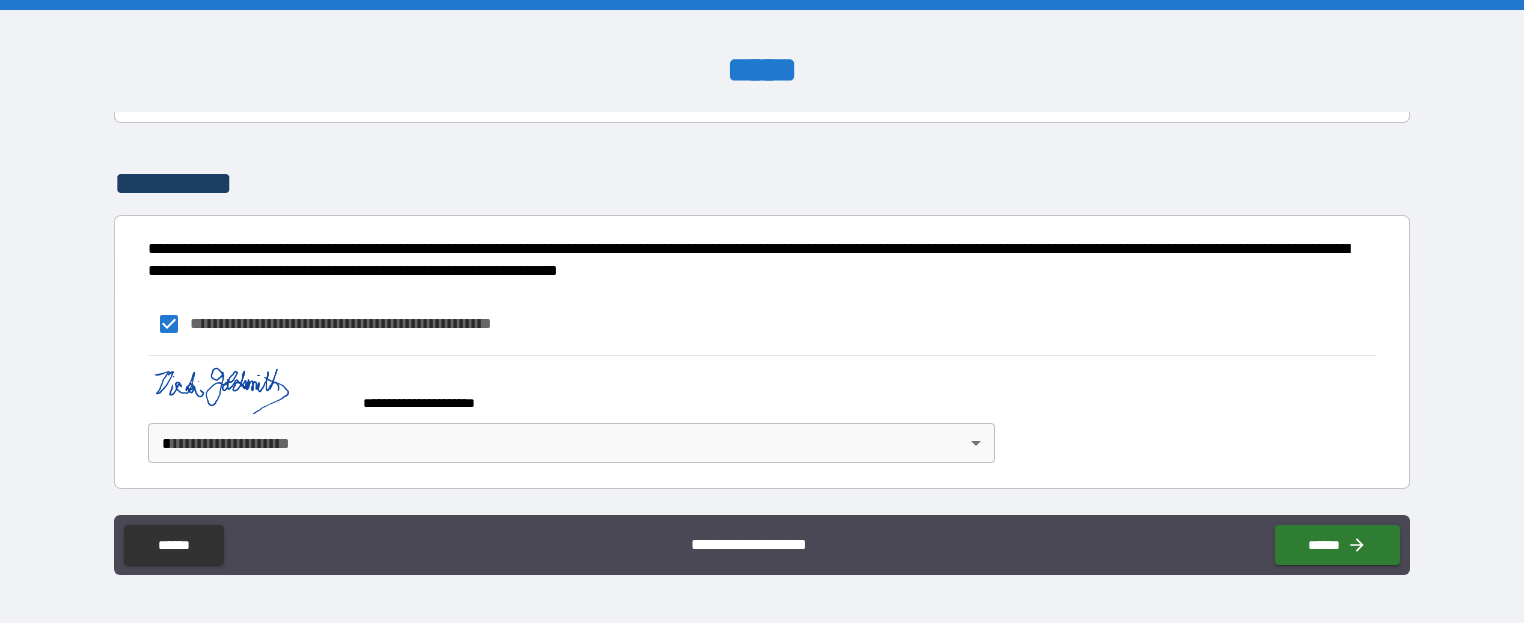 scroll, scrollTop: 6284, scrollLeft: 0, axis: vertical 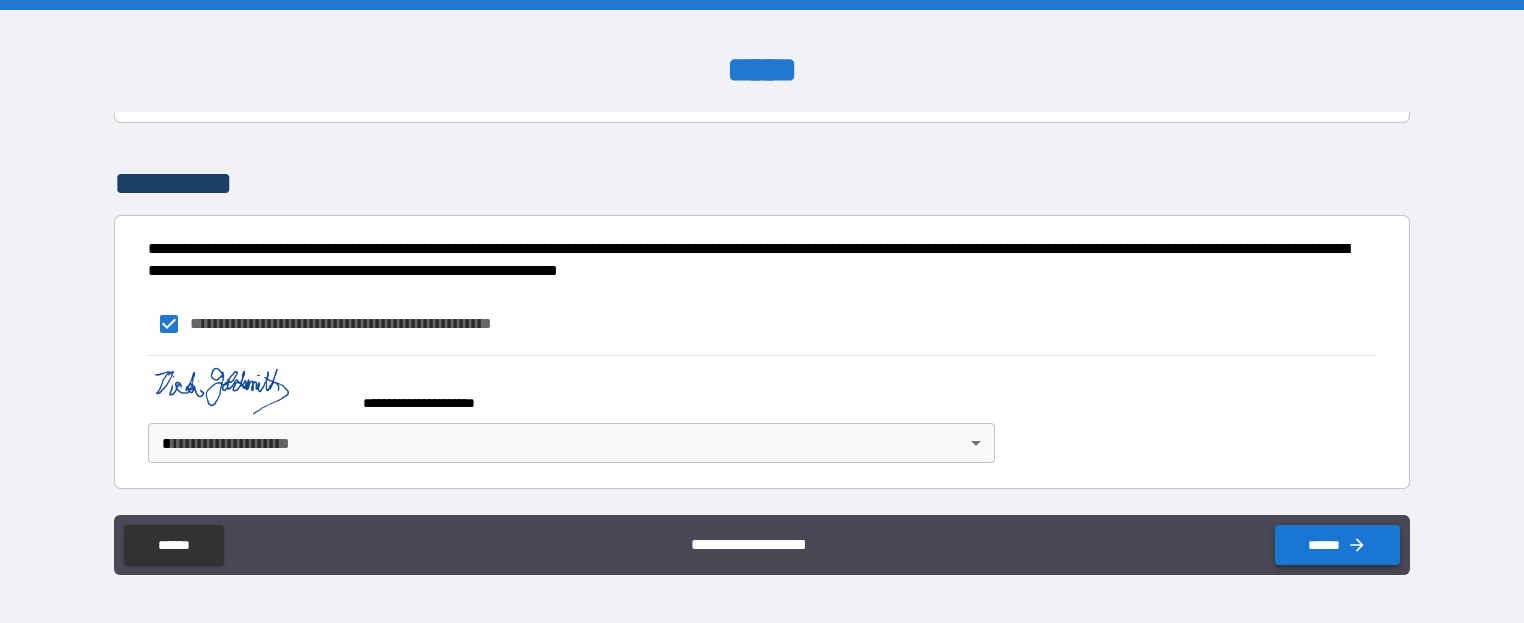 click on "******" at bounding box center [1337, 545] 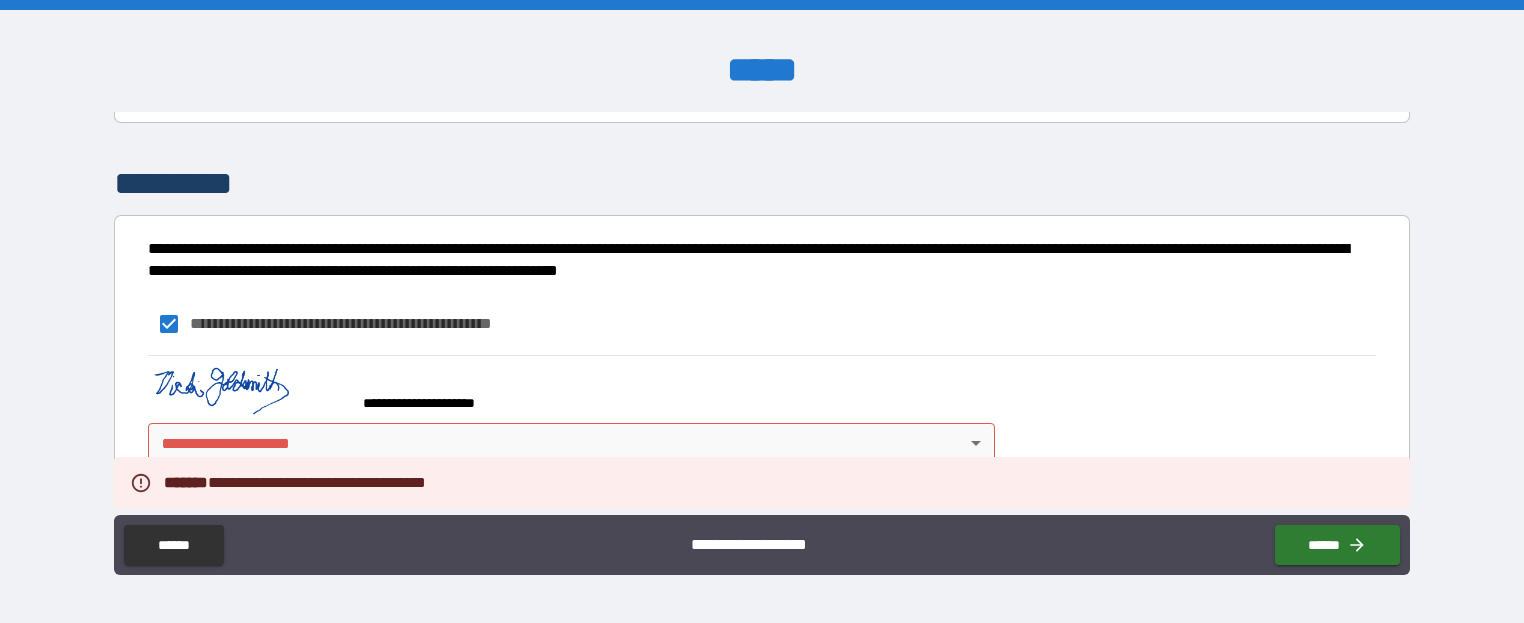 click on "**********" at bounding box center (762, 311) 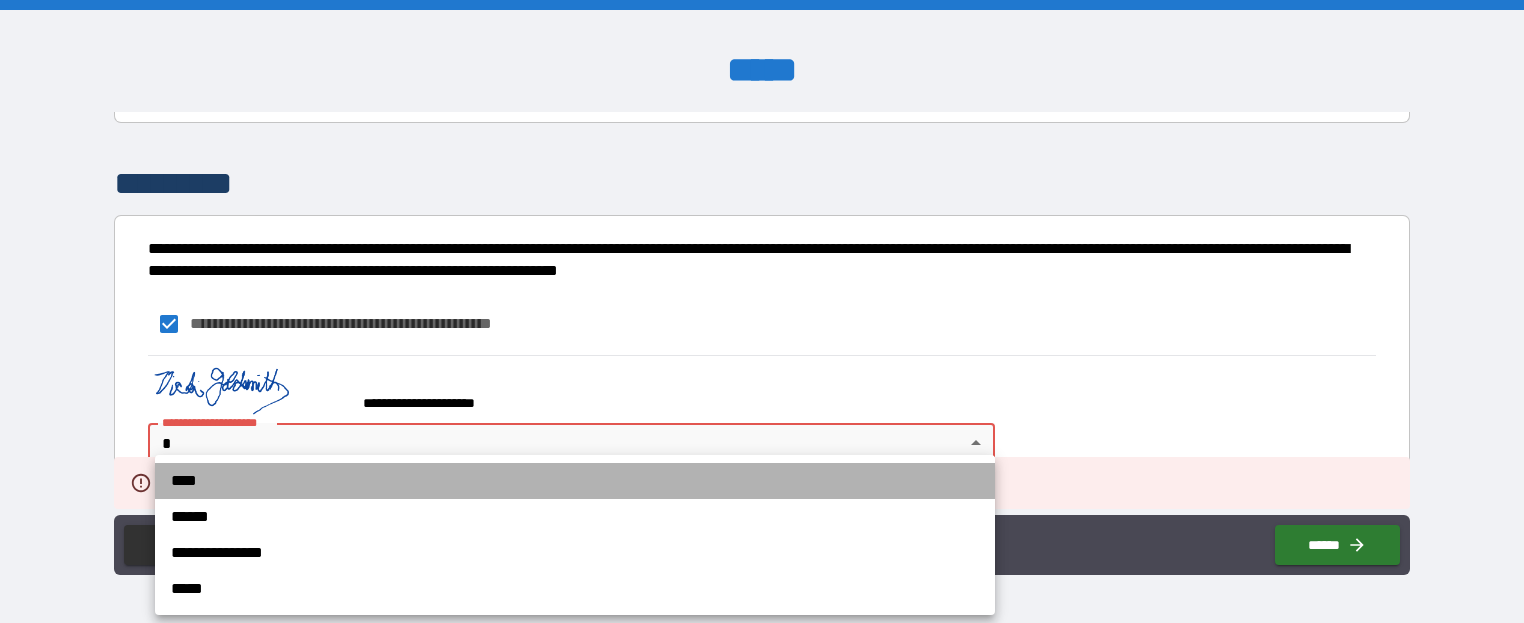 click on "****" at bounding box center [575, 481] 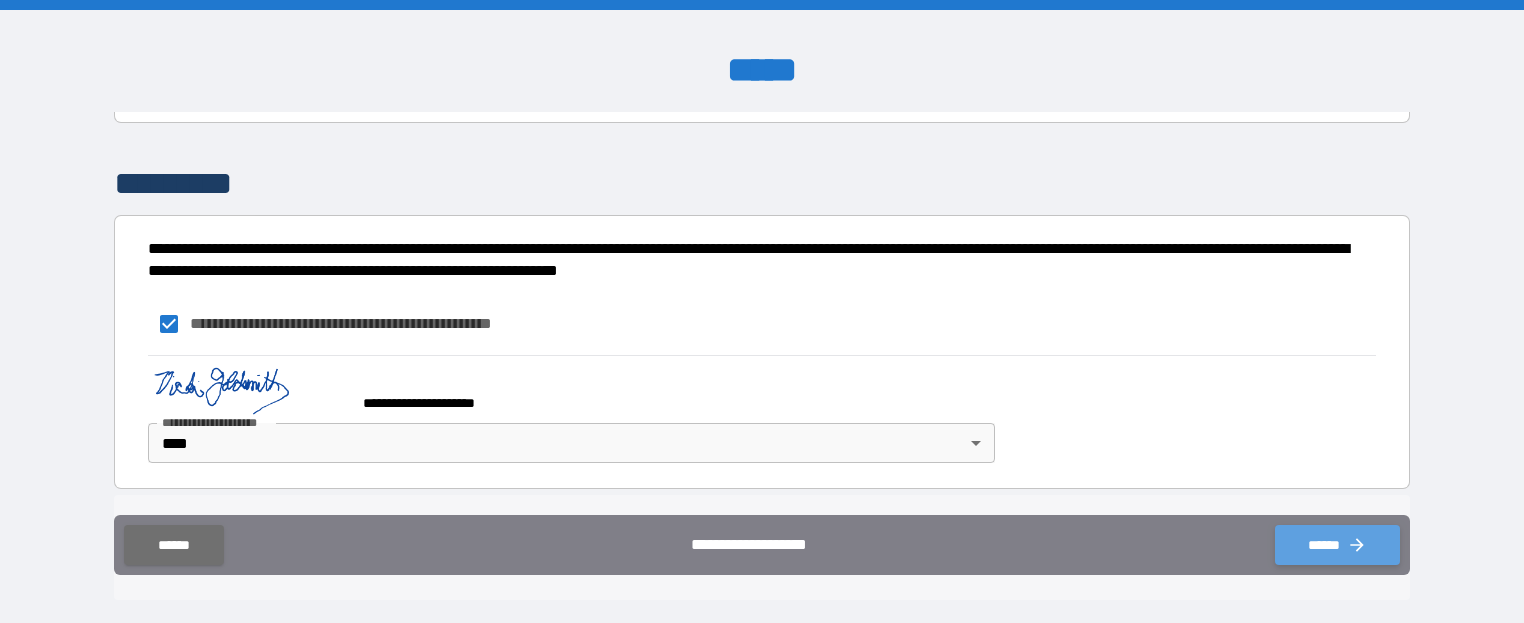 click on "******" at bounding box center (1337, 545) 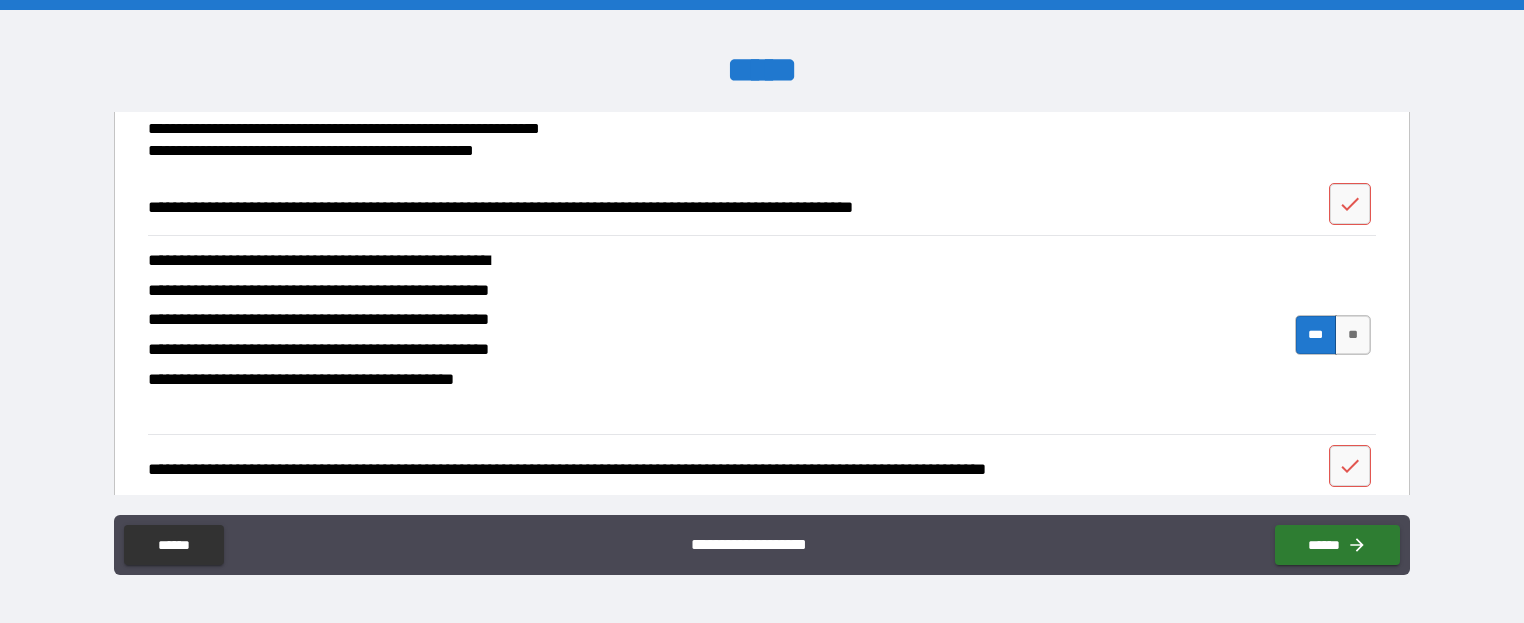 scroll, scrollTop: 6284, scrollLeft: 0, axis: vertical 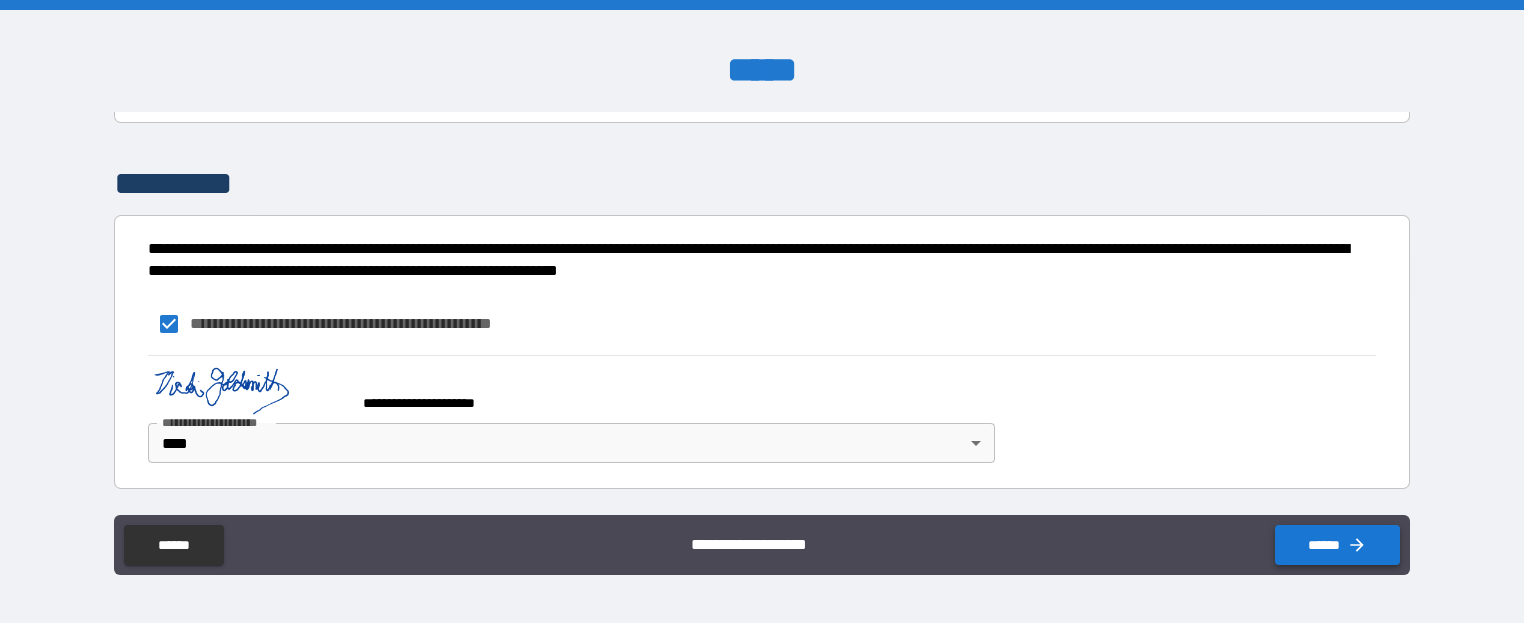click on "******" at bounding box center (1337, 545) 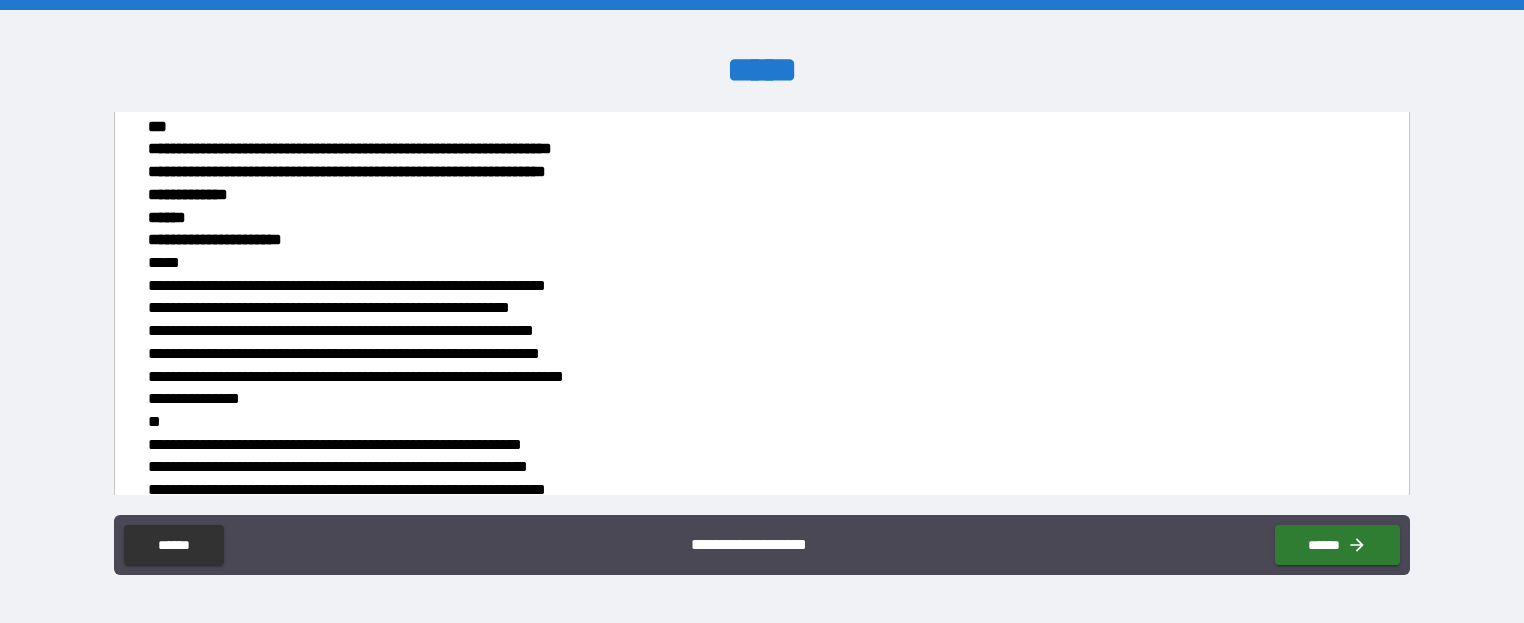 scroll, scrollTop: 348, scrollLeft: 0, axis: vertical 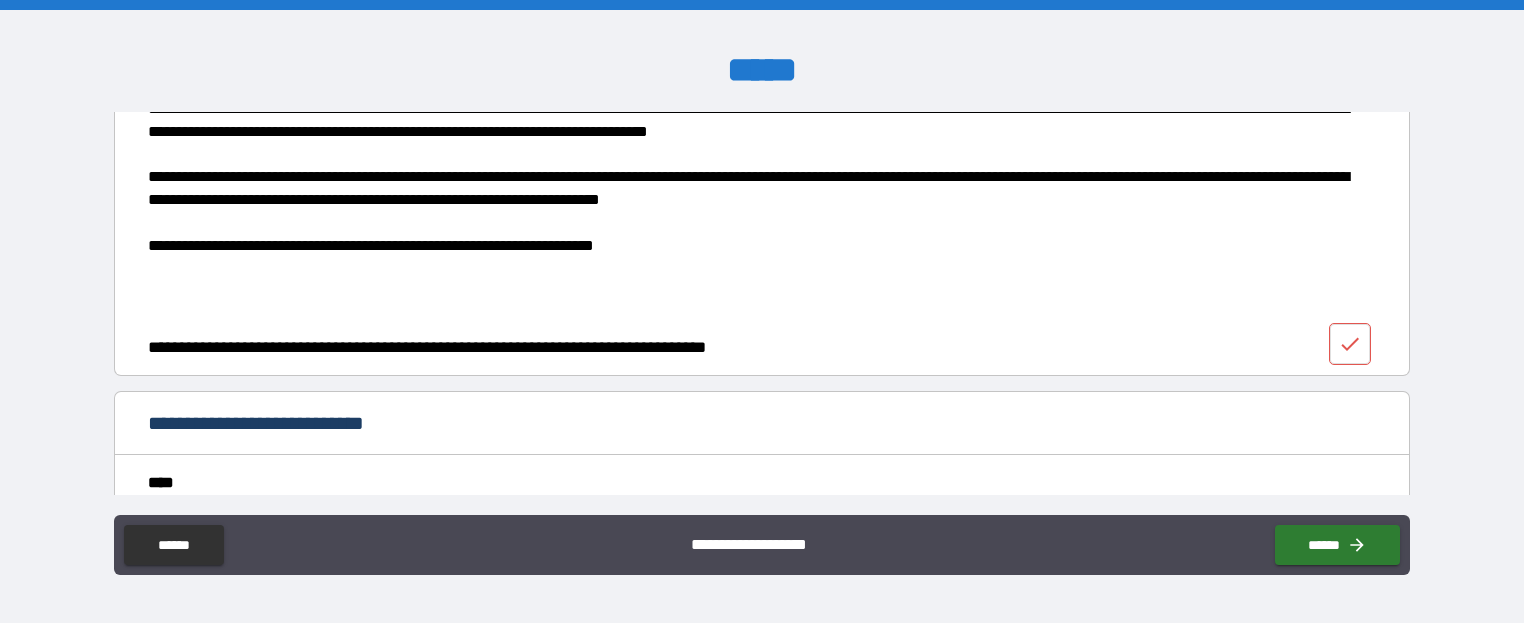click 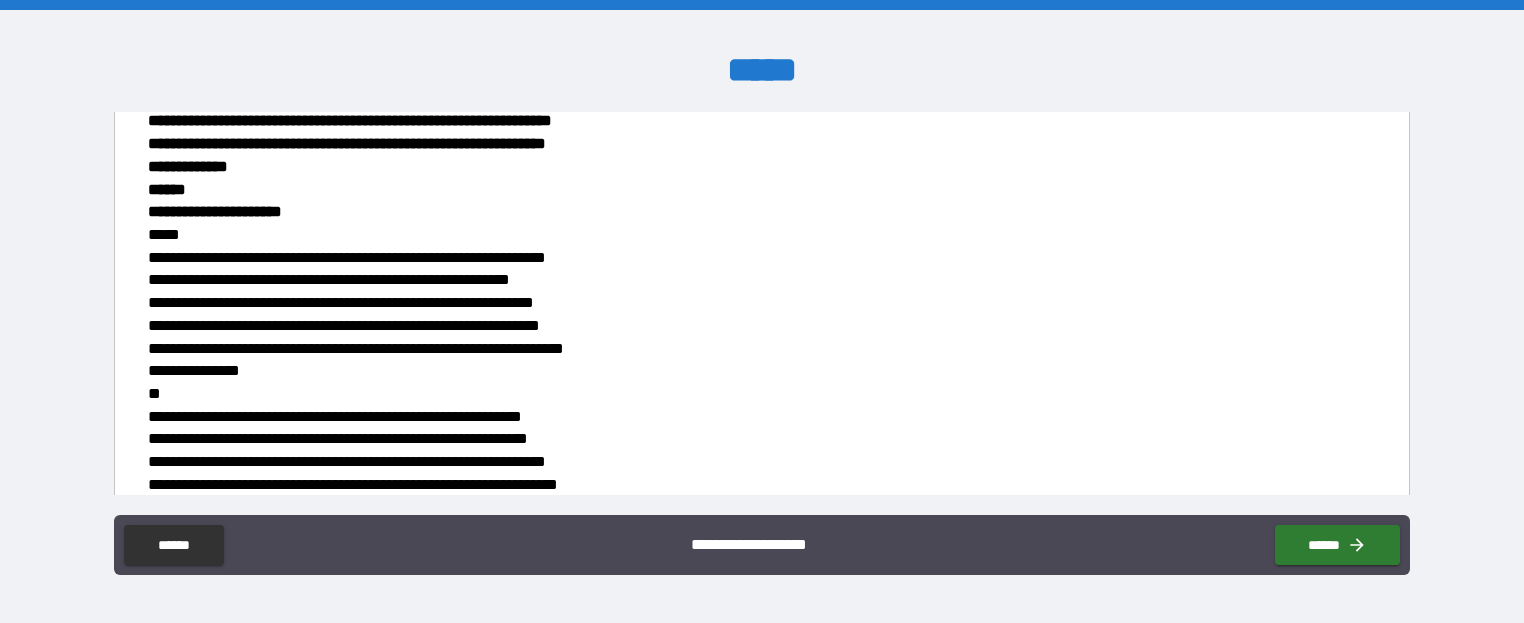 scroll, scrollTop: 1700, scrollLeft: 0, axis: vertical 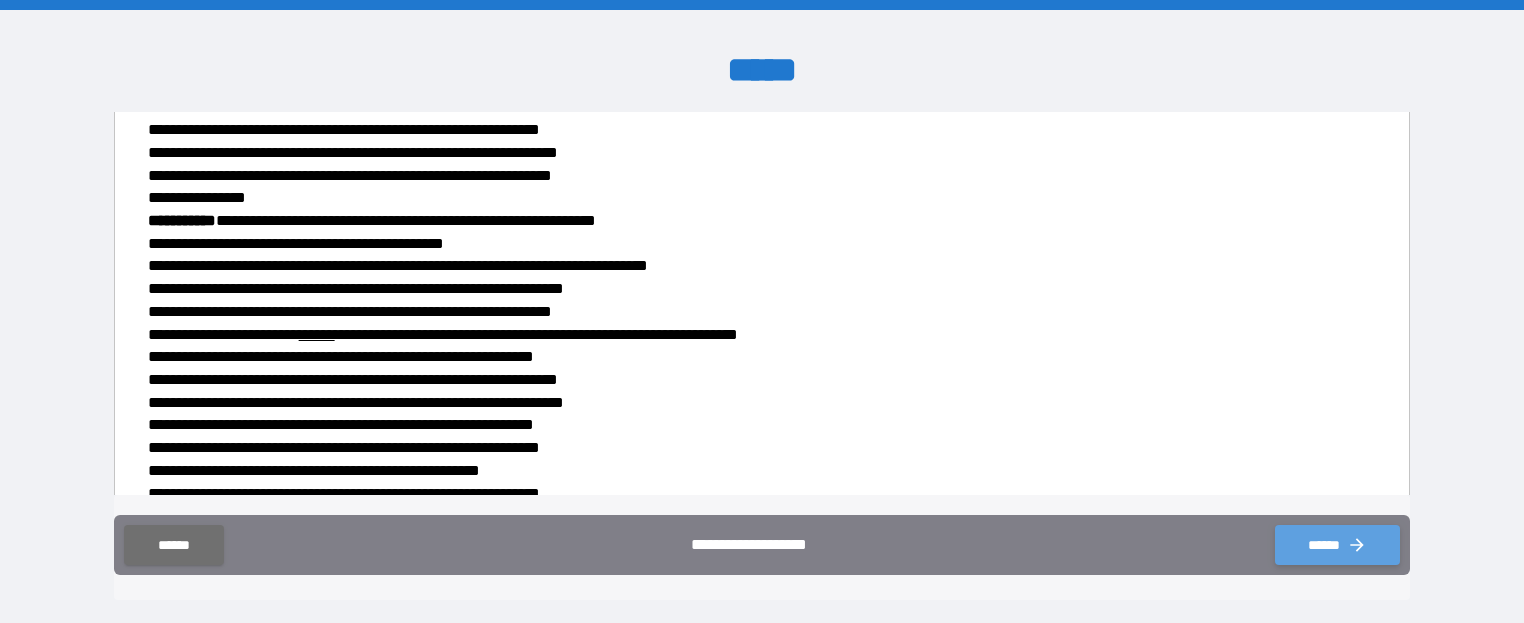 click on "******" at bounding box center (1337, 545) 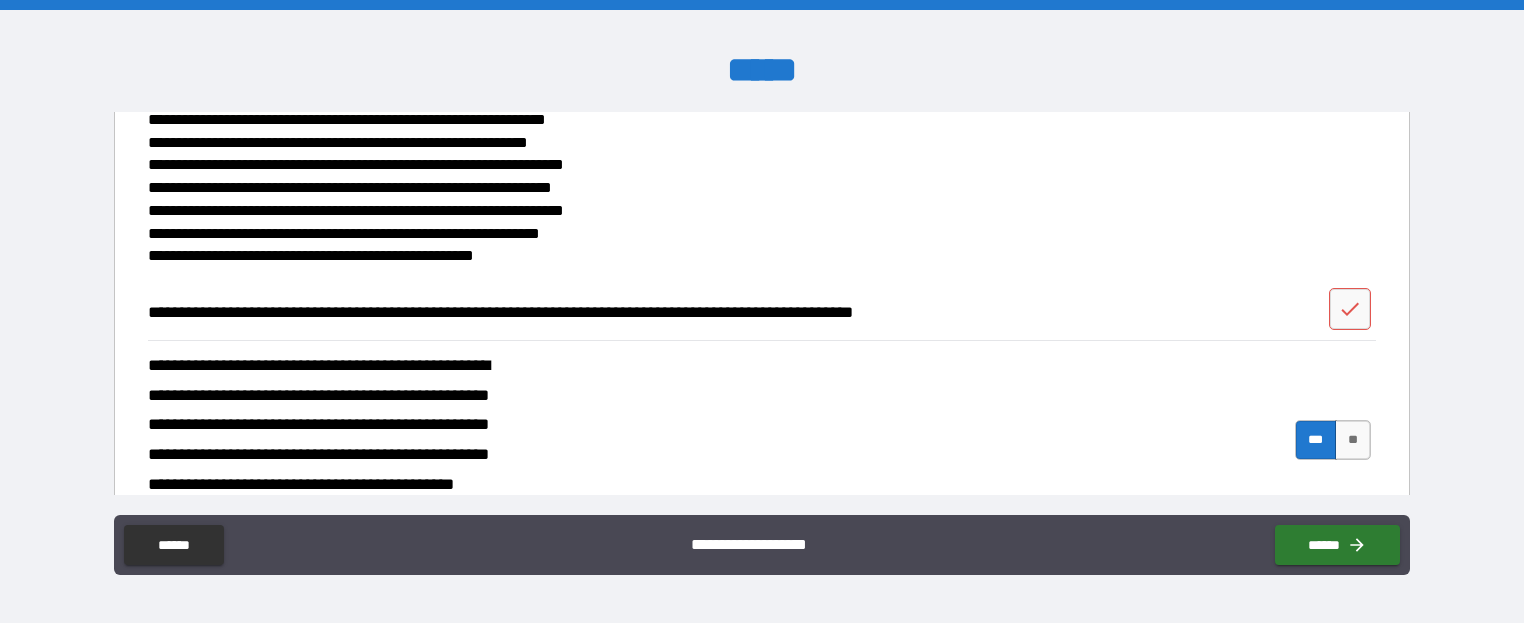 scroll, scrollTop: 6000, scrollLeft: 0, axis: vertical 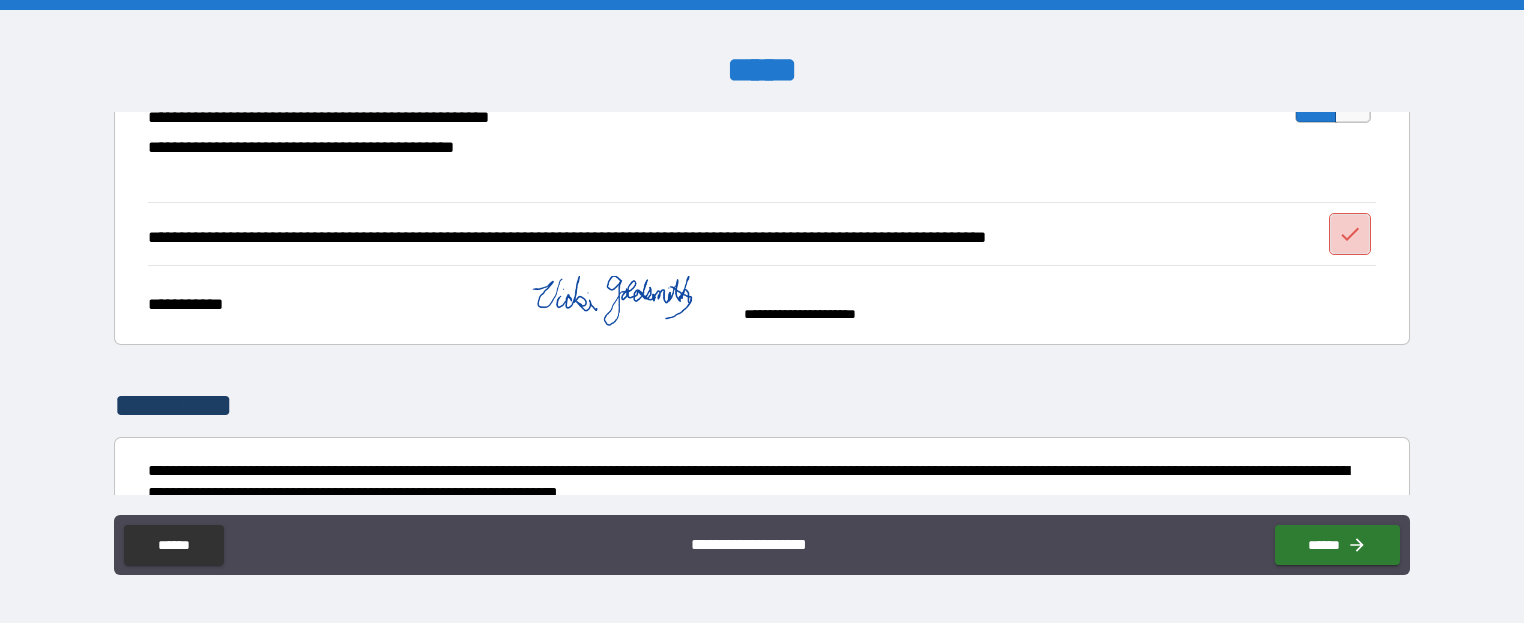 click 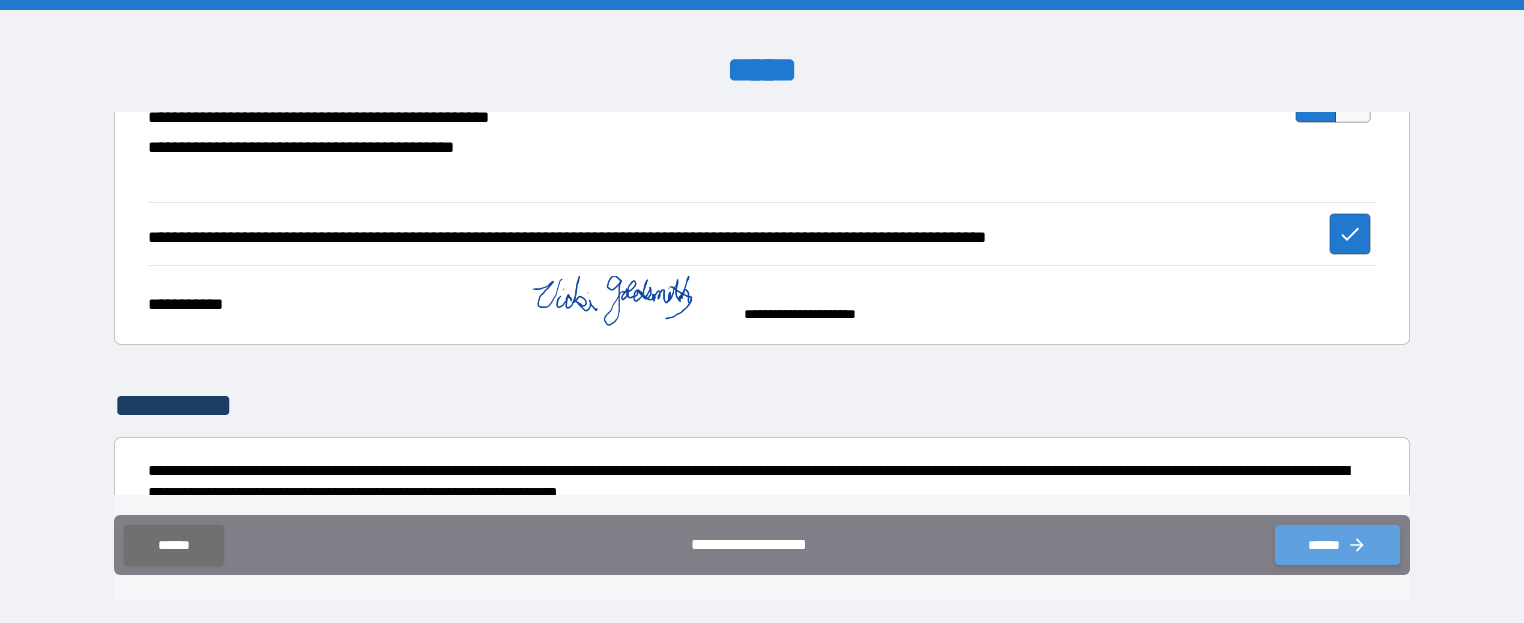 click on "******" at bounding box center (1337, 545) 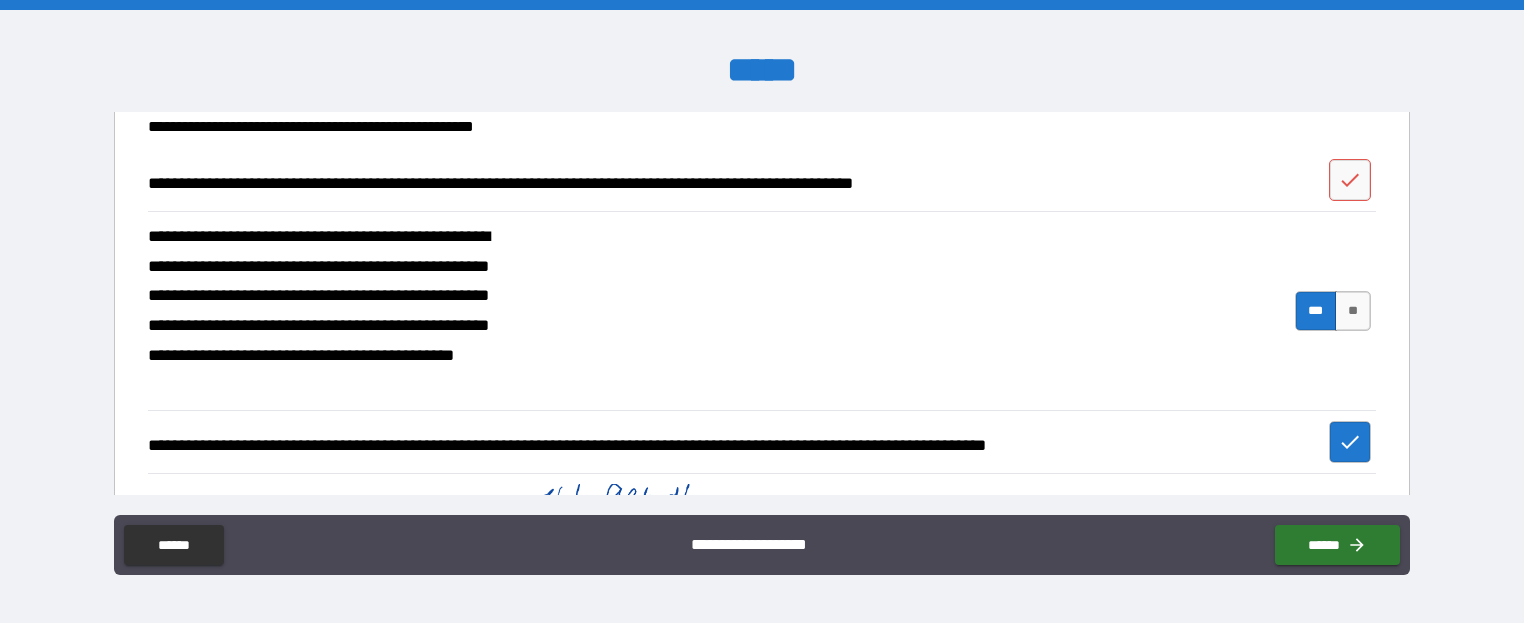 scroll, scrollTop: 5784, scrollLeft: 0, axis: vertical 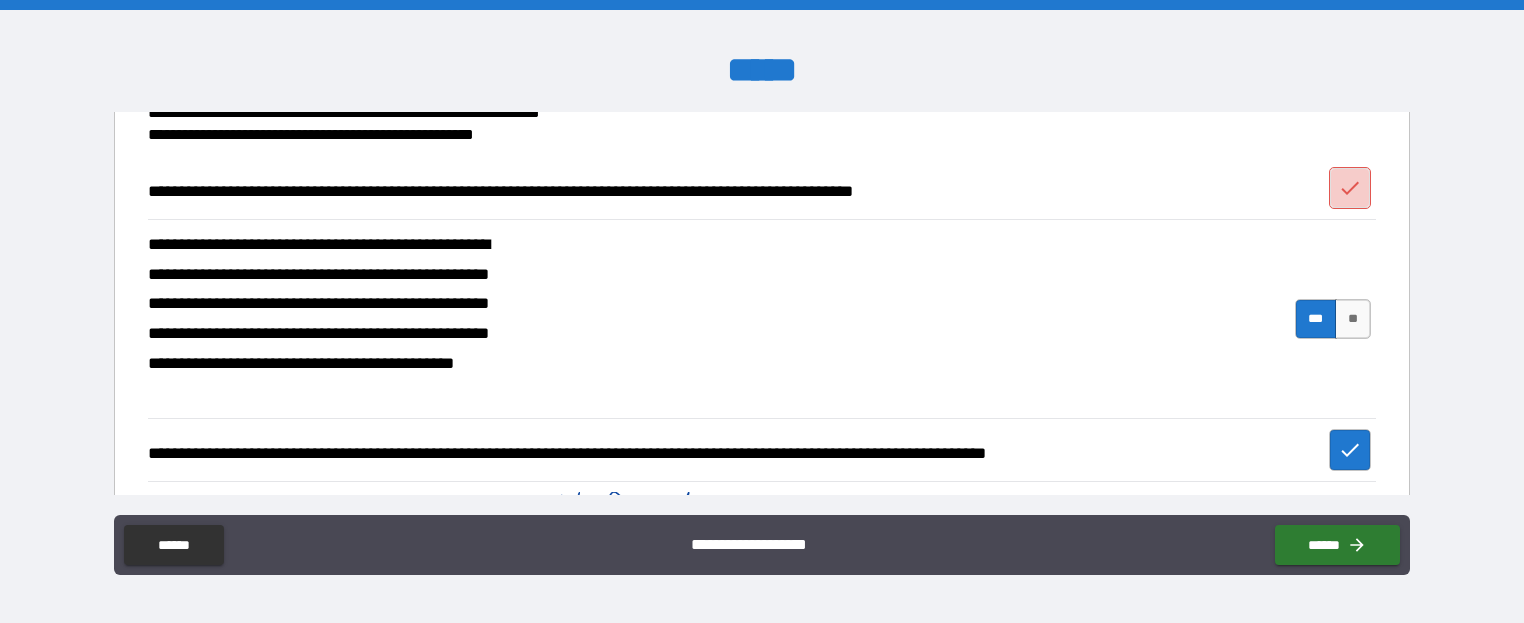 click 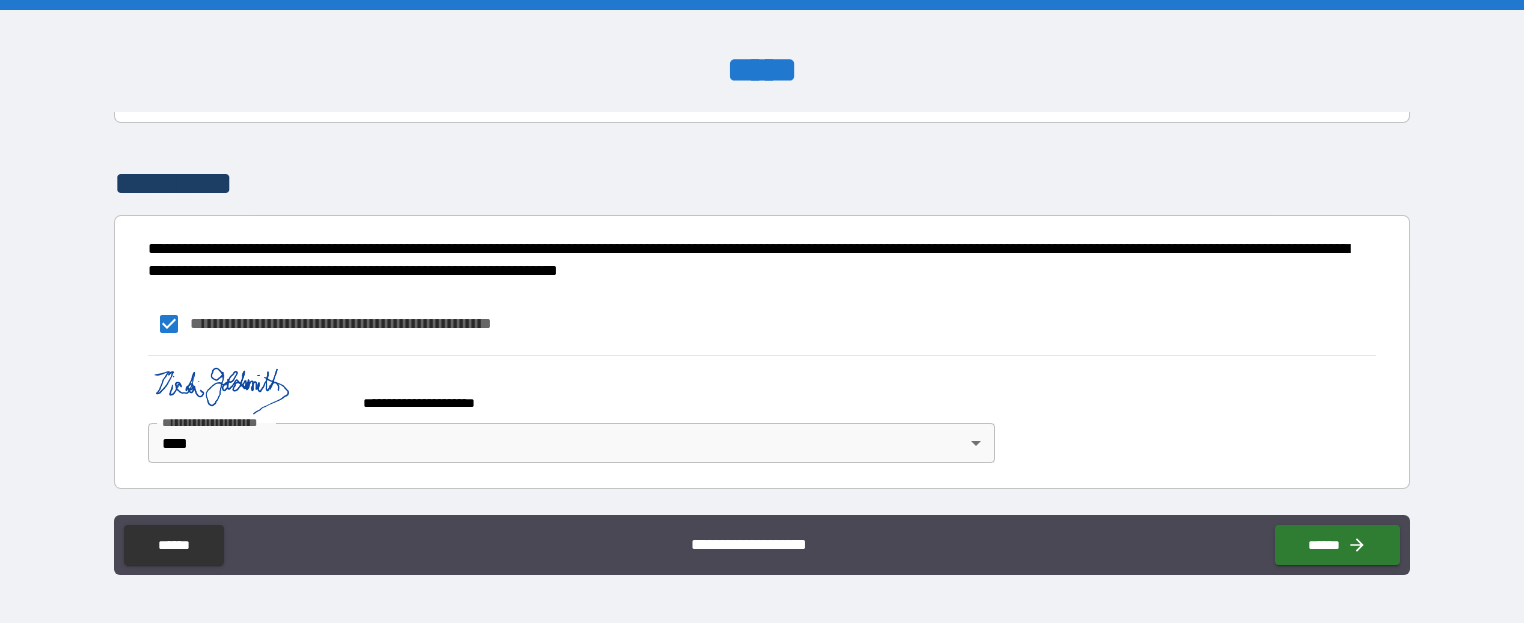 scroll, scrollTop: 6284, scrollLeft: 0, axis: vertical 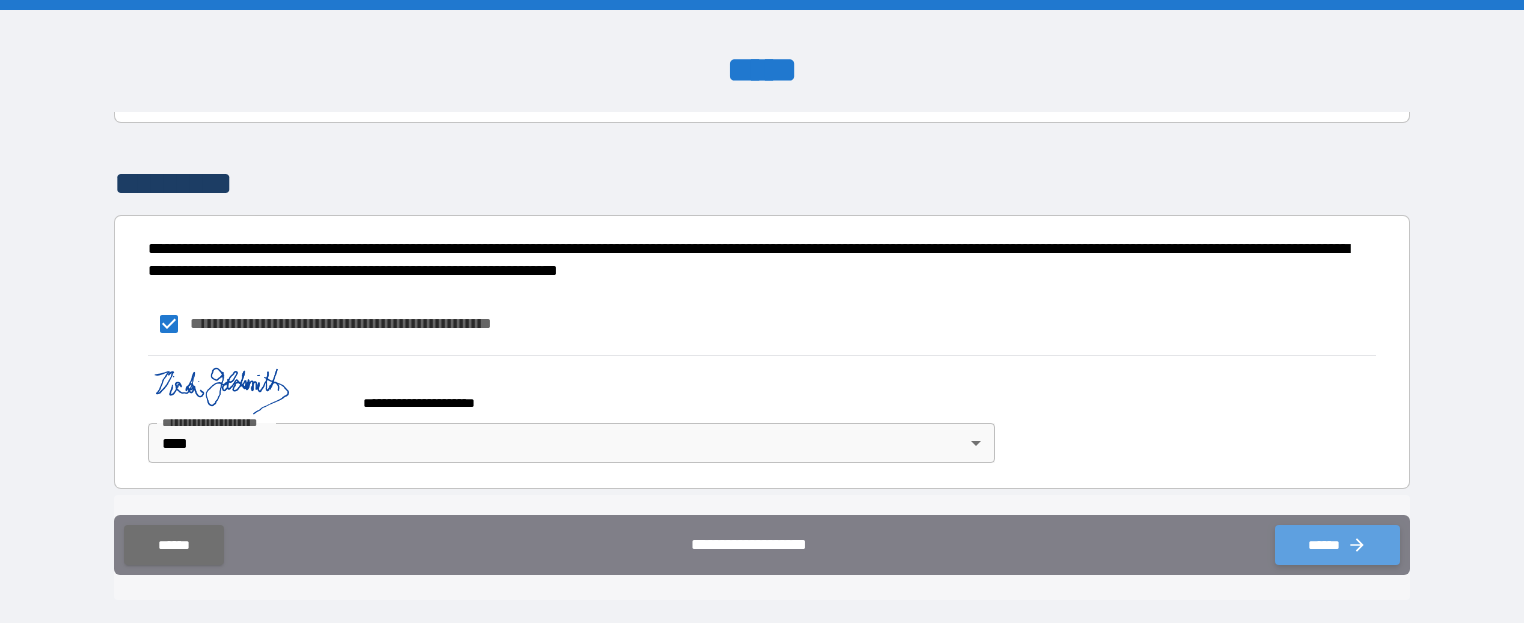 click on "******" at bounding box center (1337, 545) 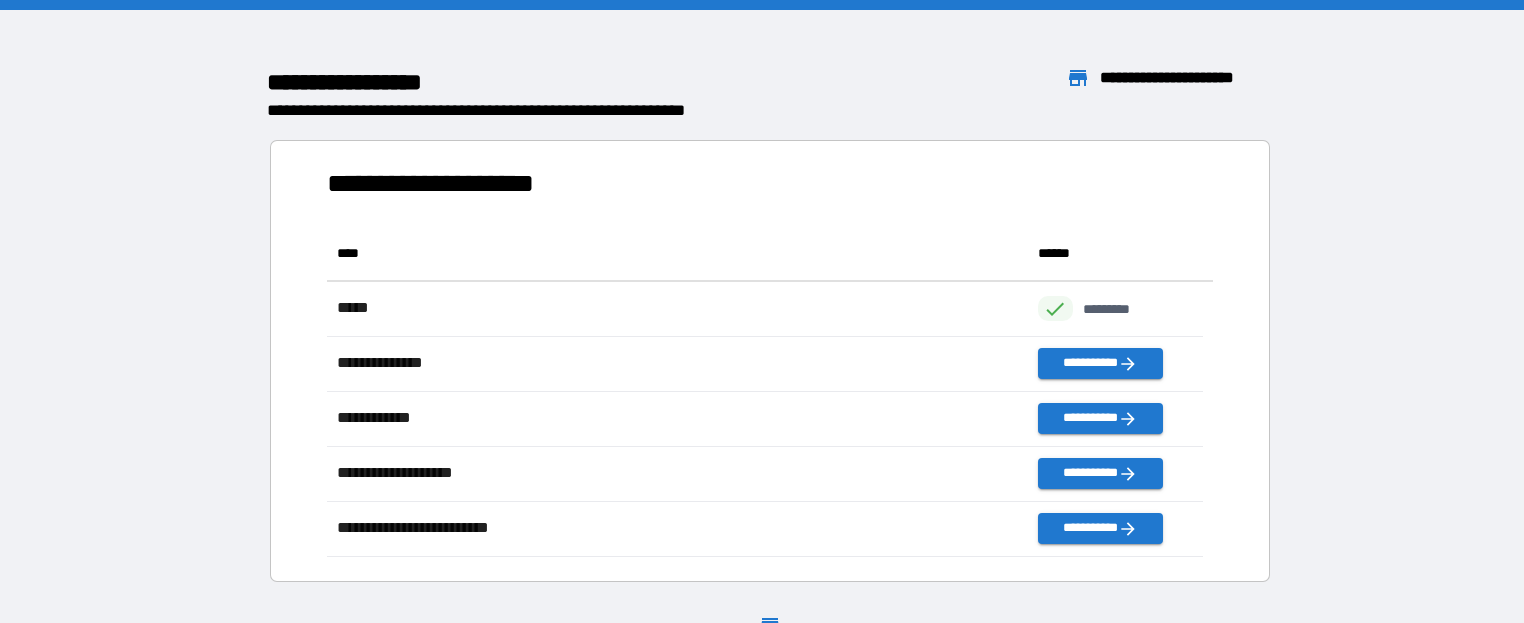 scroll, scrollTop: 316, scrollLeft: 861, axis: both 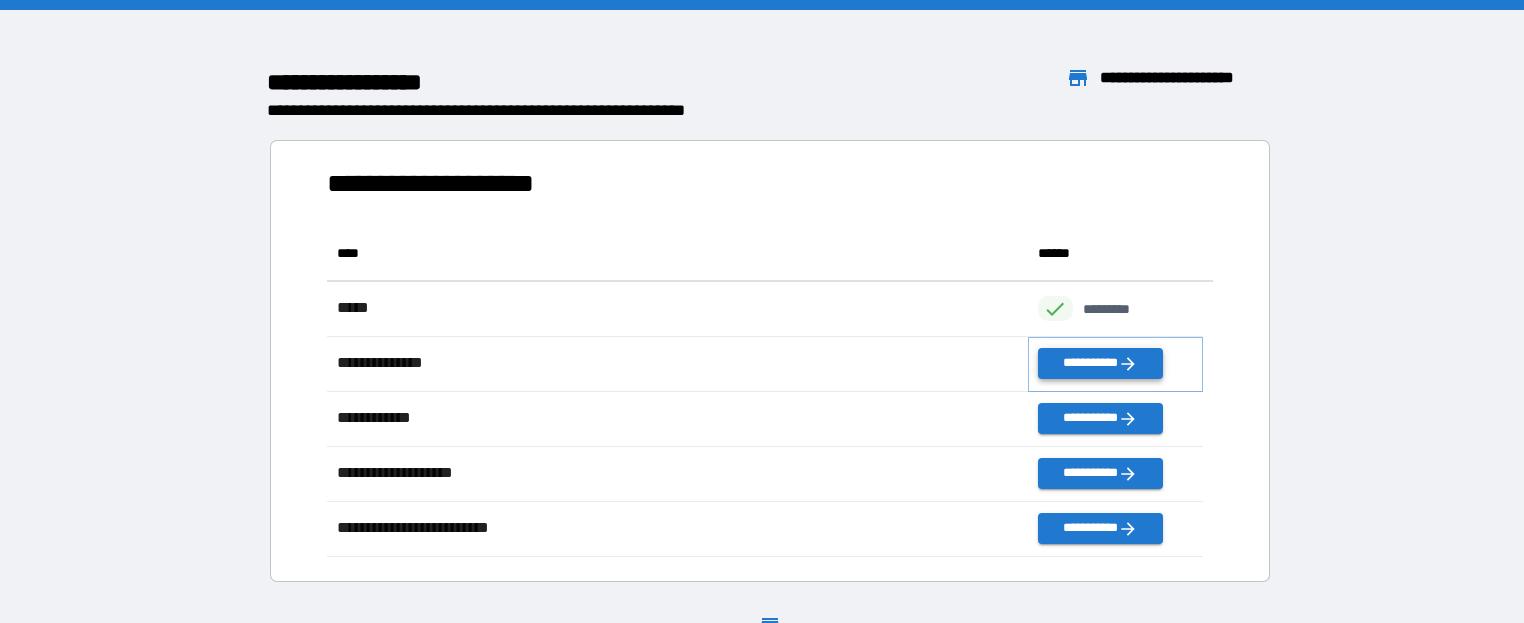 click on "**********" at bounding box center (1100, 363) 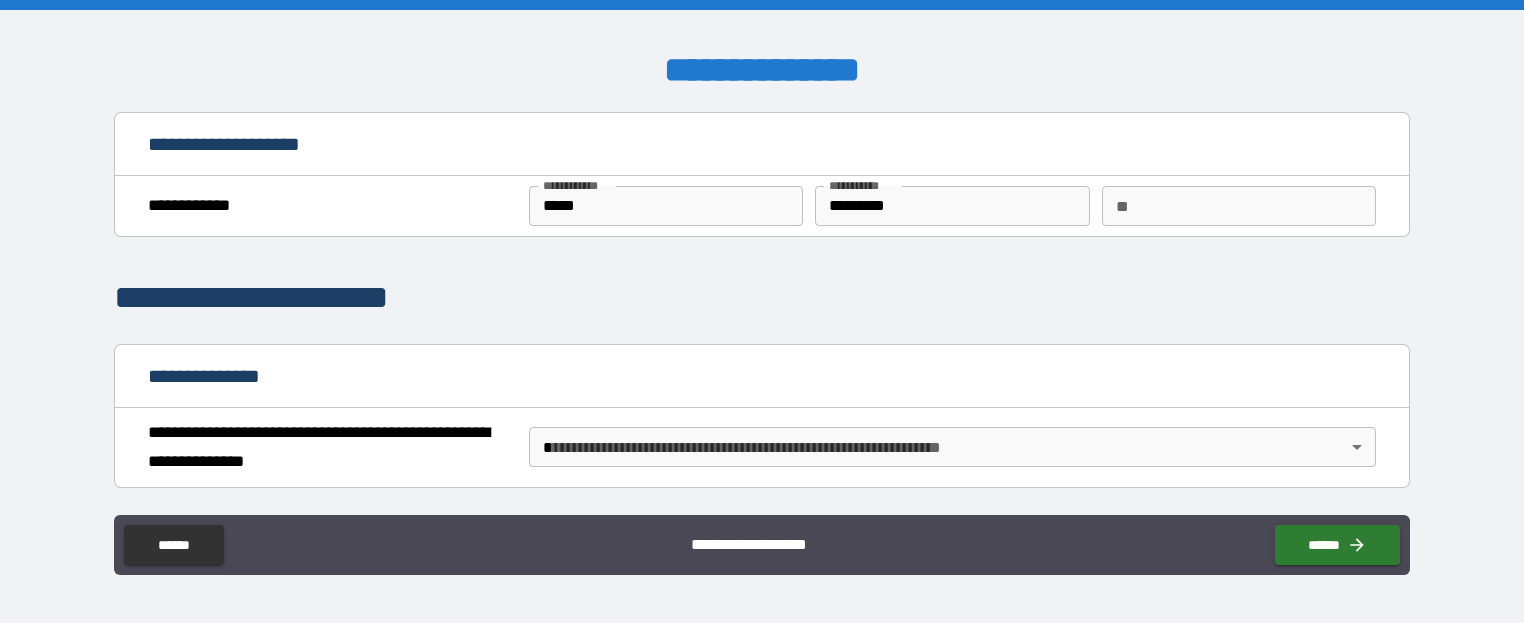 click on "**********" at bounding box center (762, 311) 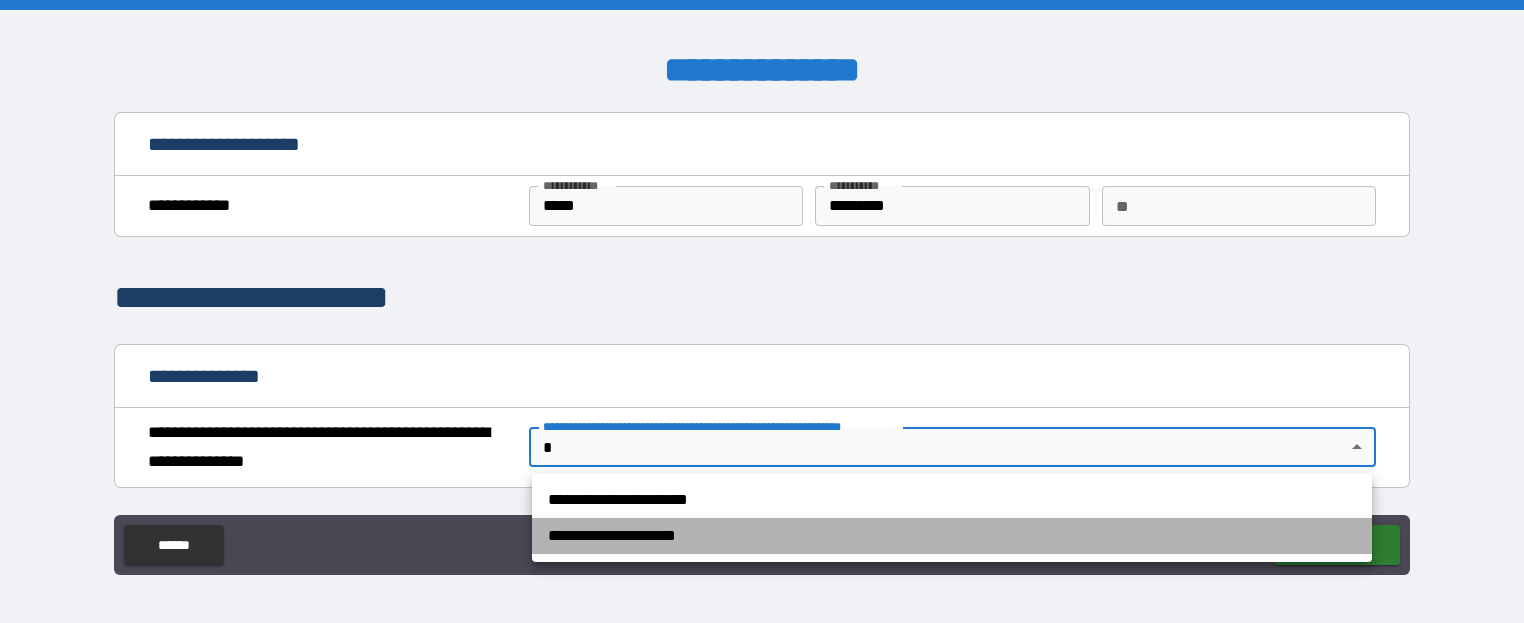 click on "**********" at bounding box center (952, 536) 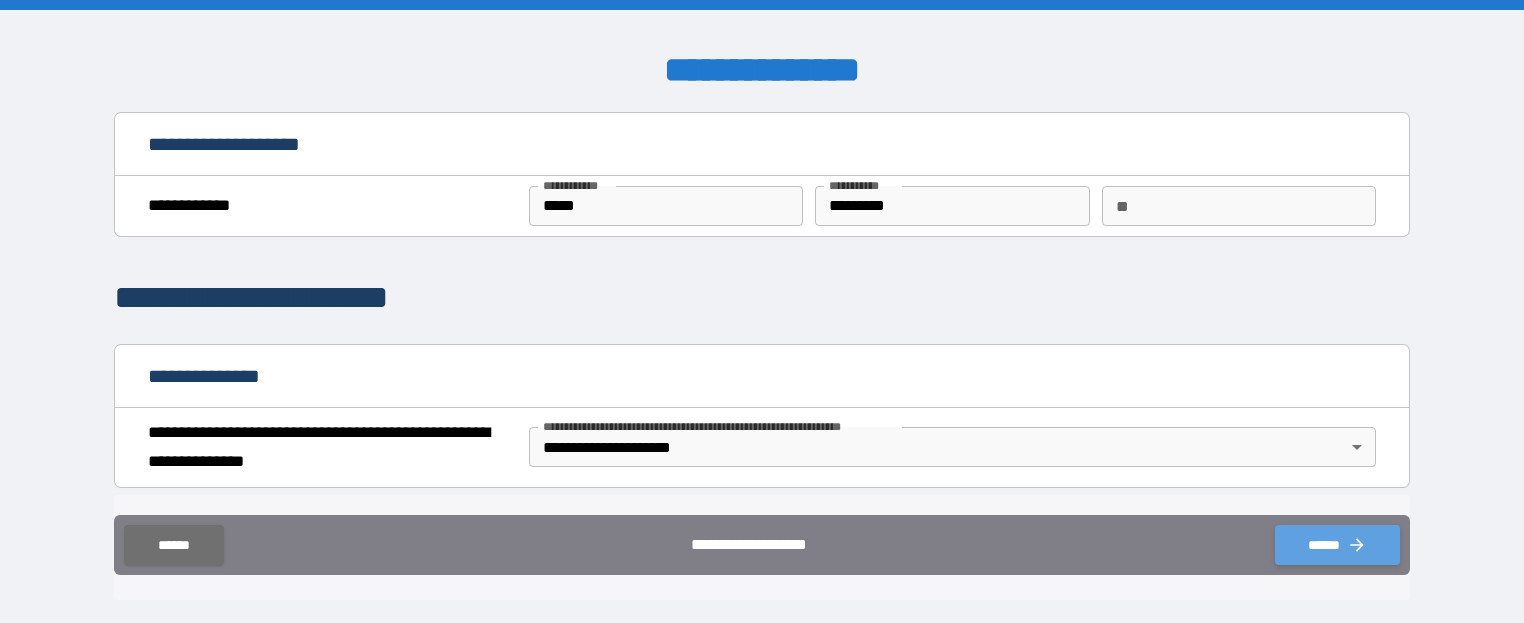 click on "******" at bounding box center (1337, 545) 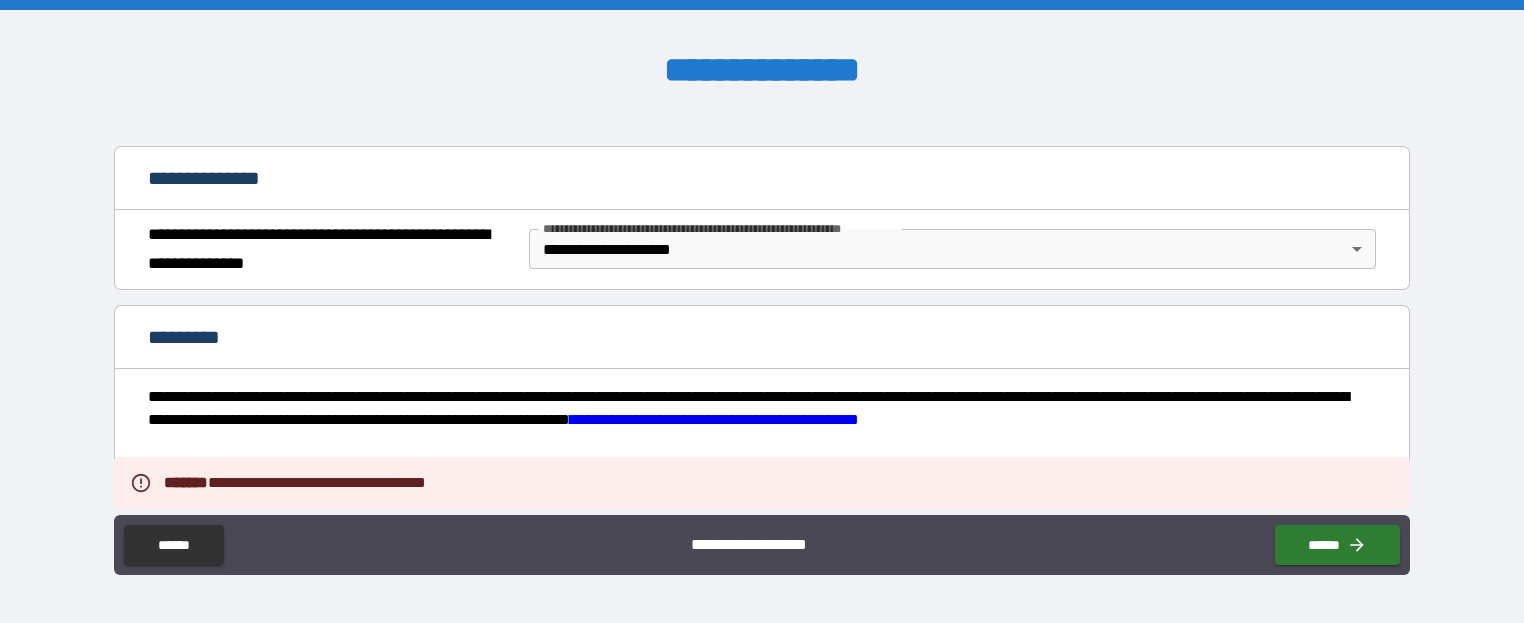 scroll, scrollTop: 200, scrollLeft: 0, axis: vertical 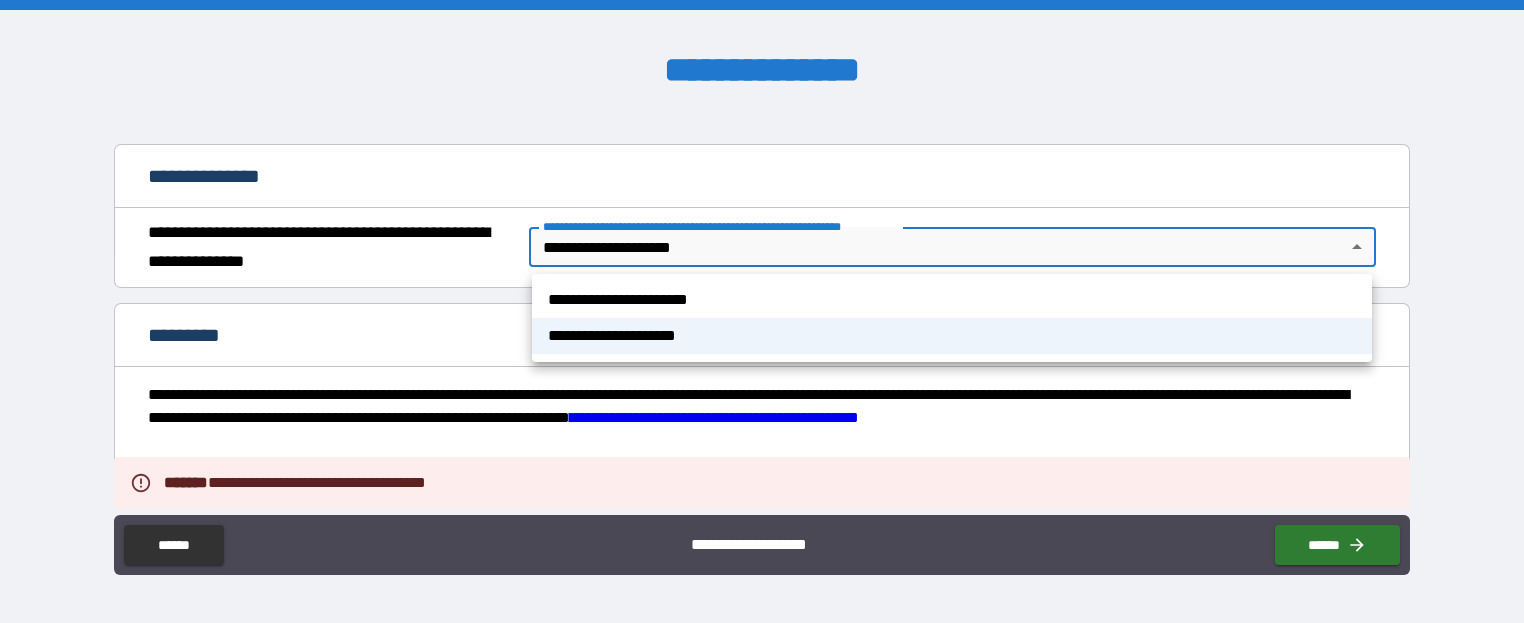 click on "**********" at bounding box center [762, 311] 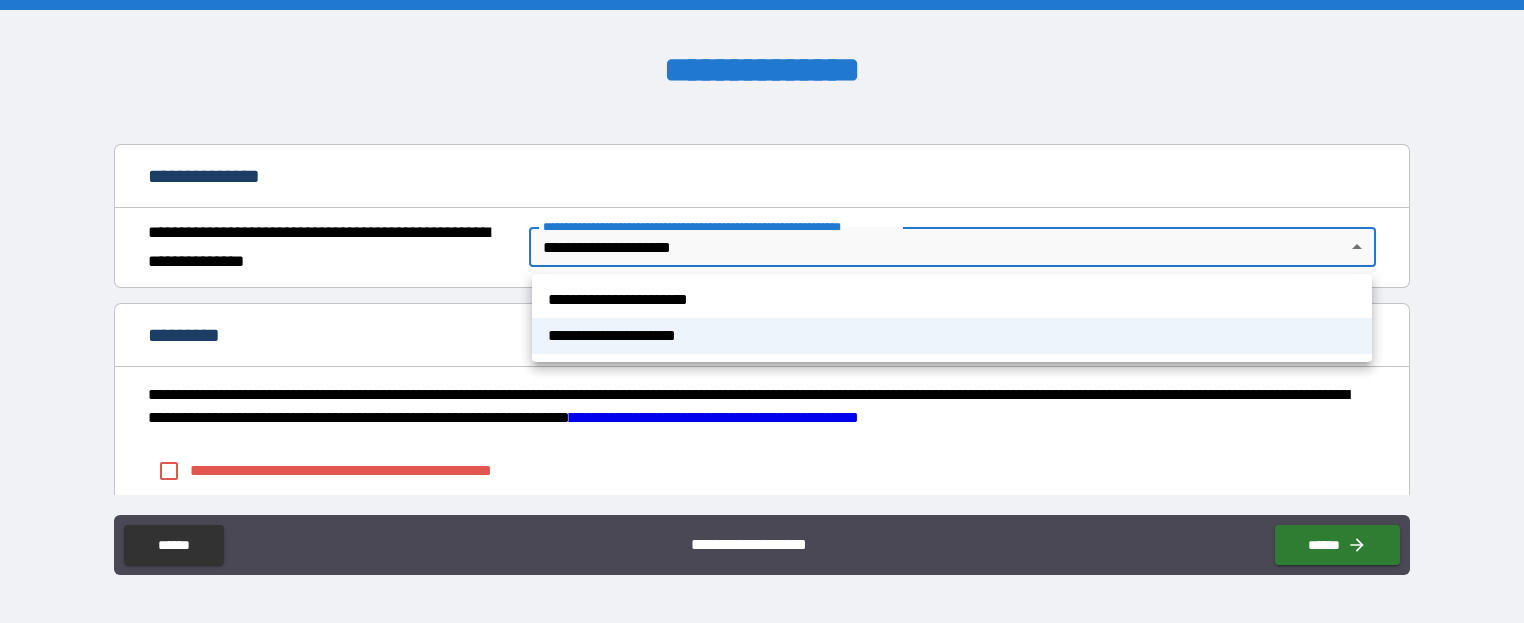 click at bounding box center [762, 311] 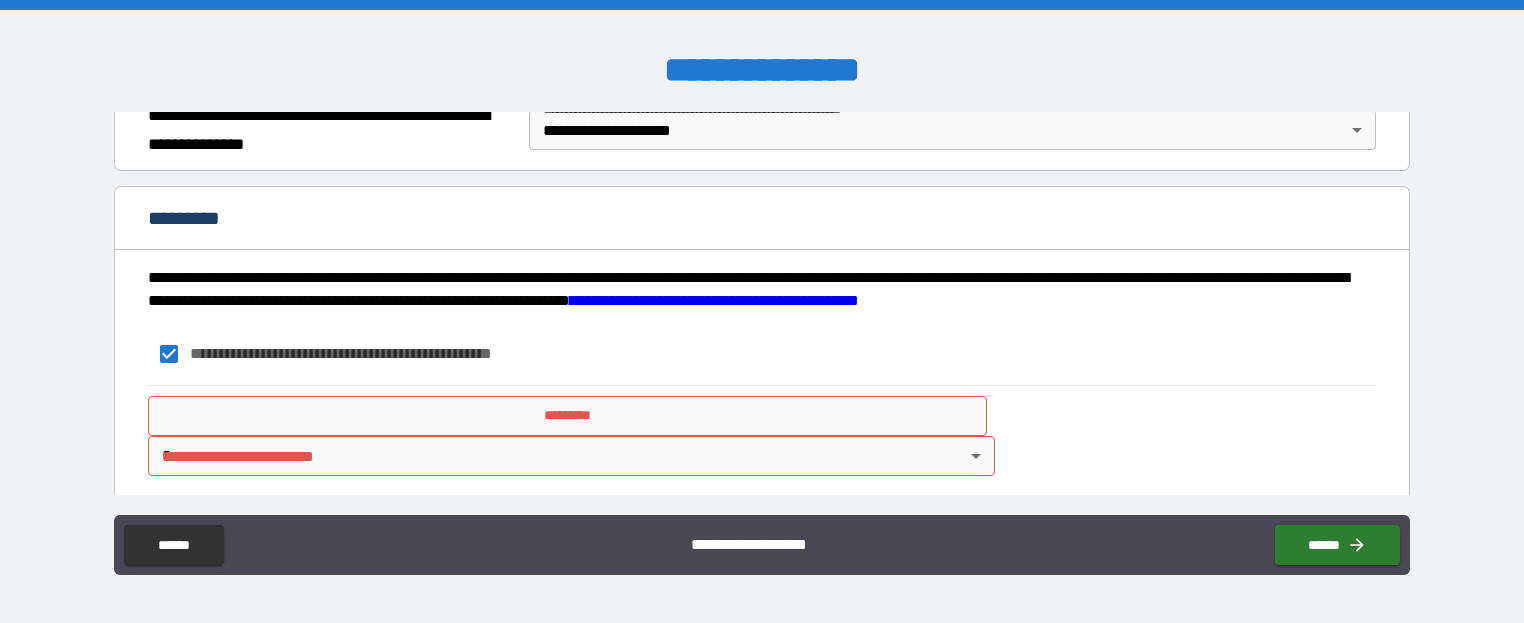 scroll, scrollTop: 326, scrollLeft: 0, axis: vertical 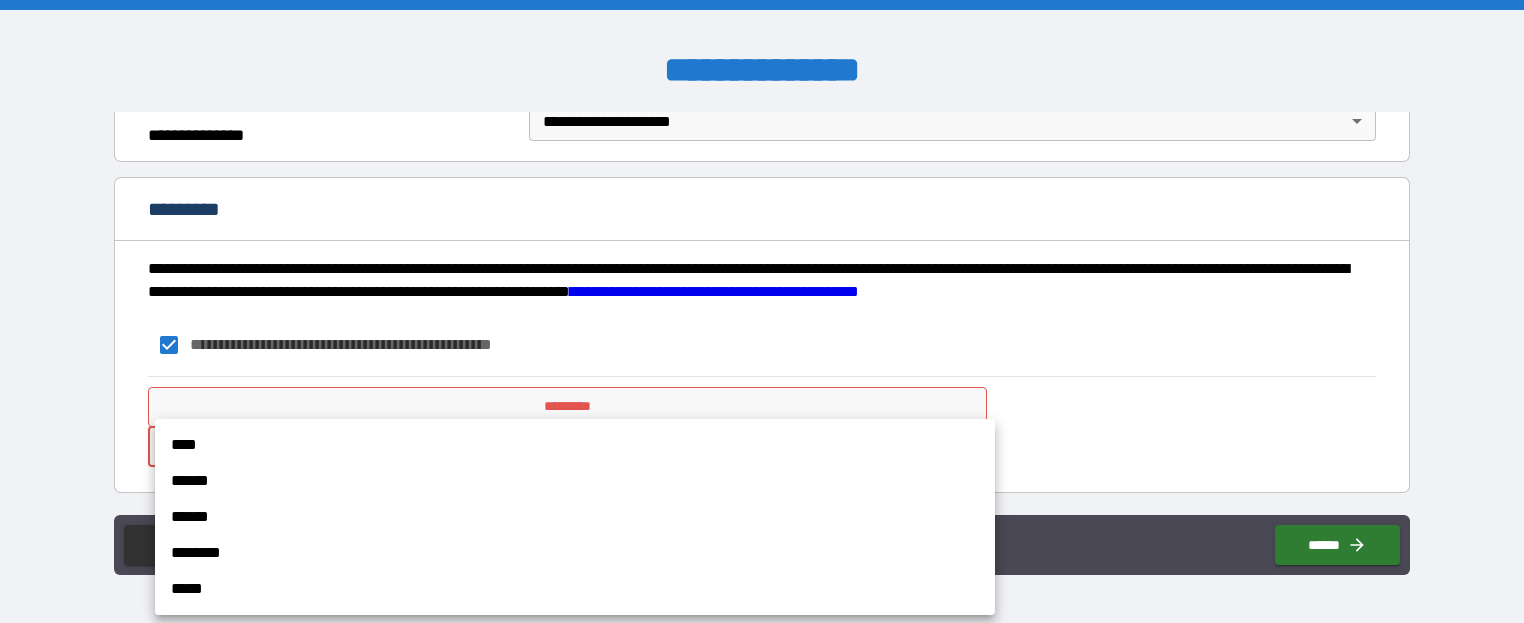 click on "**********" at bounding box center [762, 311] 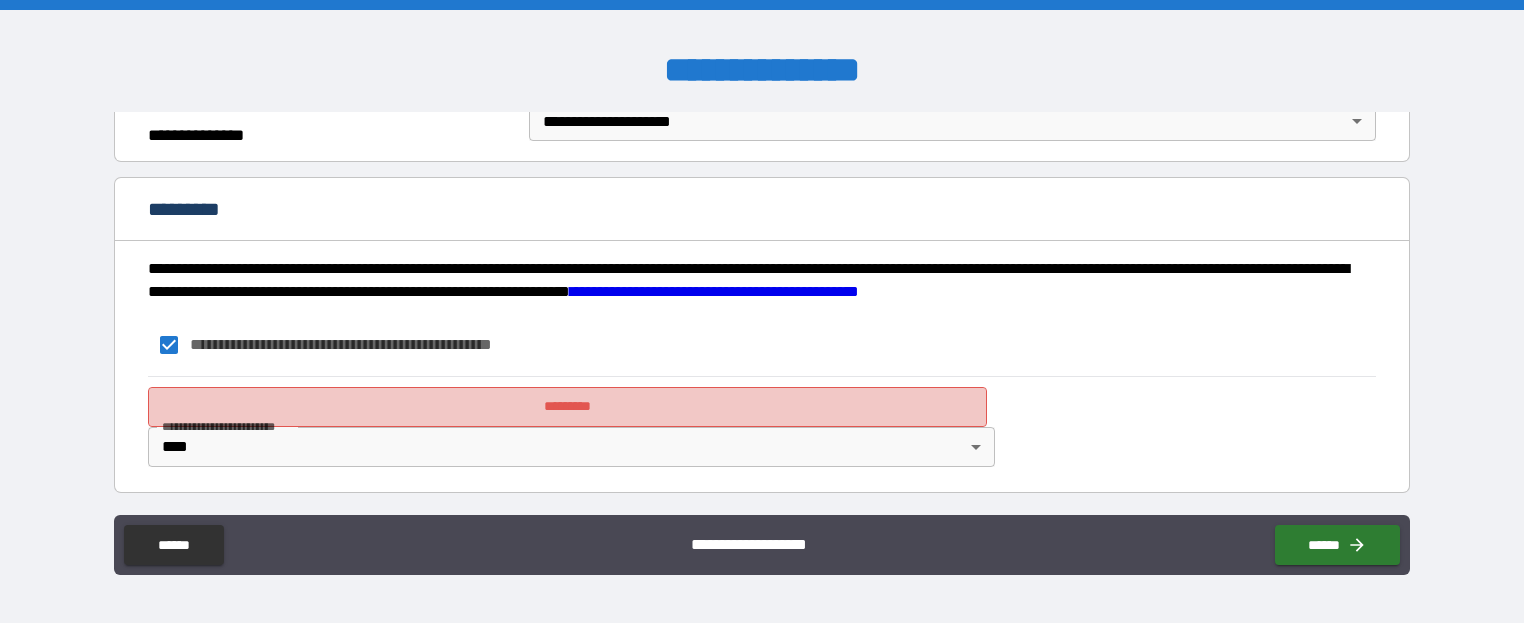 click on "*********" at bounding box center [568, 407] 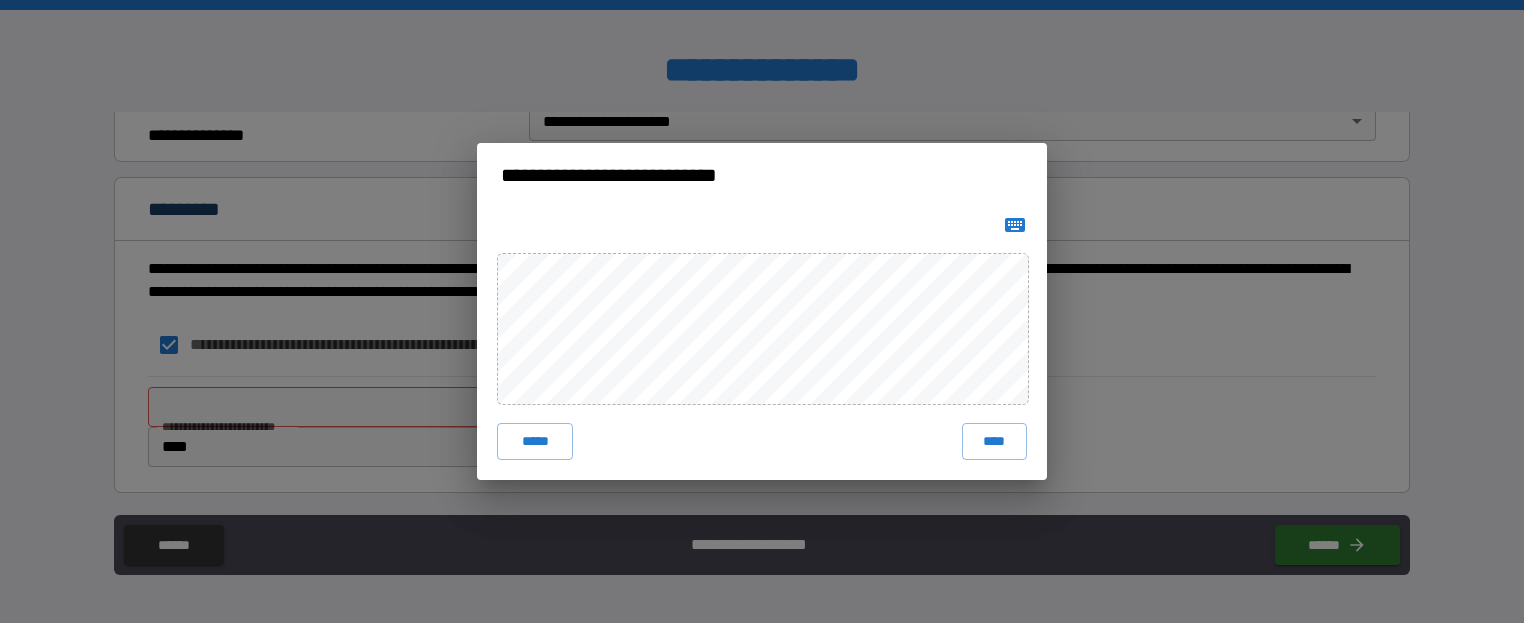 click on "***** ****" at bounding box center [762, 343] 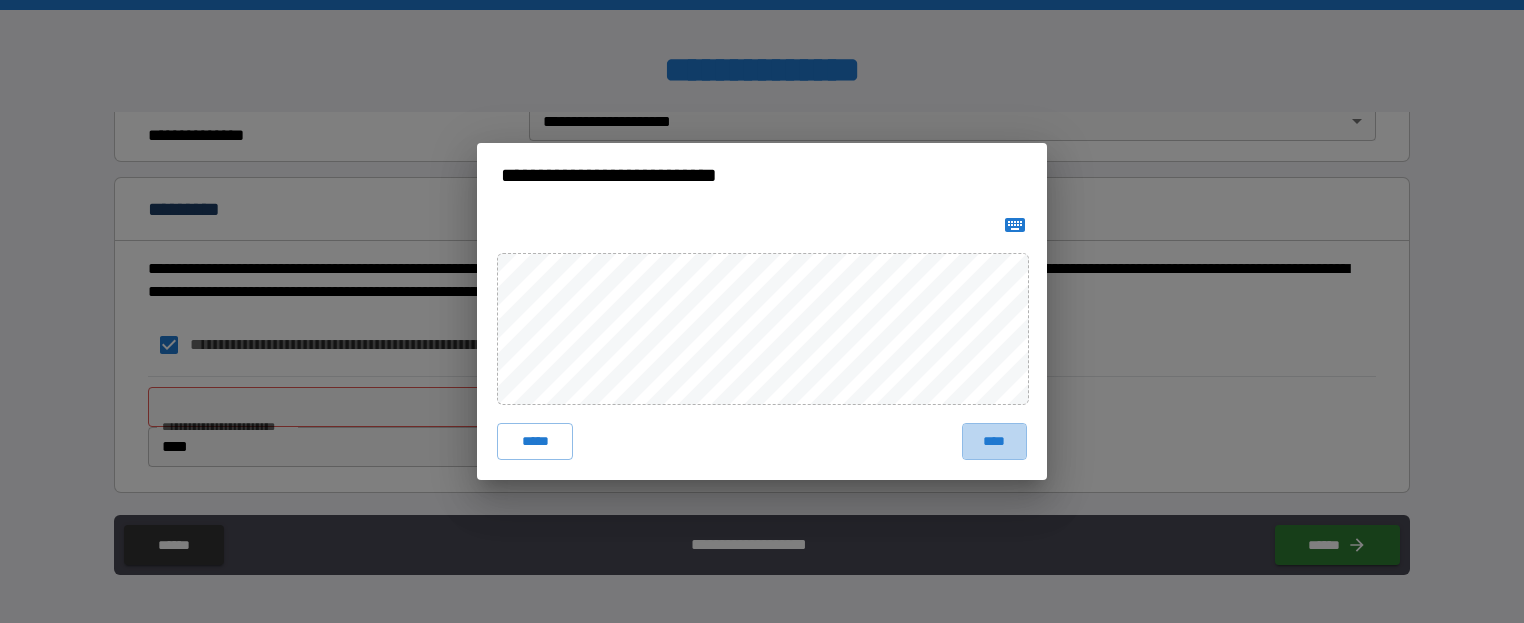 click on "****" at bounding box center (994, 441) 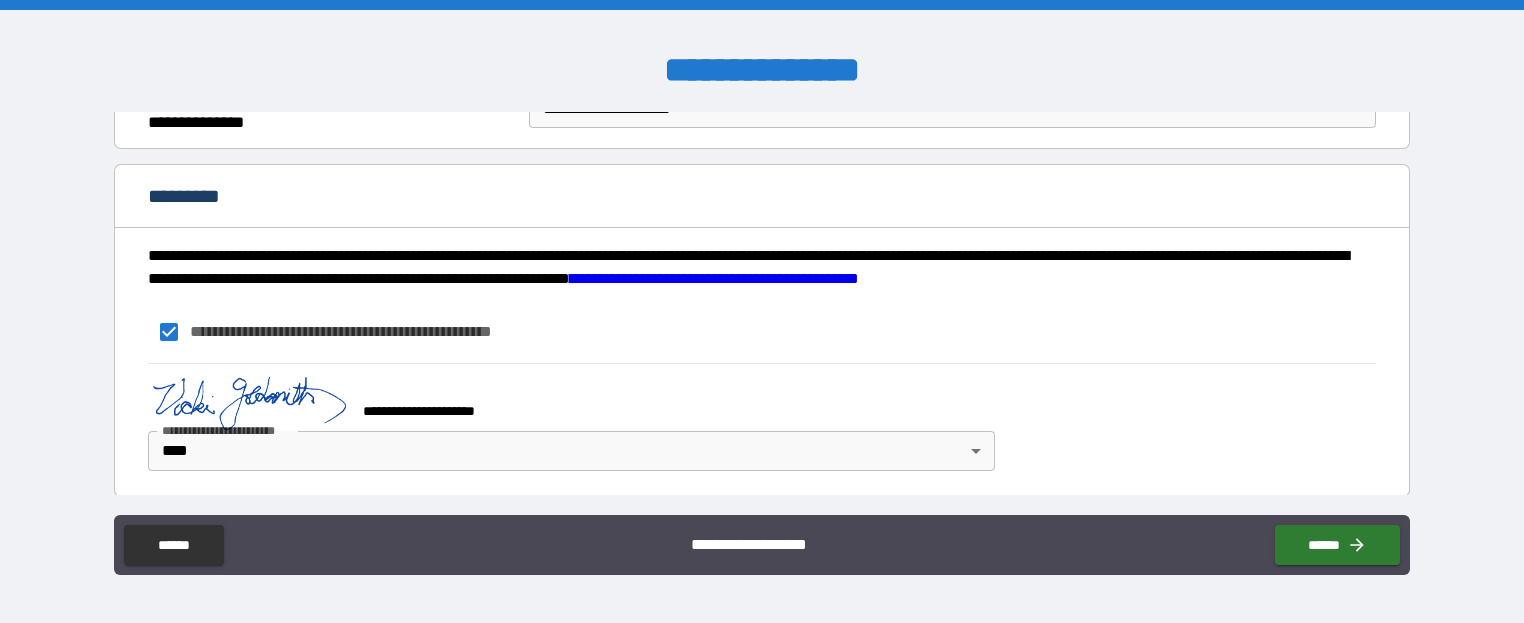 scroll, scrollTop: 343, scrollLeft: 0, axis: vertical 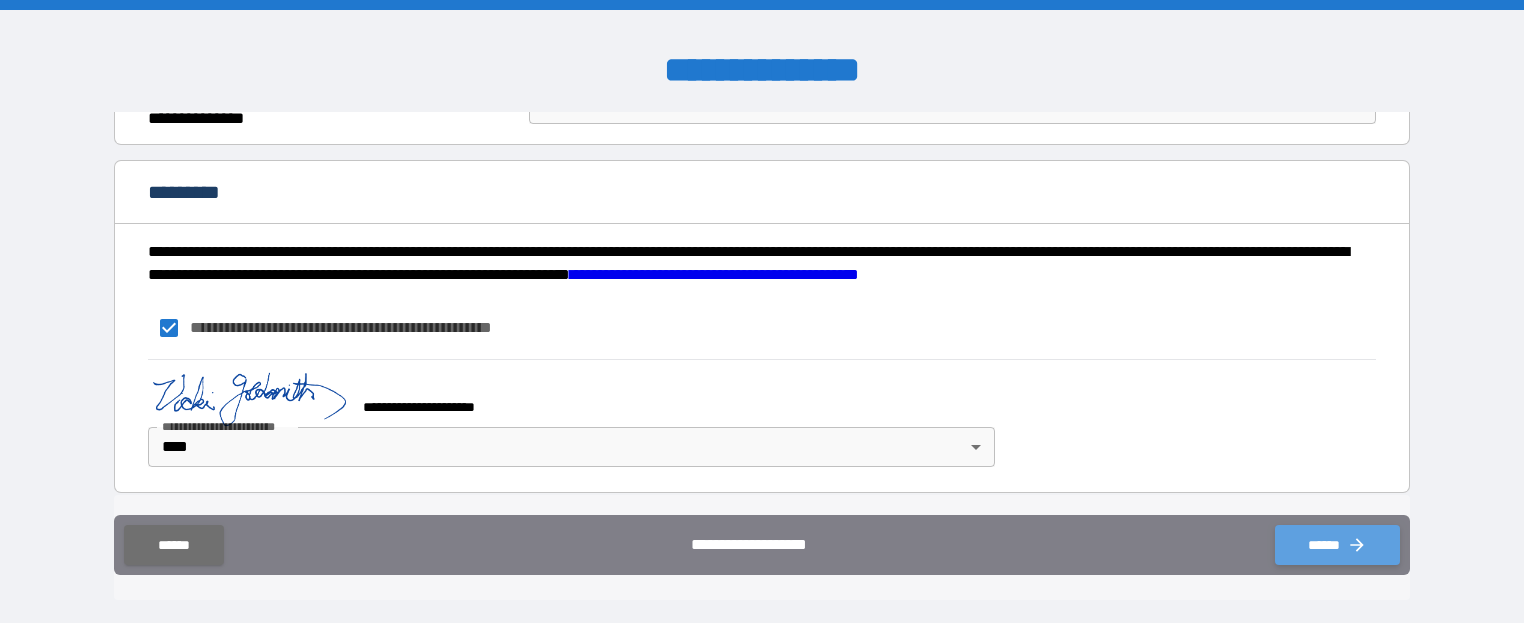click on "******" at bounding box center (1337, 545) 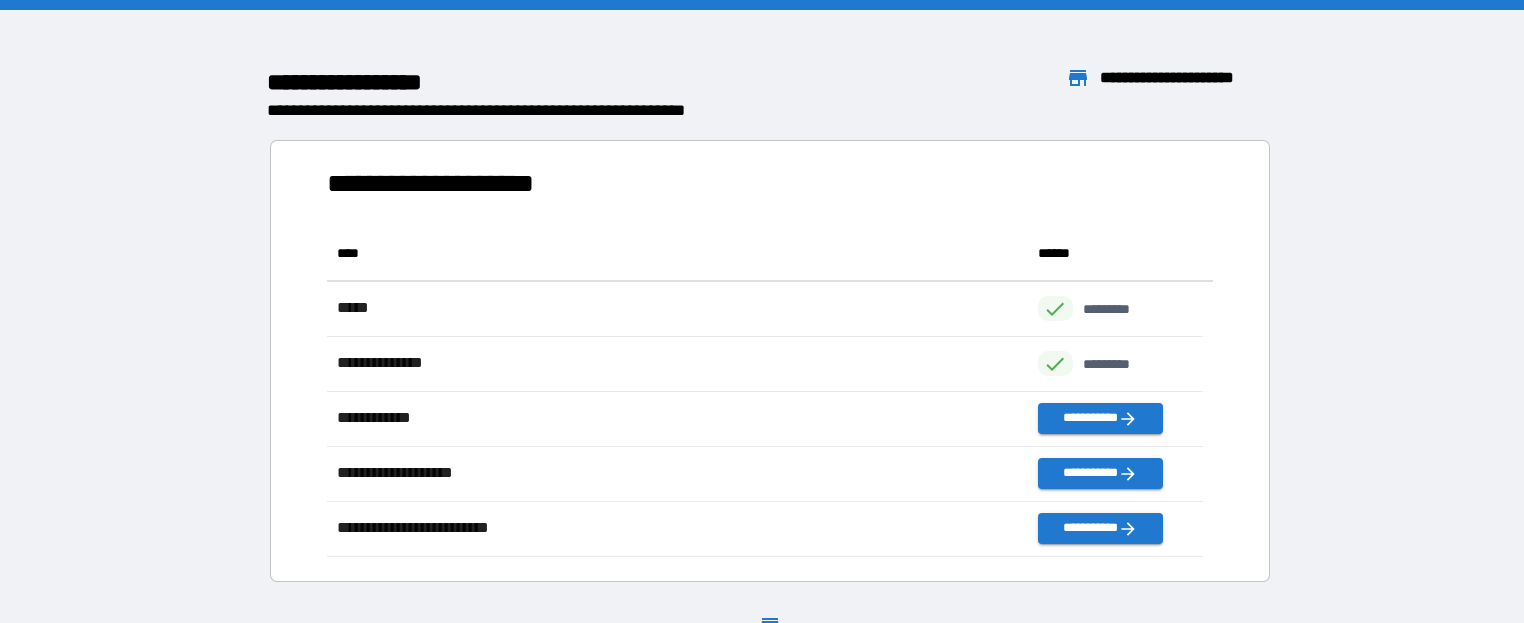 scroll, scrollTop: 16, scrollLeft: 16, axis: both 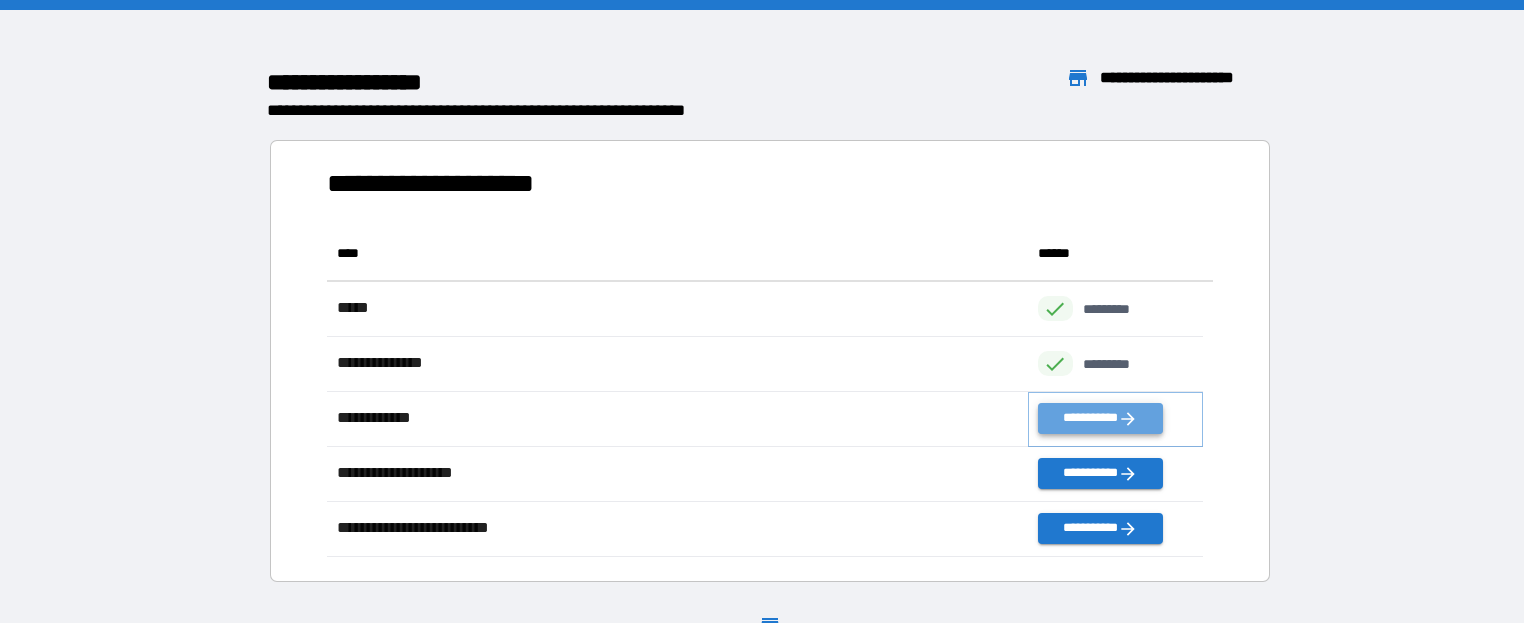 click on "**********" at bounding box center (1100, 418) 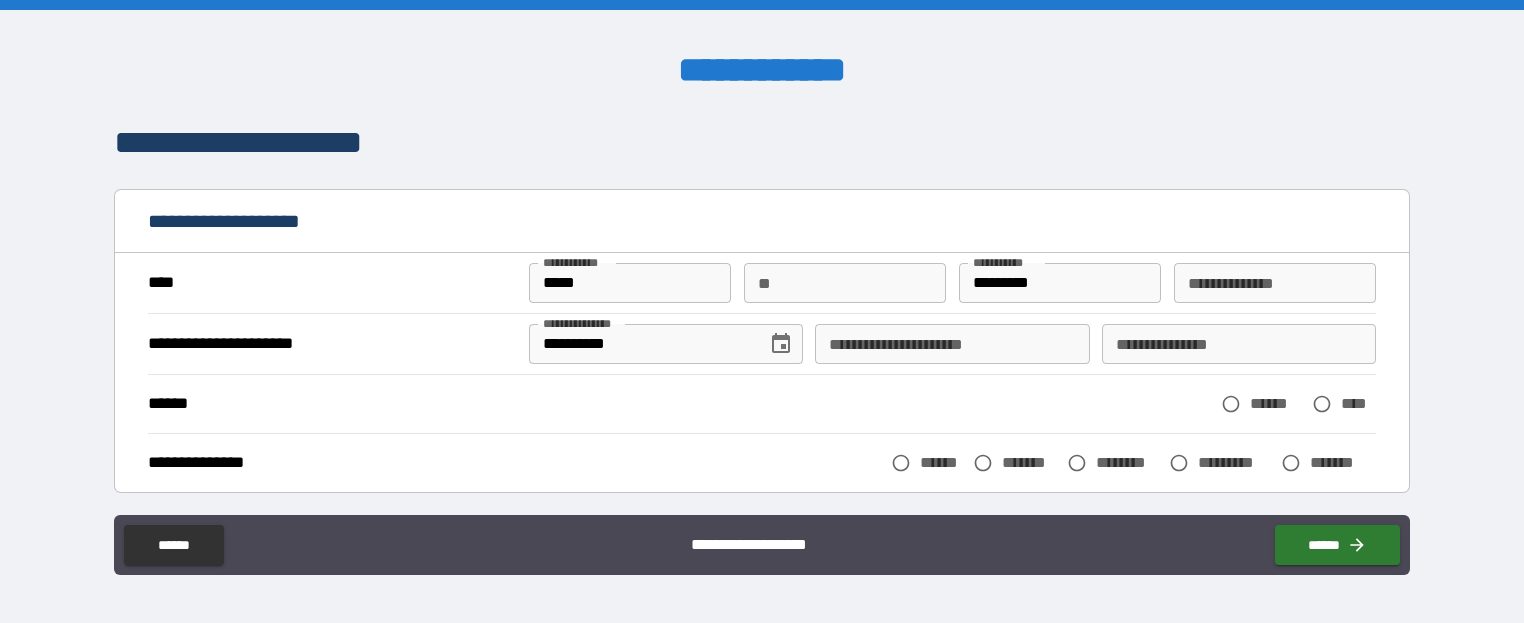 click on "**********" at bounding box center (952, 344) 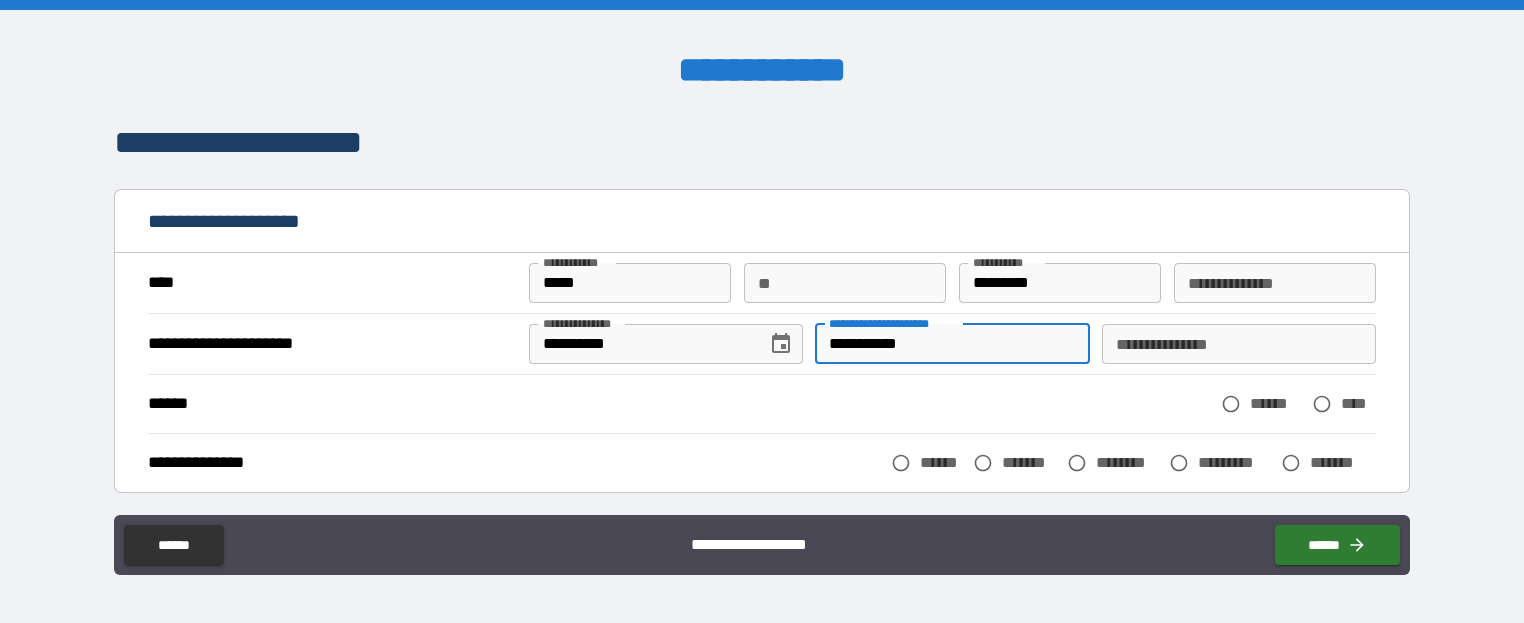 type on "**********" 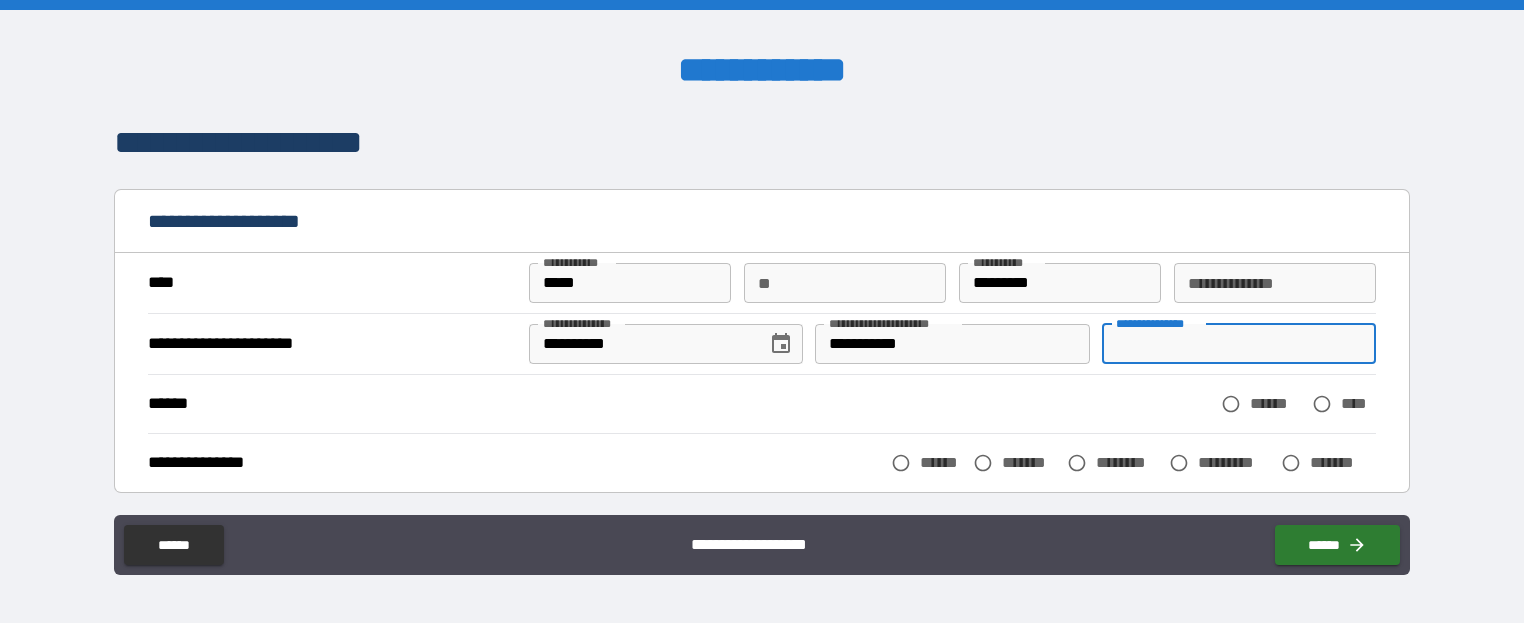 click on "**********" at bounding box center [1239, 344] 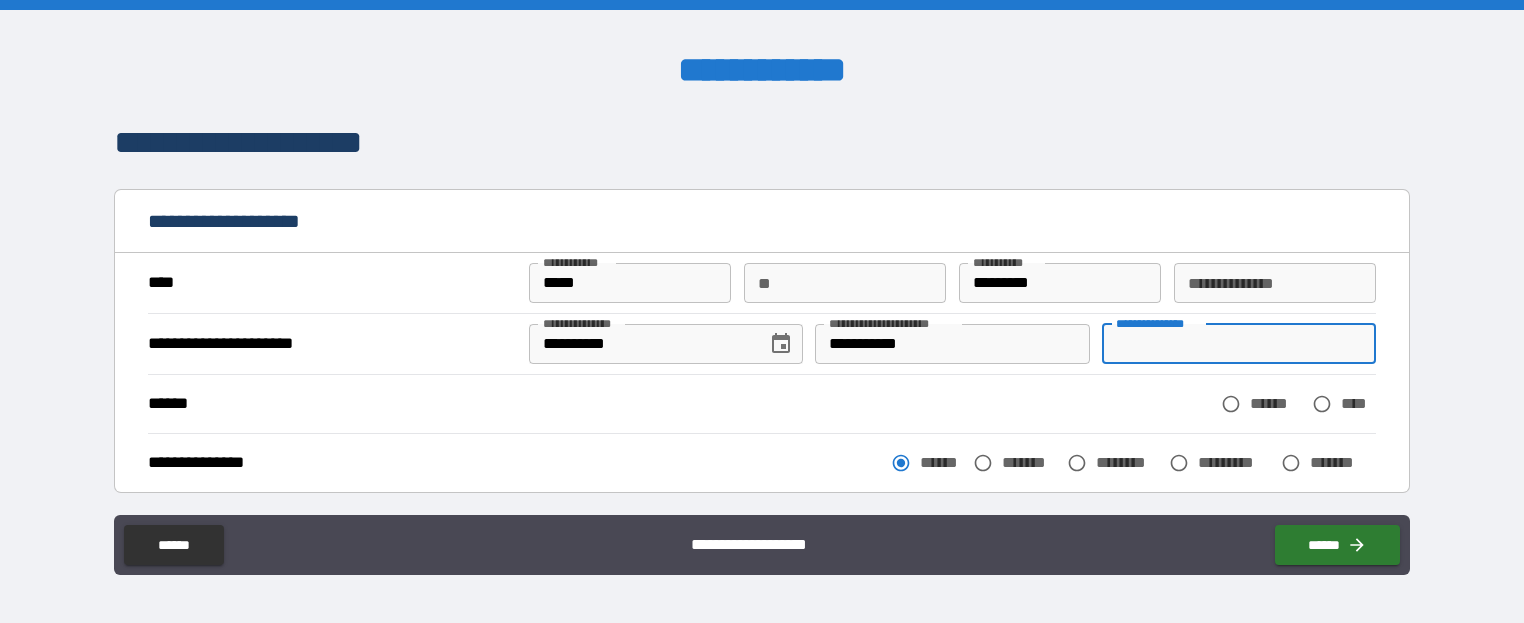 click on "**********" at bounding box center [1239, 344] 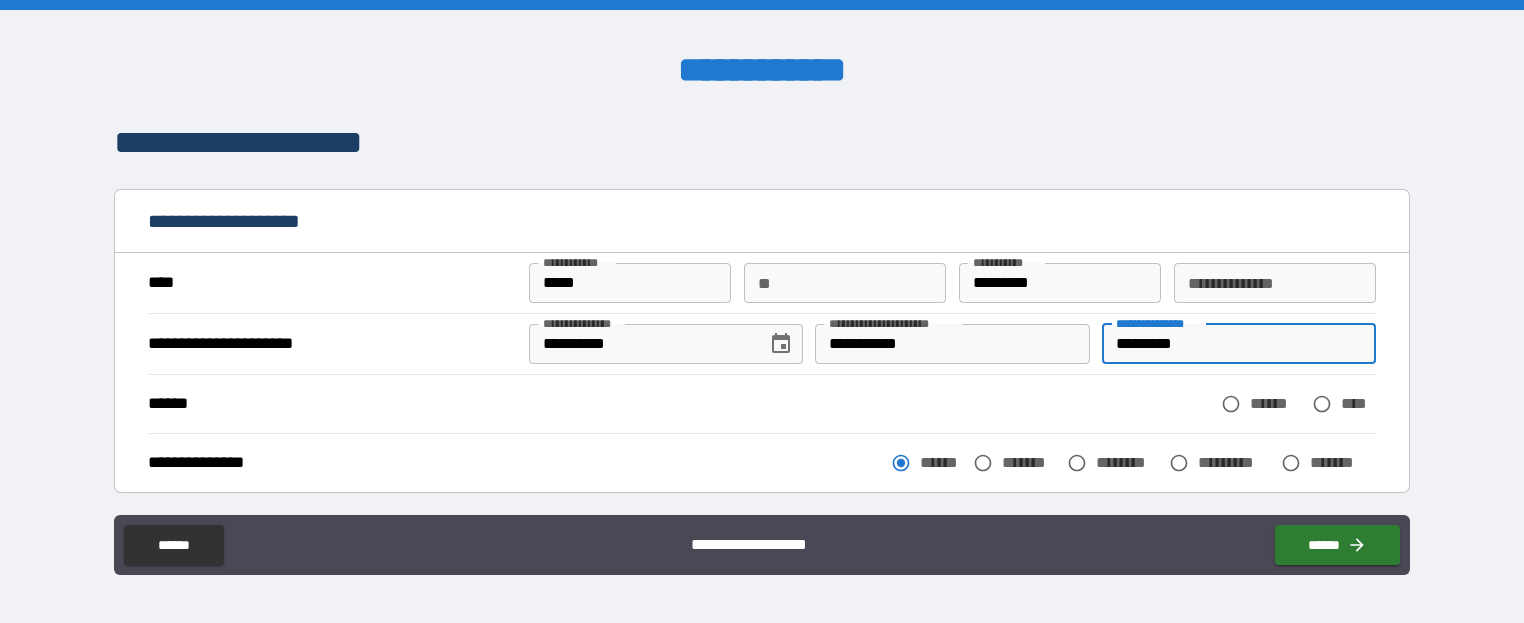 type on "*********" 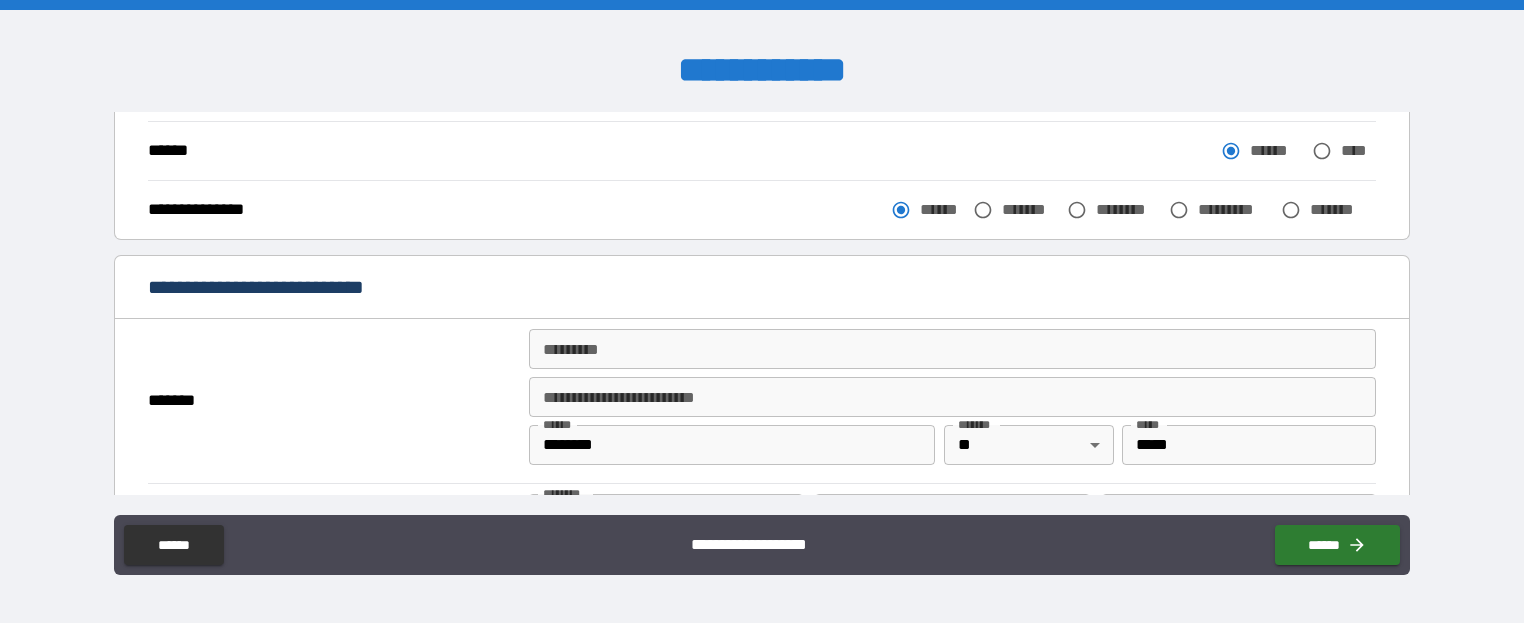 scroll, scrollTop: 300, scrollLeft: 0, axis: vertical 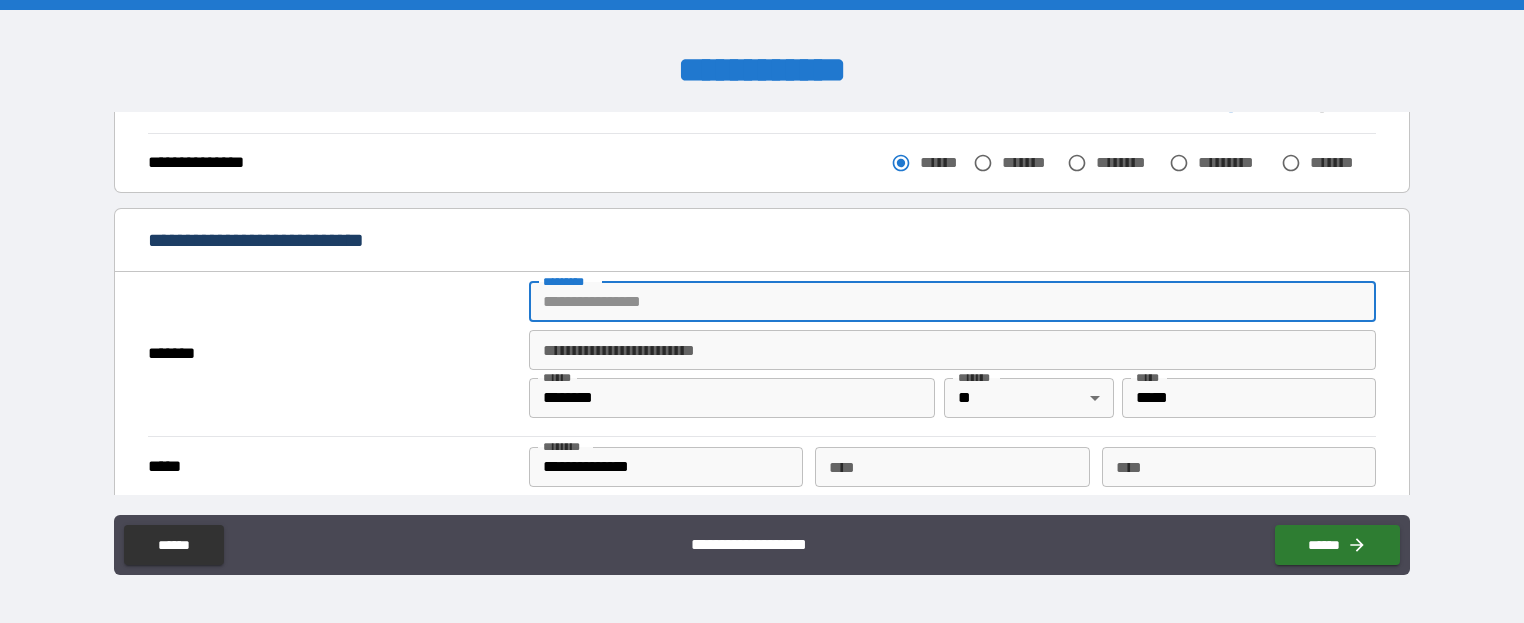click on "*******   *" at bounding box center [953, 302] 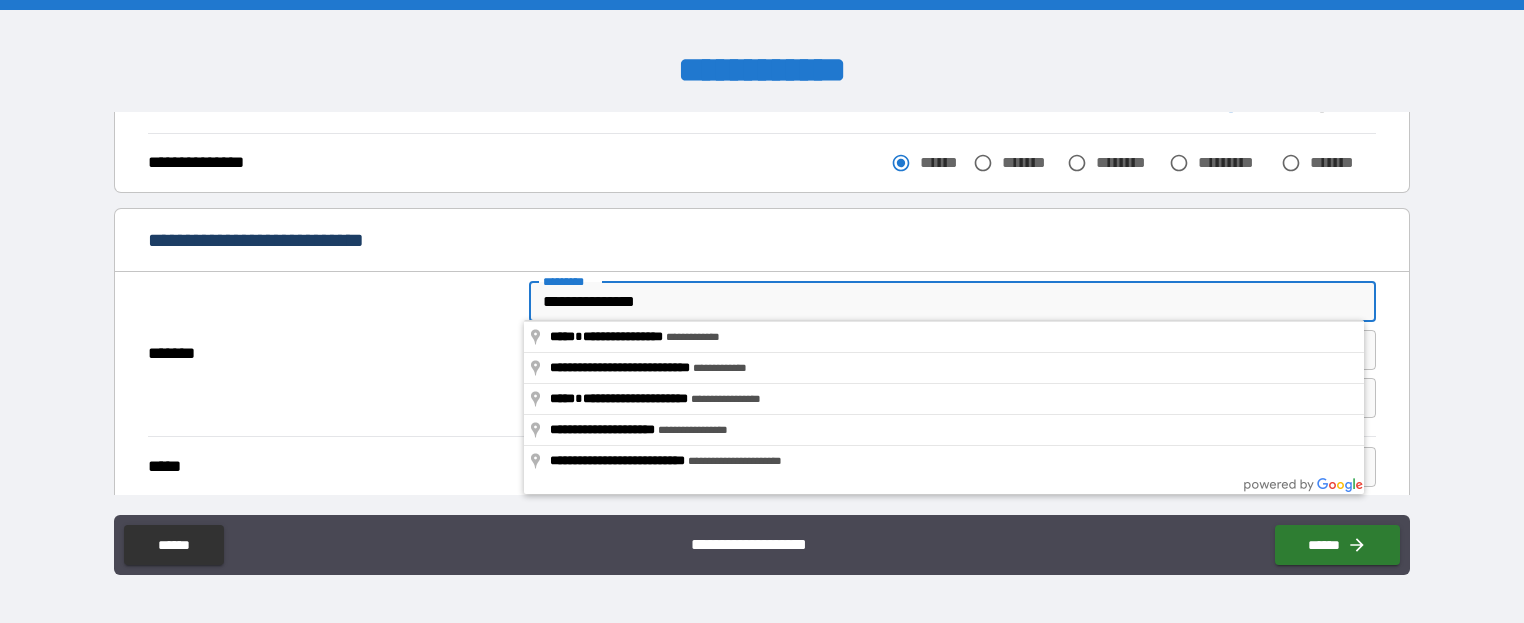type on "**********" 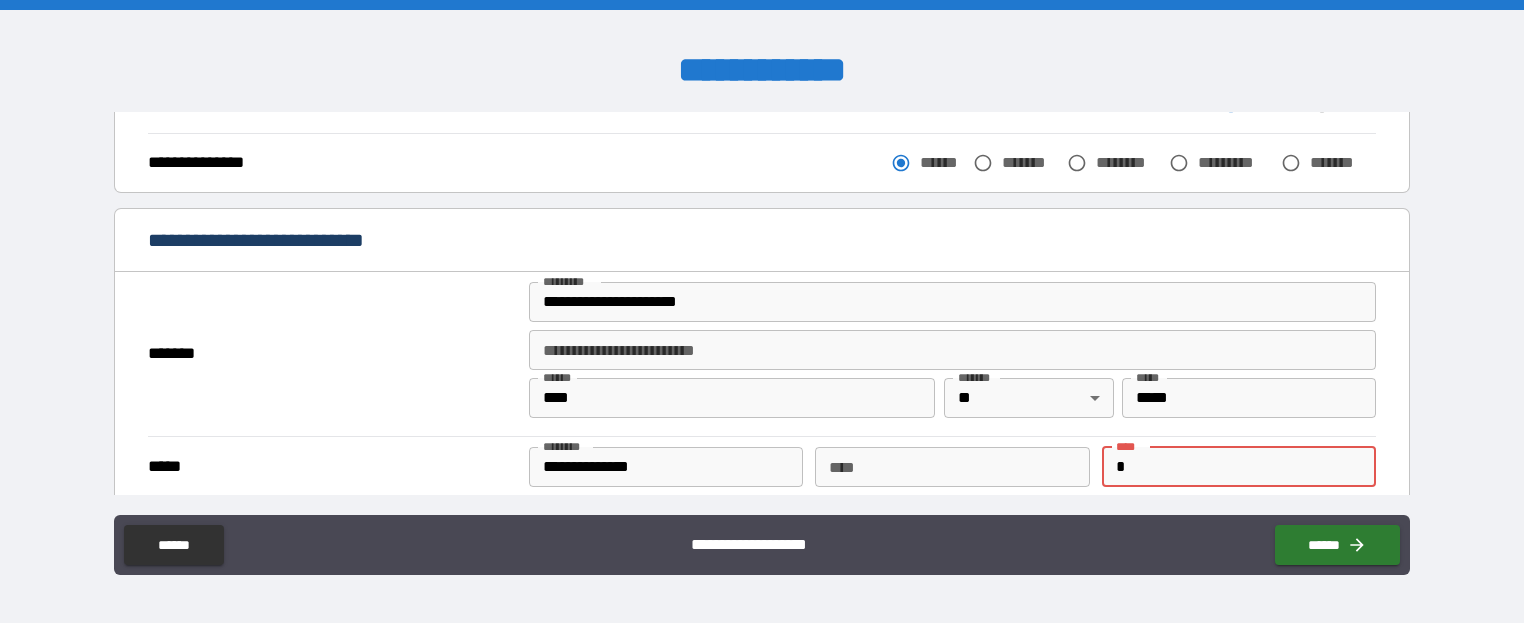 click on "*" at bounding box center [1239, 467] 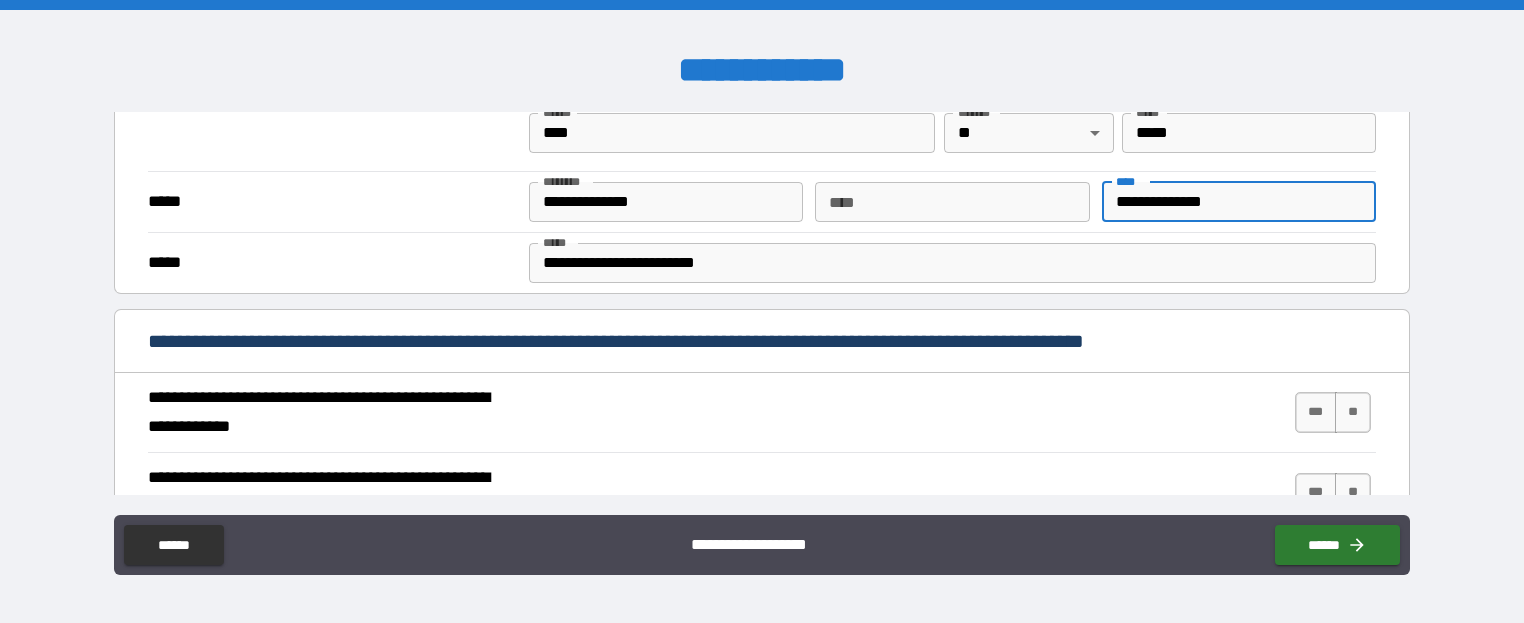 scroll, scrollTop: 700, scrollLeft: 0, axis: vertical 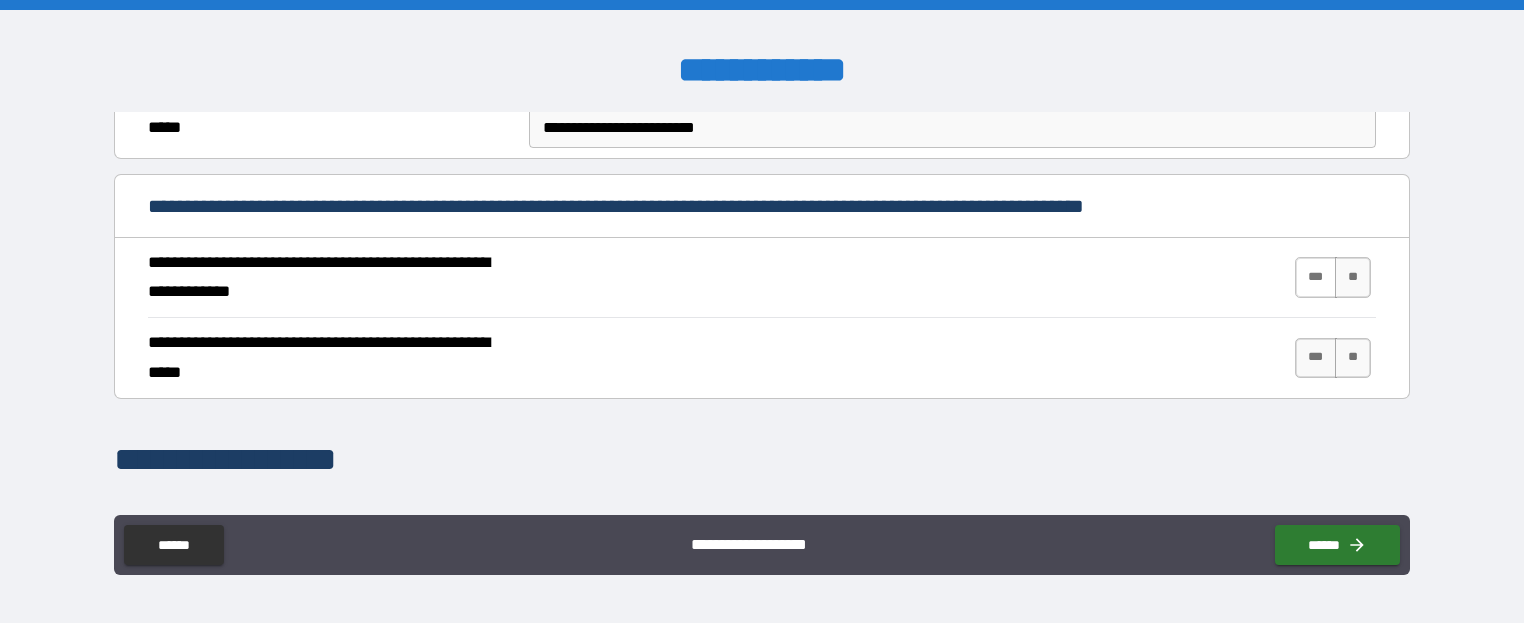 type on "**********" 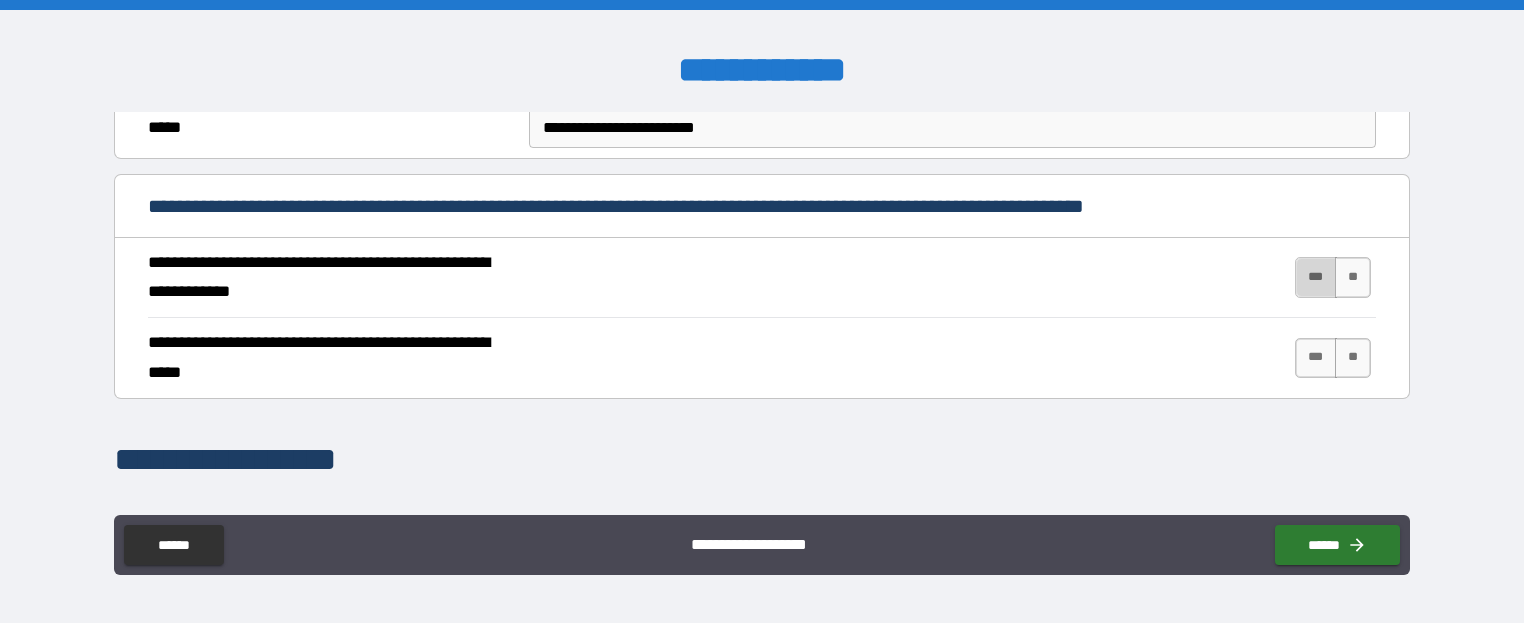 click on "***" at bounding box center [1316, 277] 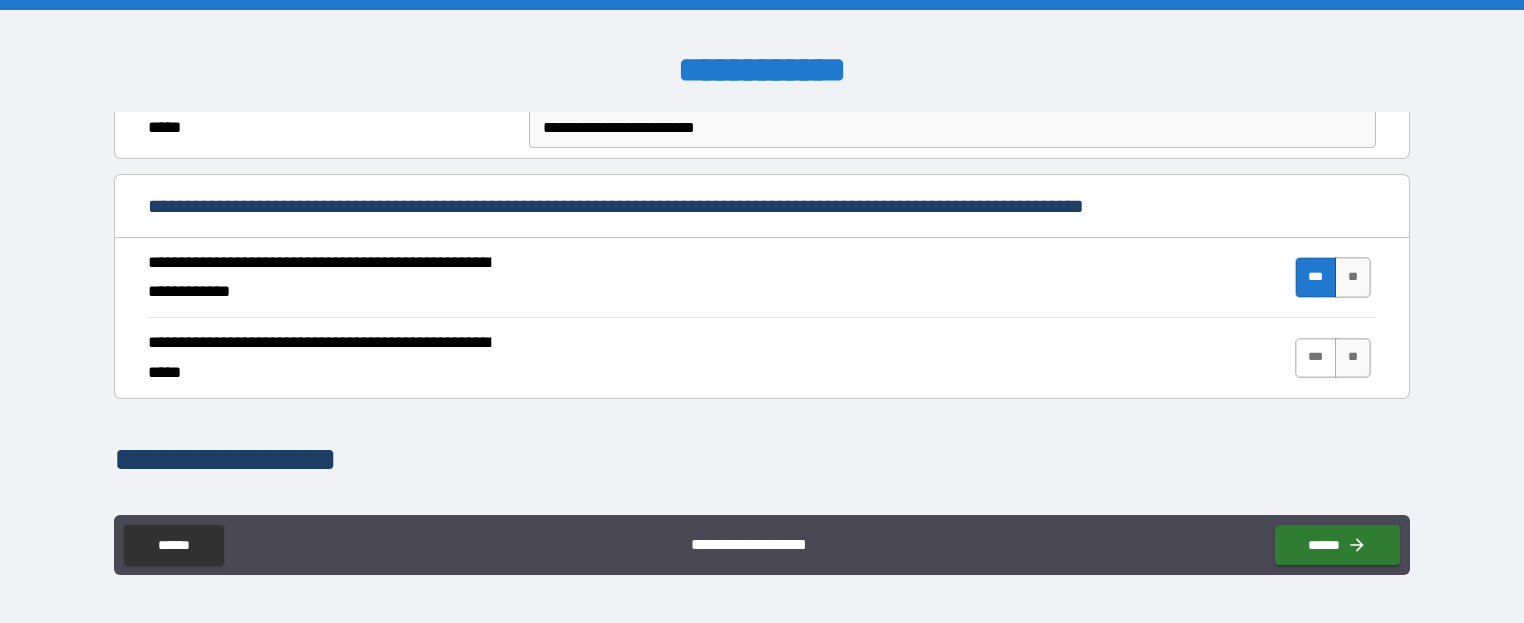 click on "***" at bounding box center [1316, 358] 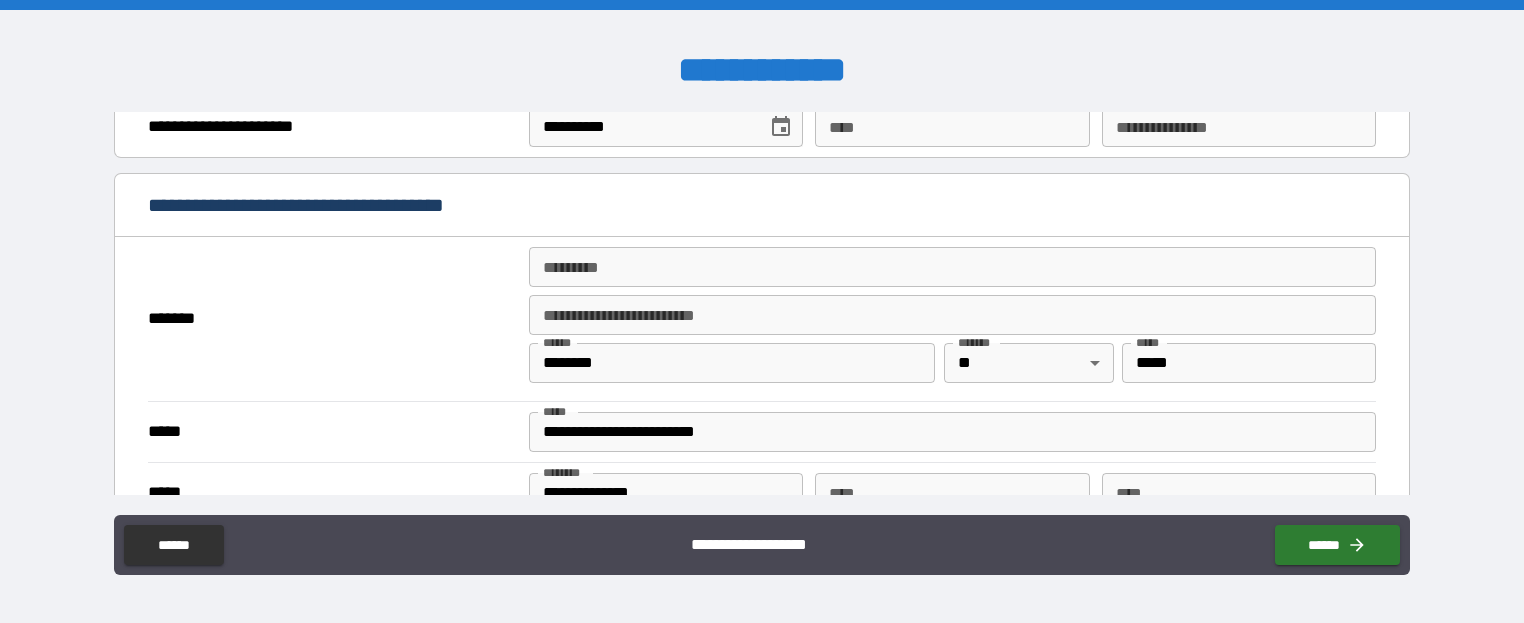 scroll, scrollTop: 1400, scrollLeft: 0, axis: vertical 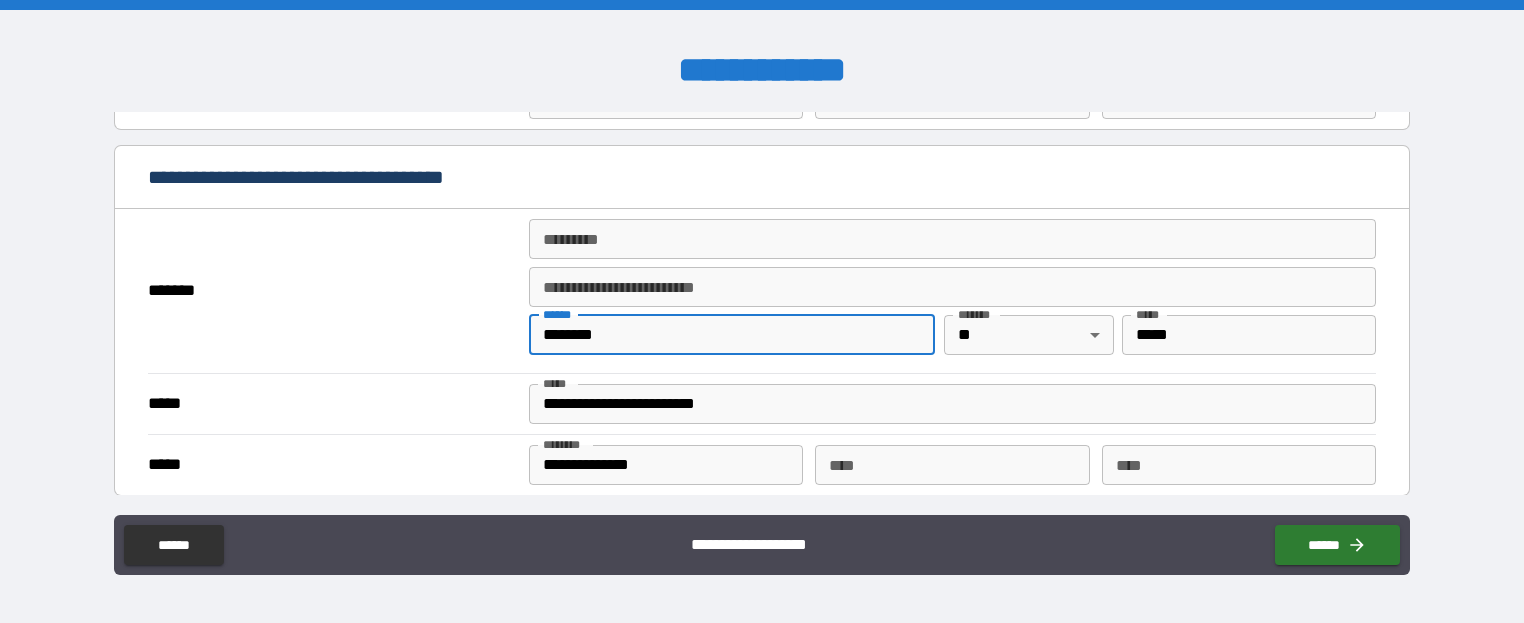 drag, startPoint x: 619, startPoint y: 330, endPoint x: 517, endPoint y: 341, distance: 102.59142 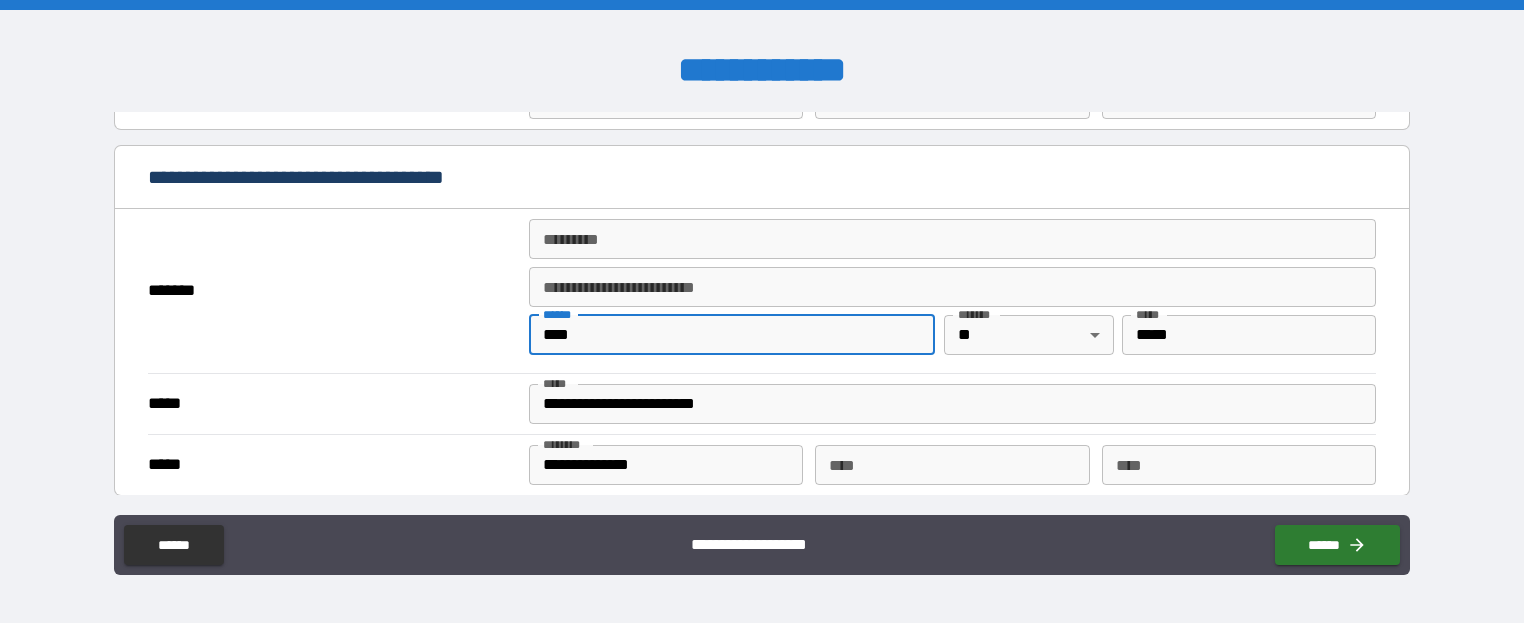 type on "****" 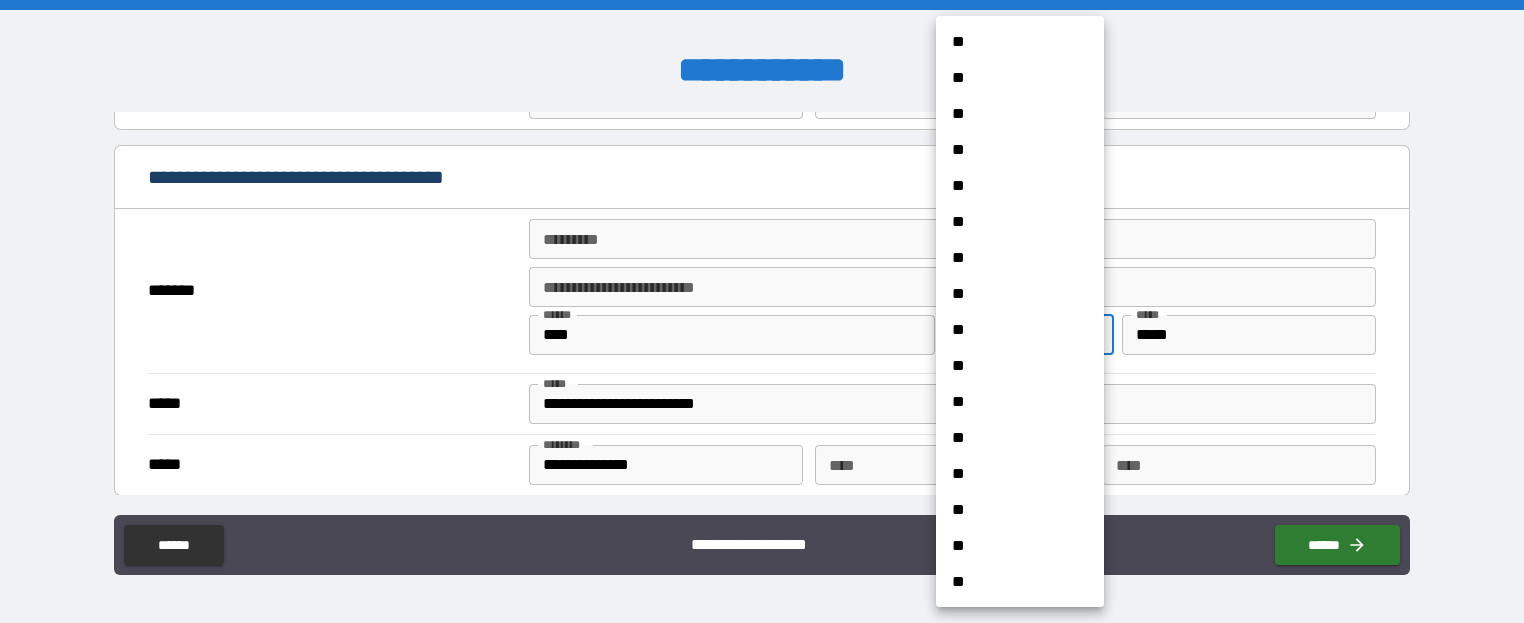 click on "**********" at bounding box center [762, 311] 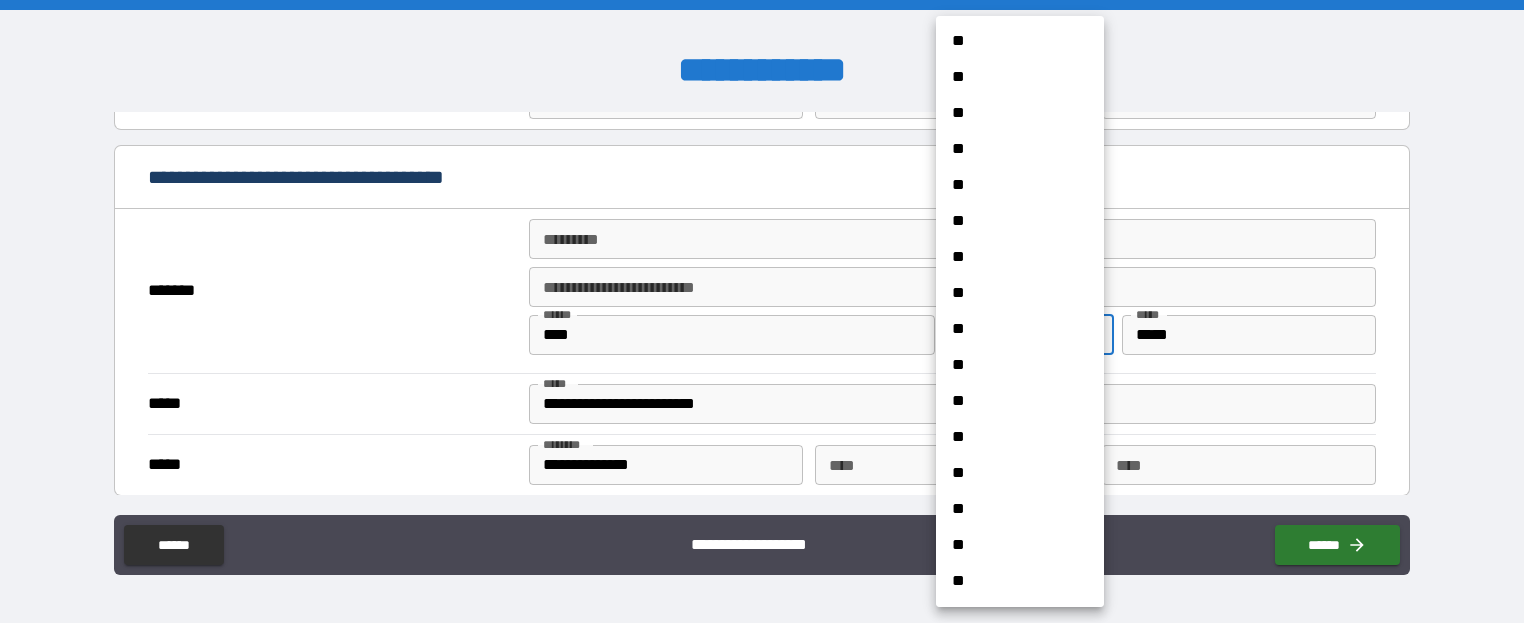scroll, scrollTop: 0, scrollLeft: 0, axis: both 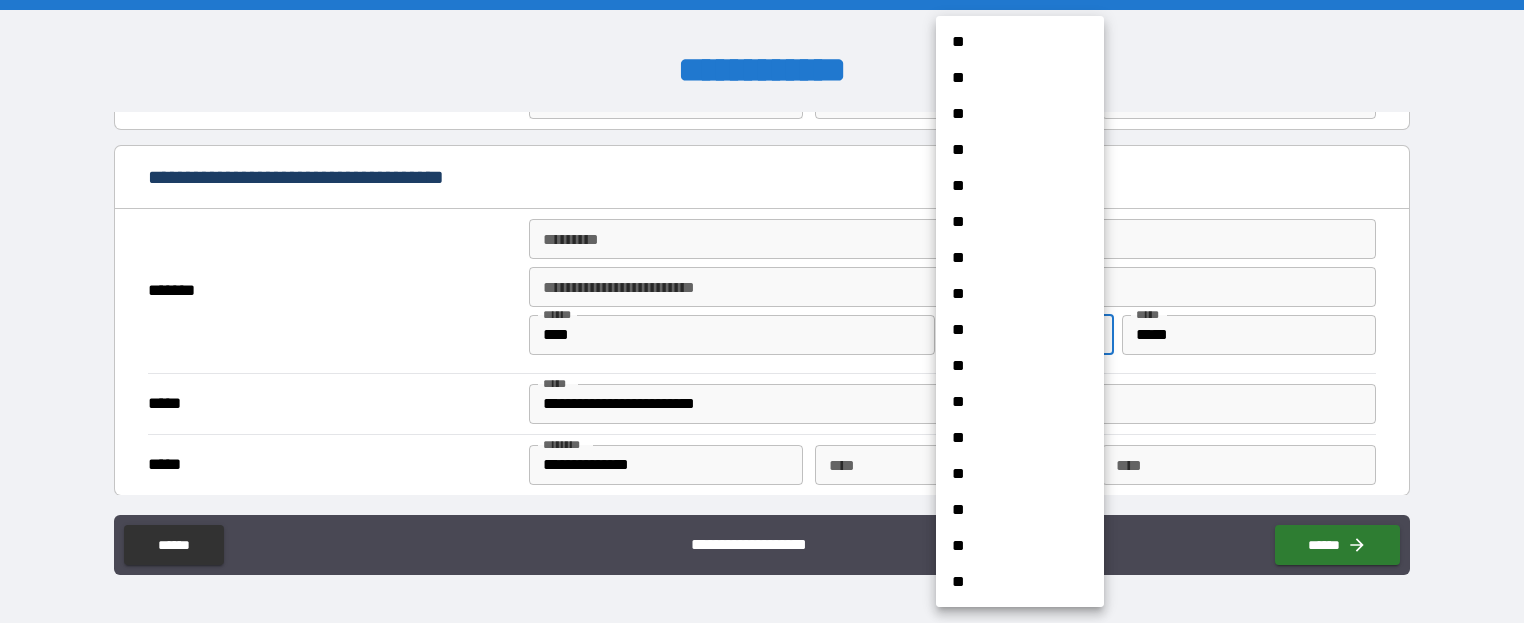 click on "**" at bounding box center (1012, 150) 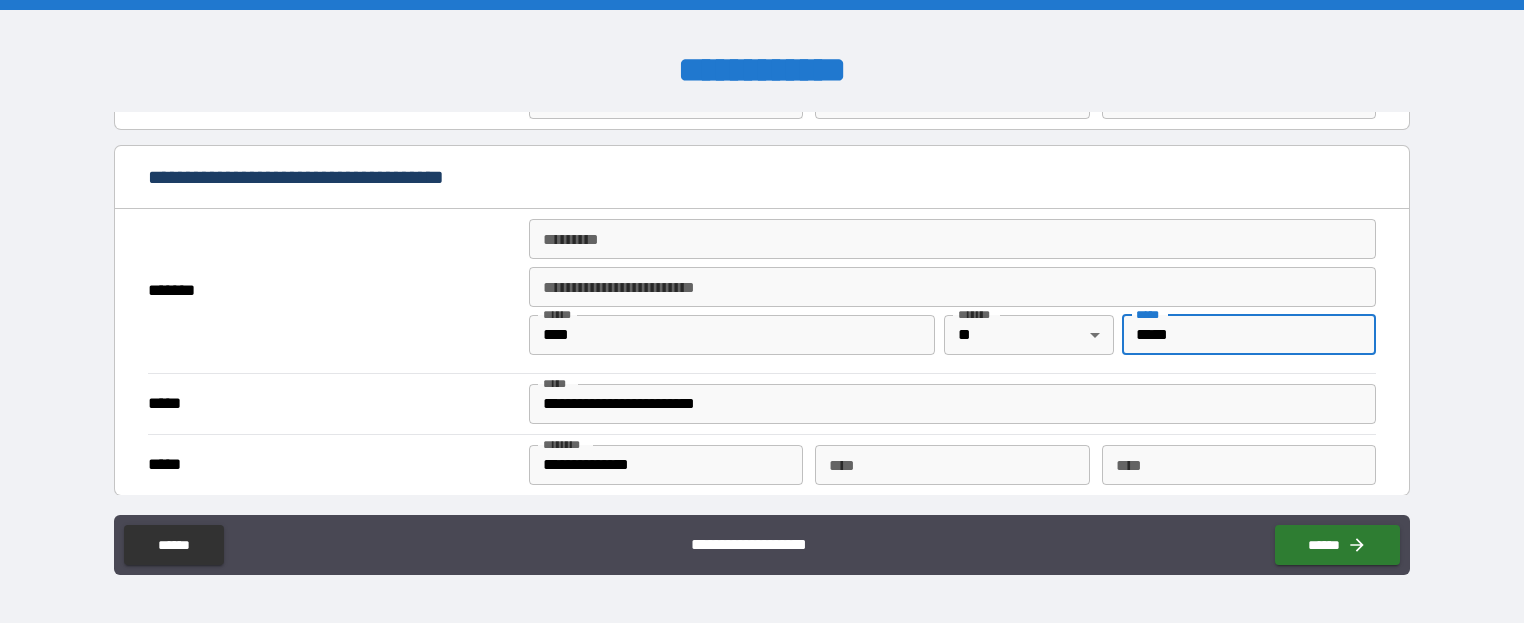 drag, startPoint x: 1124, startPoint y: 323, endPoint x: 1219, endPoint y: 334, distance: 95.63472 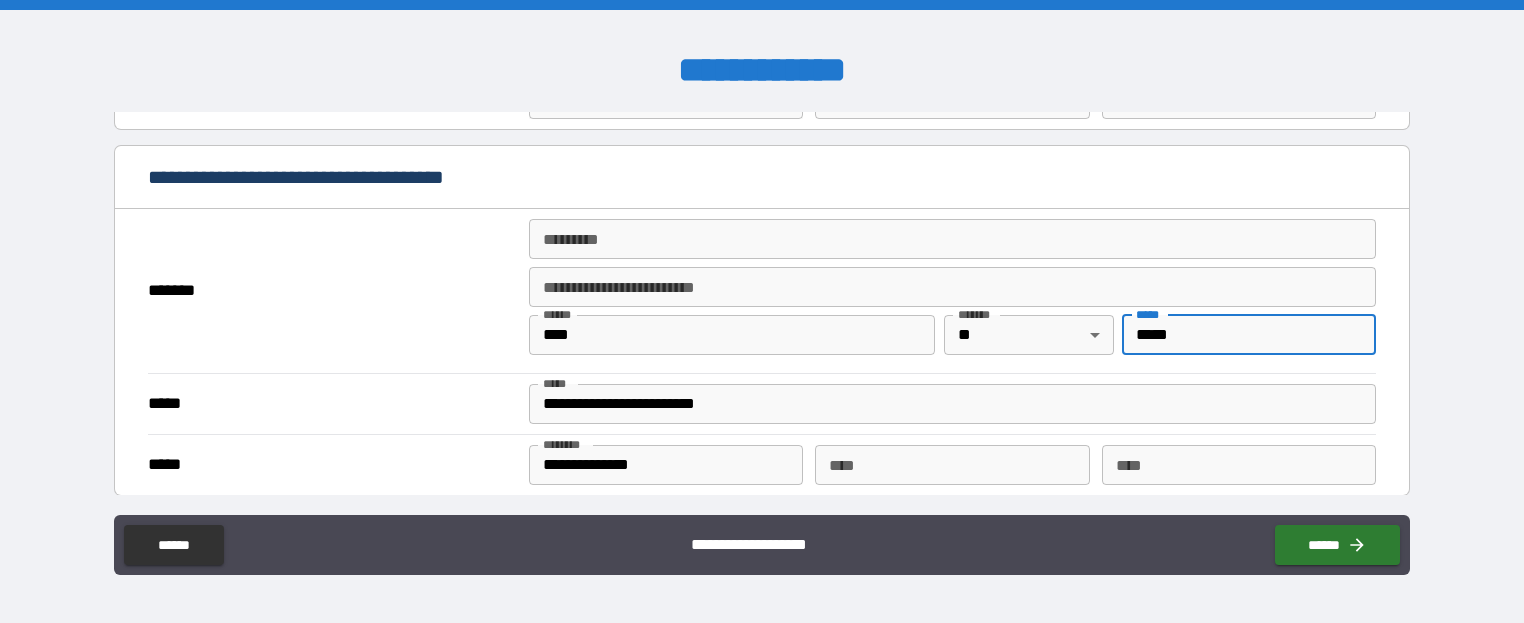 type on "*****" 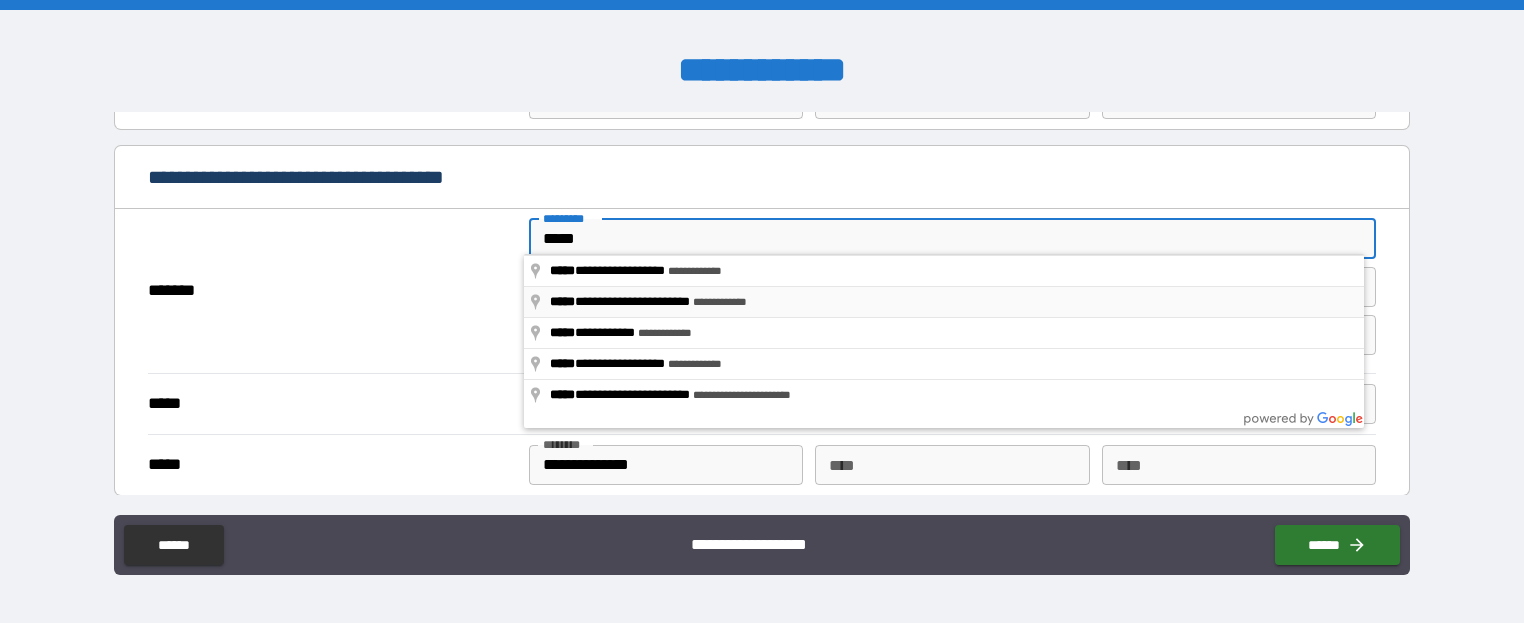 type on "**********" 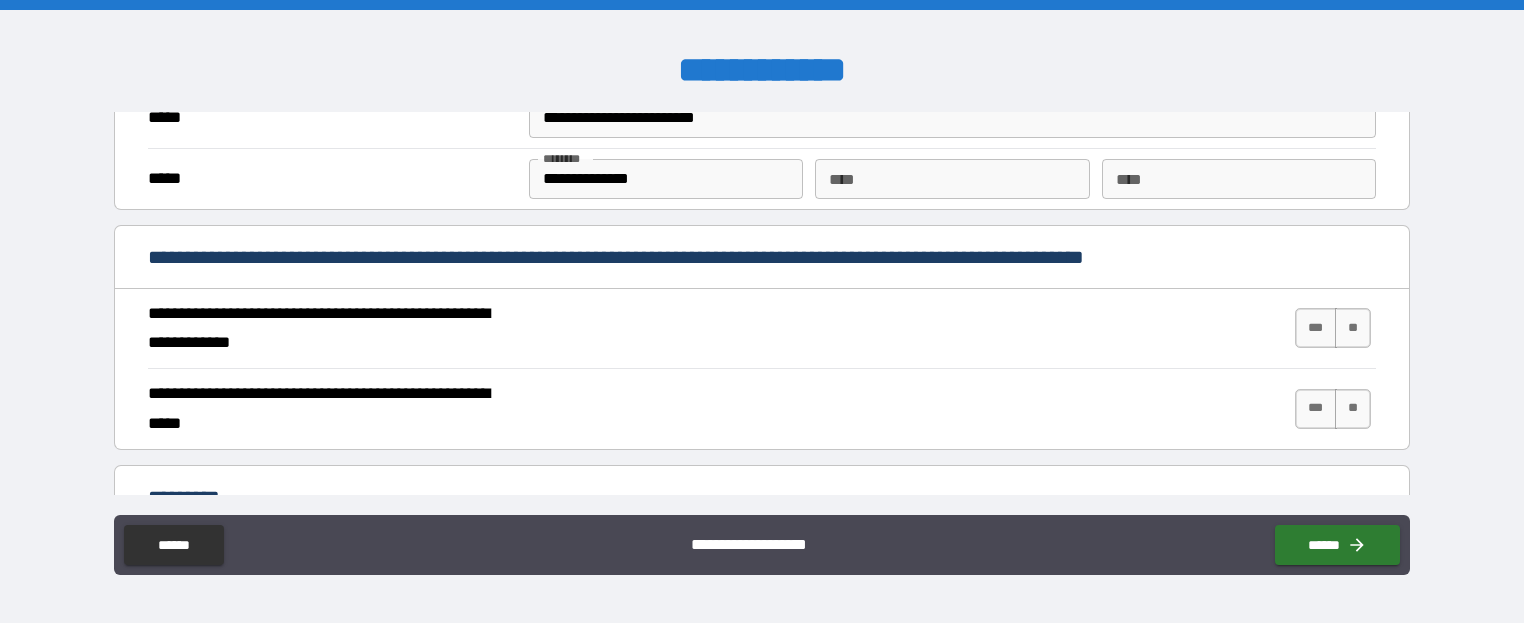 scroll, scrollTop: 1700, scrollLeft: 0, axis: vertical 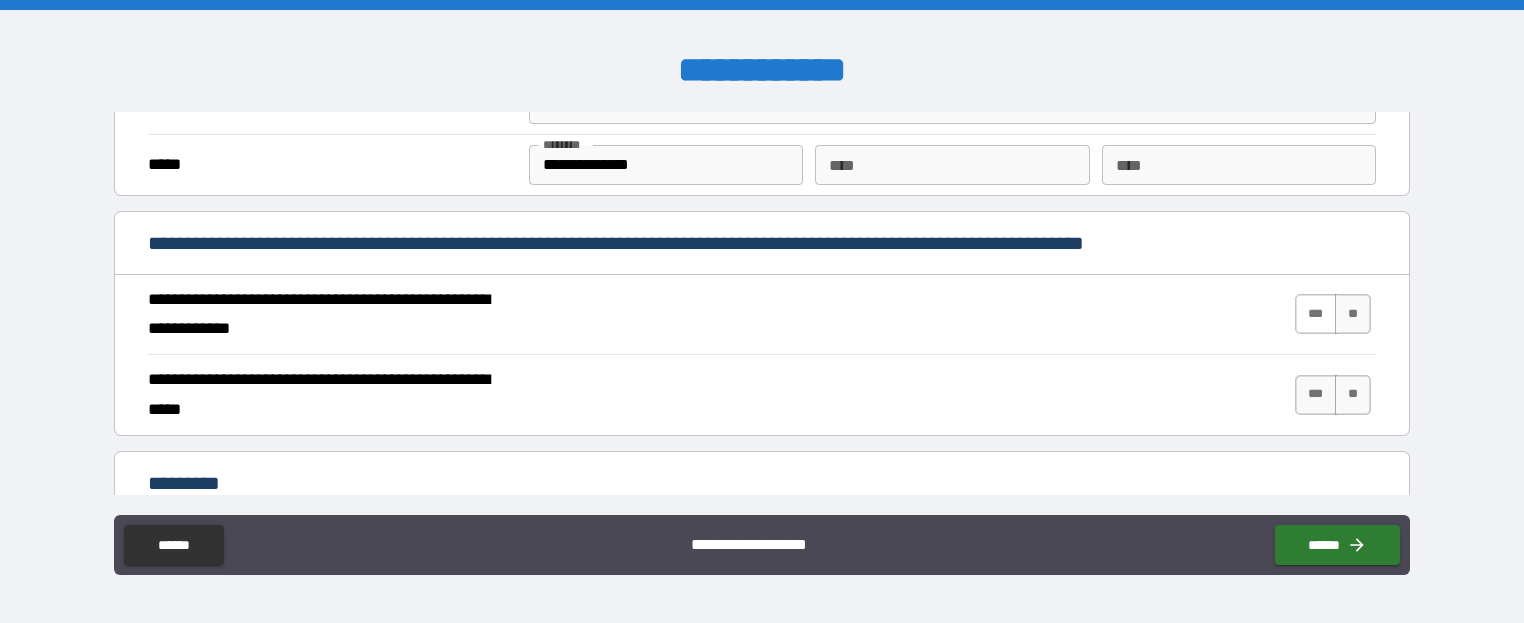 click on "***" at bounding box center [1316, 314] 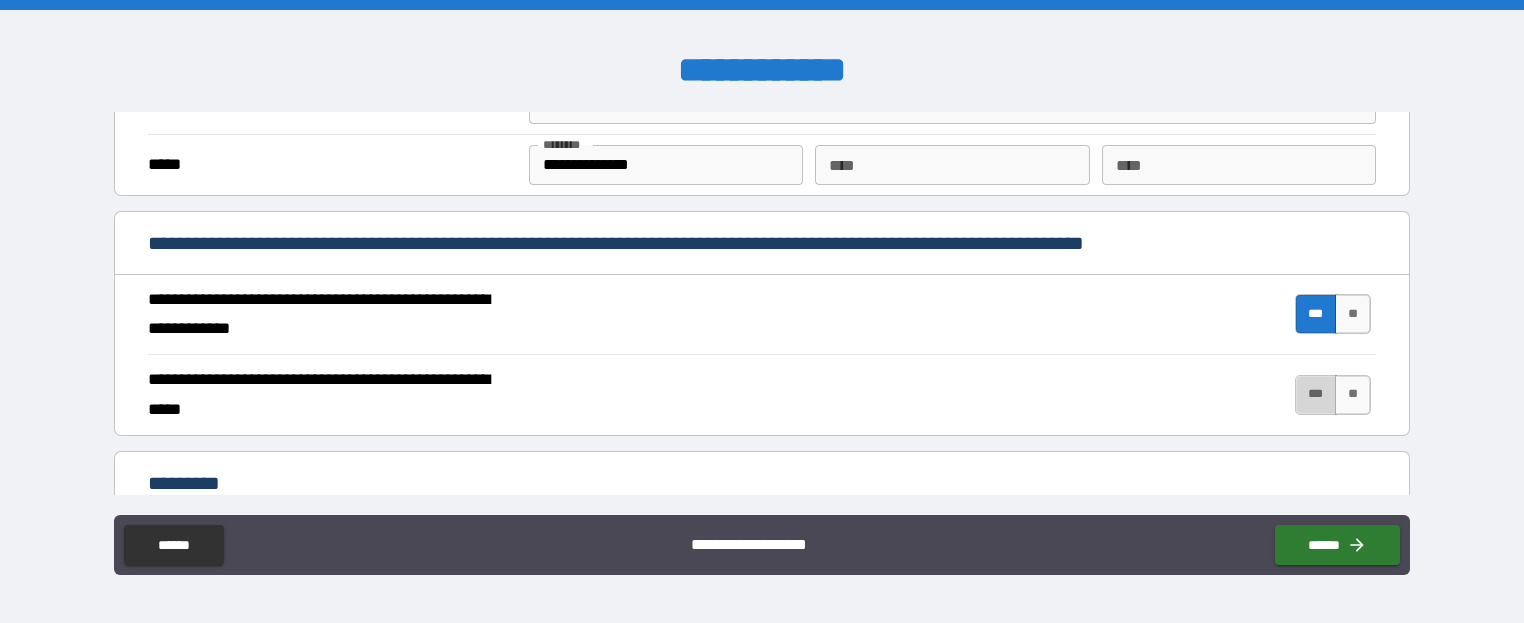 click on "***" at bounding box center (1316, 395) 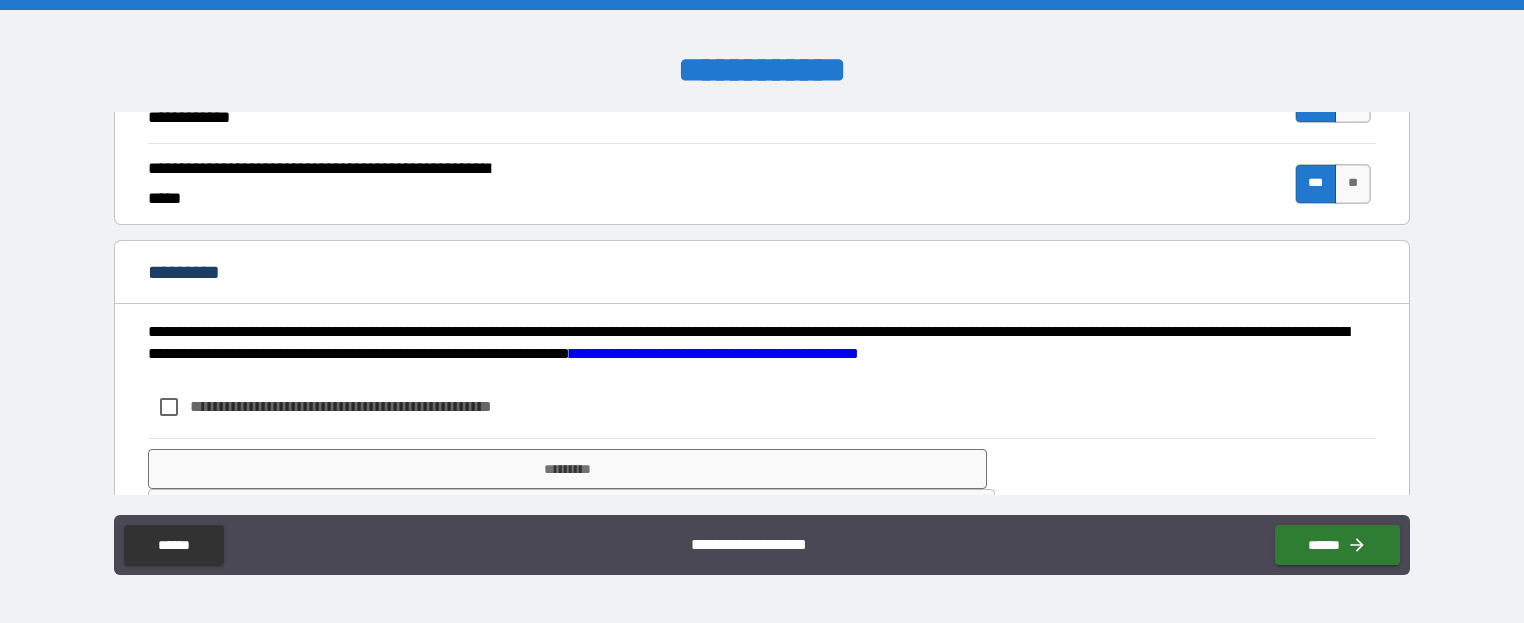 scroll, scrollTop: 1968, scrollLeft: 0, axis: vertical 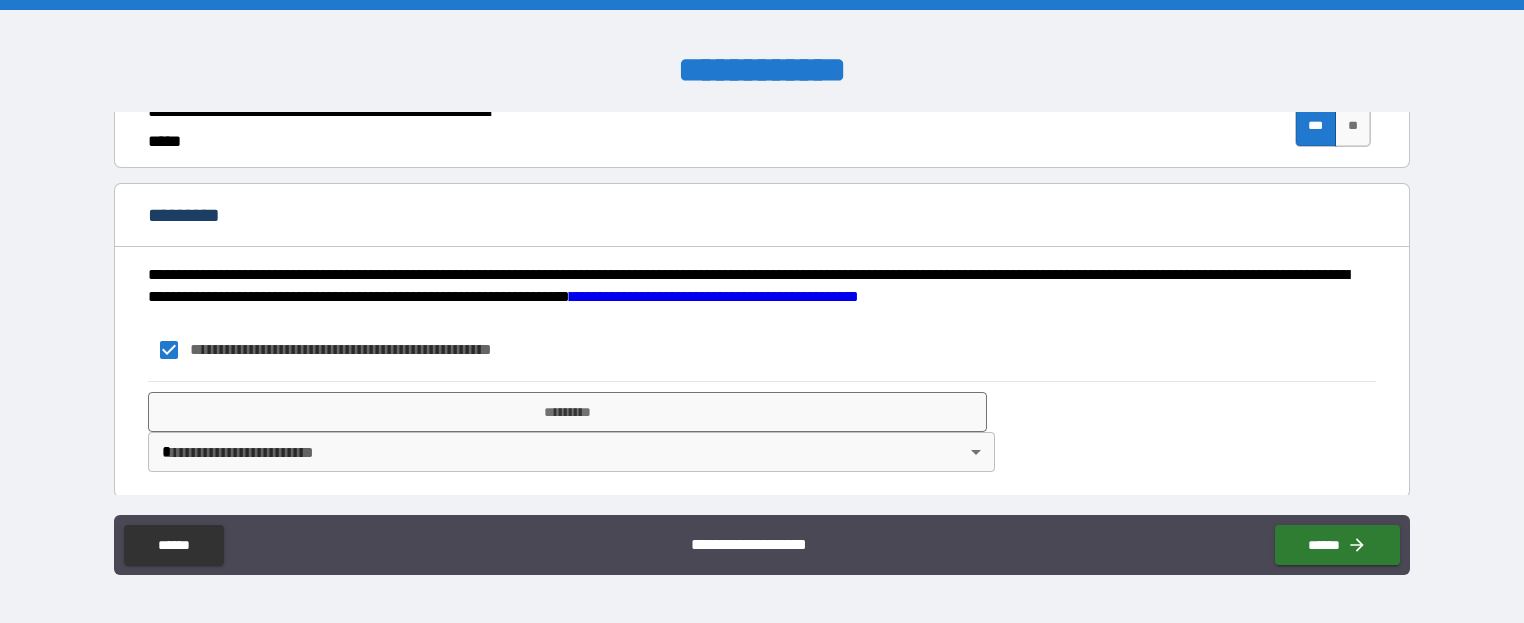click on "**********" at bounding box center [762, 311] 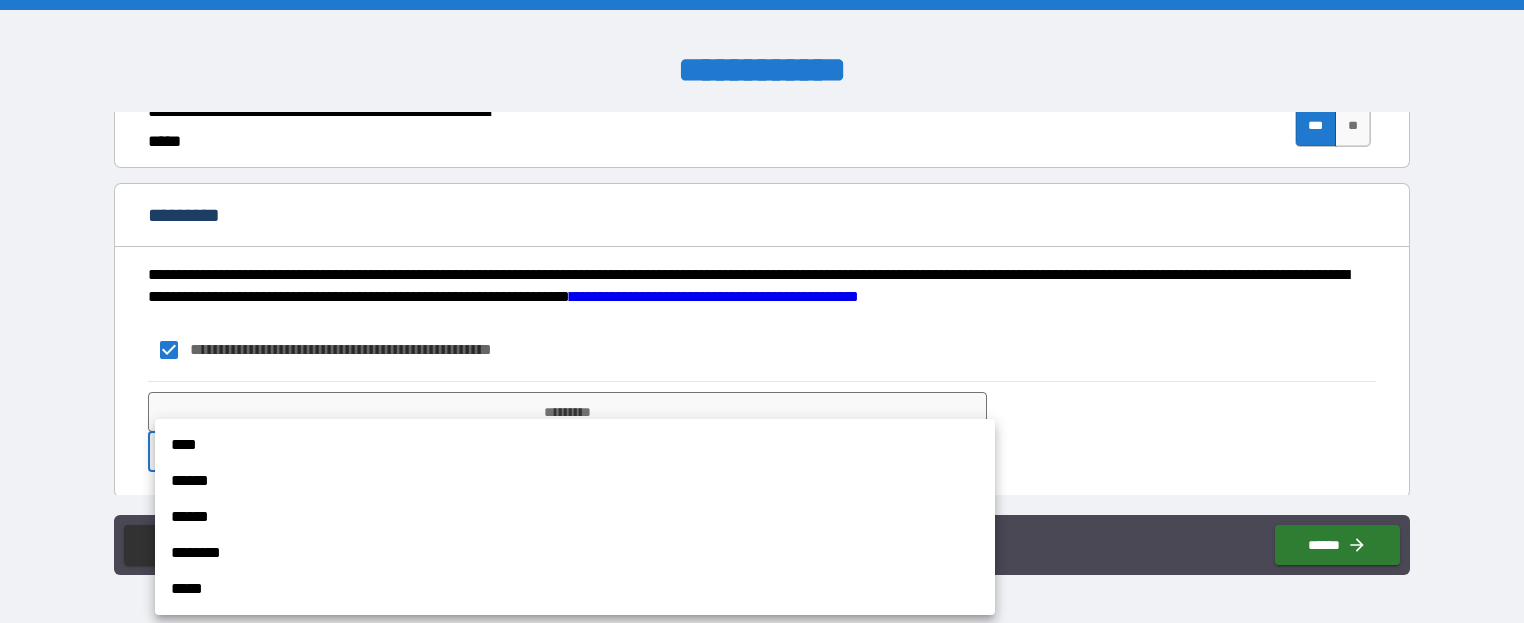 click on "****" at bounding box center [575, 445] 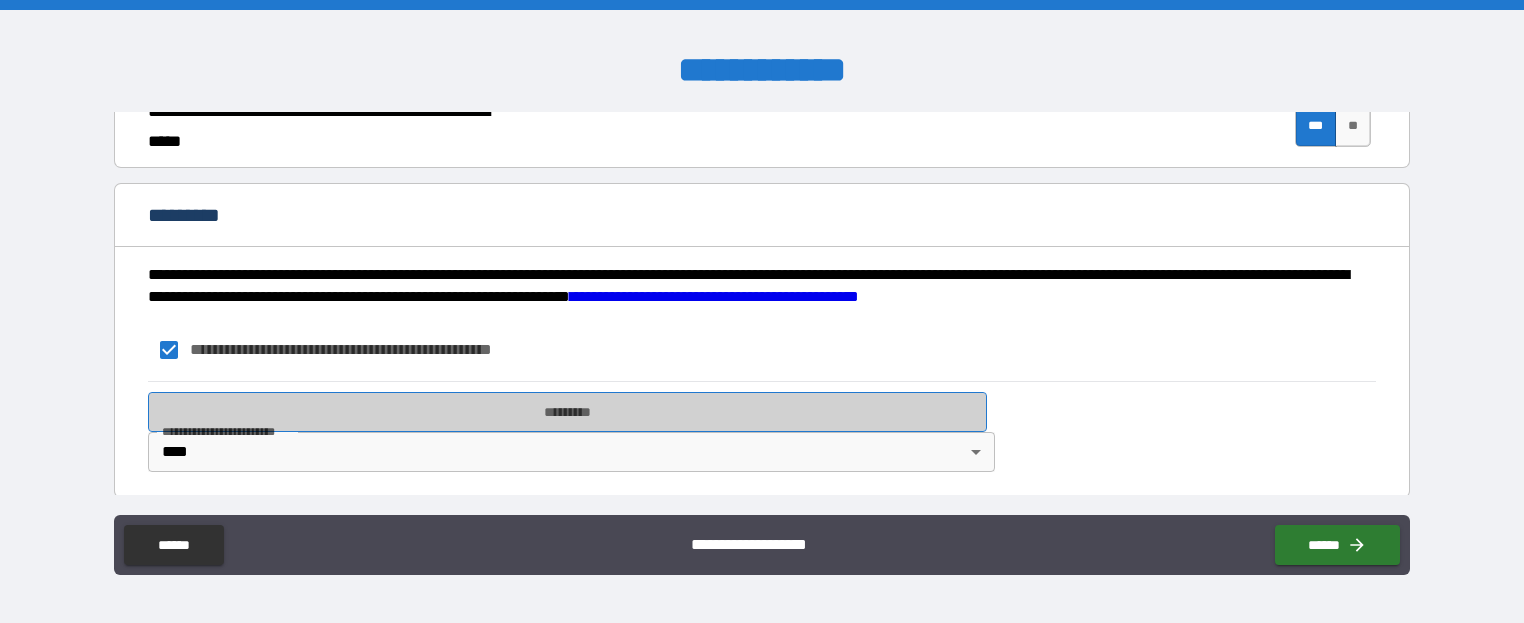 click on "*********" at bounding box center (568, 412) 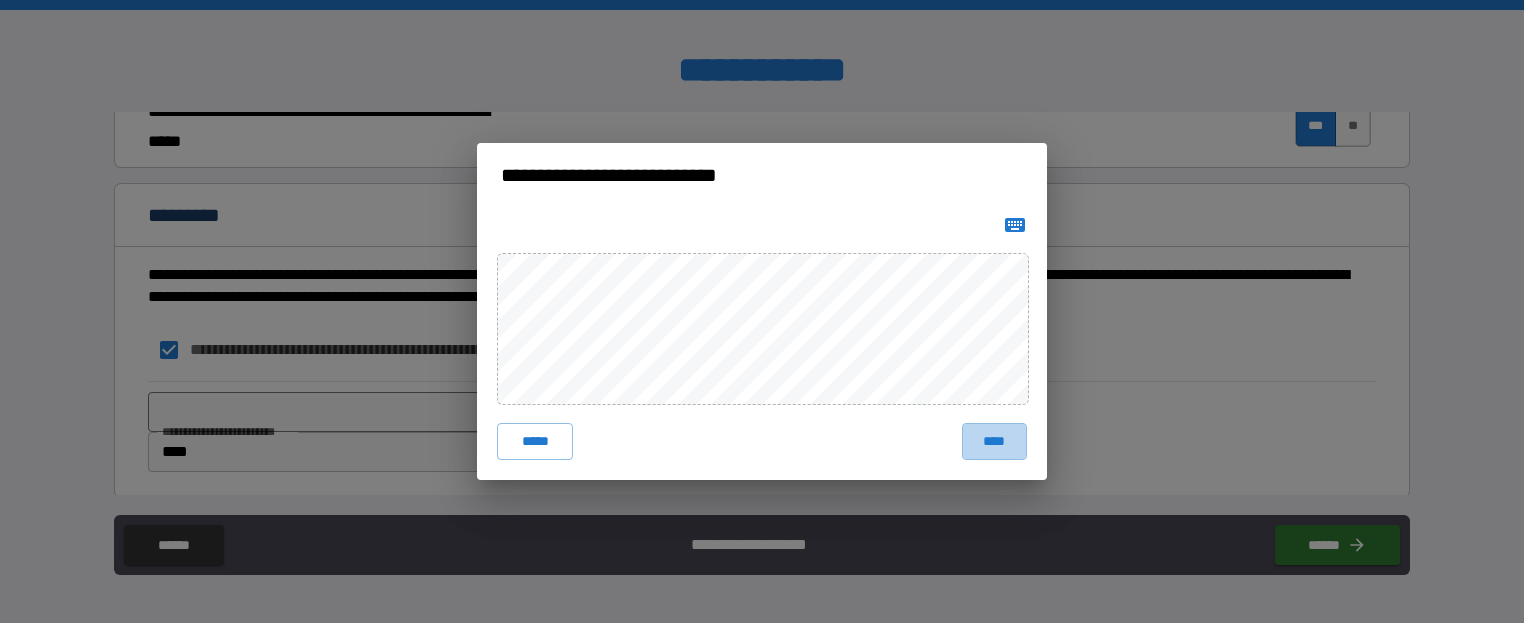 click on "****" at bounding box center [994, 441] 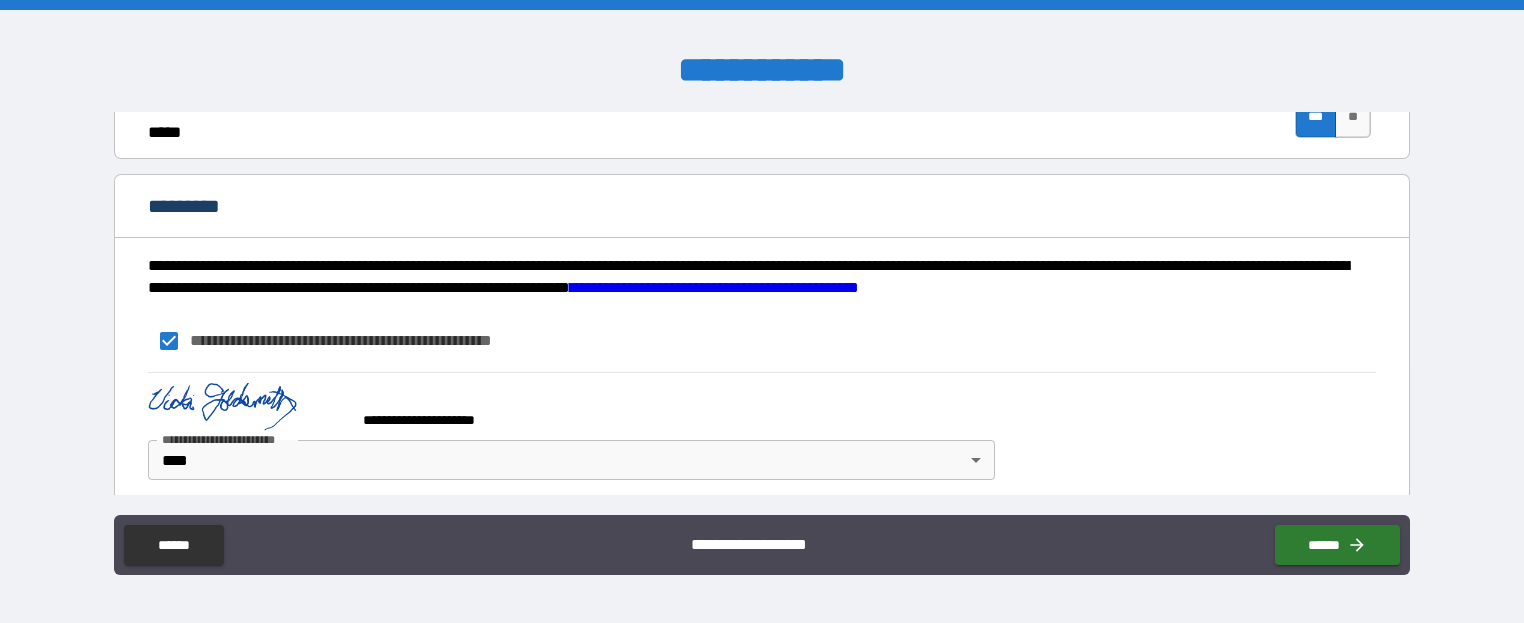 scroll, scrollTop: 1985, scrollLeft: 0, axis: vertical 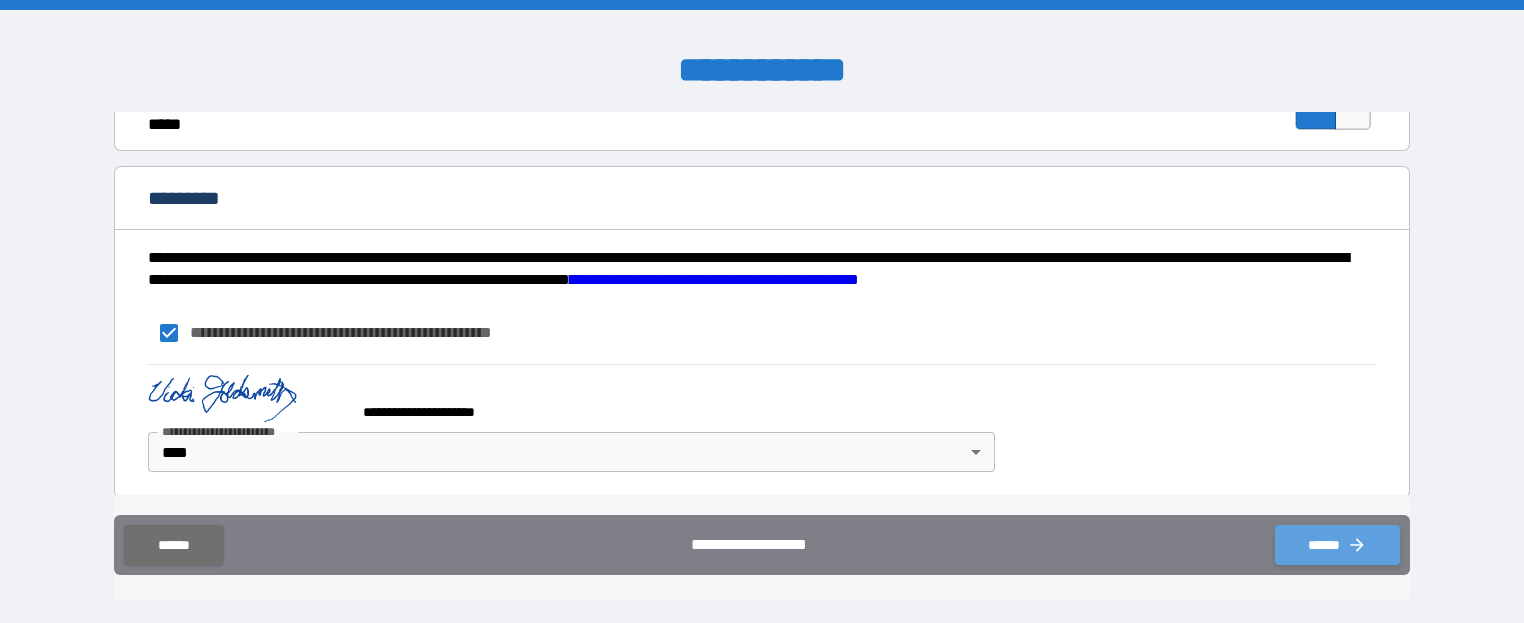 click on "******" at bounding box center (1337, 545) 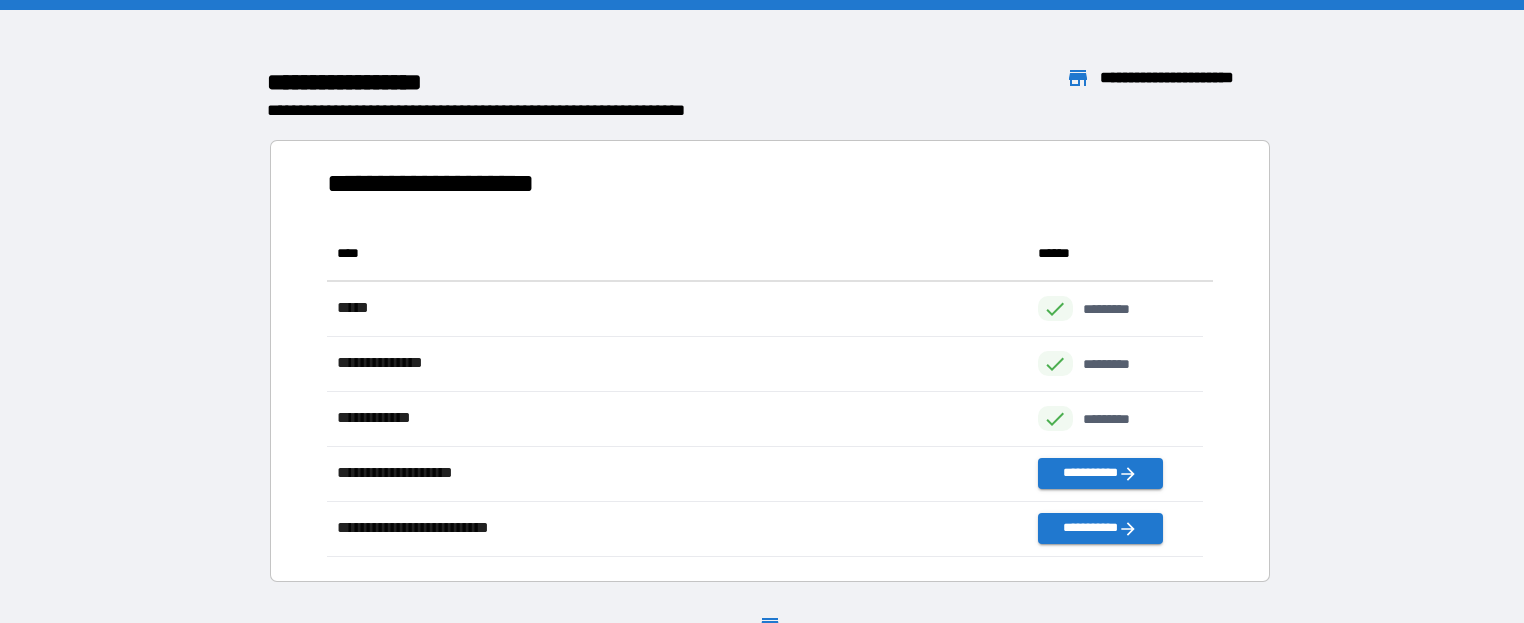 scroll, scrollTop: 16, scrollLeft: 16, axis: both 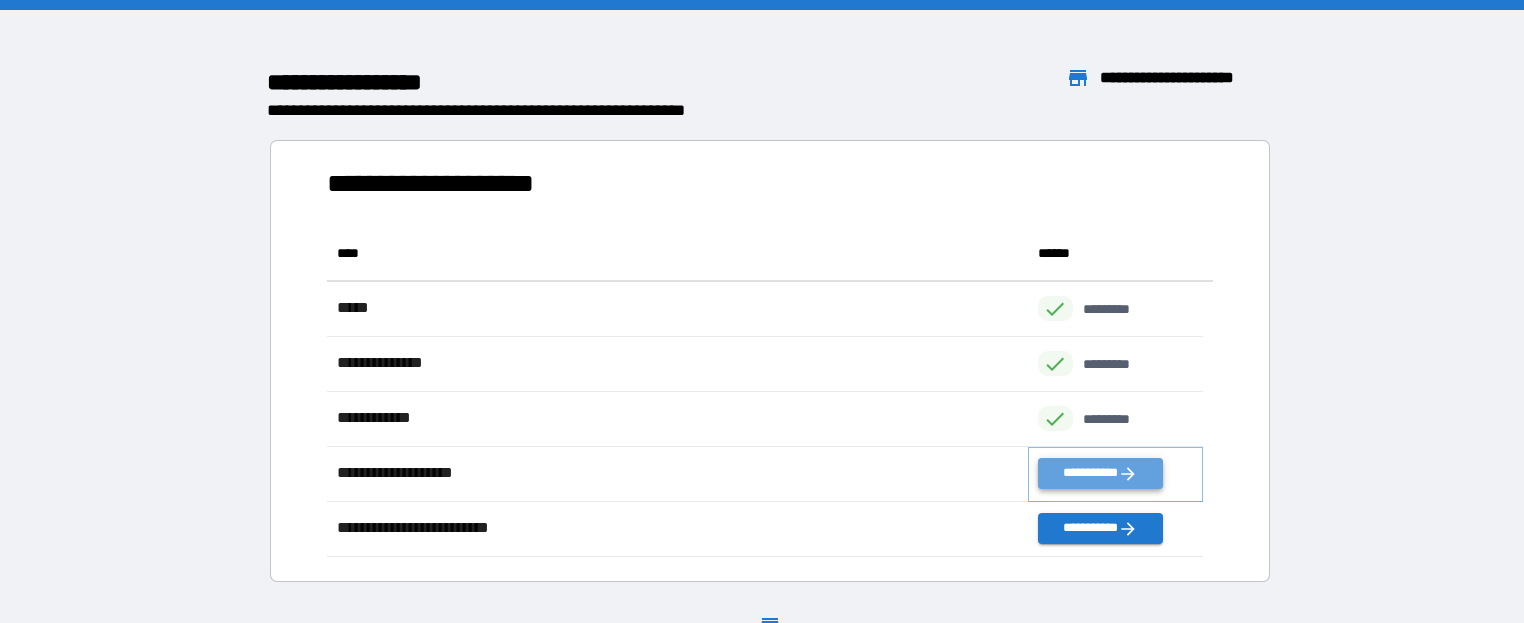click on "**********" at bounding box center (1100, 473) 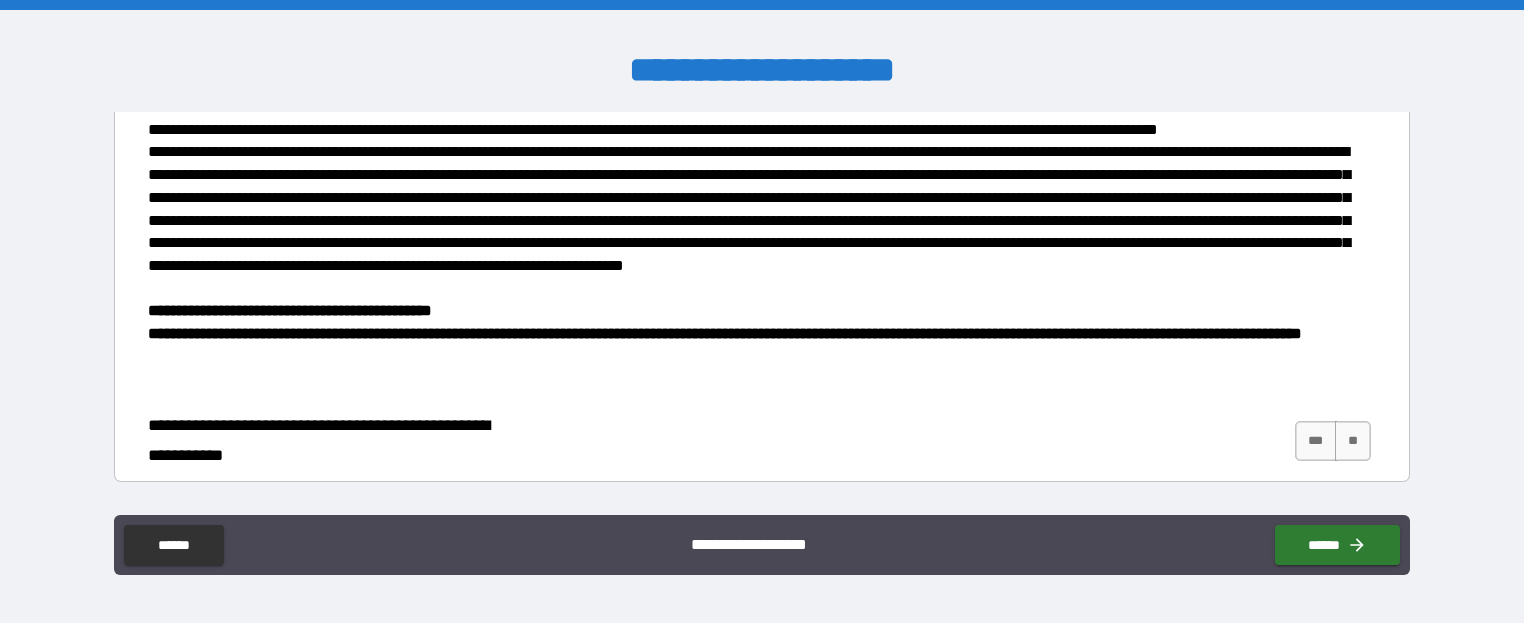 scroll, scrollTop: 700, scrollLeft: 0, axis: vertical 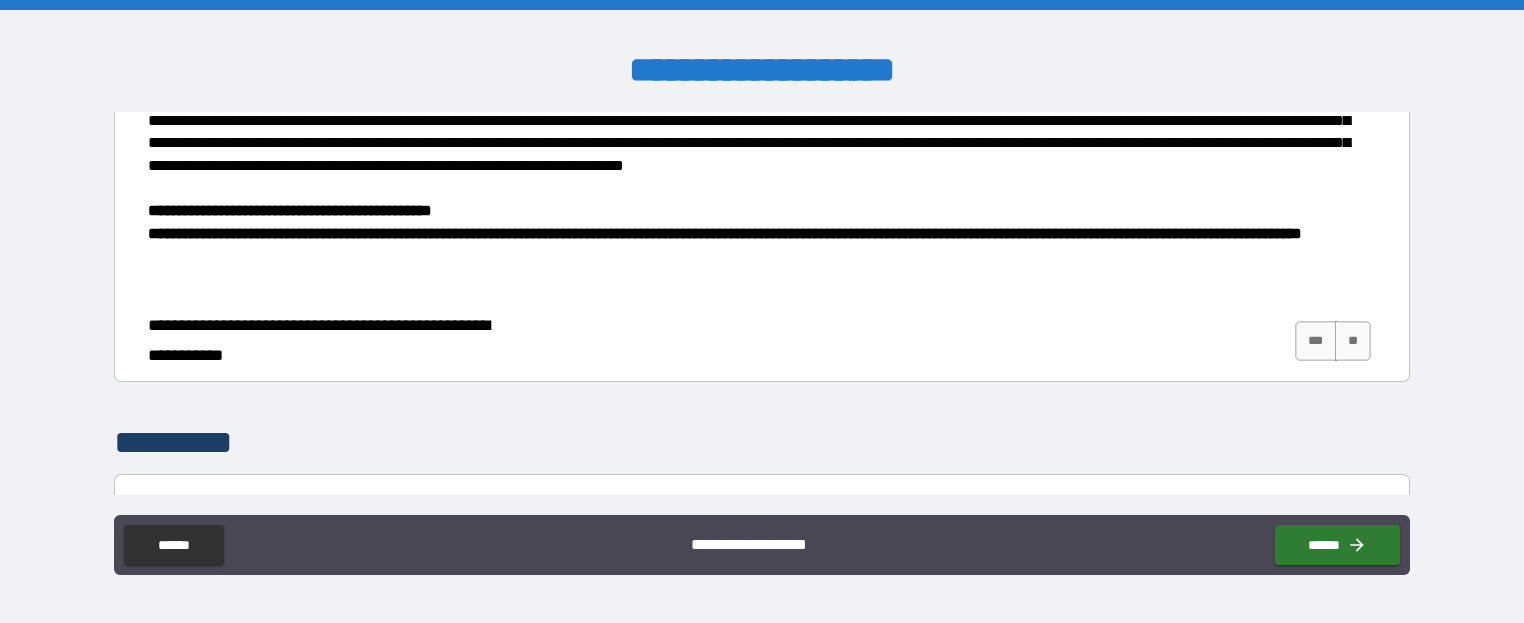 click on "**********" at bounding box center [290, 210] 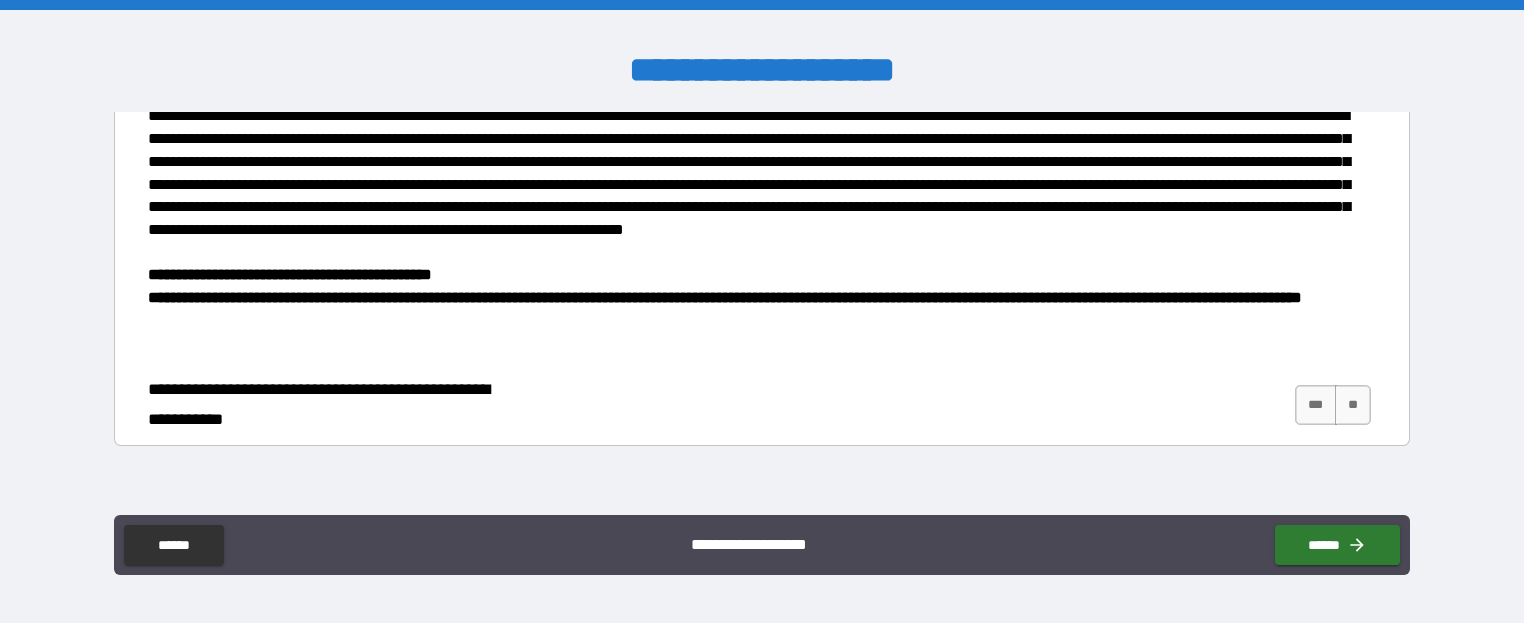 scroll, scrollTop: 639, scrollLeft: 0, axis: vertical 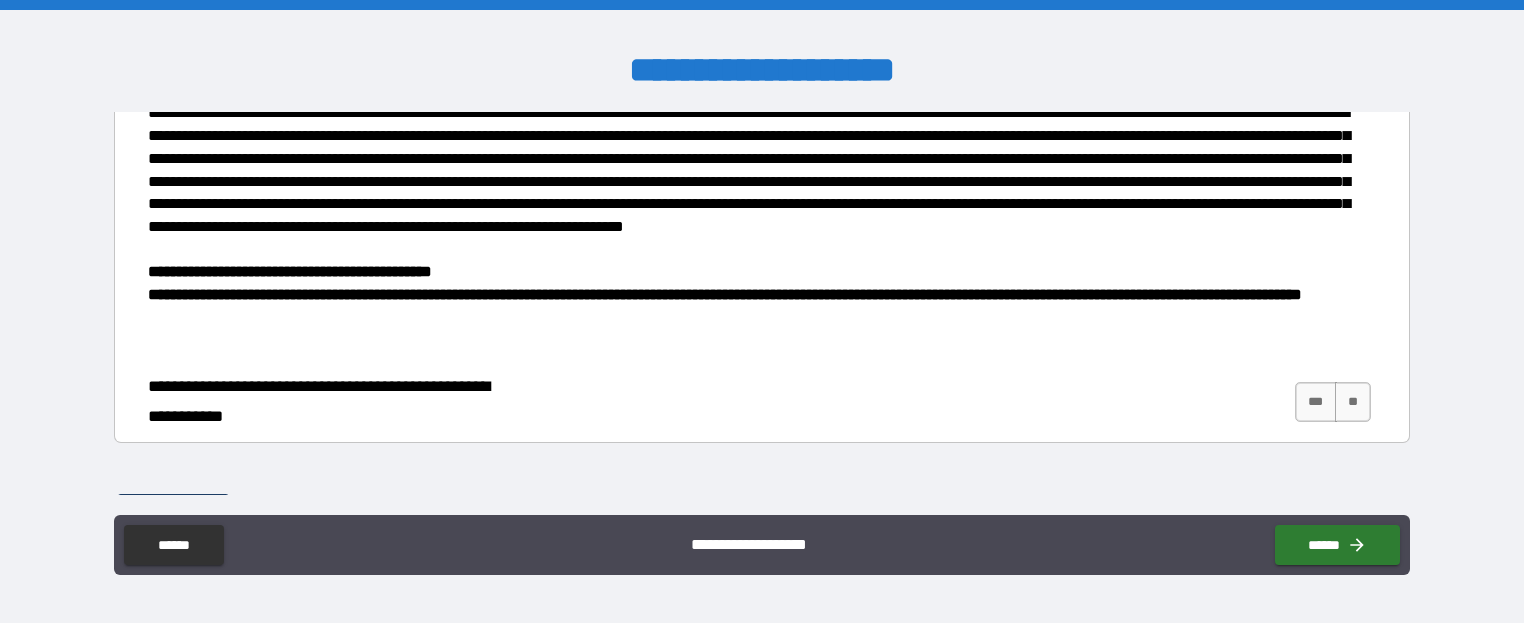 click on "**********" at bounding box center (725, 294) 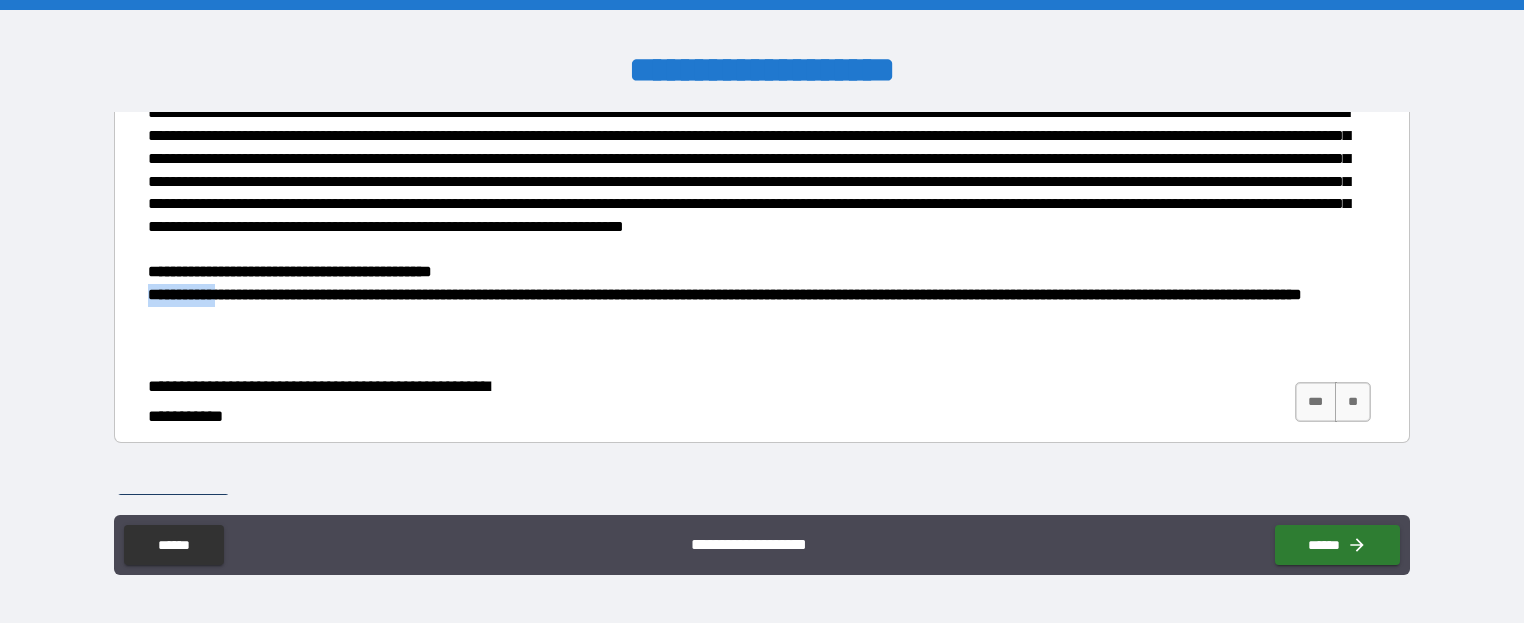 click on "**********" at bounding box center (725, 294) 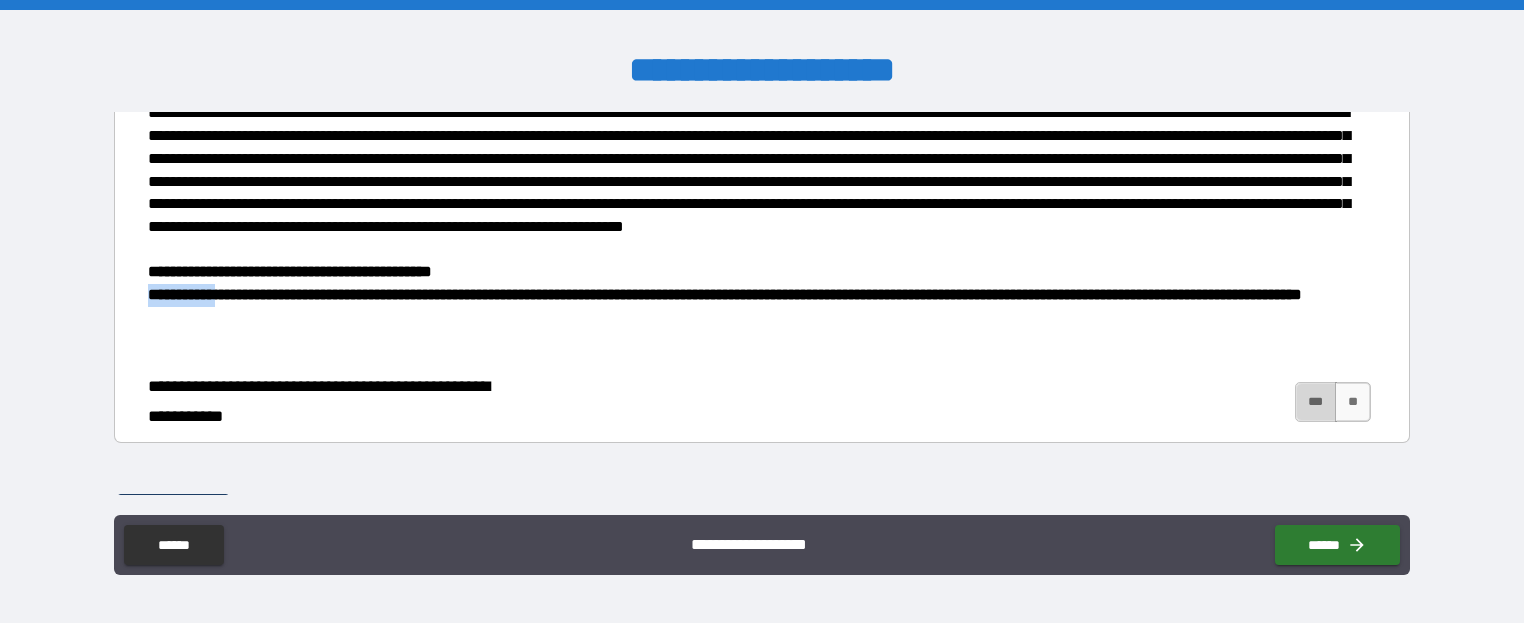 click on "***" at bounding box center [1316, 402] 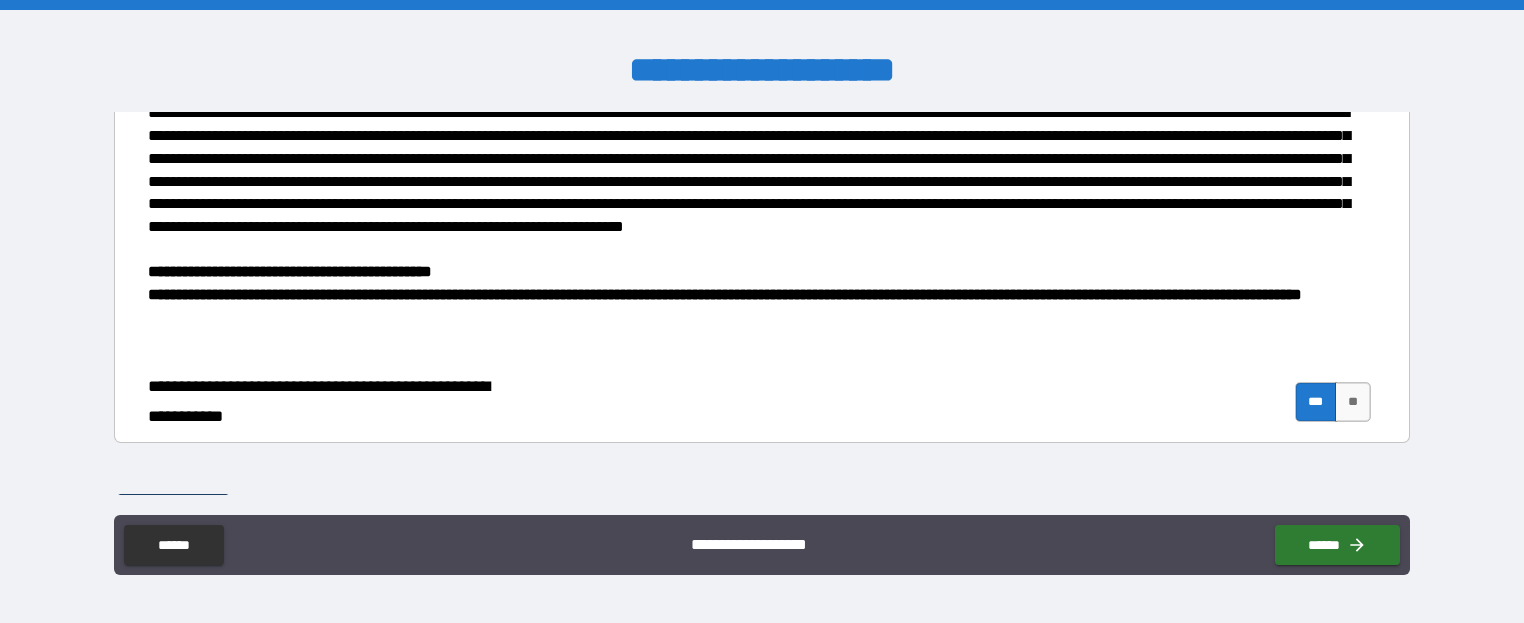 click on "**********" at bounding box center [290, 271] 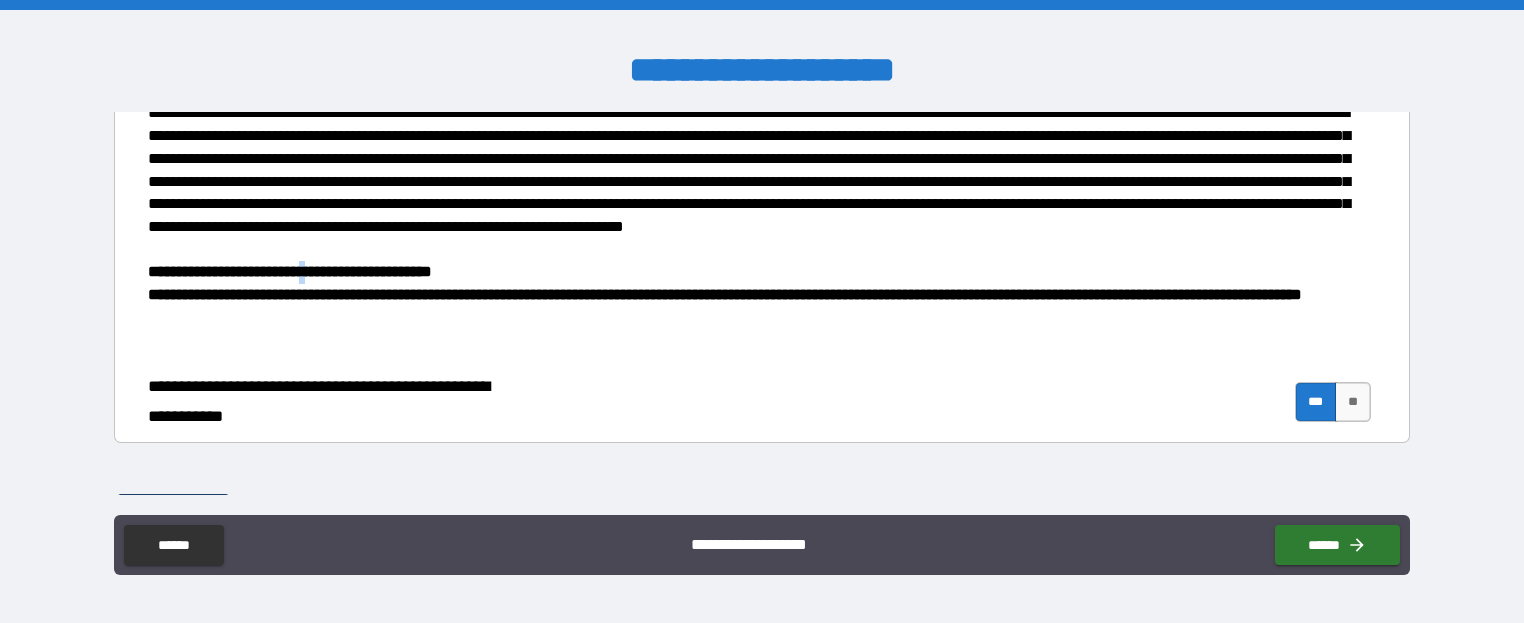 click on "**********" at bounding box center (290, 271) 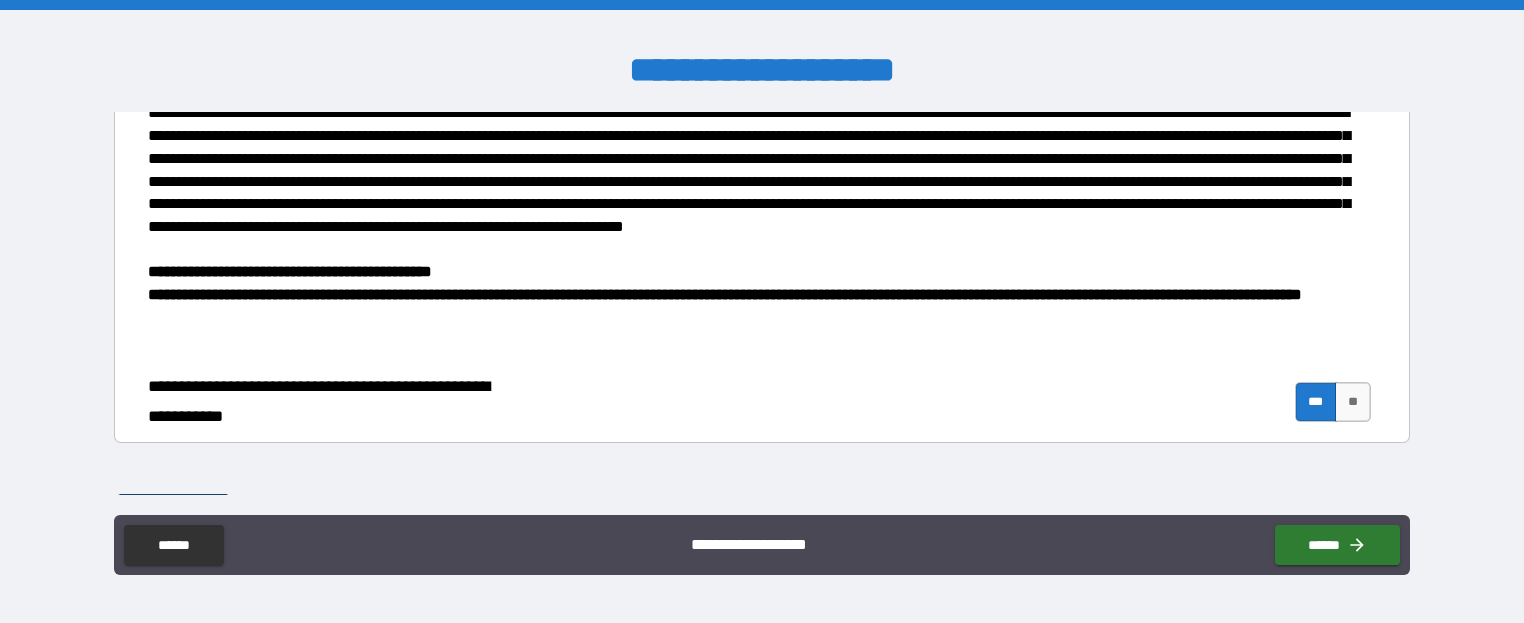 click on "**********" at bounding box center (725, 294) 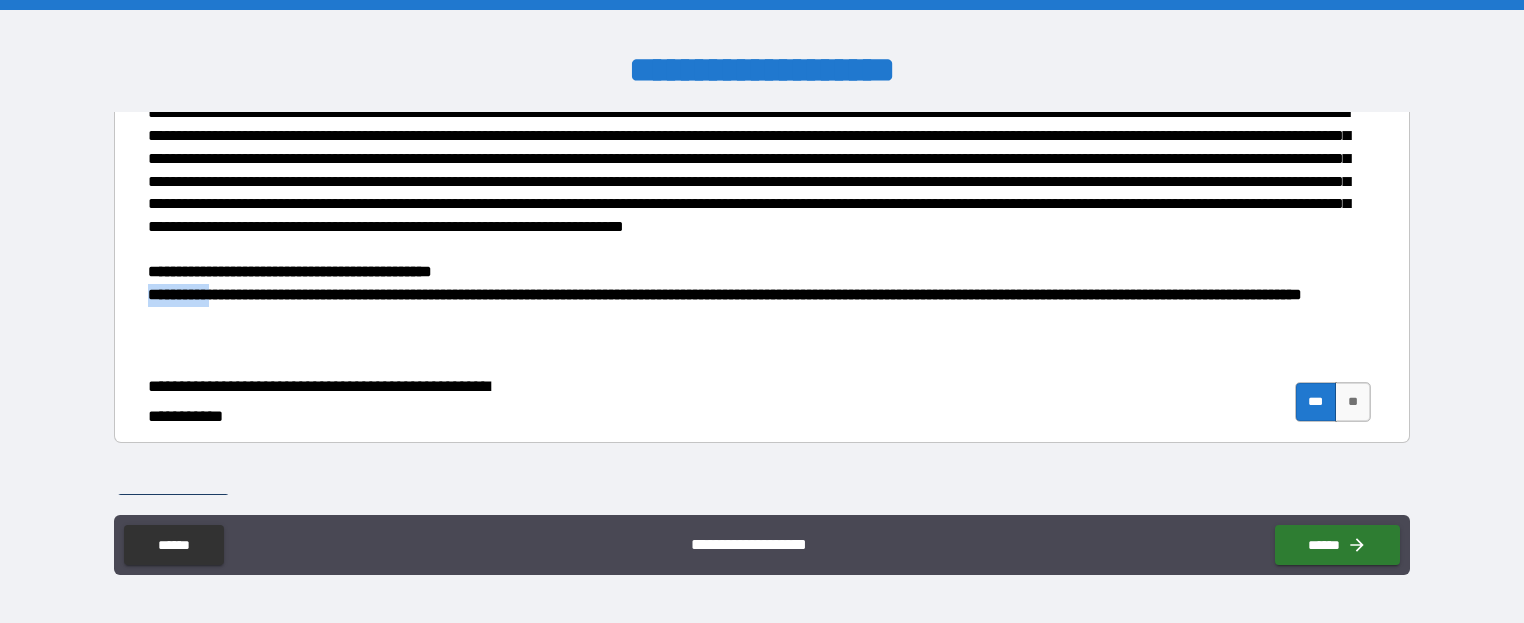 click on "**********" at bounding box center (725, 294) 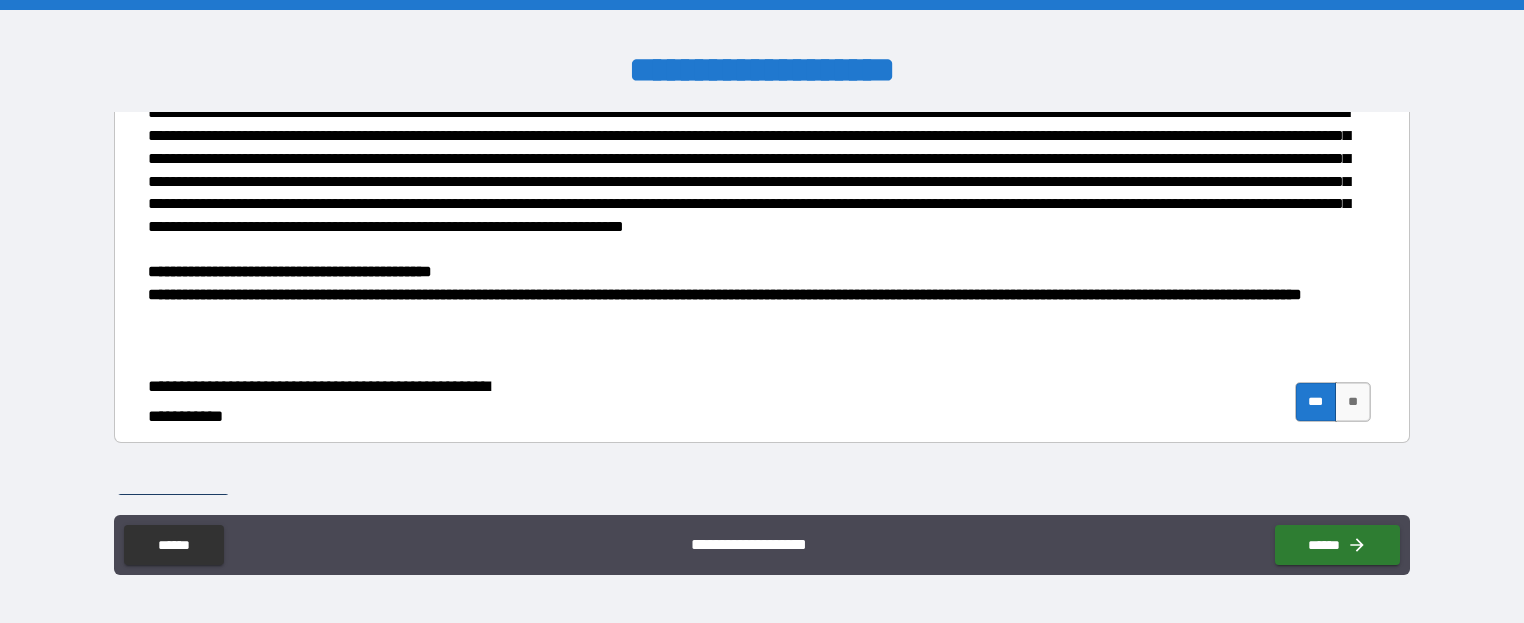 click on "**********" at bounding box center (762, 402) 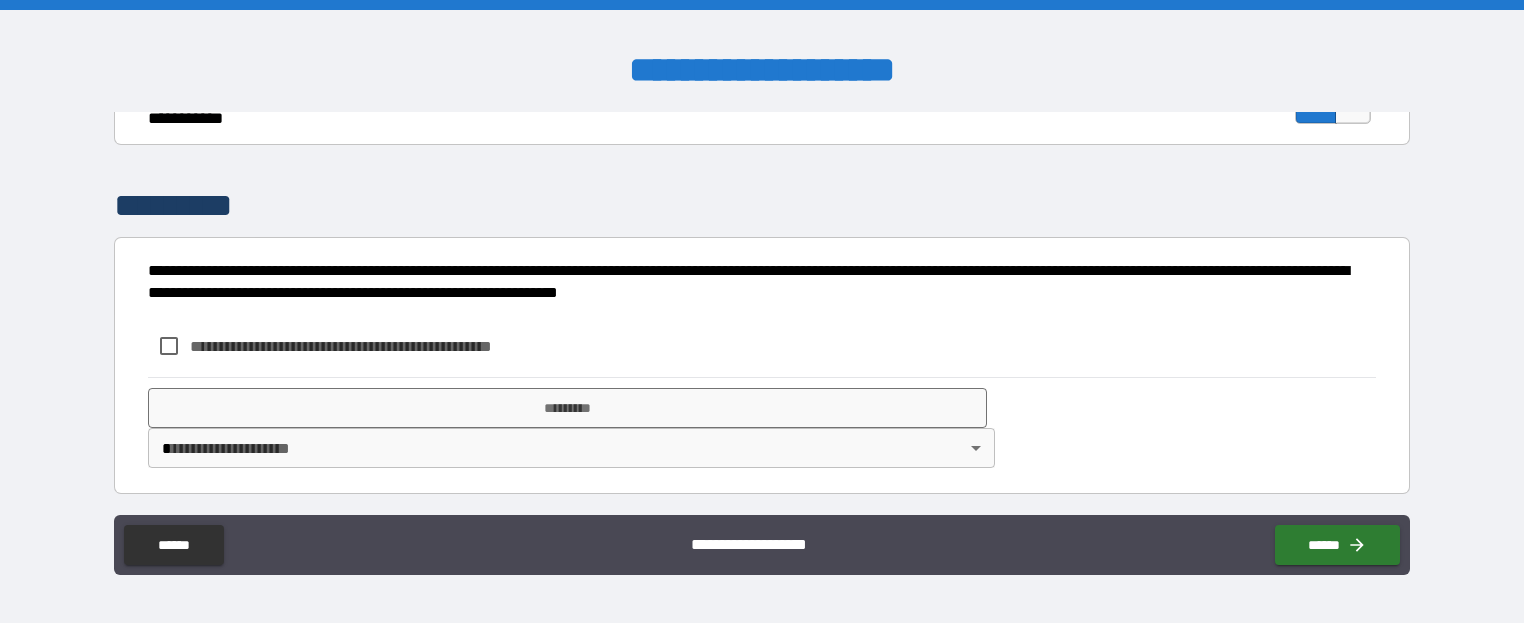 scroll, scrollTop: 939, scrollLeft: 0, axis: vertical 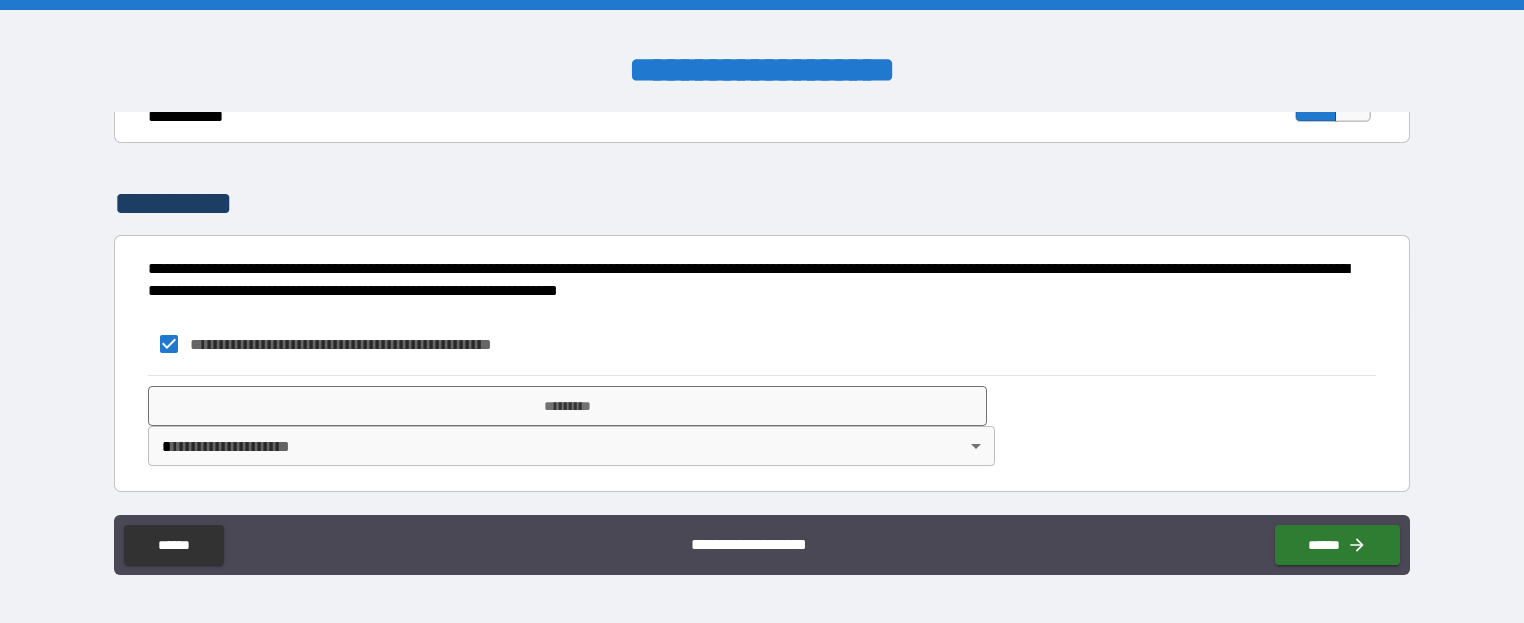 click on "**********" at bounding box center [762, 311] 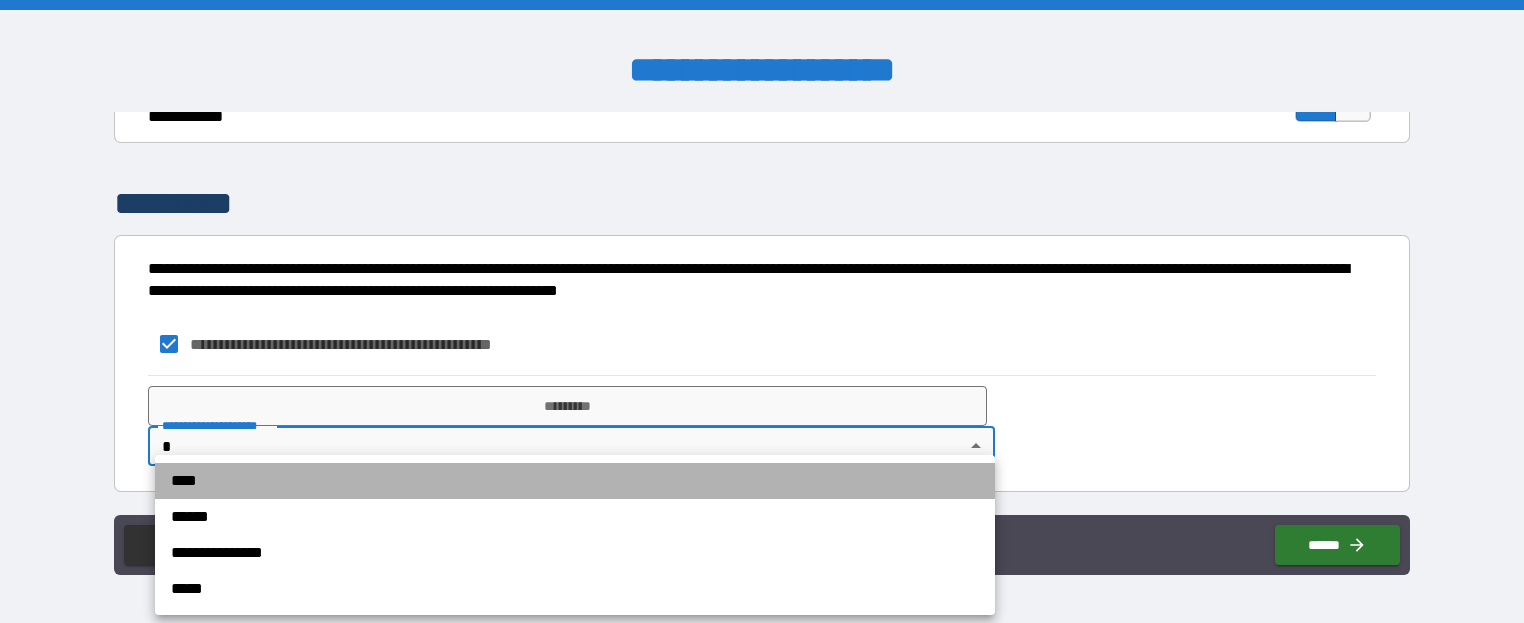 click on "****" at bounding box center (575, 481) 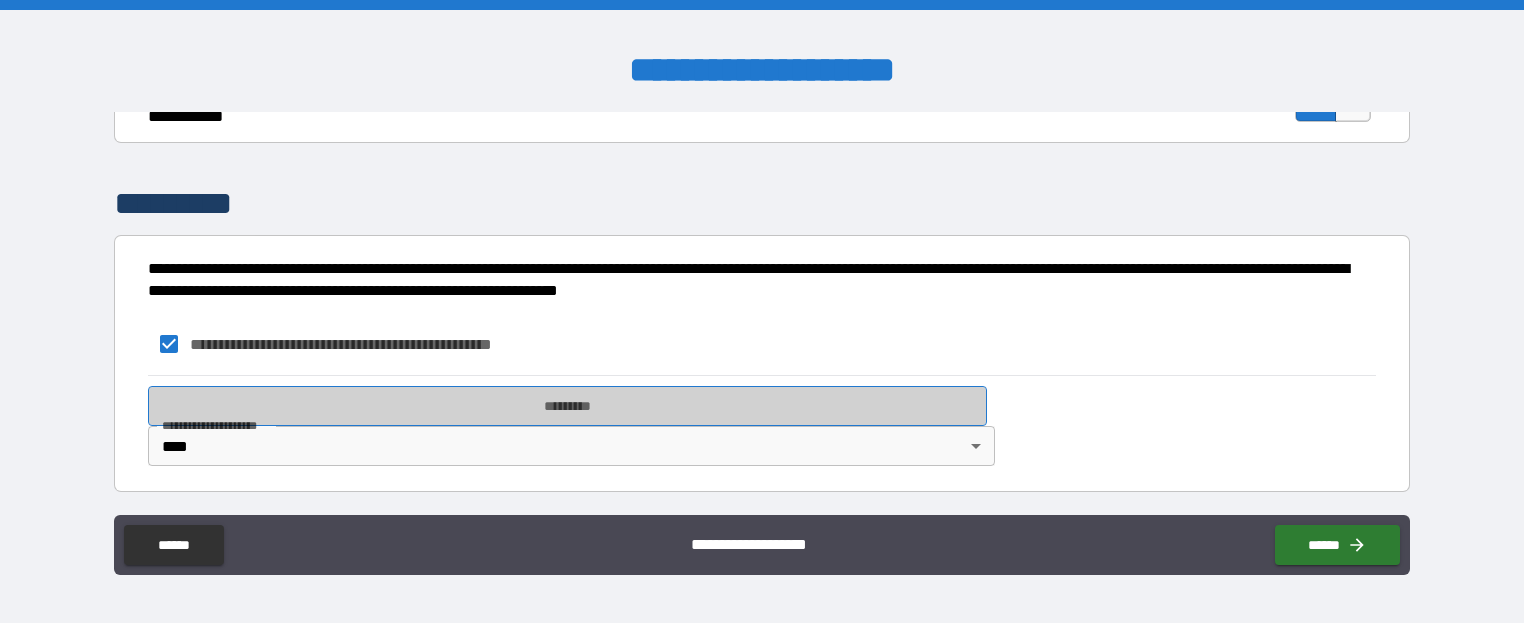 click on "*********" at bounding box center [568, 406] 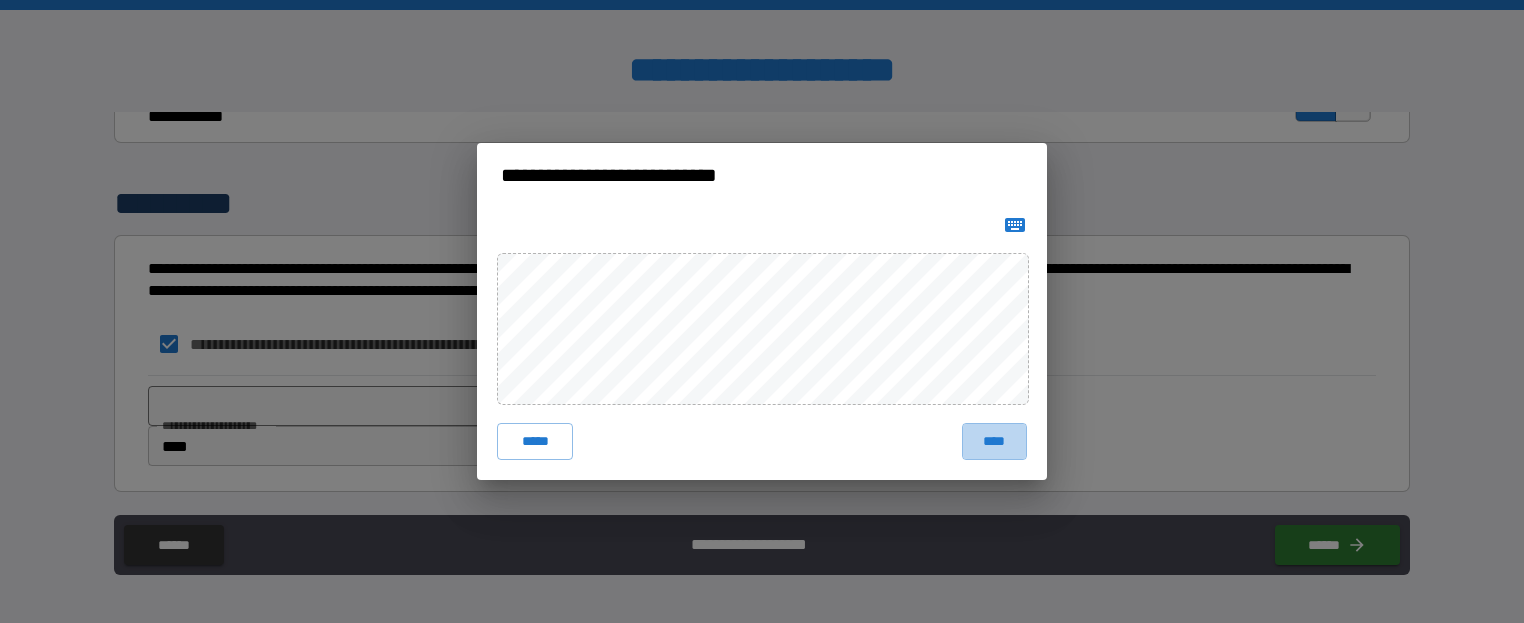 click on "****" at bounding box center (994, 441) 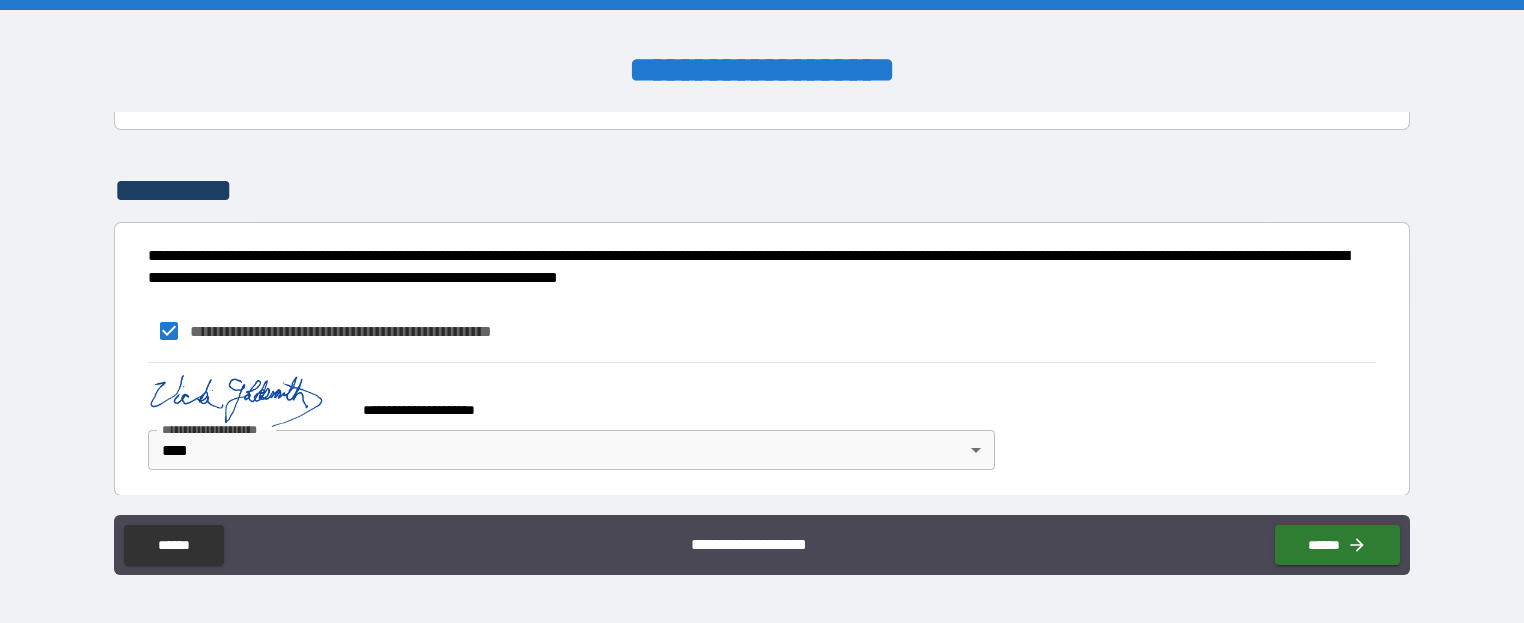 scroll, scrollTop: 956, scrollLeft: 0, axis: vertical 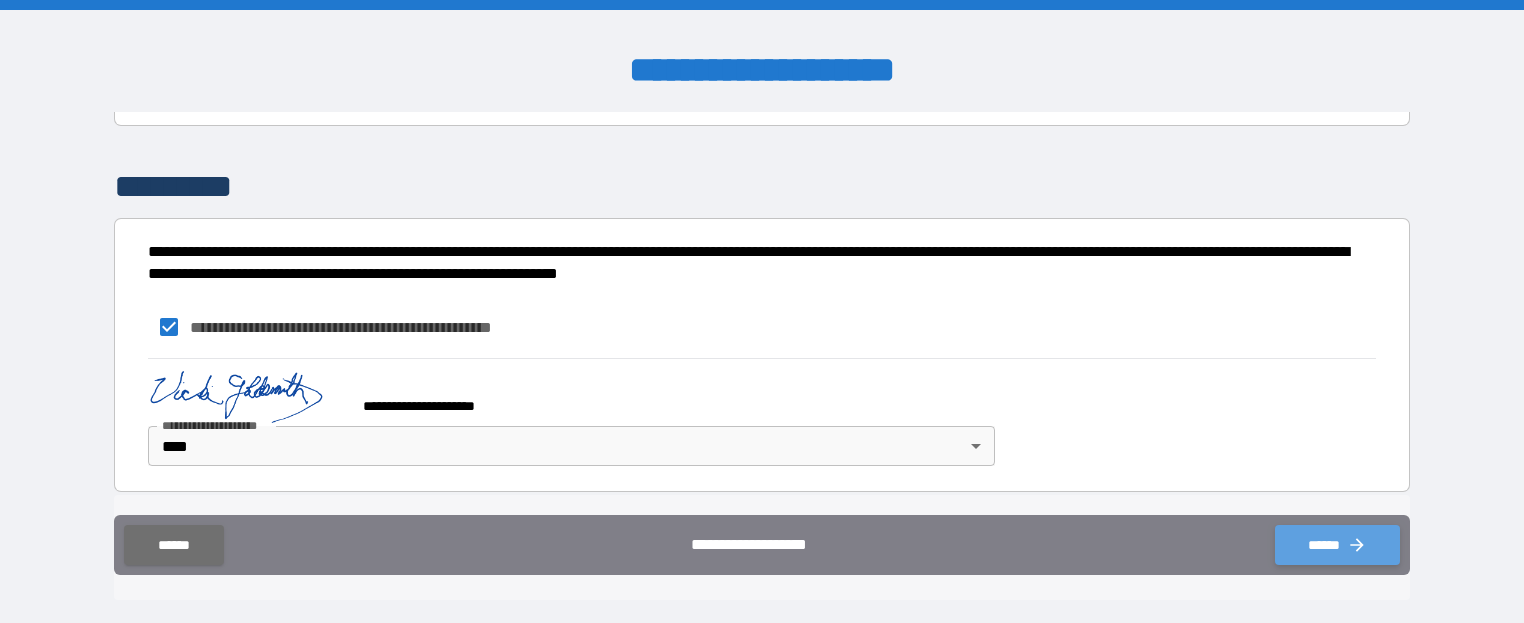 click on "******" at bounding box center [1337, 545] 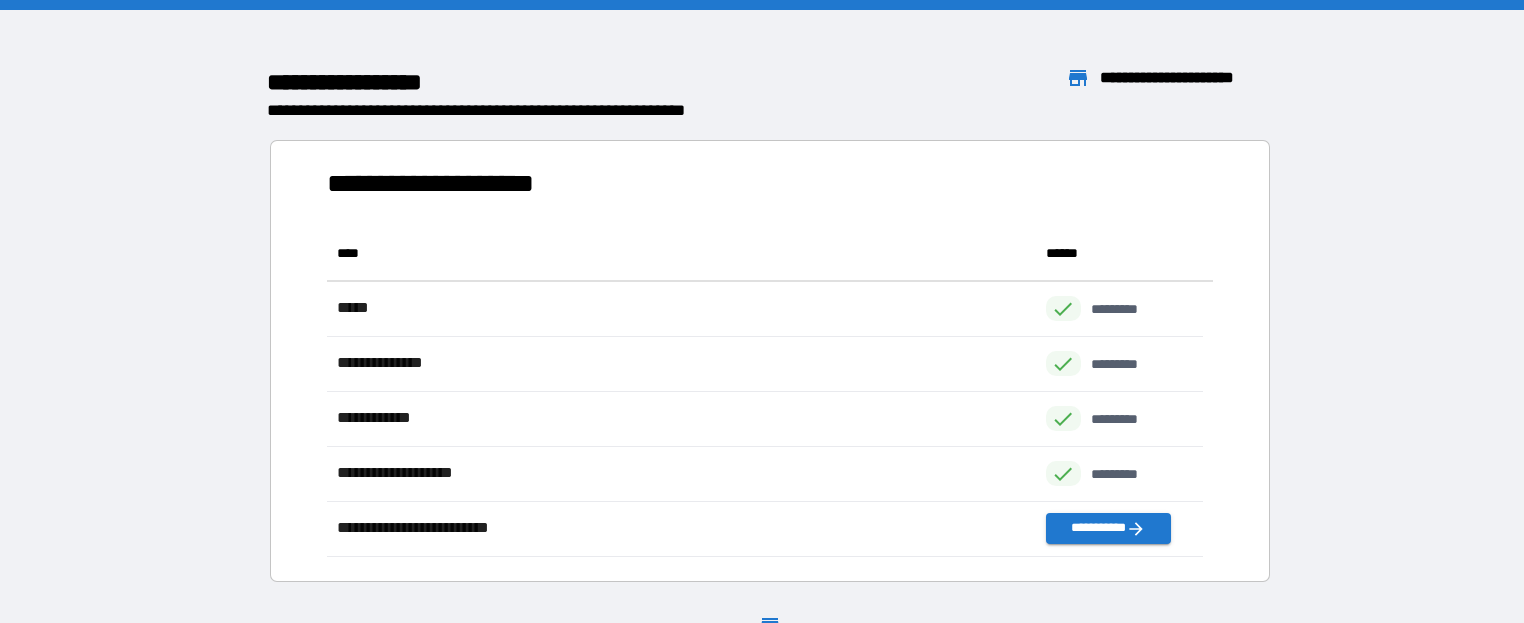 scroll, scrollTop: 16, scrollLeft: 16, axis: both 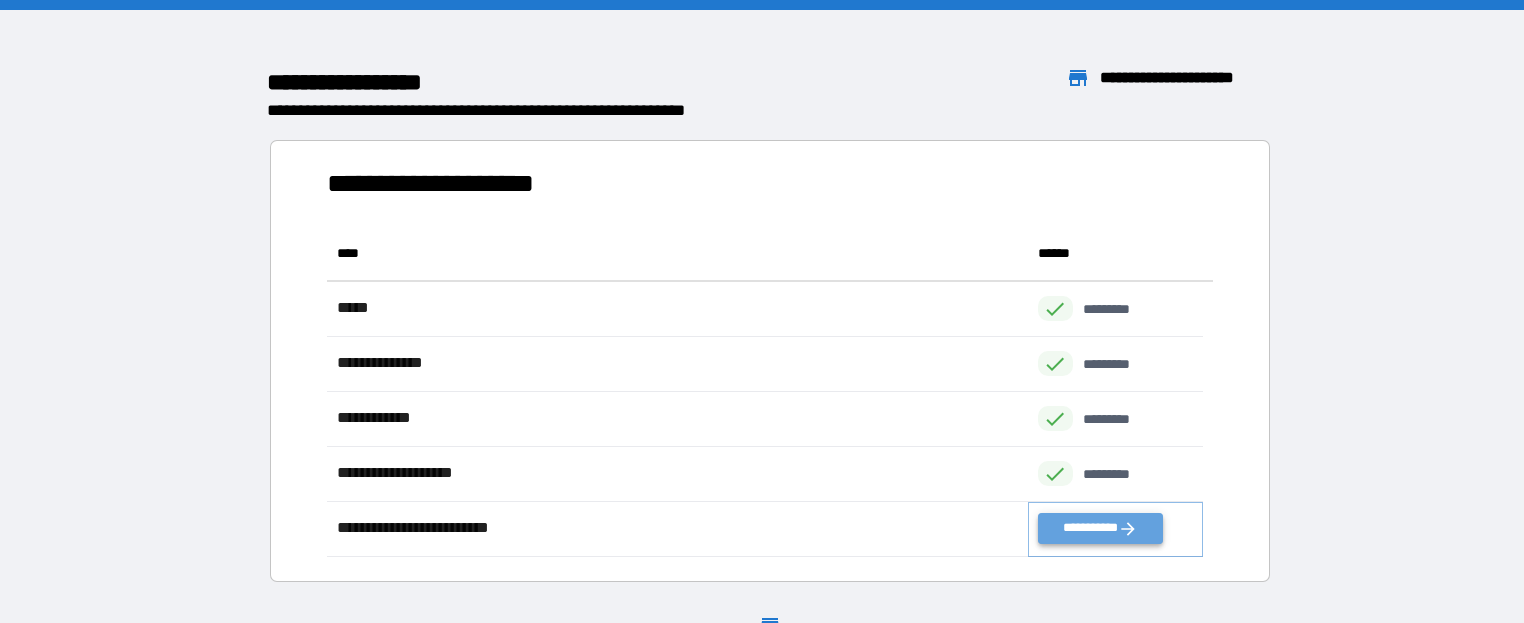 click on "**********" at bounding box center [1100, 528] 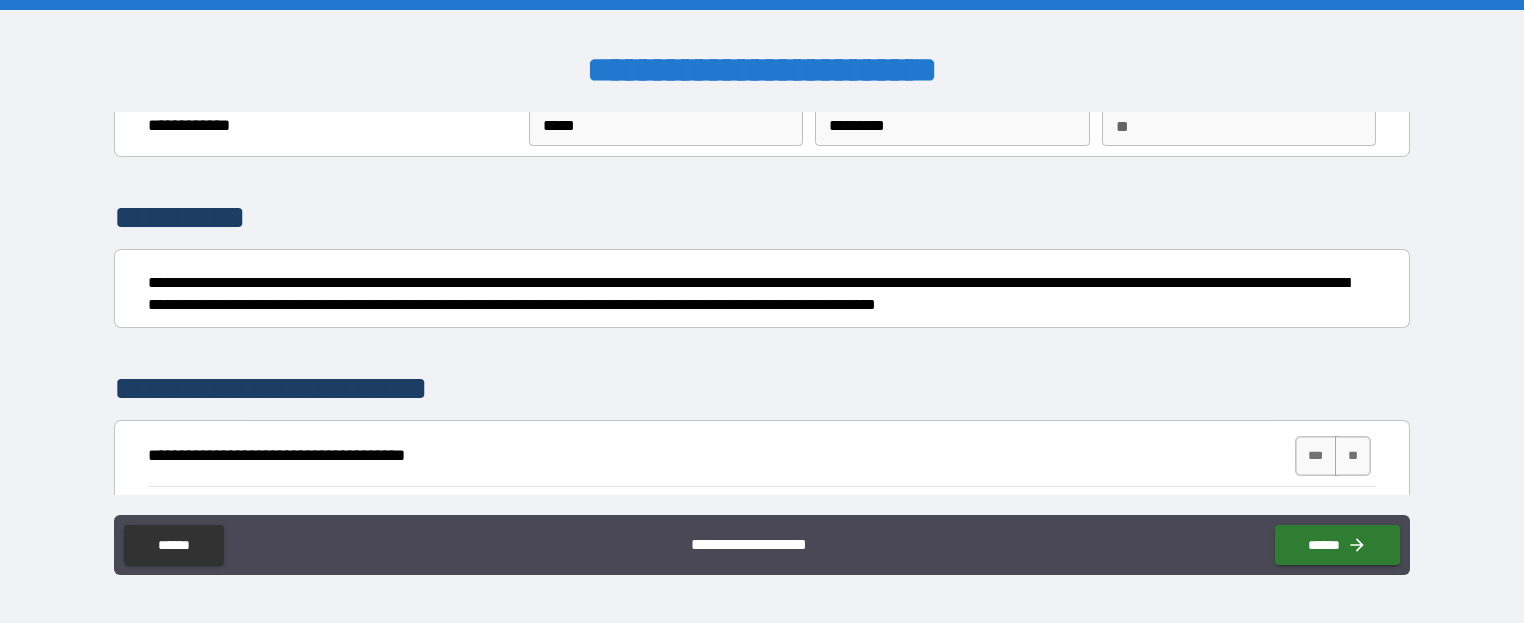 scroll, scrollTop: 300, scrollLeft: 0, axis: vertical 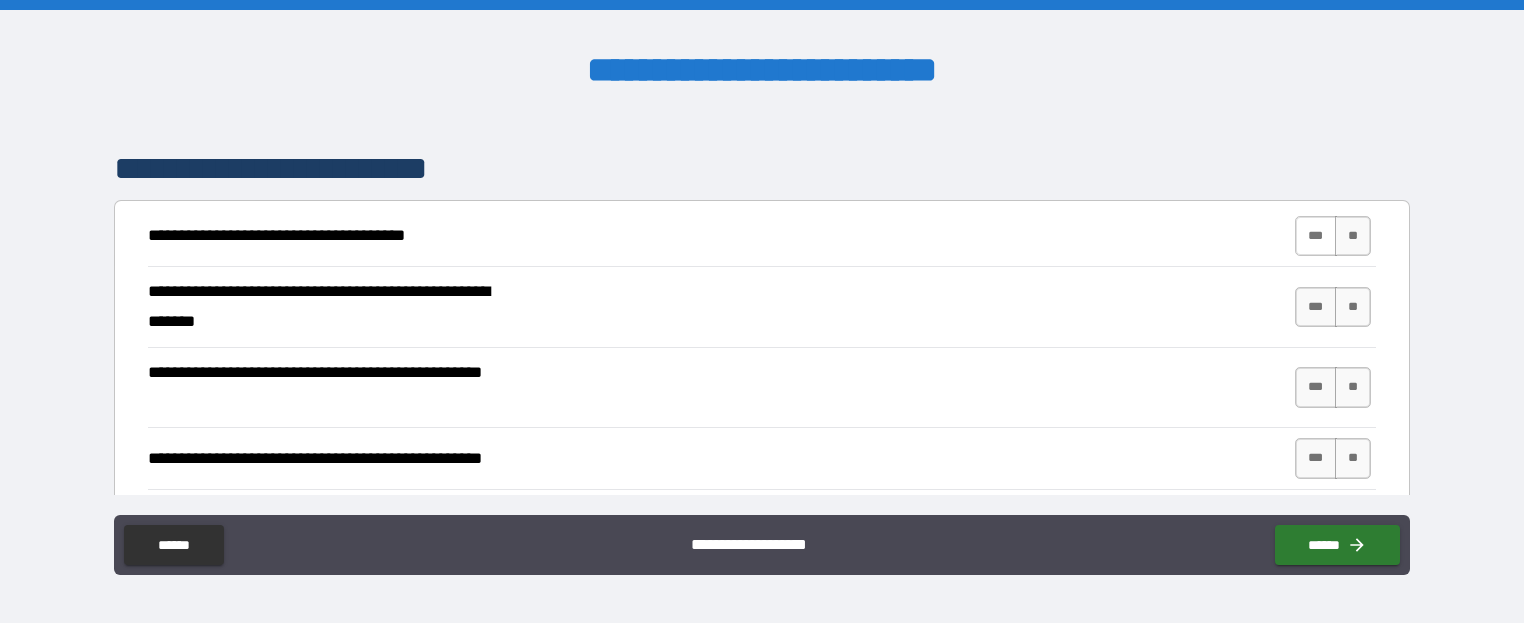 click on "***" at bounding box center (1316, 236) 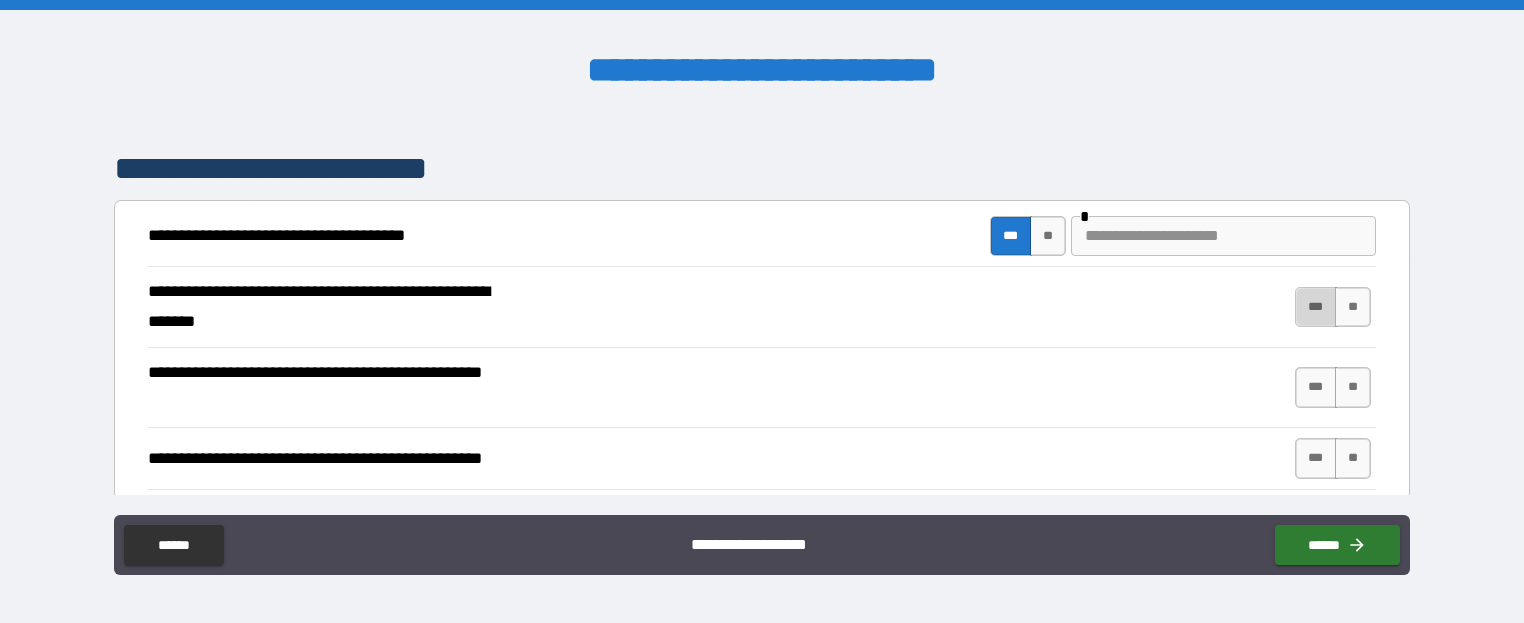 click on "***" at bounding box center (1316, 307) 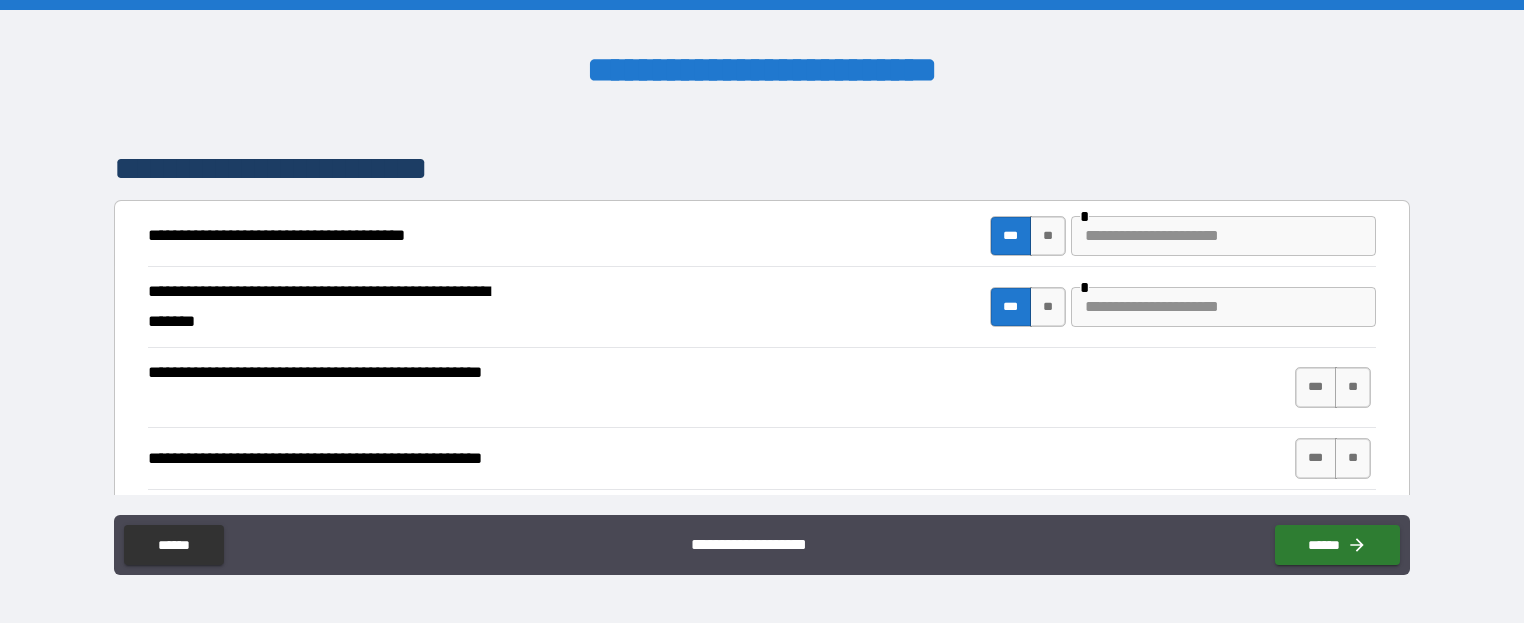 click at bounding box center [1223, 307] 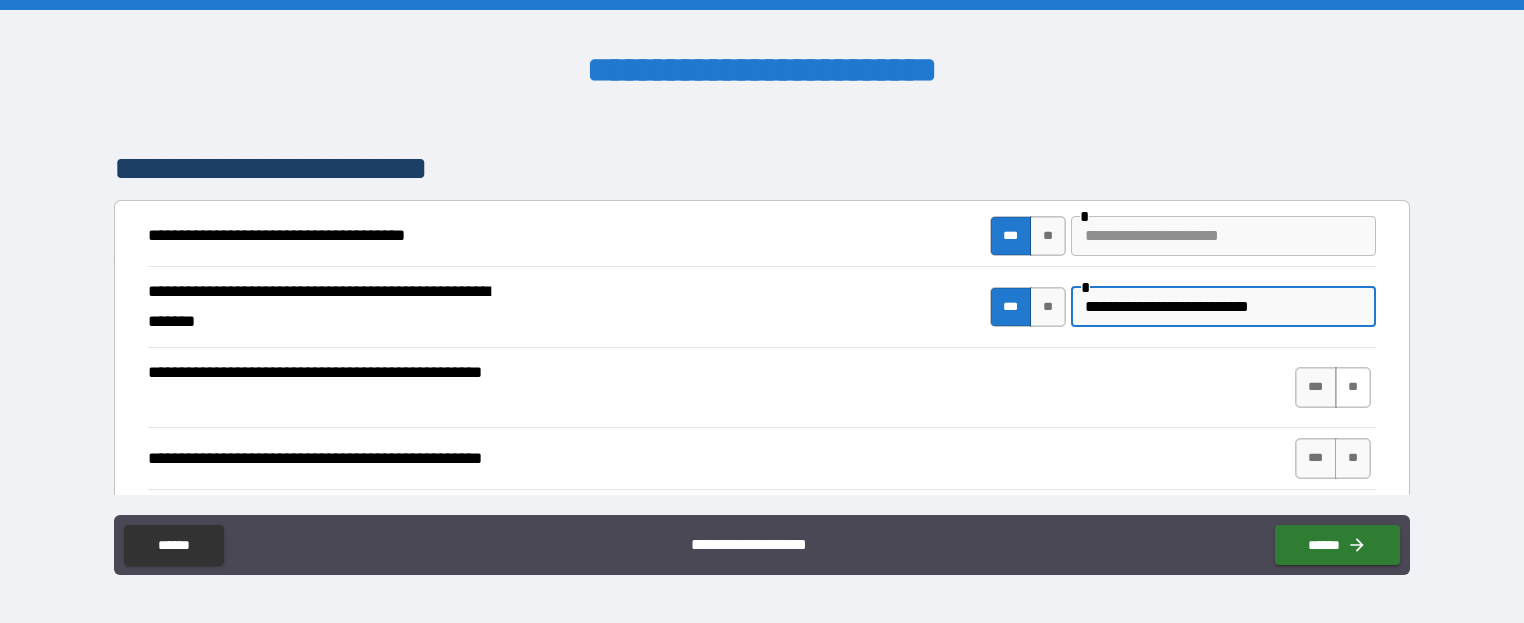 type on "**********" 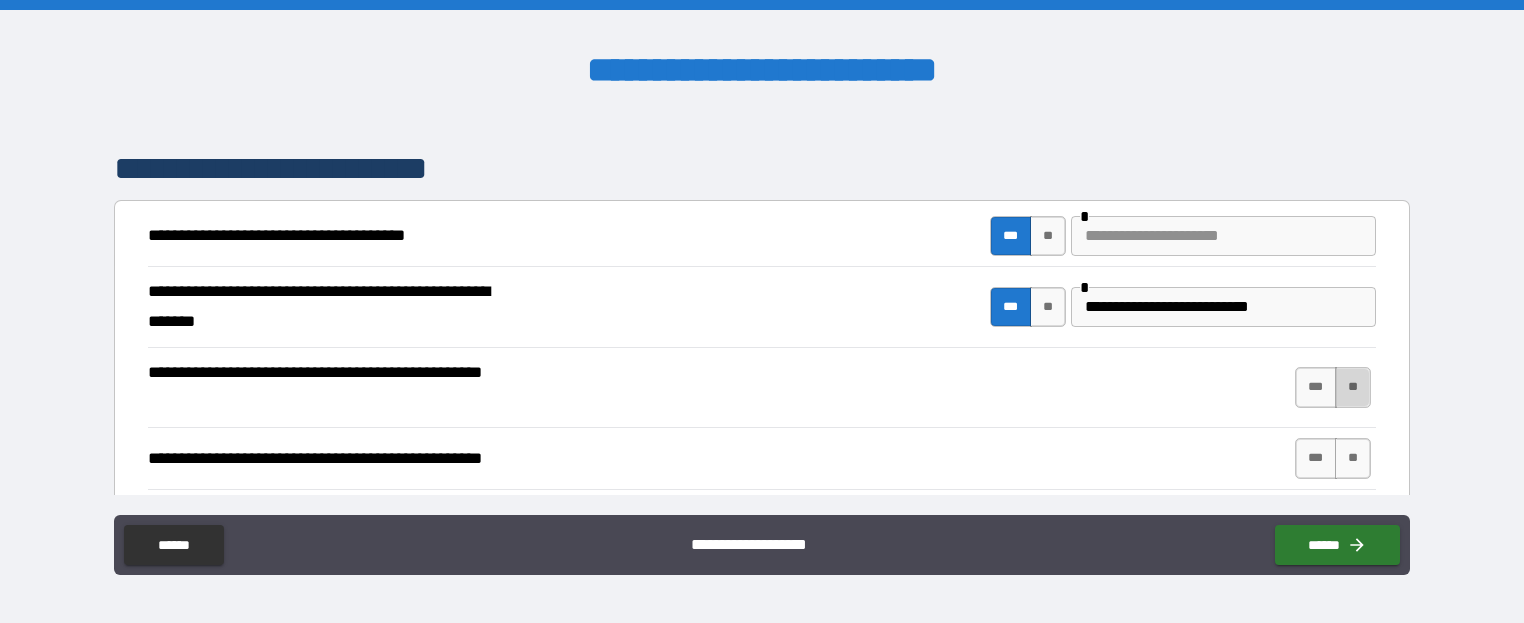 click on "**" at bounding box center (1353, 387) 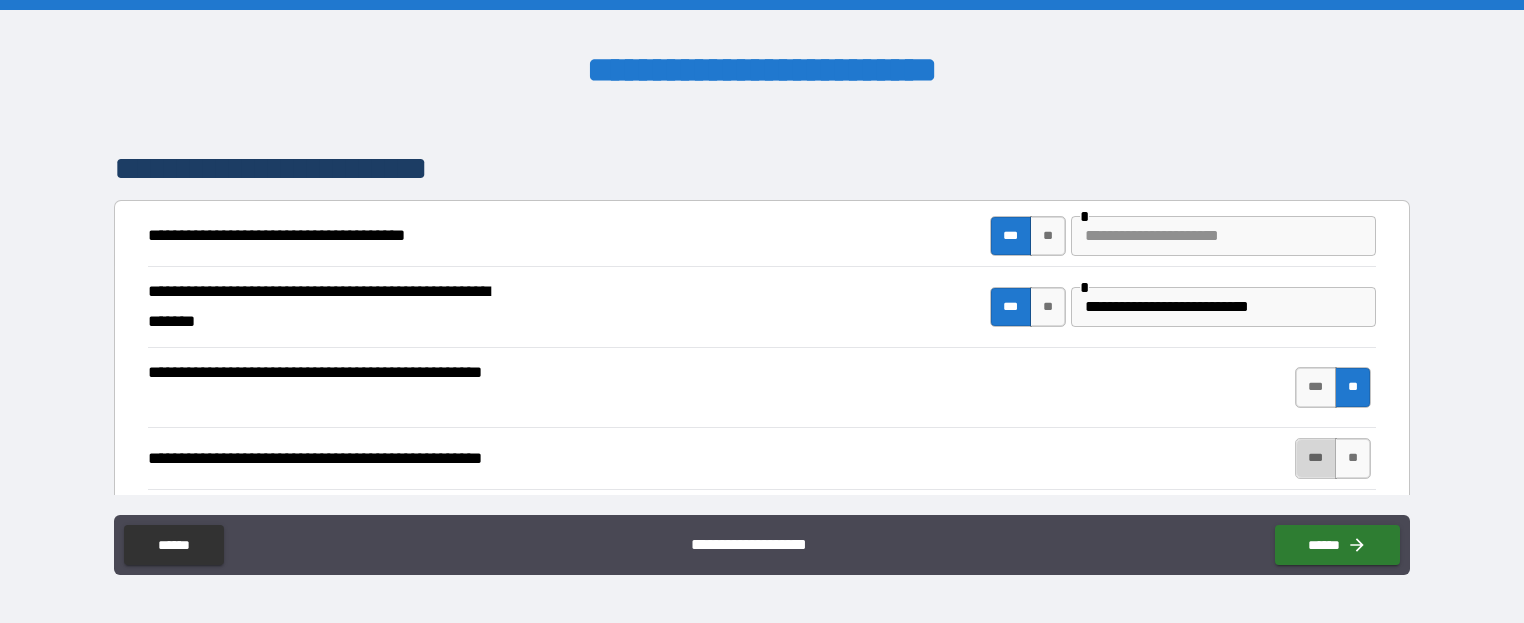 click on "***" at bounding box center (1316, 458) 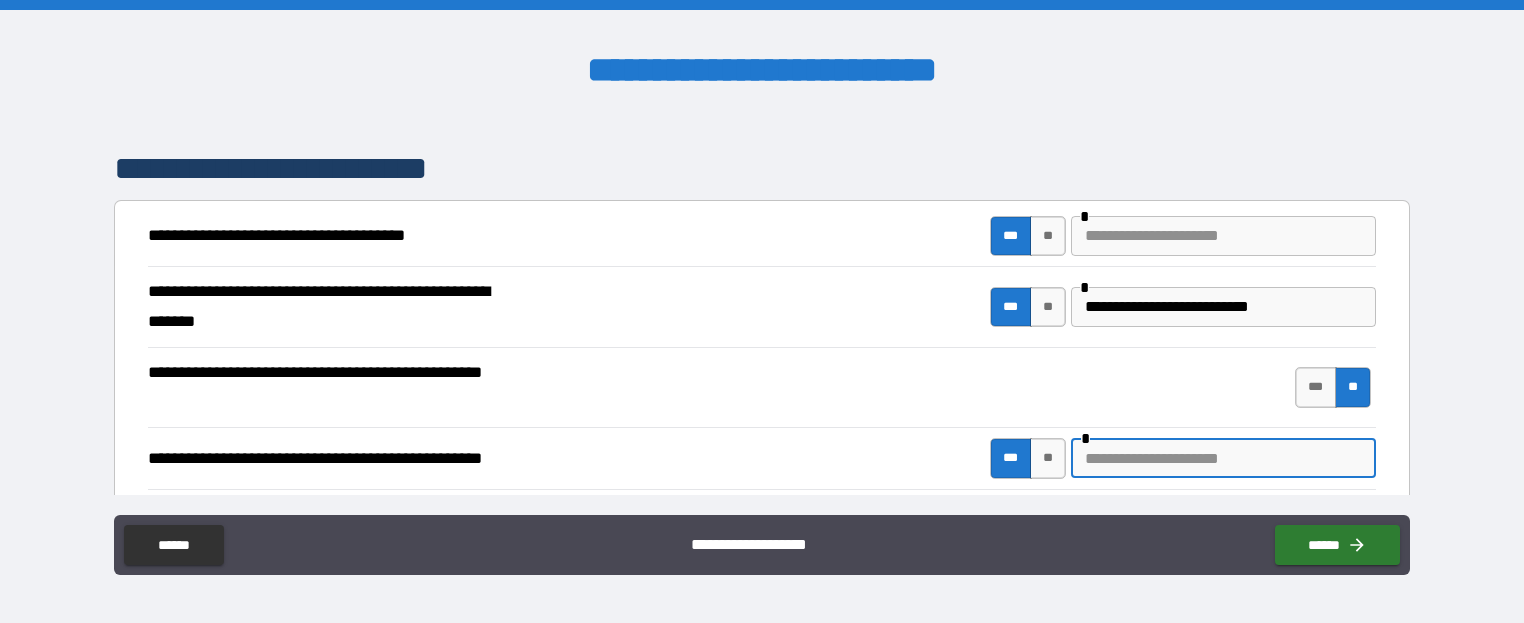 click at bounding box center (1223, 458) 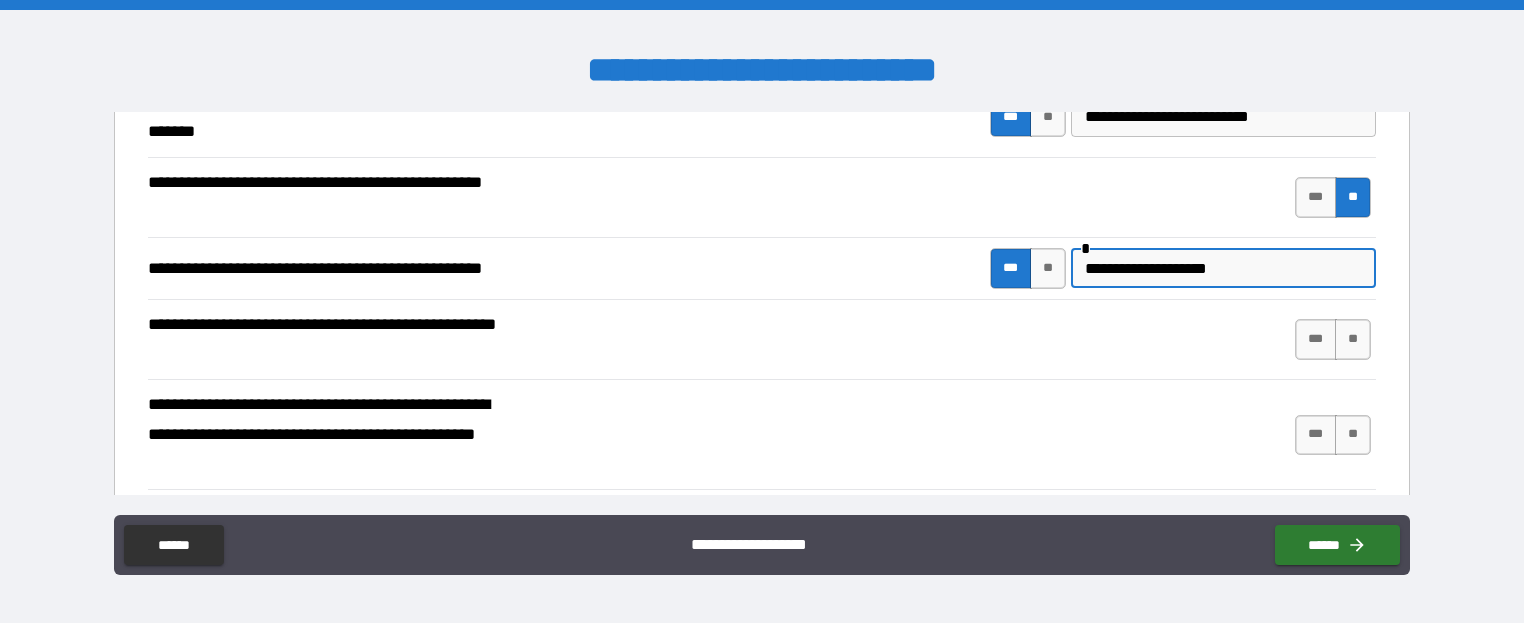scroll, scrollTop: 500, scrollLeft: 0, axis: vertical 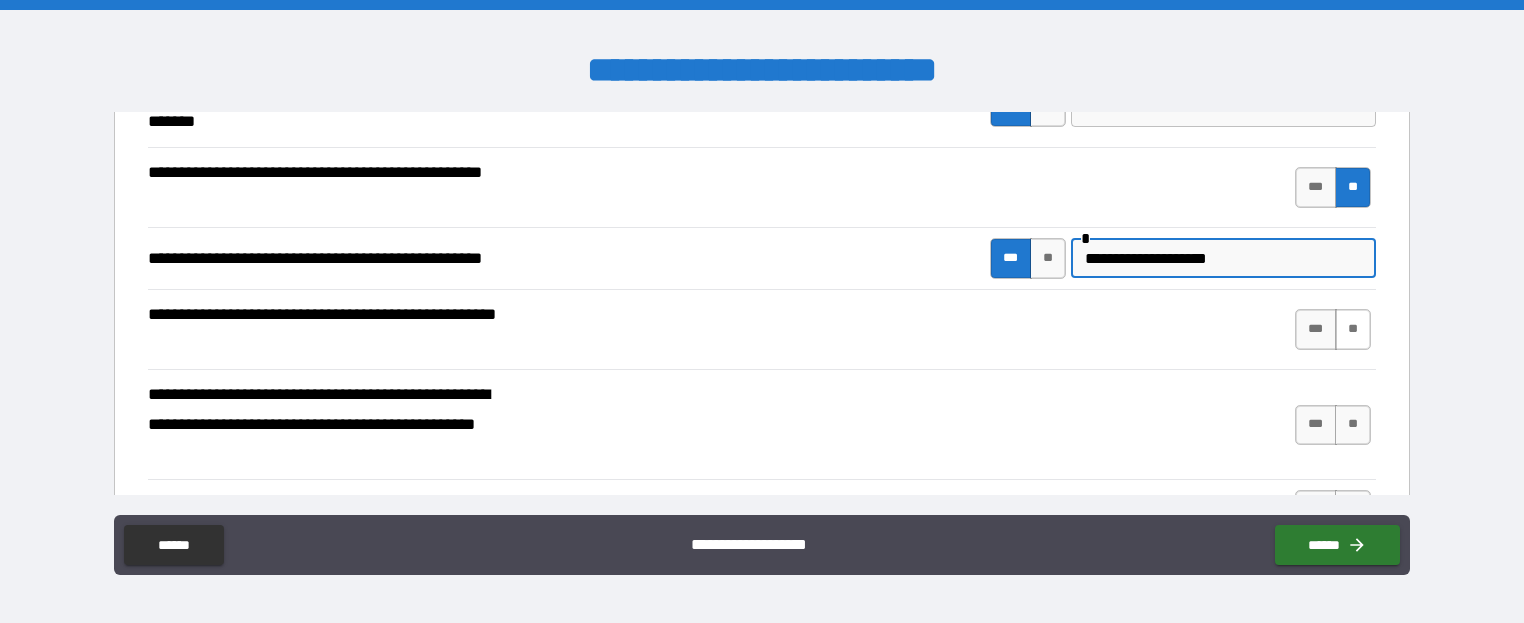 type on "**********" 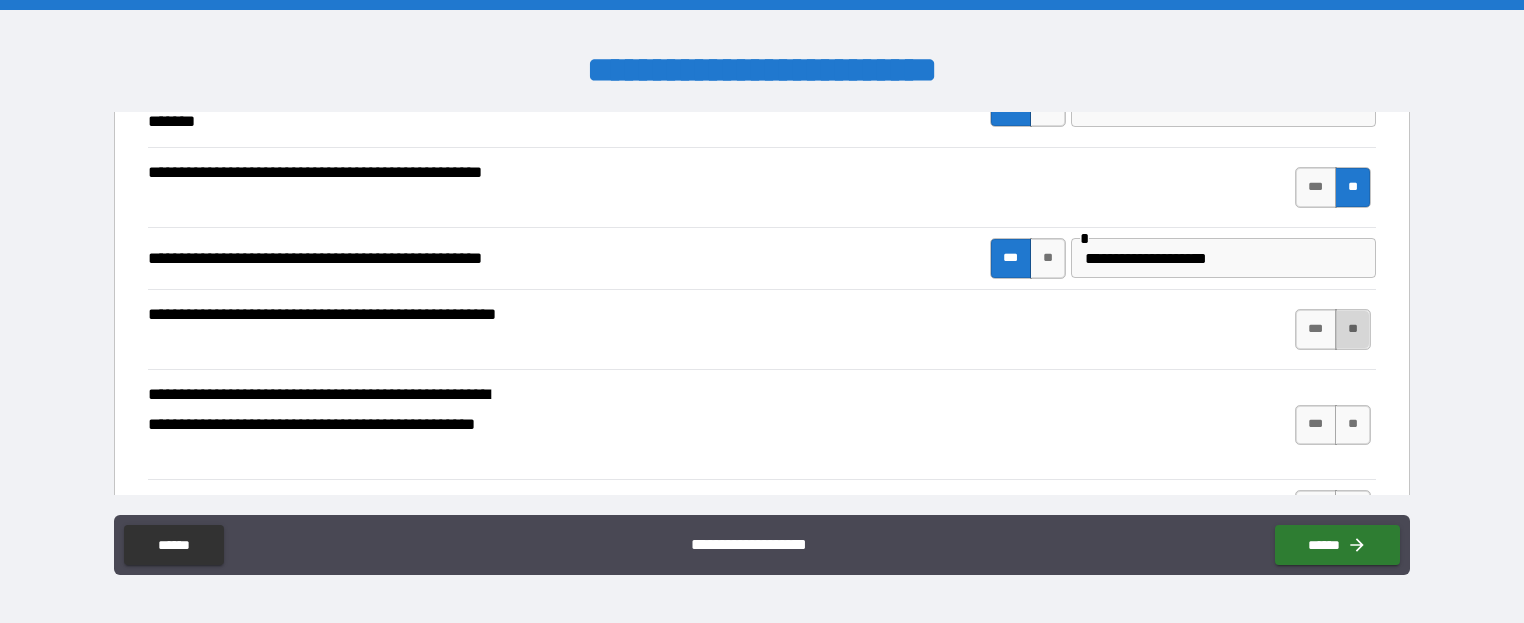 click on "**" at bounding box center (1353, 329) 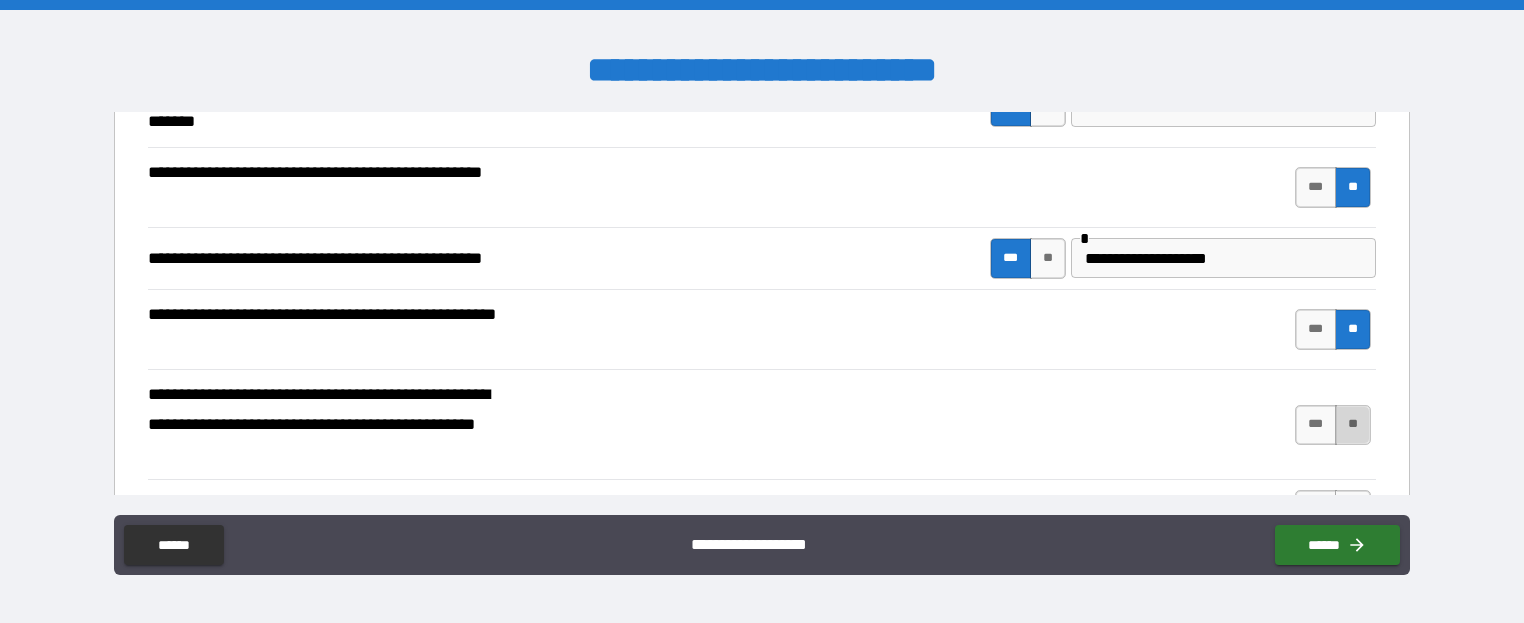 click on "**" at bounding box center [1353, 425] 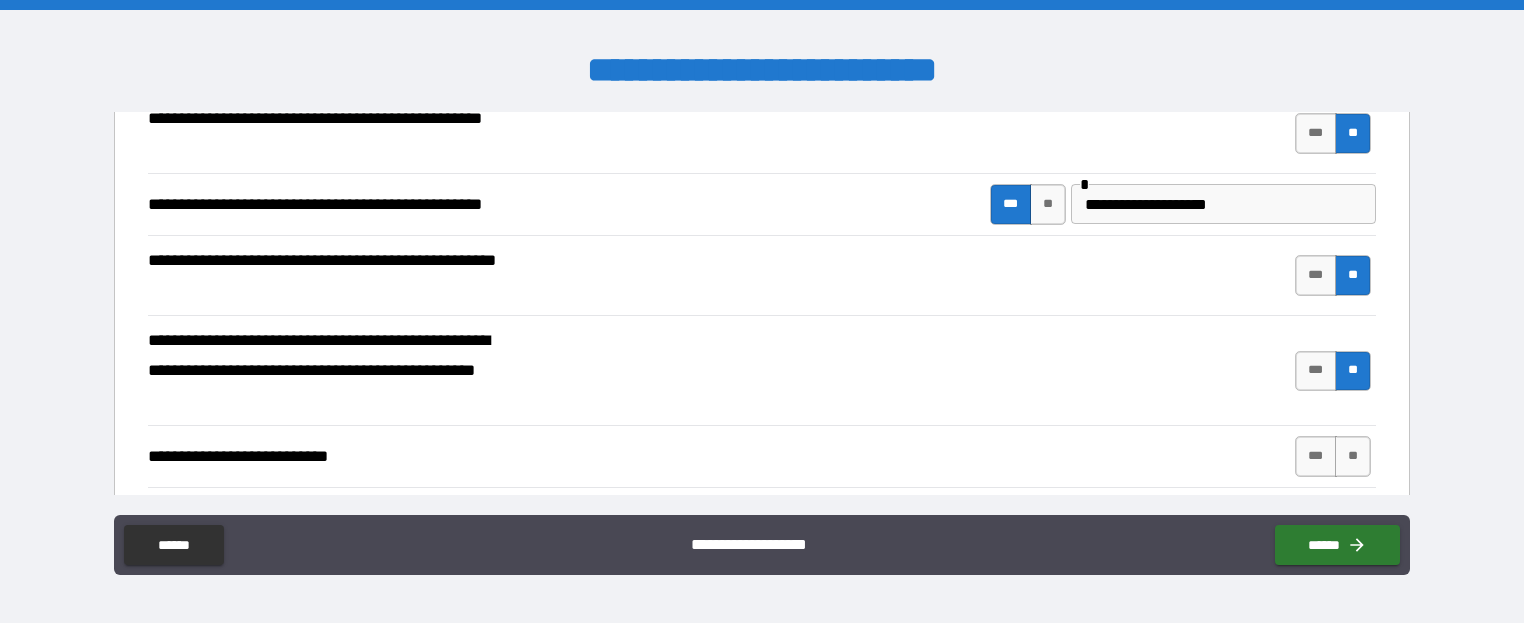scroll, scrollTop: 700, scrollLeft: 0, axis: vertical 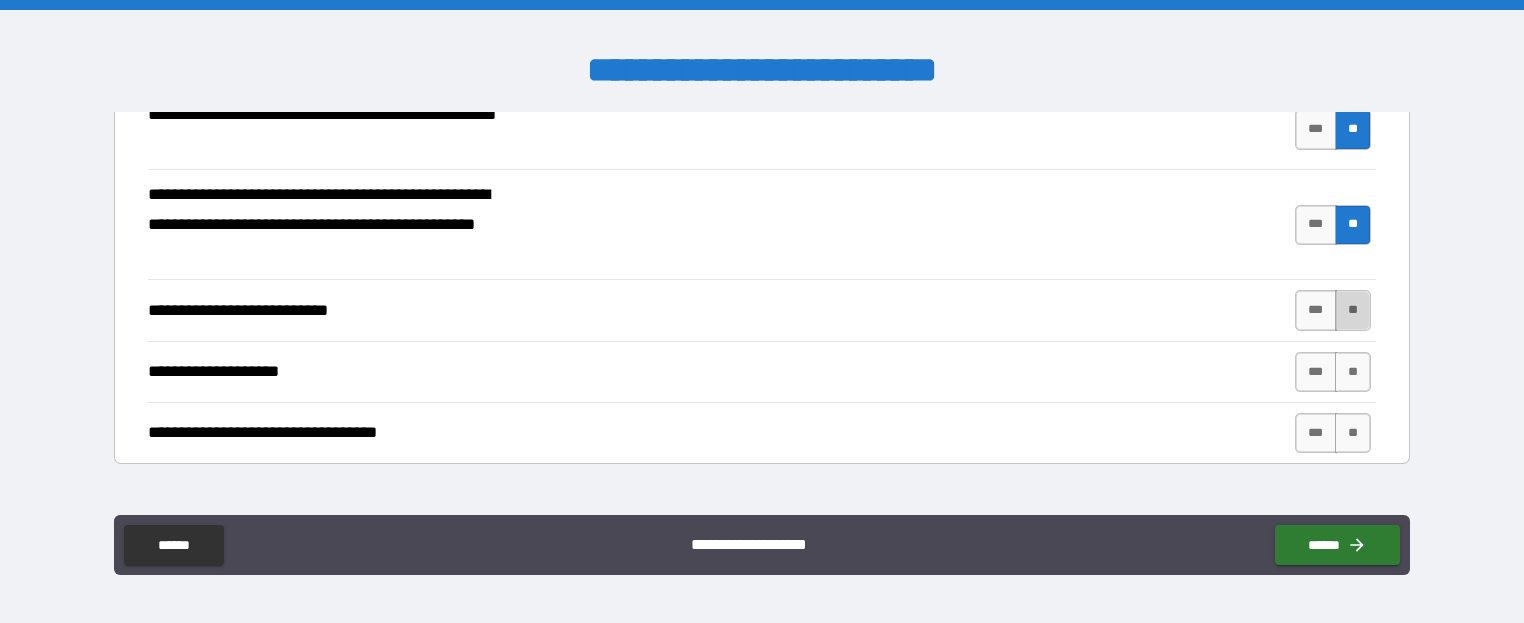 click on "**" at bounding box center (1353, 310) 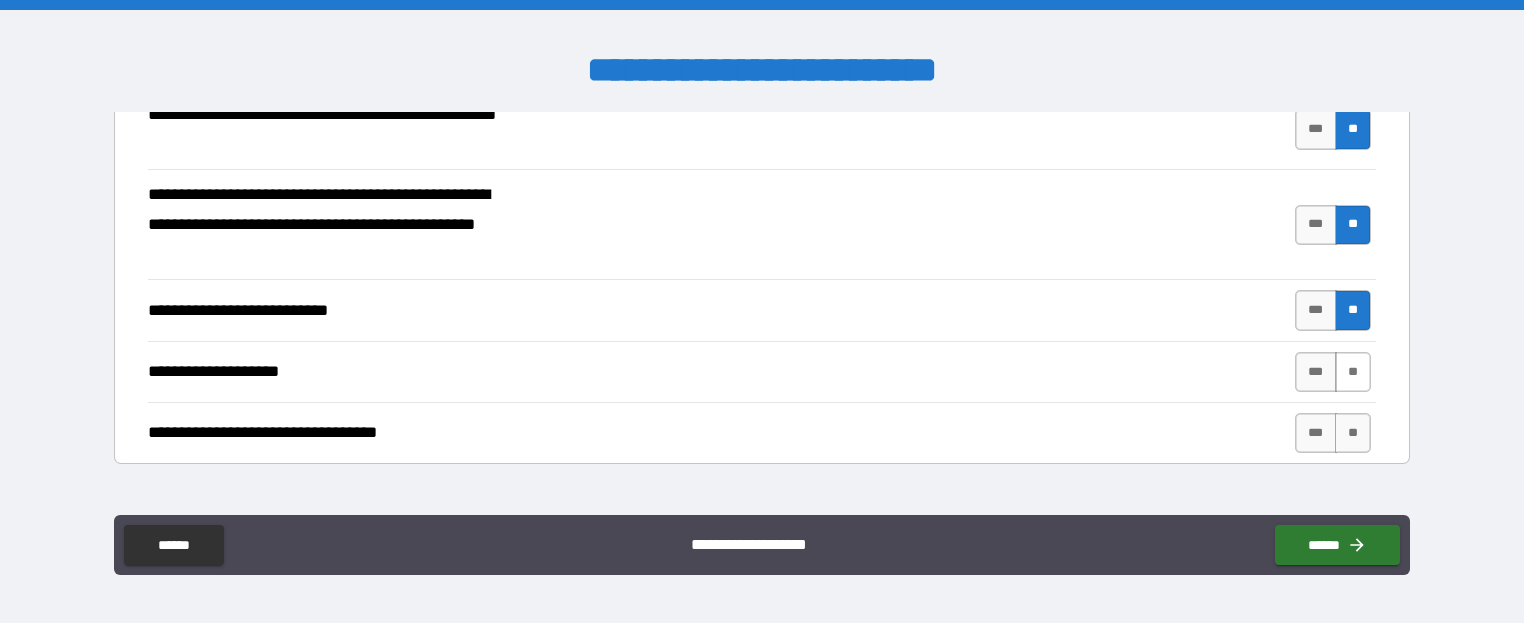 click on "**" at bounding box center [1353, 372] 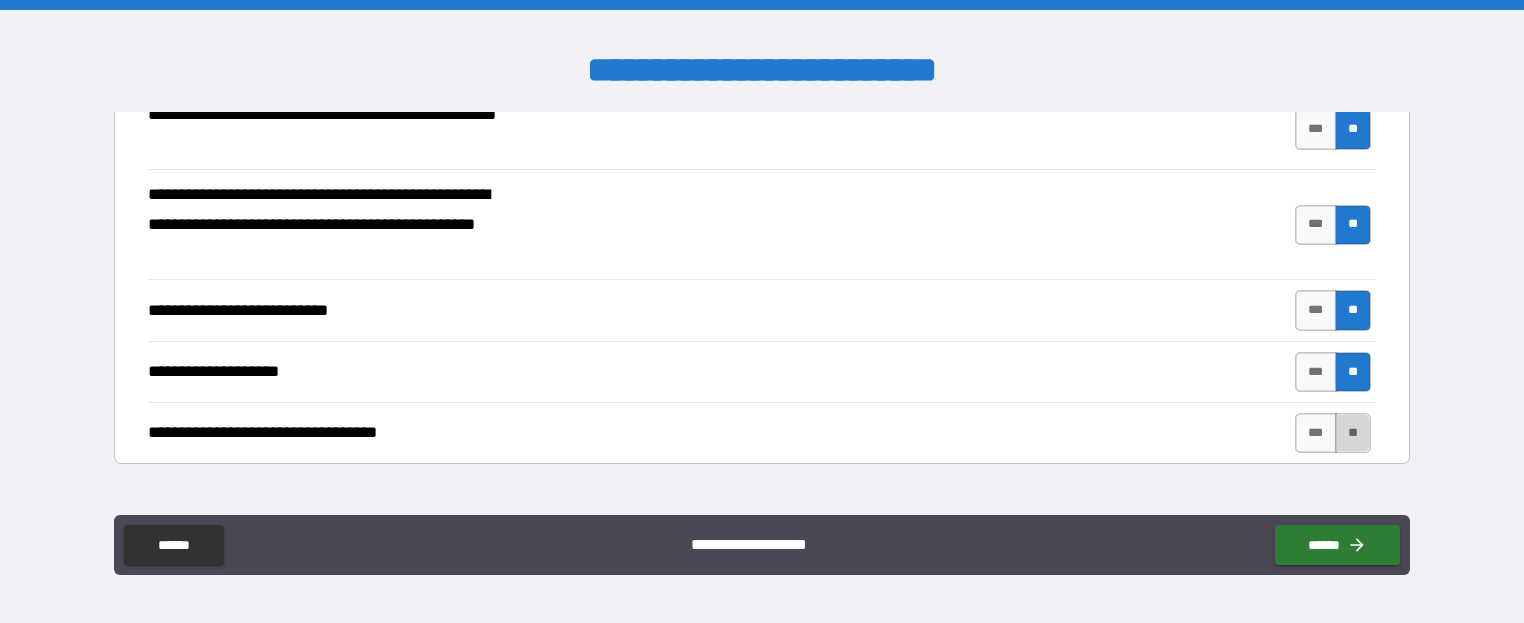 click on "**" at bounding box center [1353, 433] 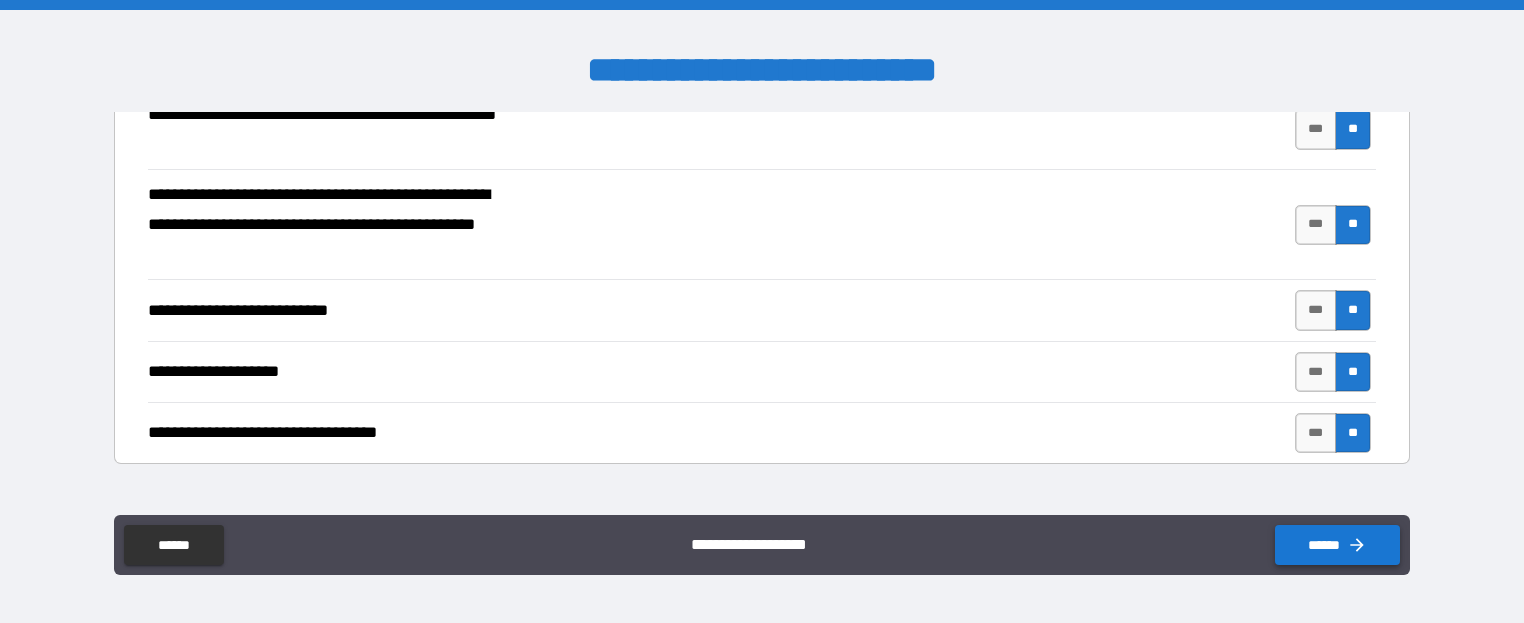 click on "******" at bounding box center (1337, 545) 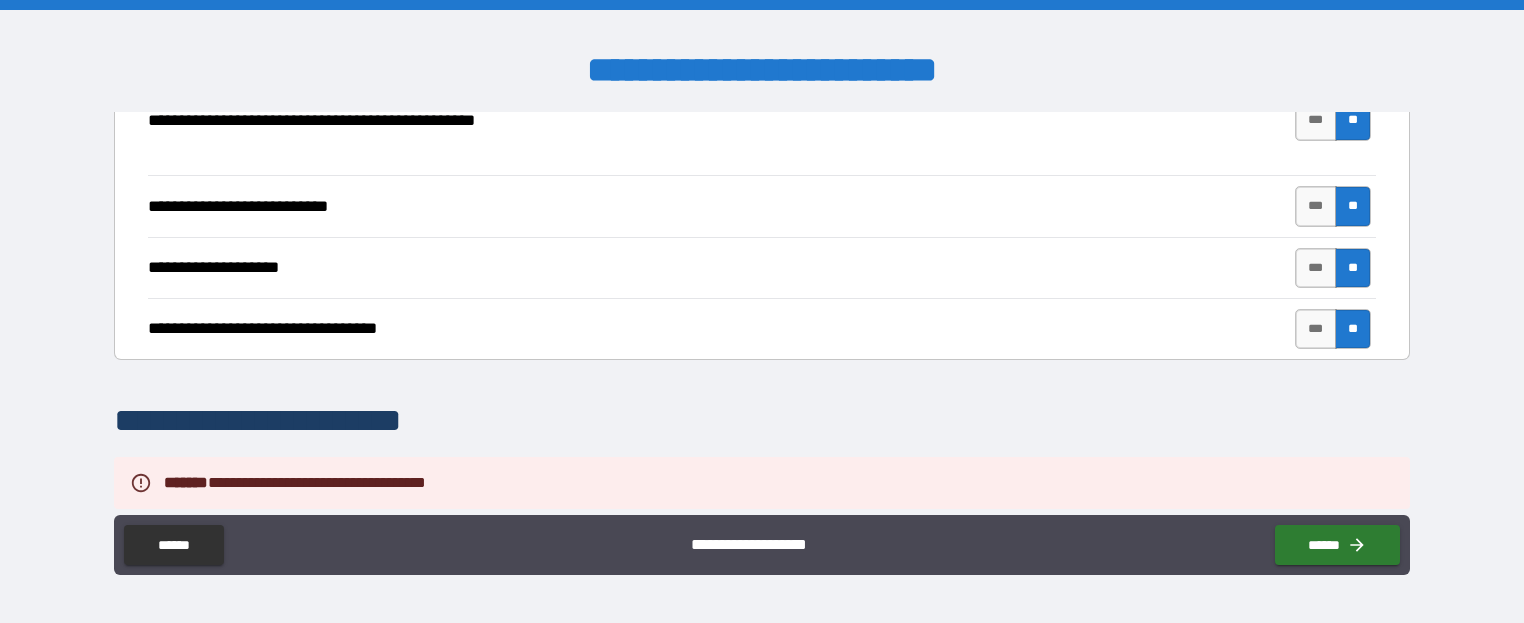 scroll, scrollTop: 1000, scrollLeft: 0, axis: vertical 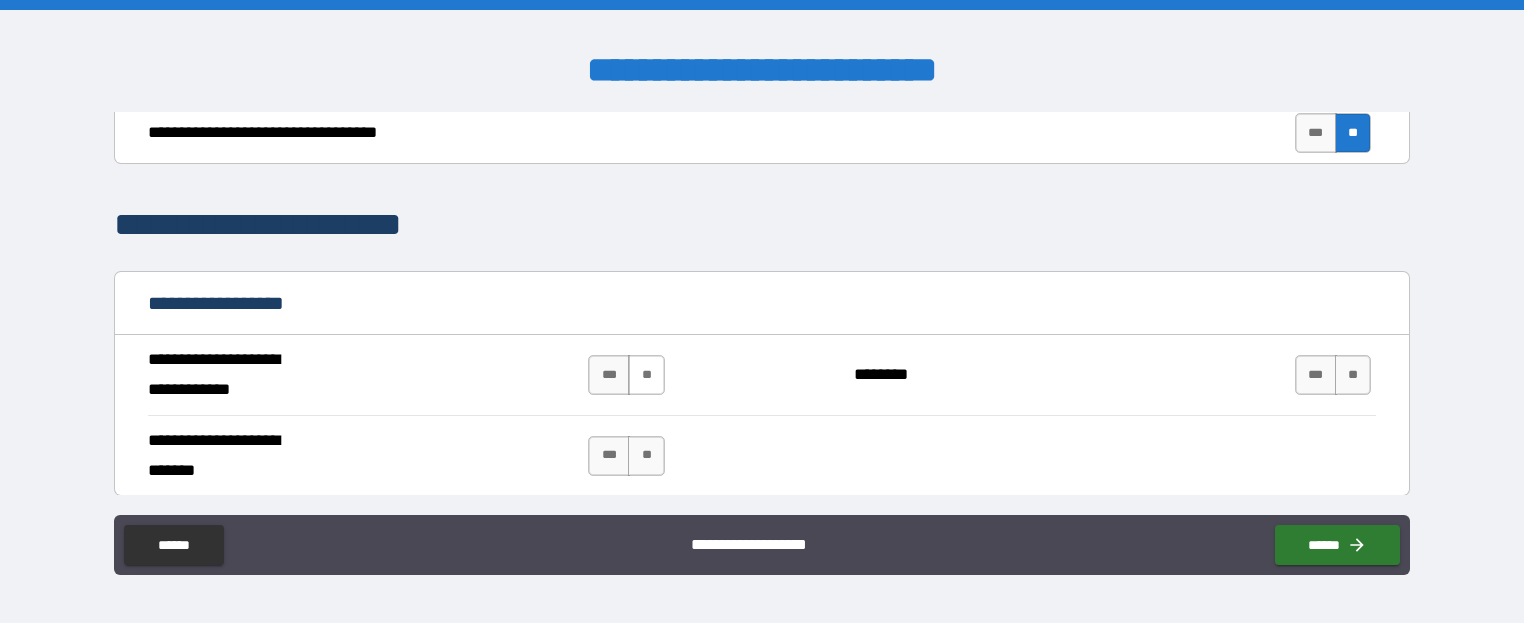 click on "**" at bounding box center [646, 375] 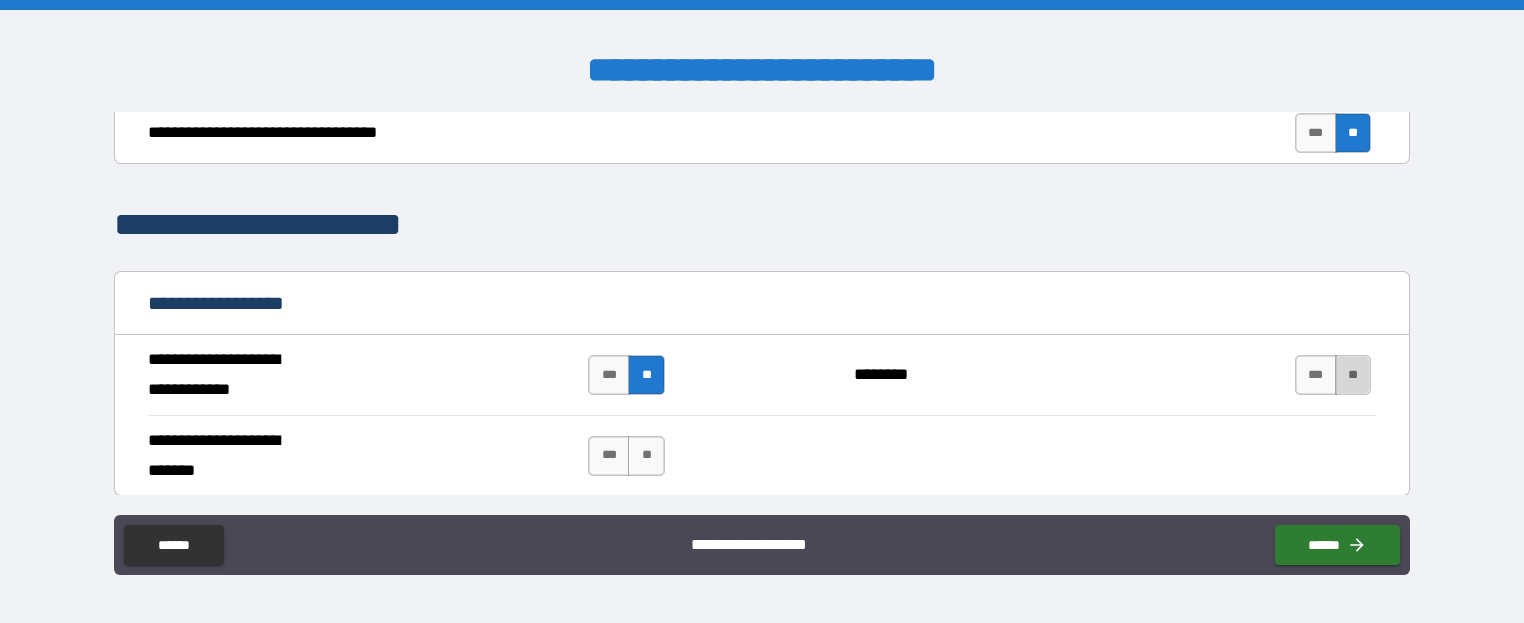 click on "**" at bounding box center (1353, 375) 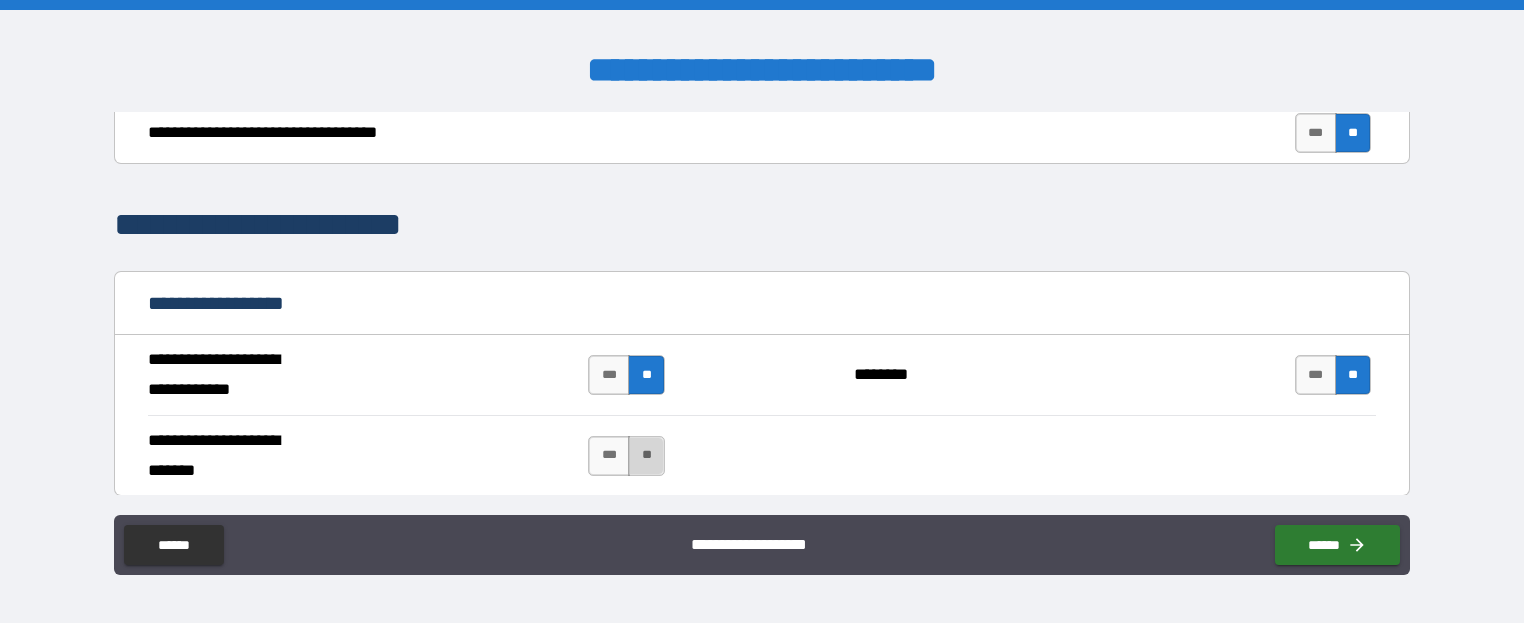 click on "**" at bounding box center (646, 456) 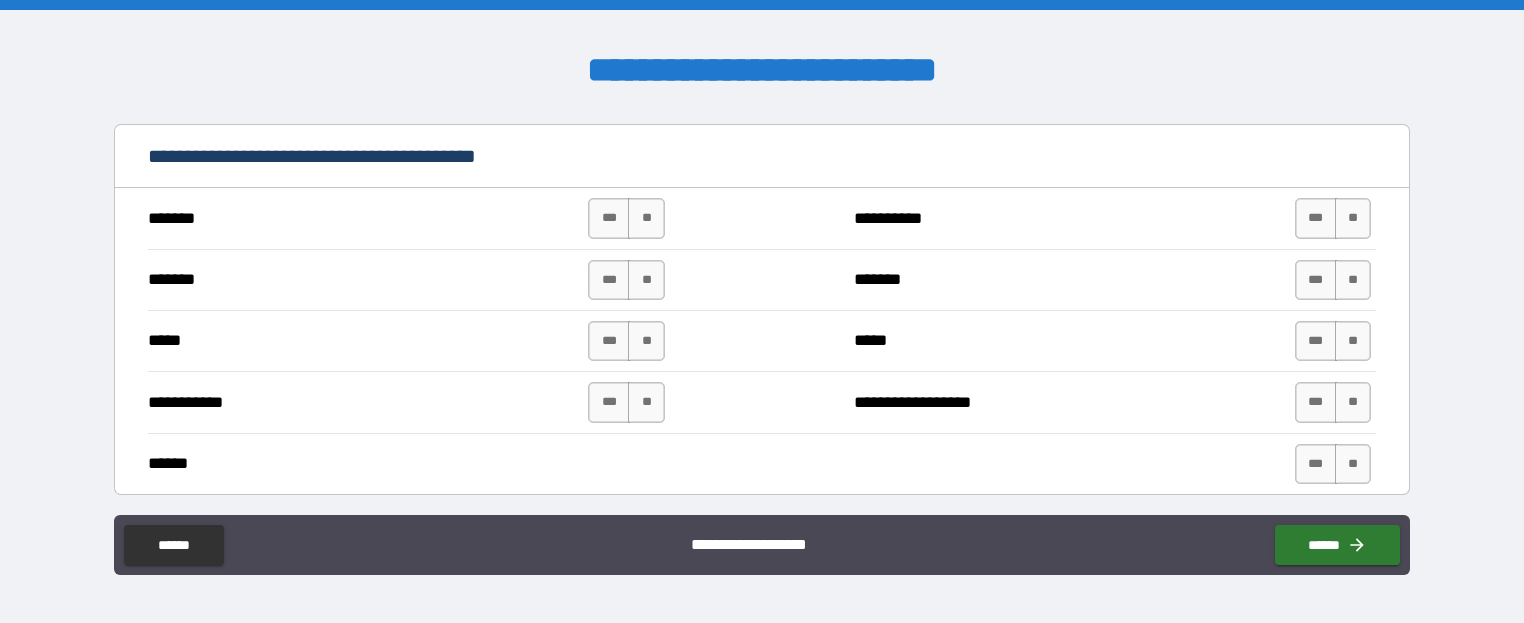 scroll, scrollTop: 1400, scrollLeft: 0, axis: vertical 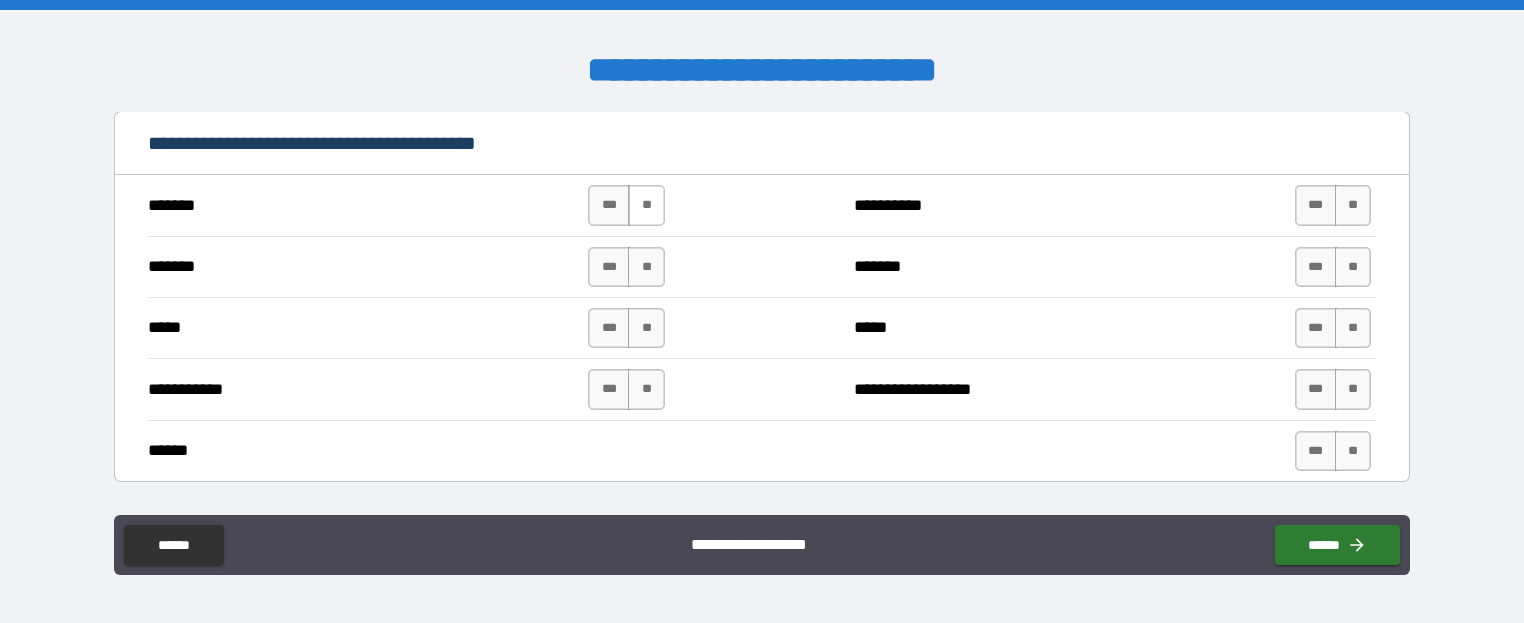 click on "**" at bounding box center (646, 205) 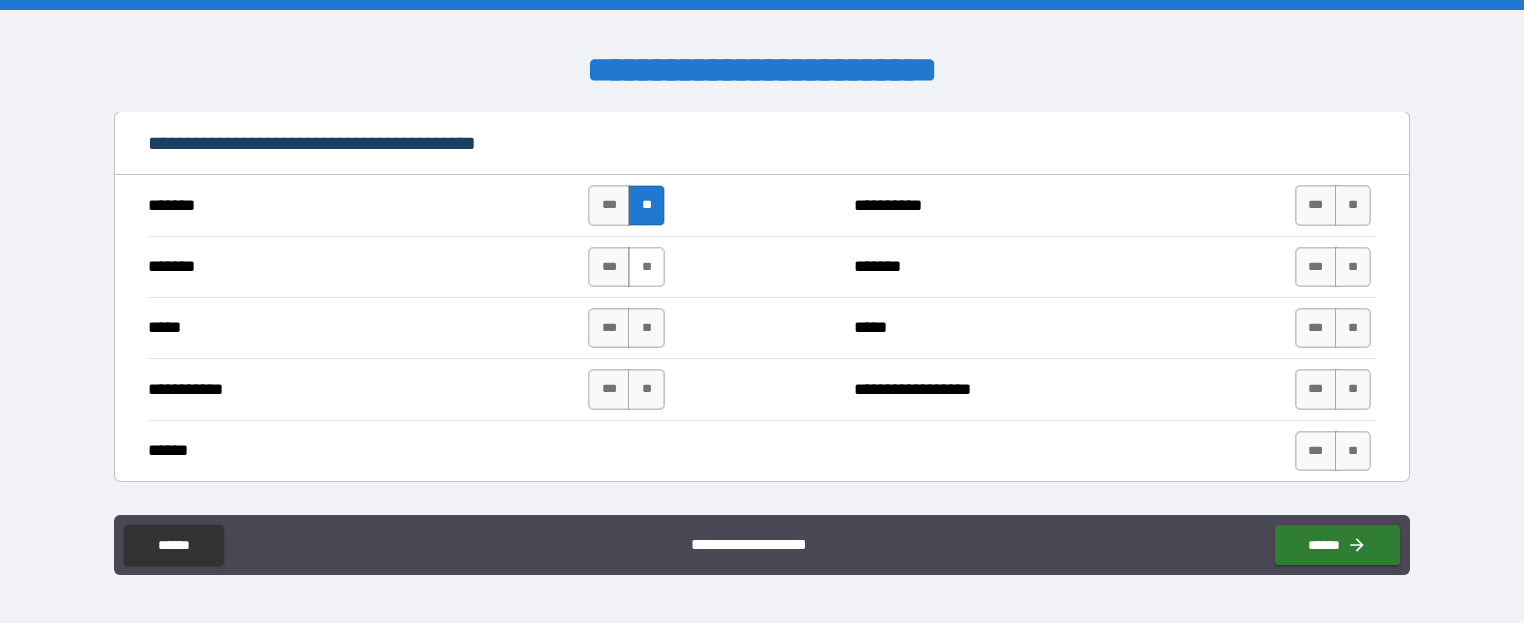 click on "**" at bounding box center (646, 267) 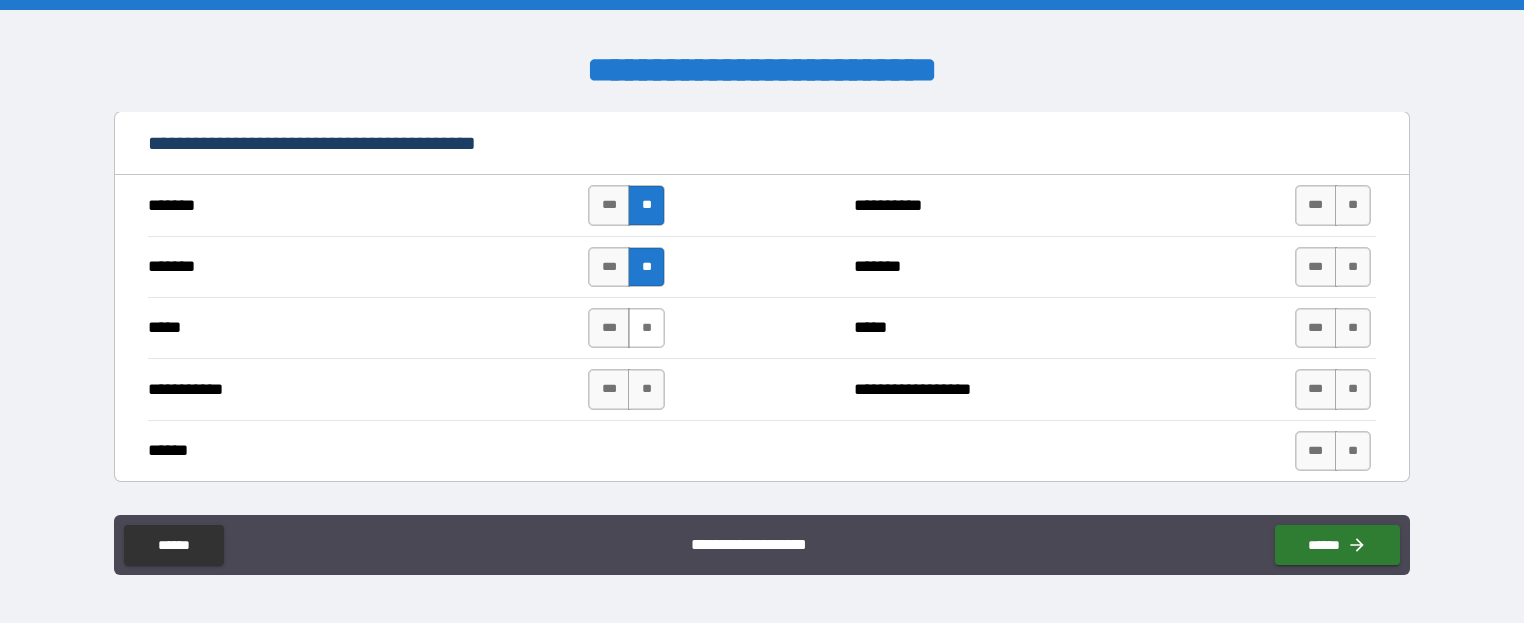 click on "**" at bounding box center [646, 328] 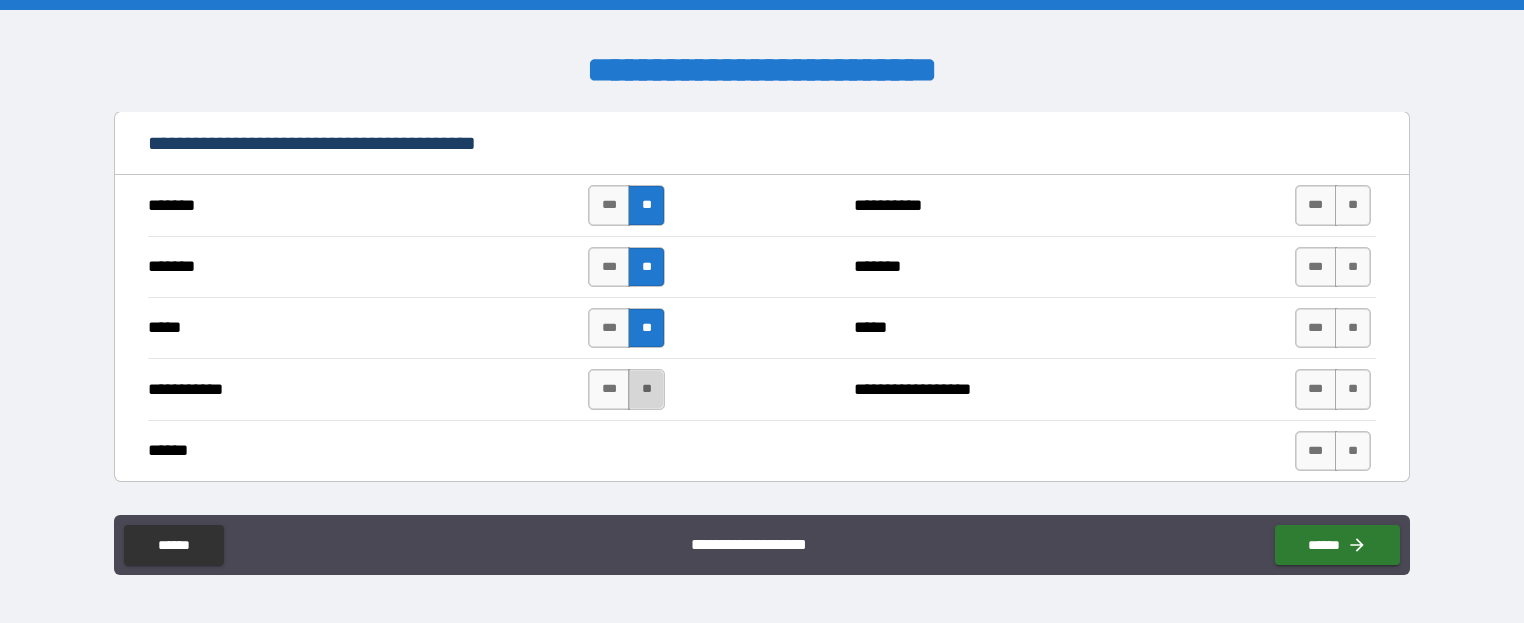 click on "**" at bounding box center [646, 389] 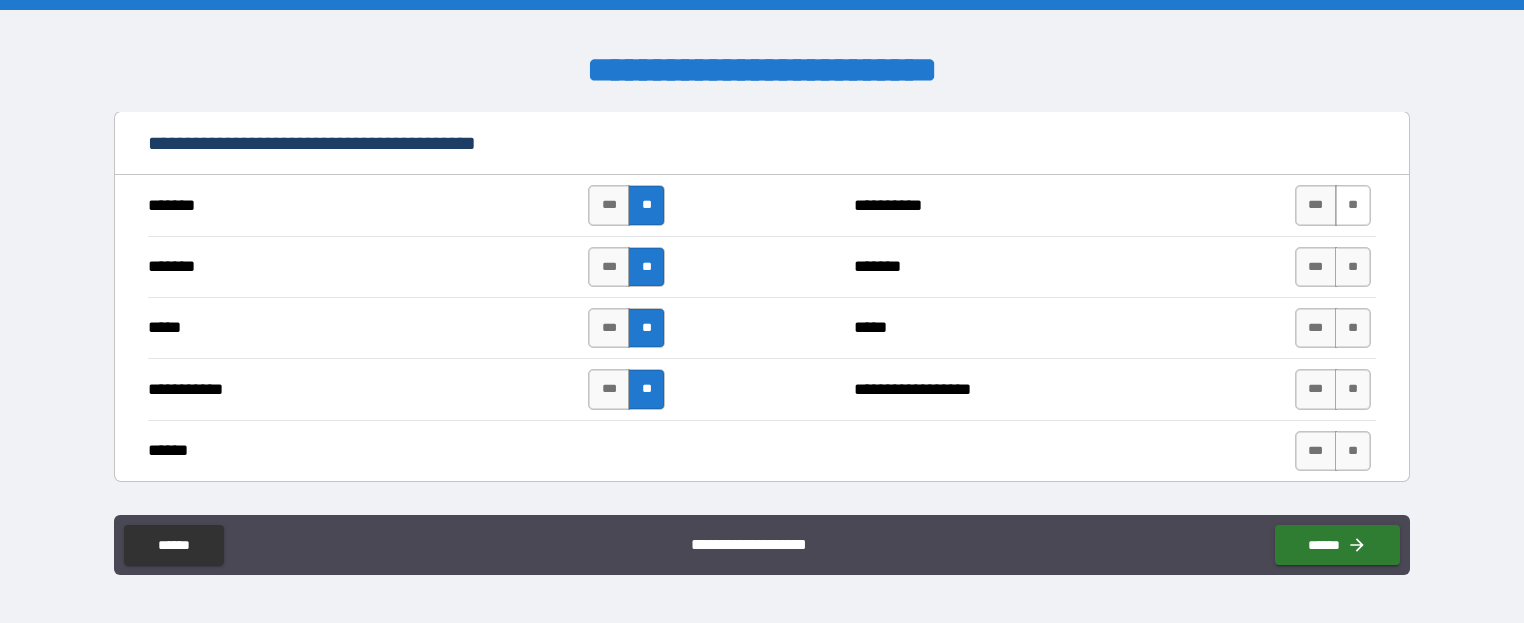 click on "**" at bounding box center (1353, 205) 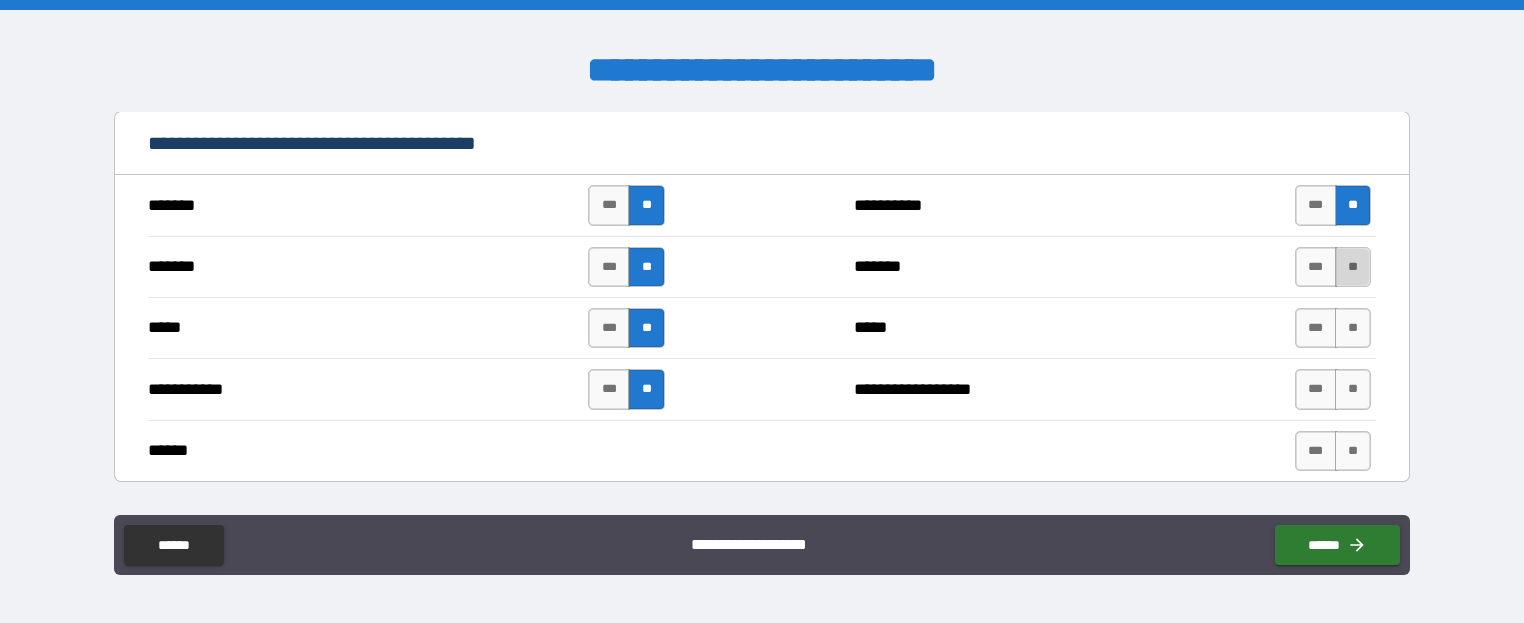 click on "**" at bounding box center (1353, 267) 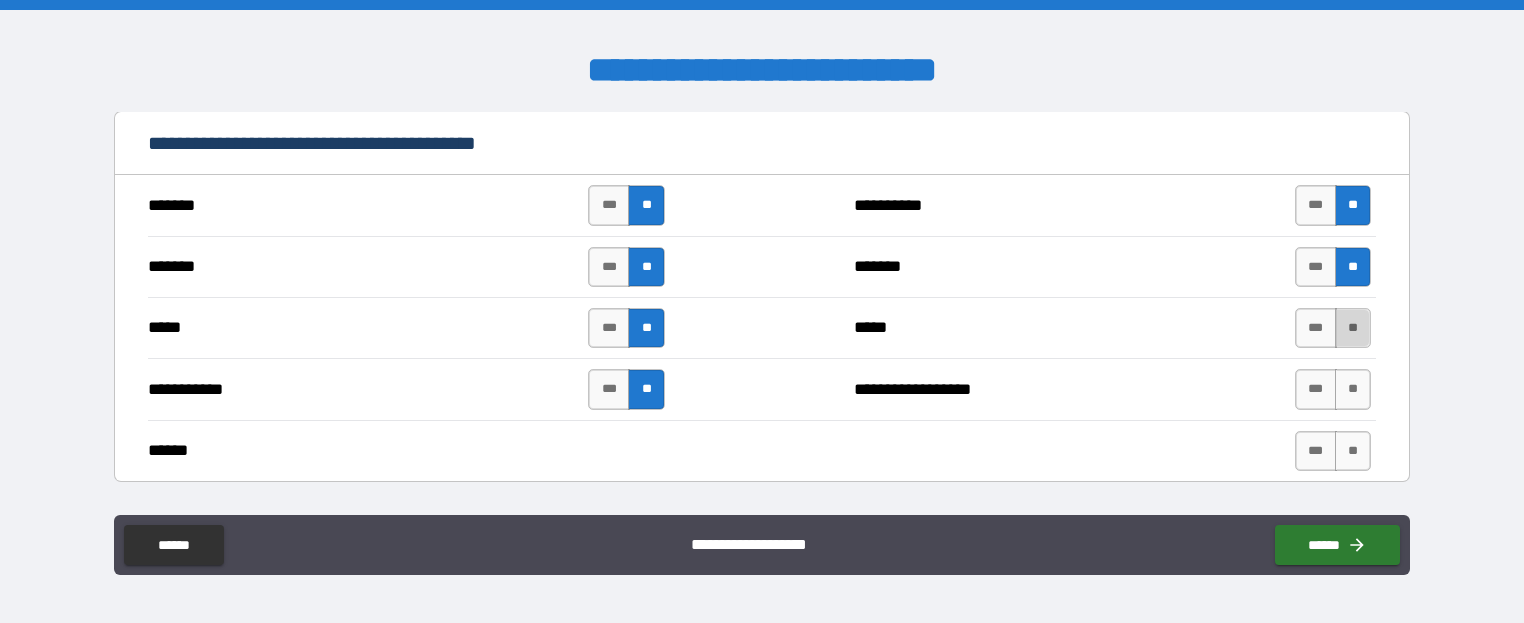 click on "**" at bounding box center [1353, 328] 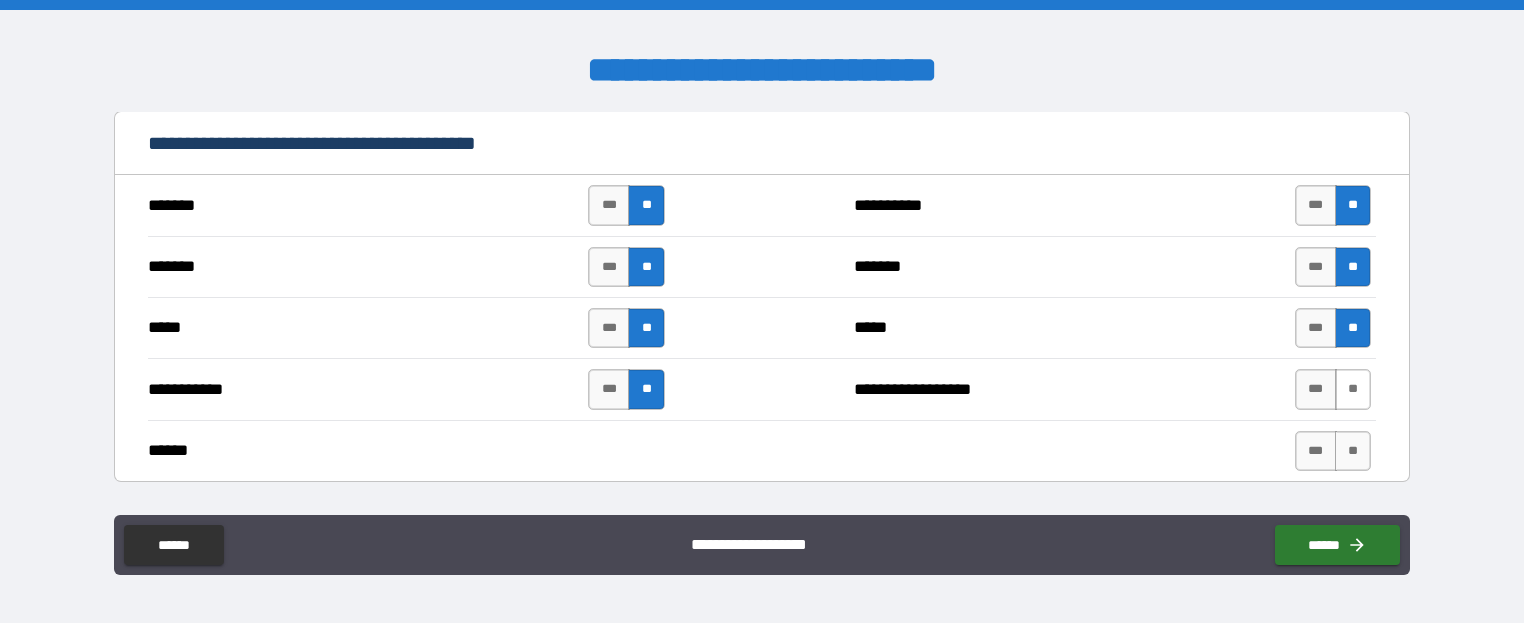 drag, startPoint x: 1331, startPoint y: 379, endPoint x: 1336, endPoint y: 388, distance: 10.29563 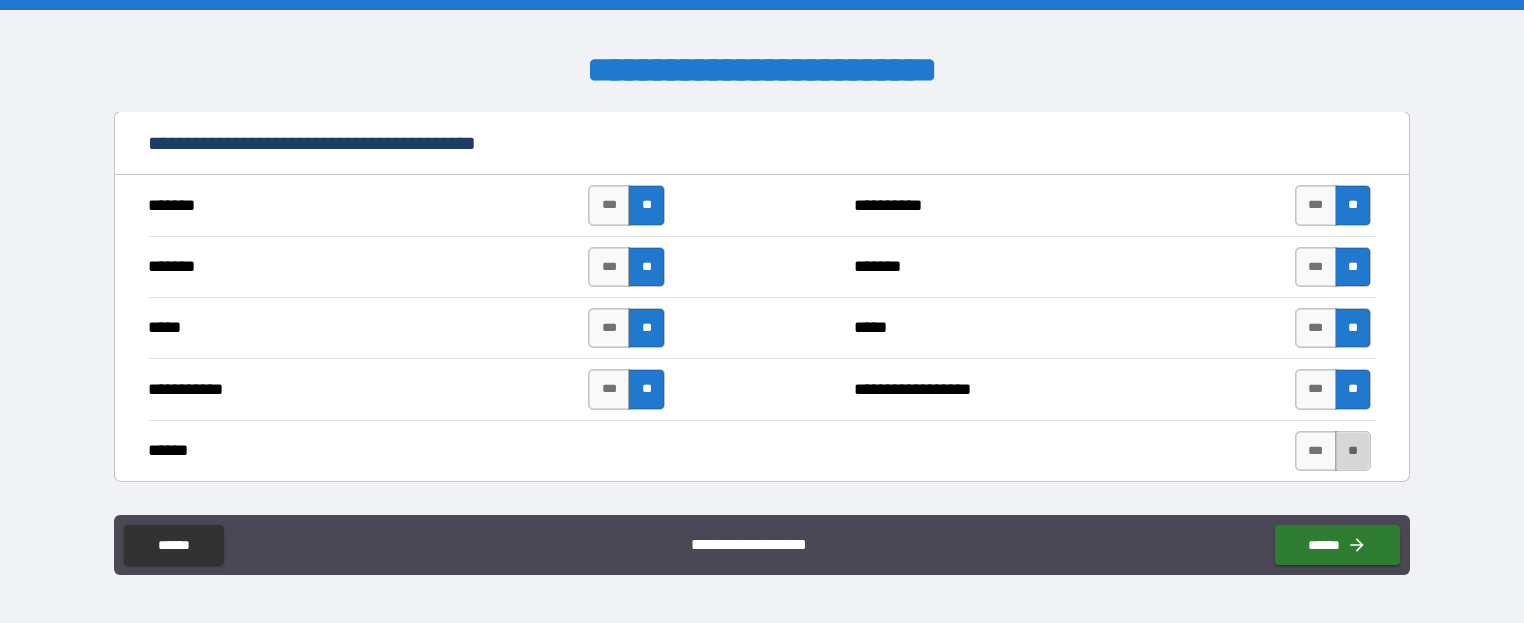click on "**" at bounding box center [1353, 451] 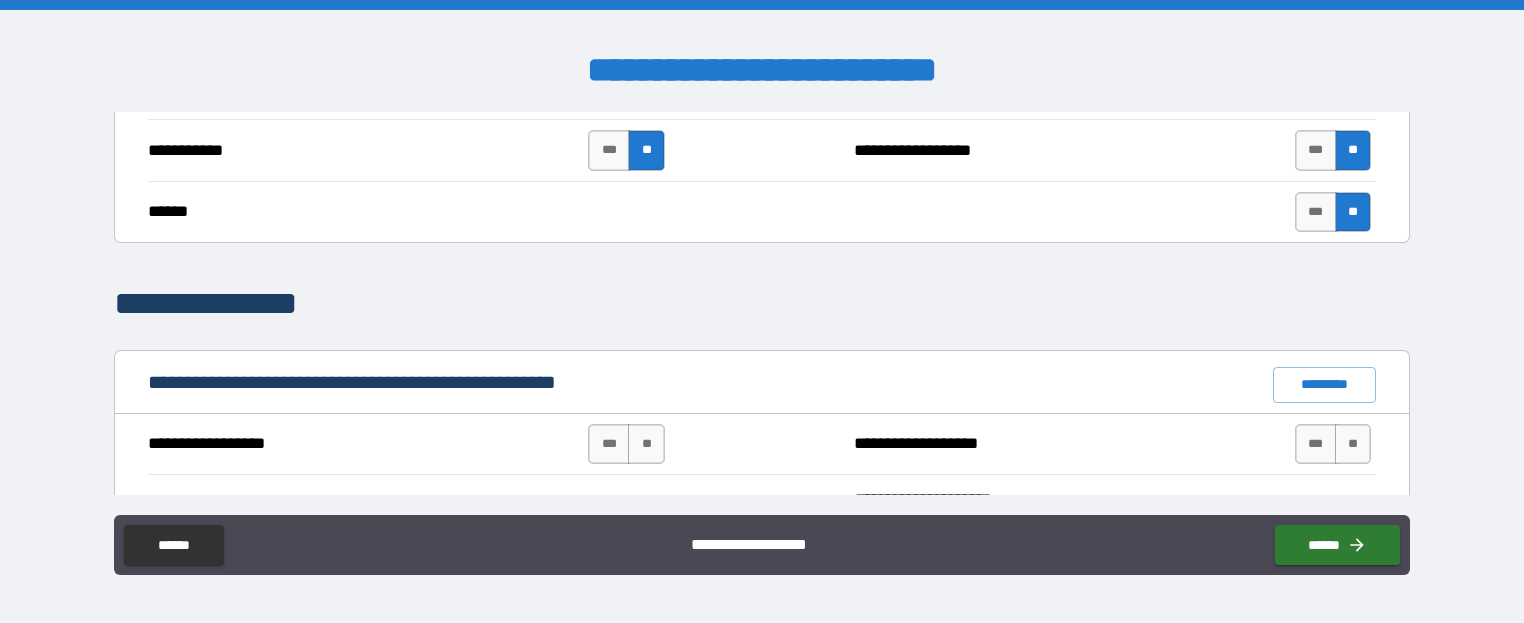 scroll, scrollTop: 1700, scrollLeft: 0, axis: vertical 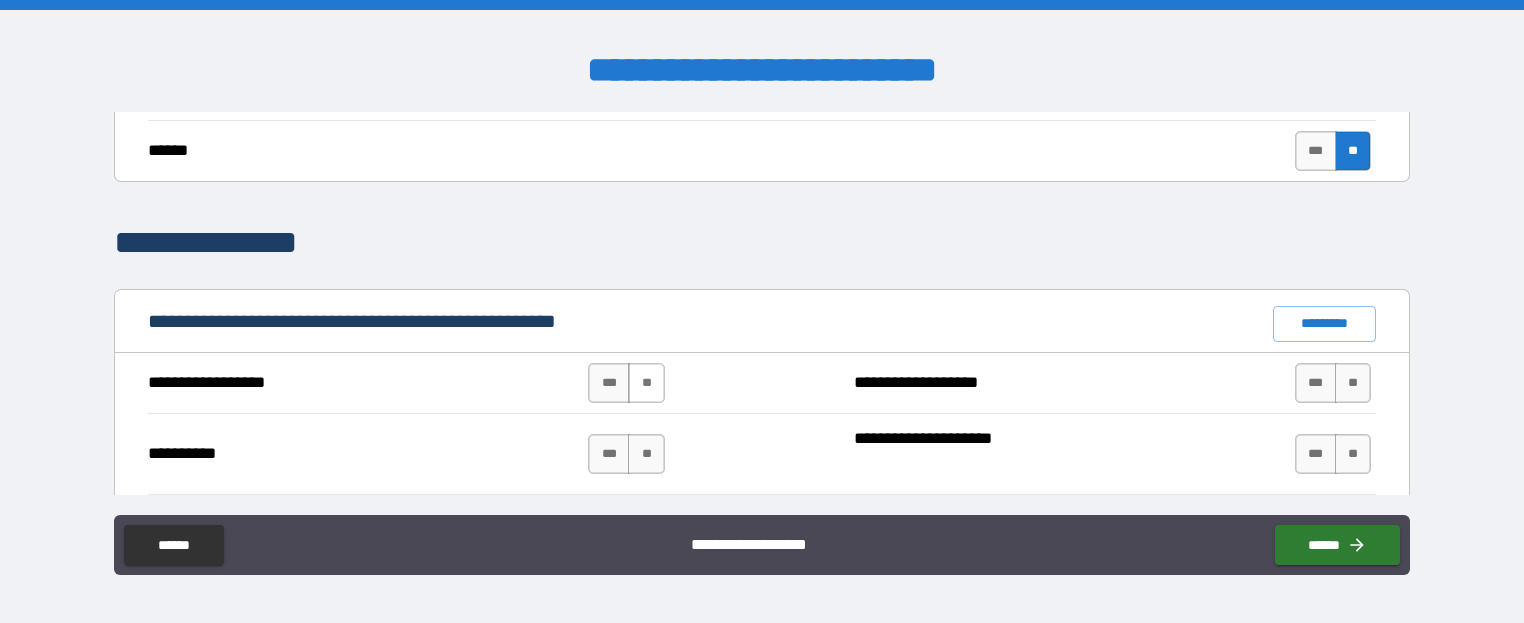 click on "**" at bounding box center [646, 383] 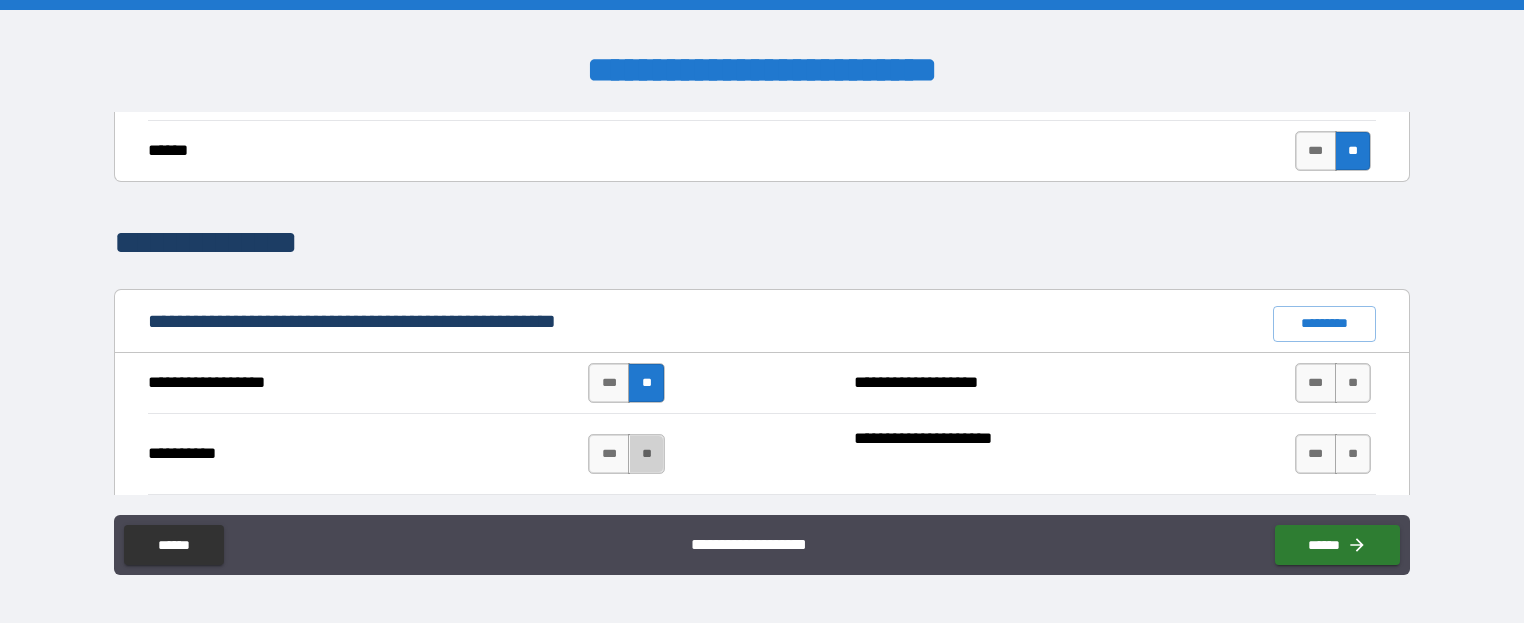 drag, startPoint x: 647, startPoint y: 457, endPoint x: 659, endPoint y: 444, distance: 17.691807 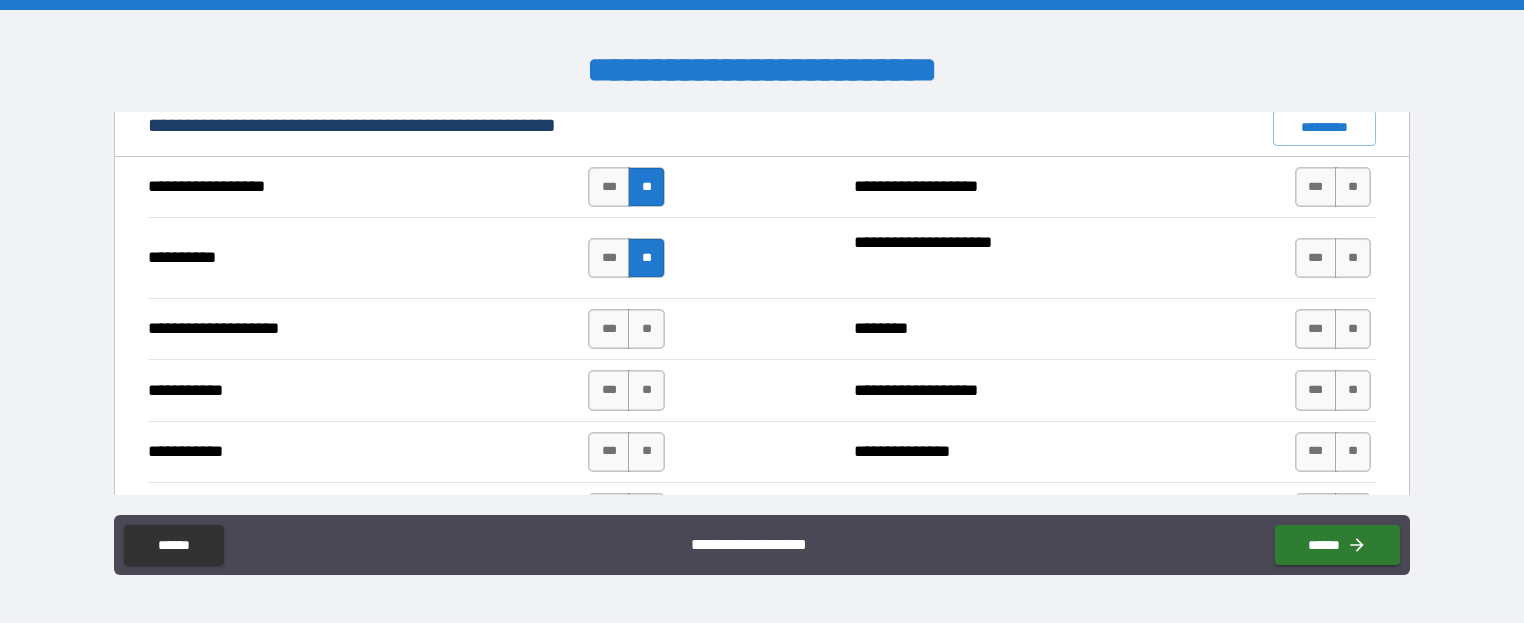 scroll, scrollTop: 1900, scrollLeft: 0, axis: vertical 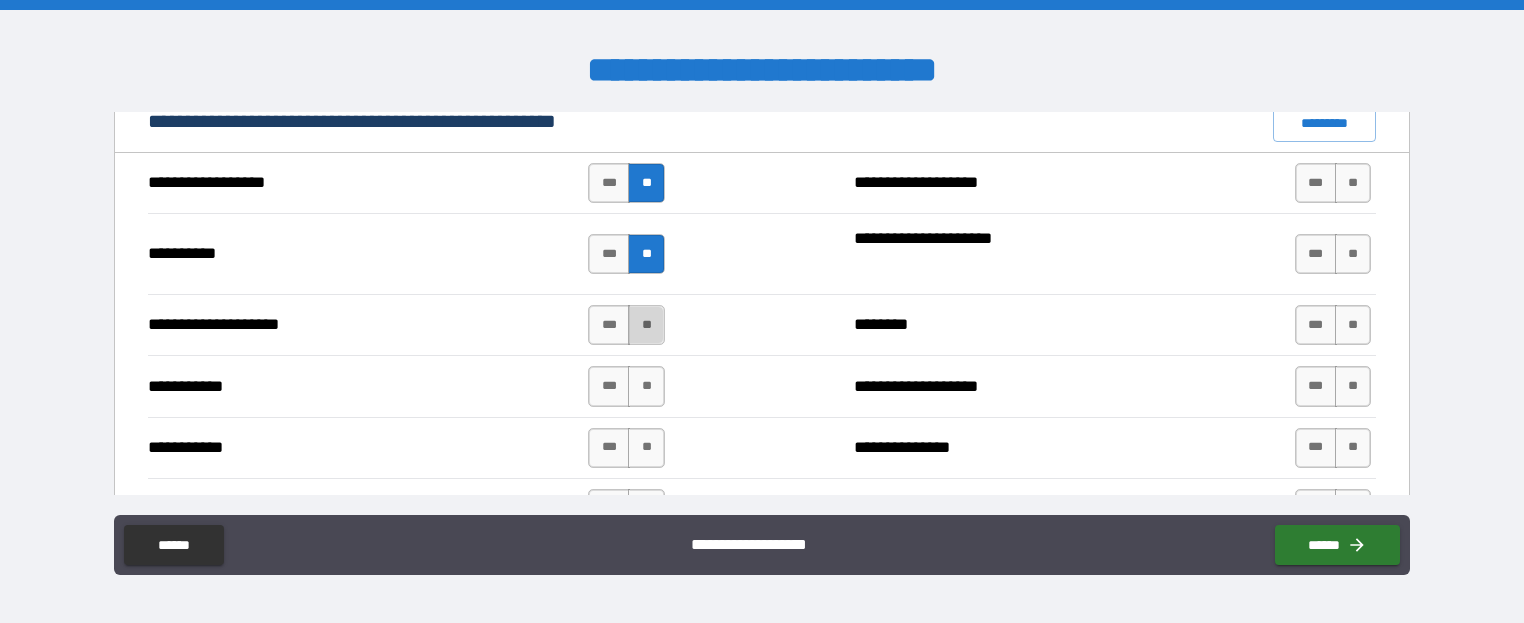 click on "**" at bounding box center [646, 325] 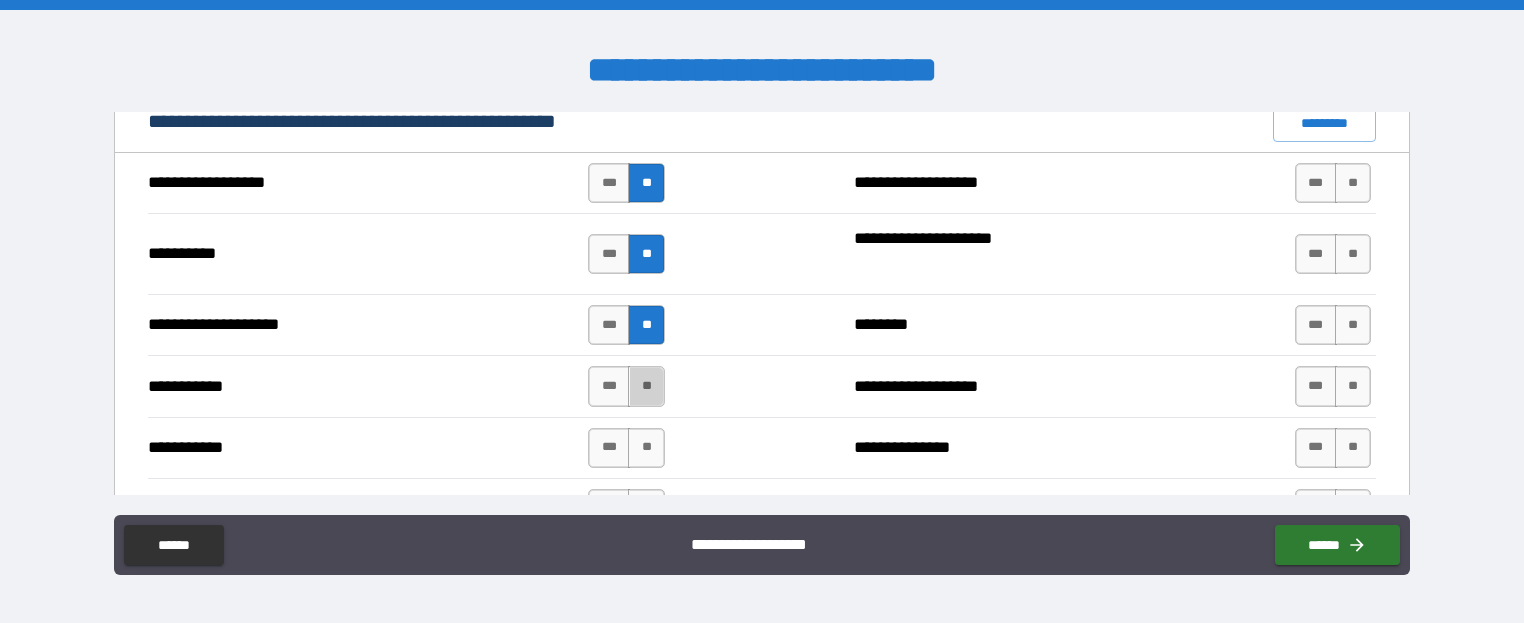 drag, startPoint x: 648, startPoint y: 387, endPoint x: 635, endPoint y: 412, distance: 28.178005 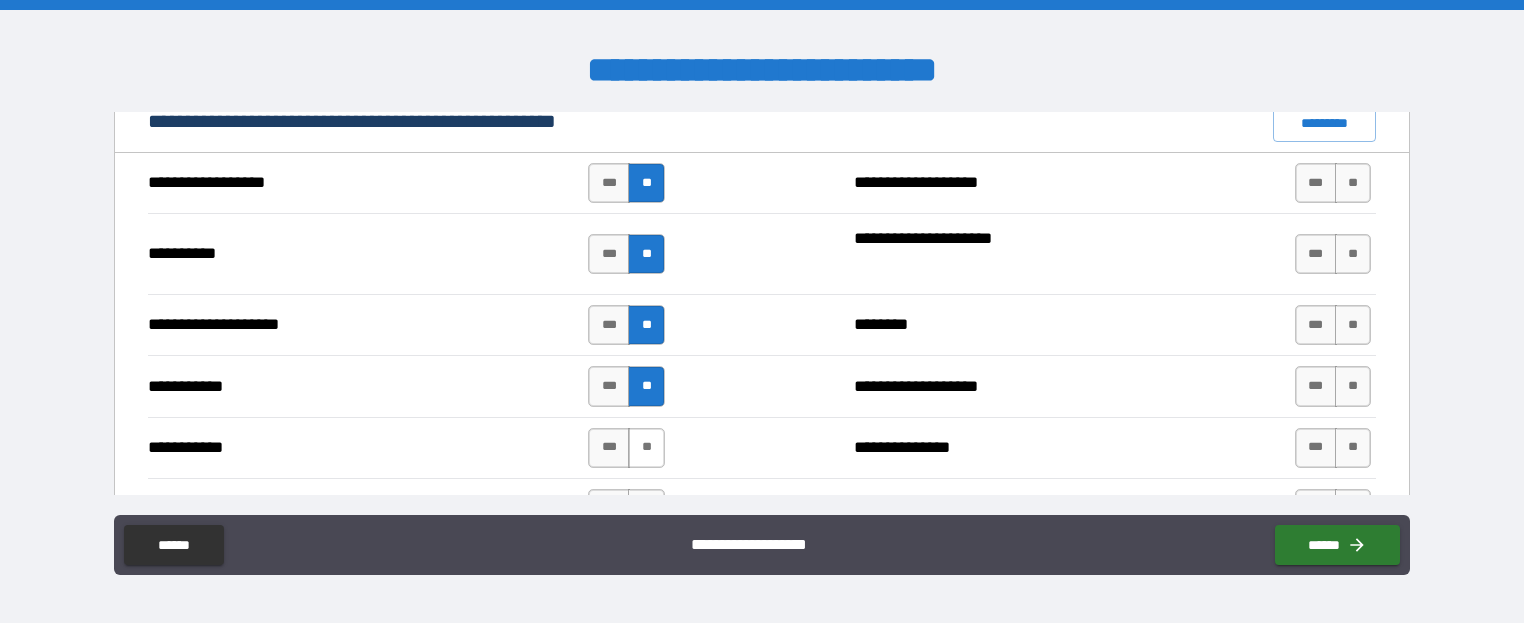 click on "**" at bounding box center [646, 448] 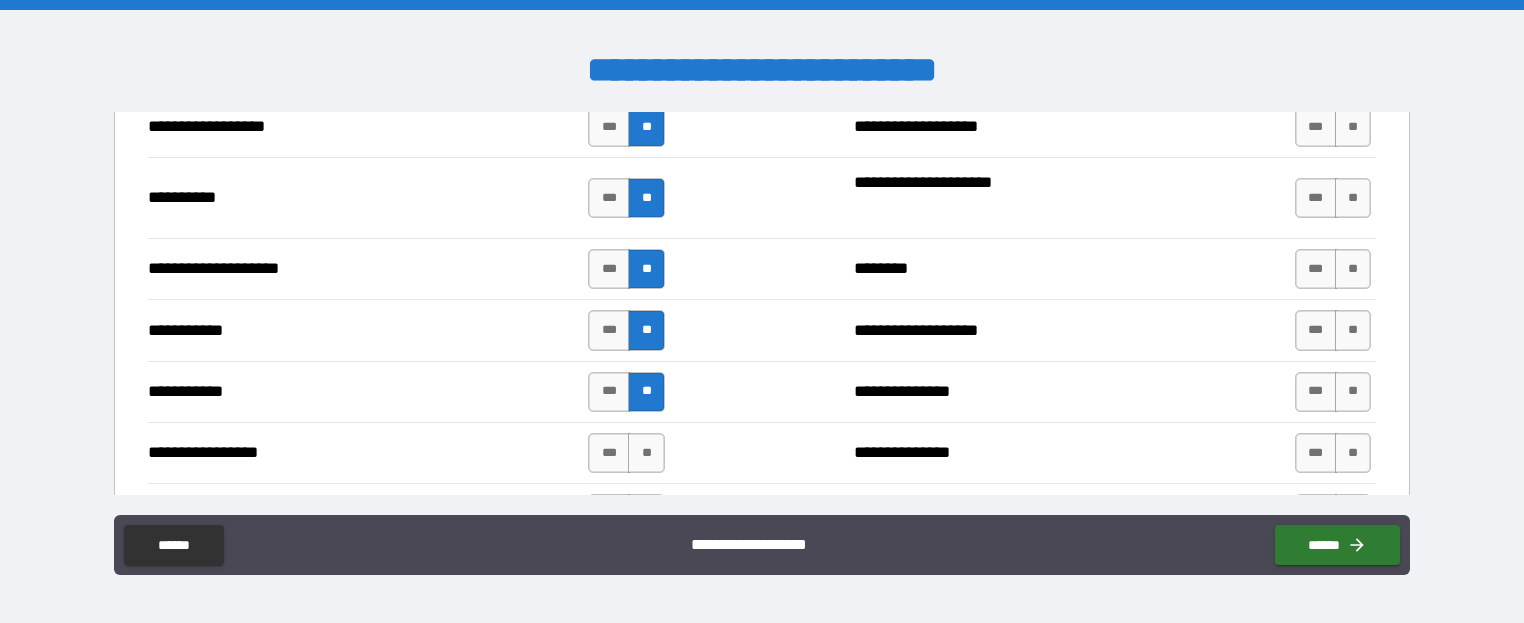 scroll, scrollTop: 2000, scrollLeft: 0, axis: vertical 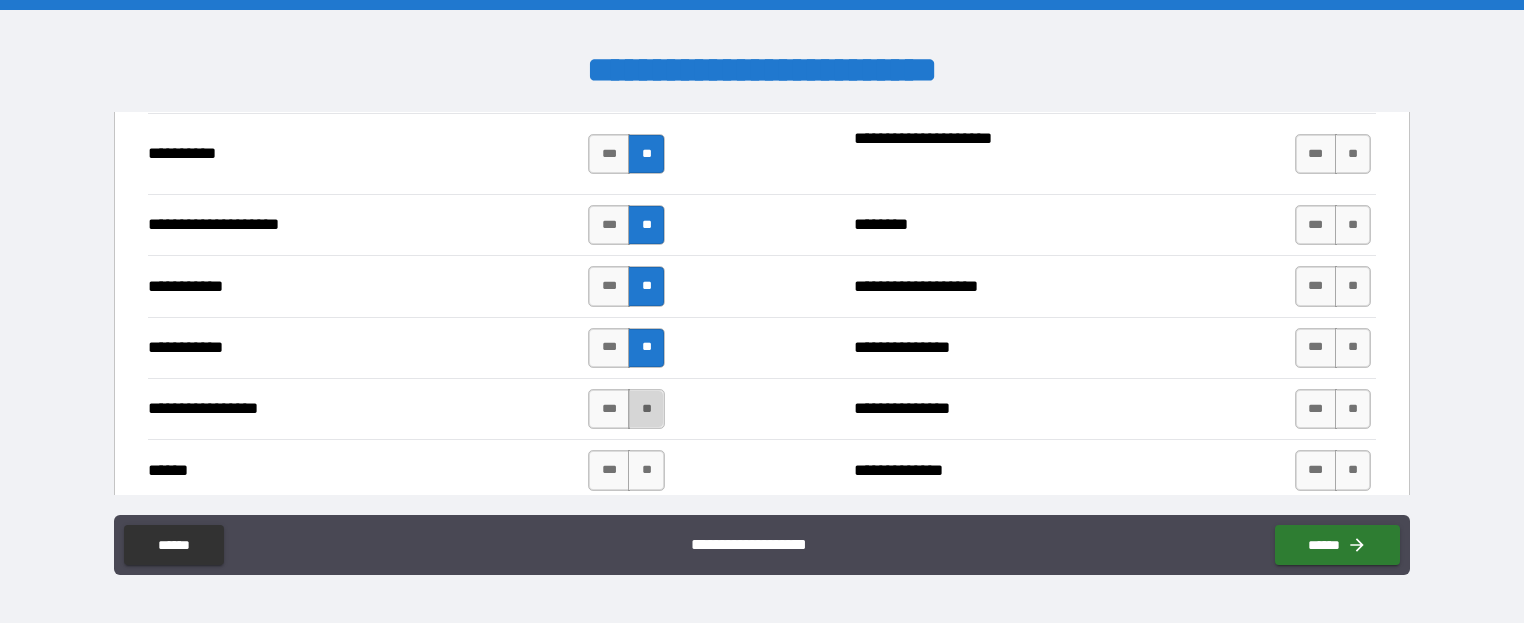 click on "**" at bounding box center (646, 409) 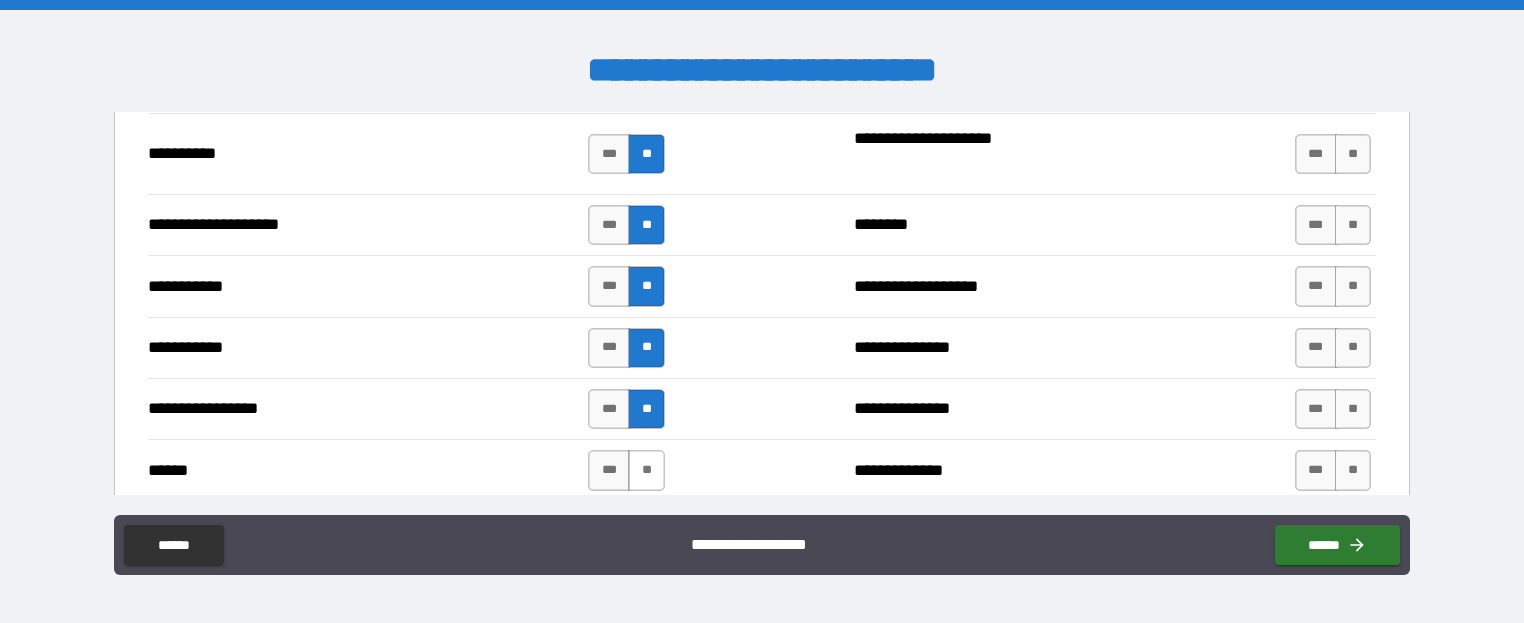 drag, startPoint x: 640, startPoint y: 454, endPoint x: 650, endPoint y: 450, distance: 10.770329 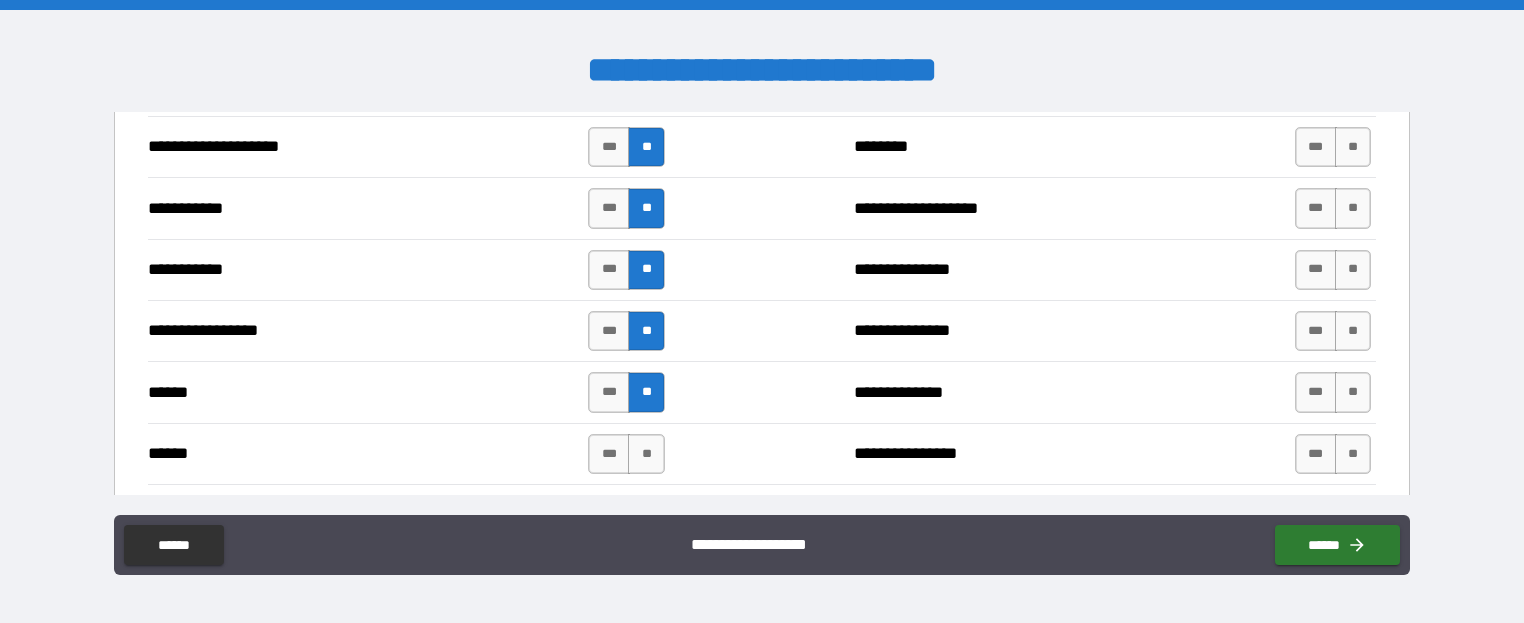 scroll, scrollTop: 2200, scrollLeft: 0, axis: vertical 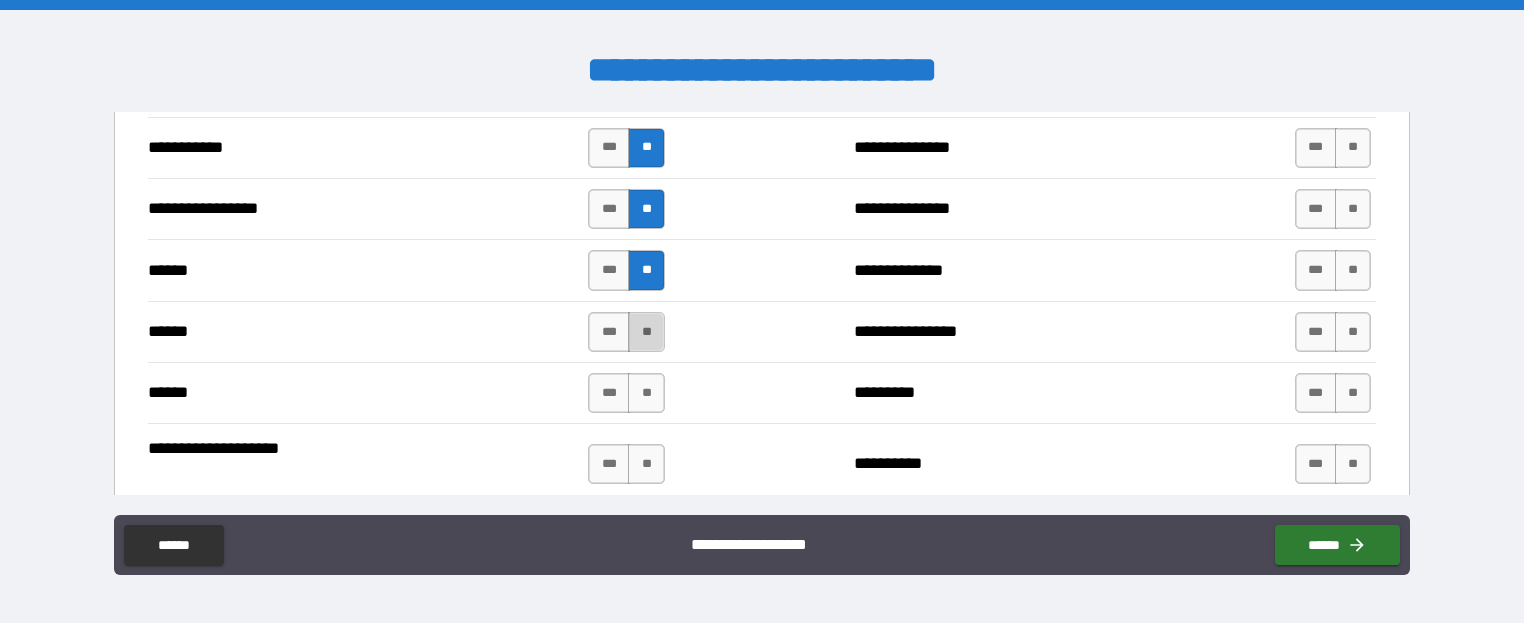 click on "**" at bounding box center [646, 332] 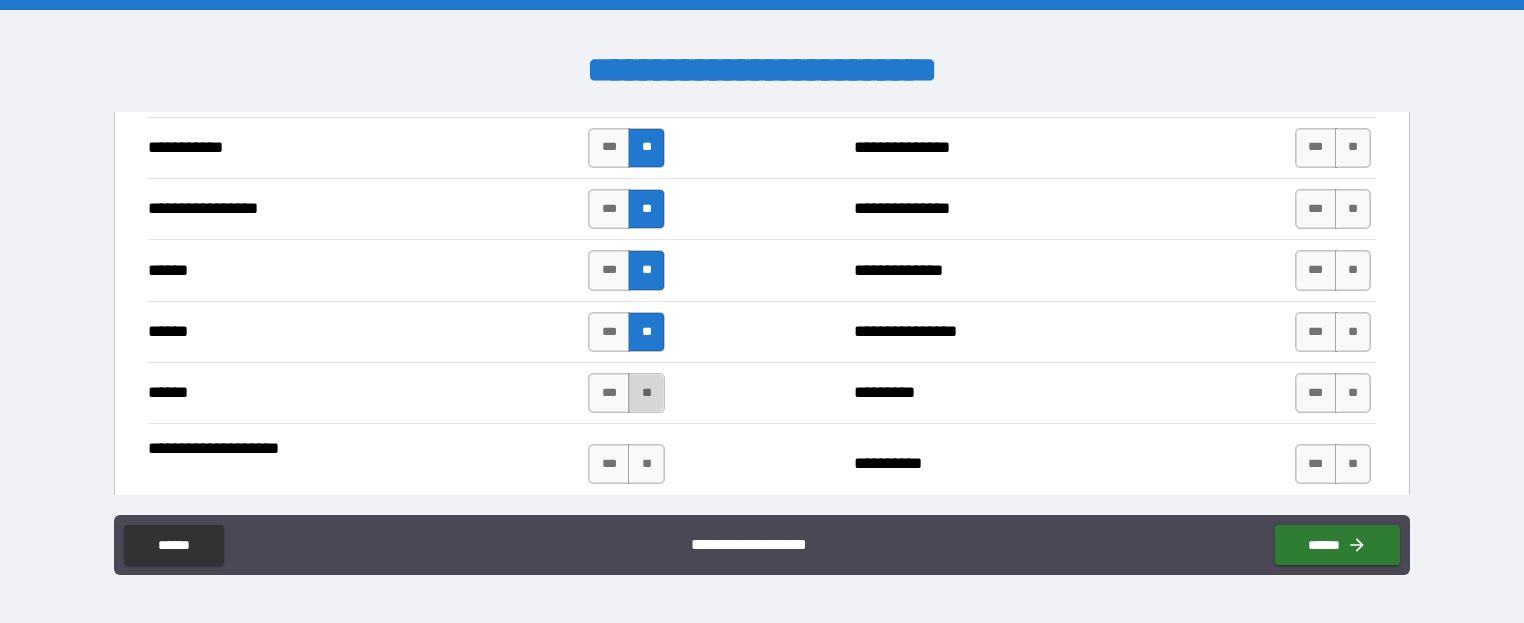 click on "**" at bounding box center [646, 393] 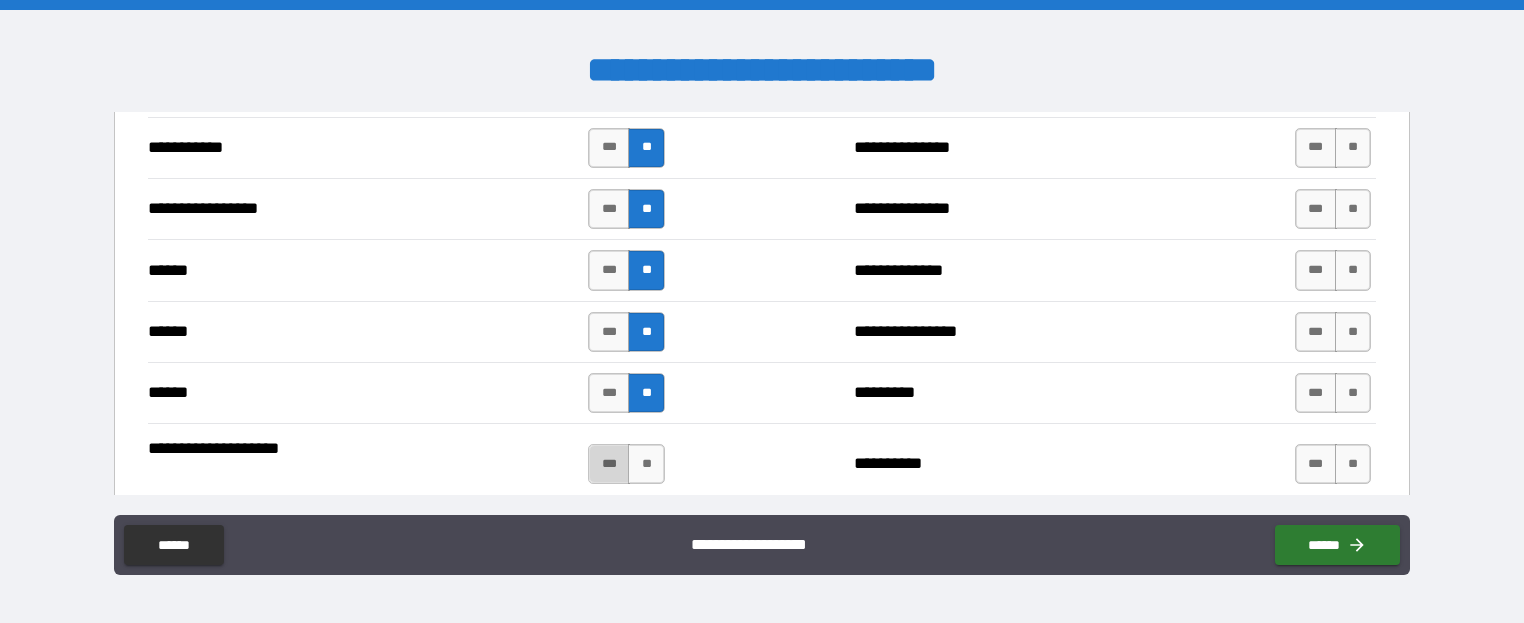 click on "***" at bounding box center [609, 464] 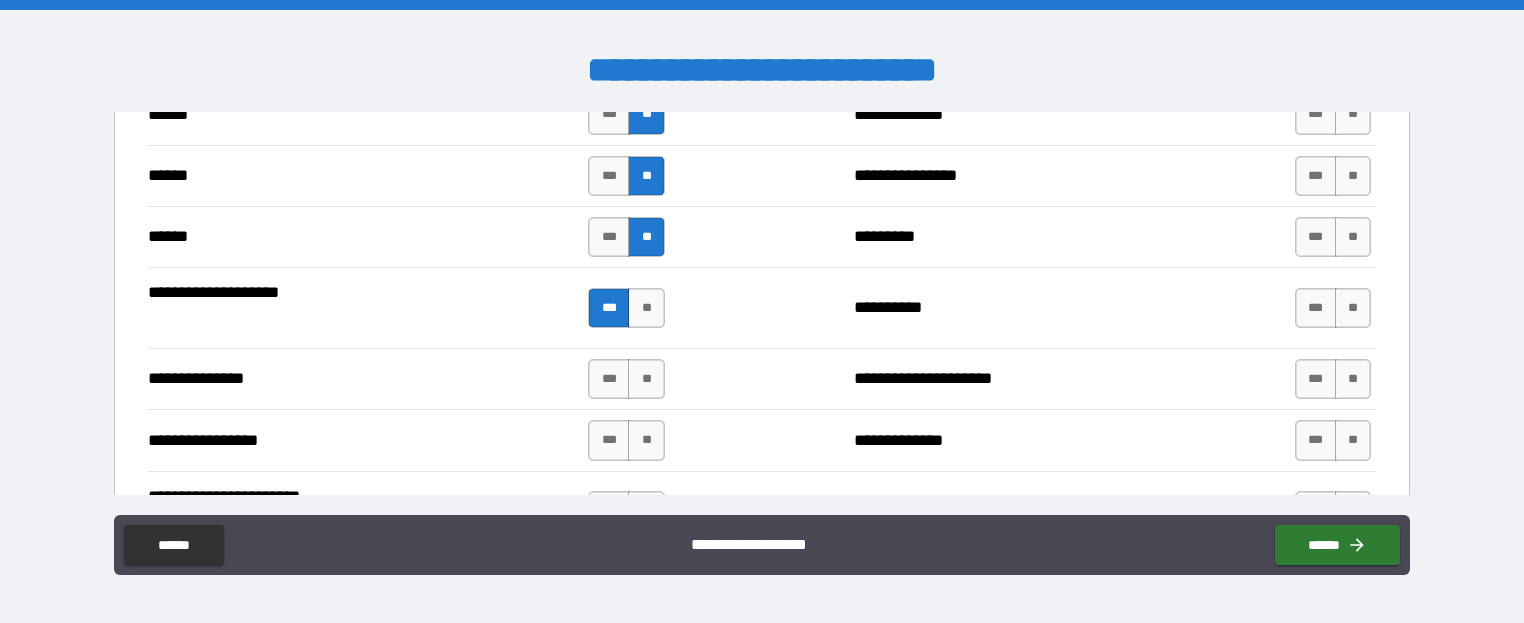 scroll, scrollTop: 2400, scrollLeft: 0, axis: vertical 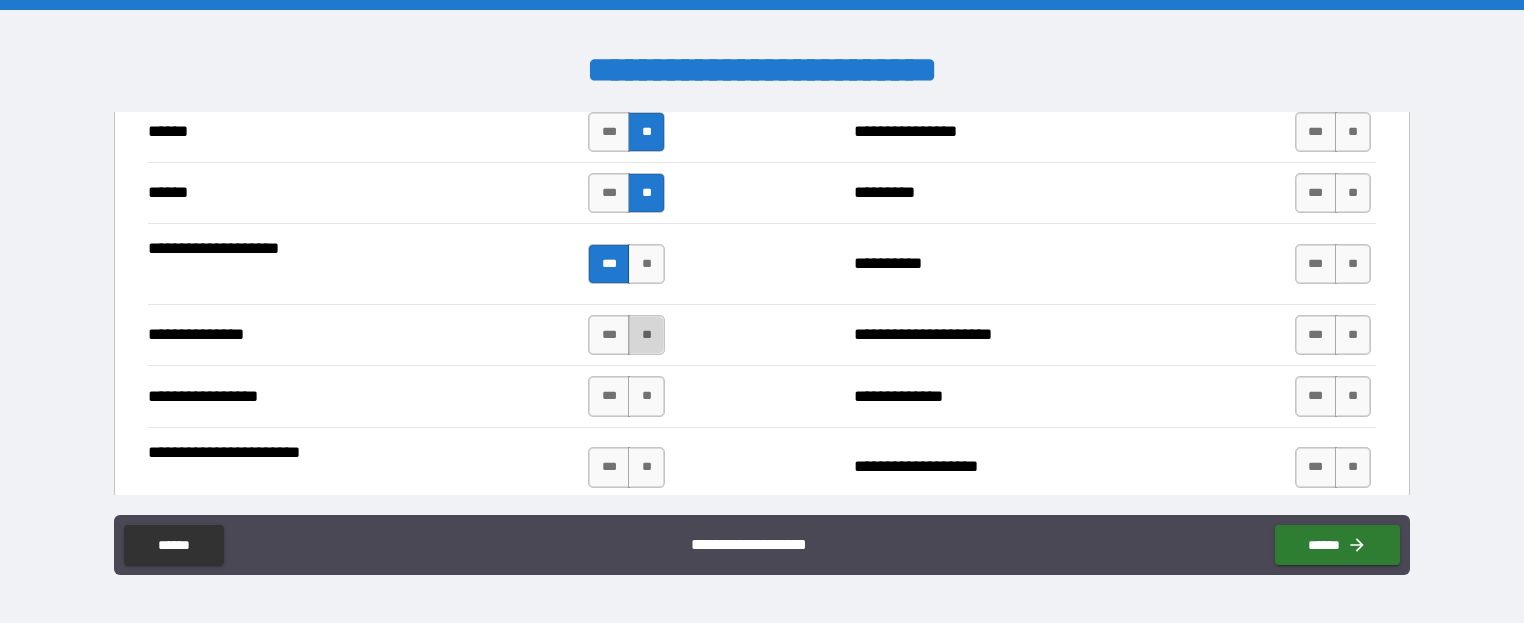 click on "**" at bounding box center (646, 335) 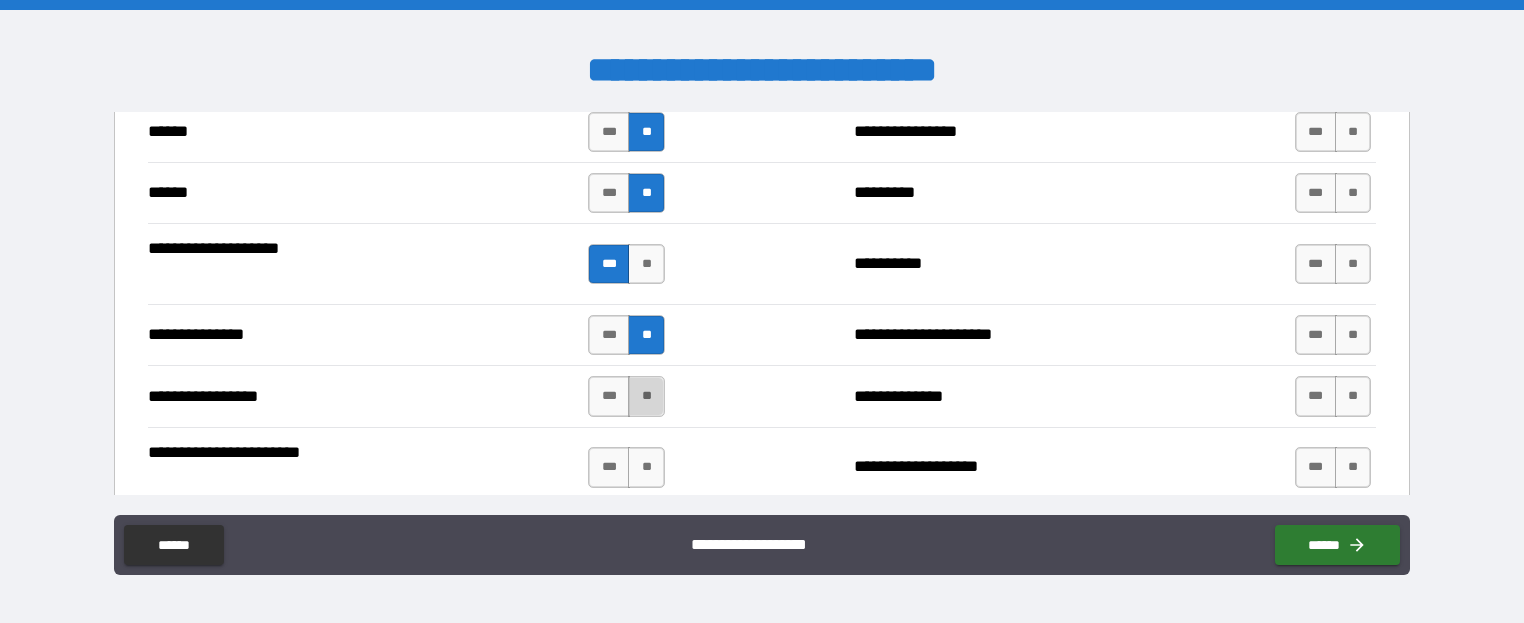 click on "**" at bounding box center [646, 396] 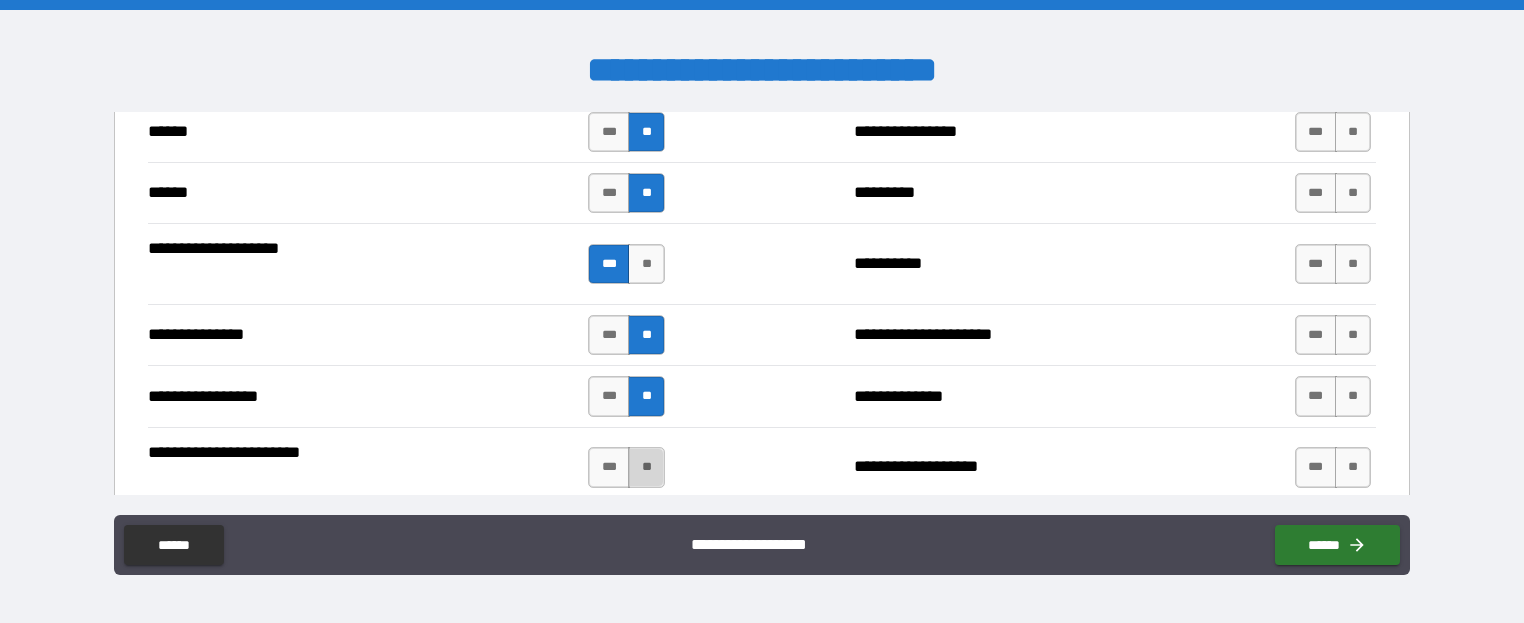 click on "**" at bounding box center [646, 467] 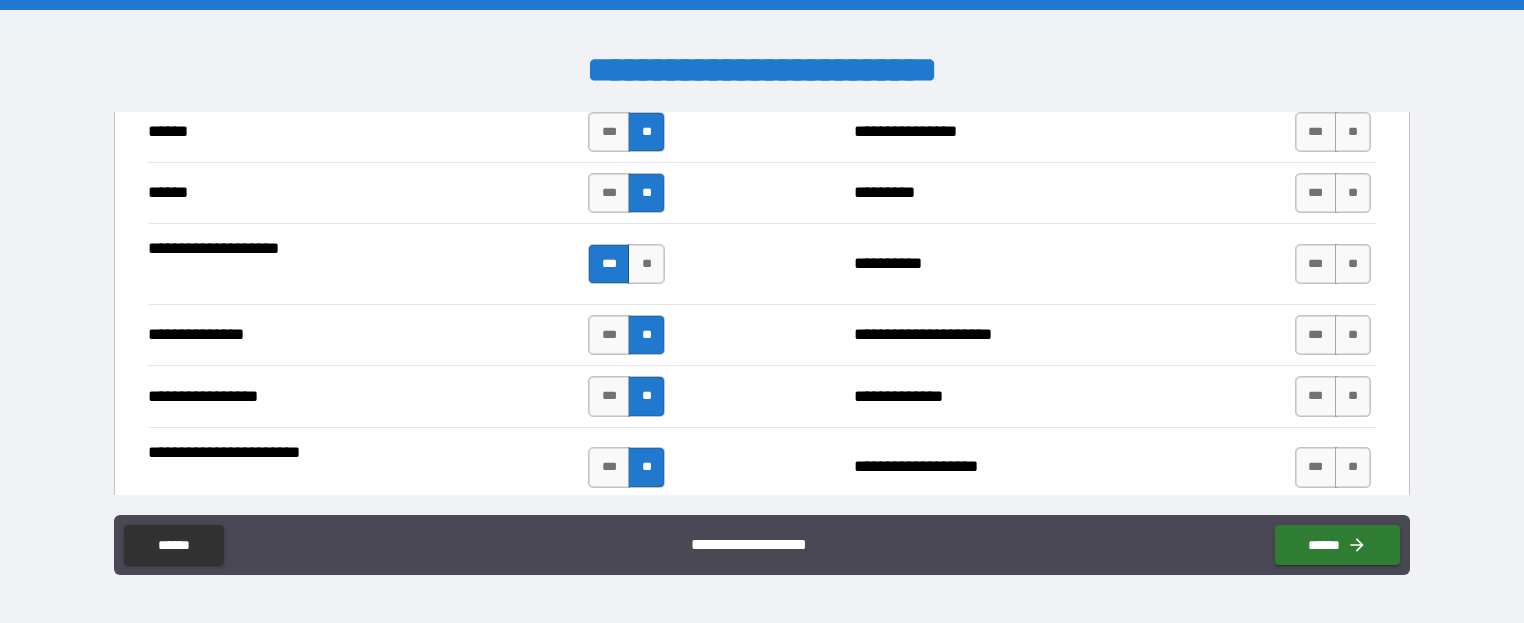 scroll, scrollTop: 2600, scrollLeft: 0, axis: vertical 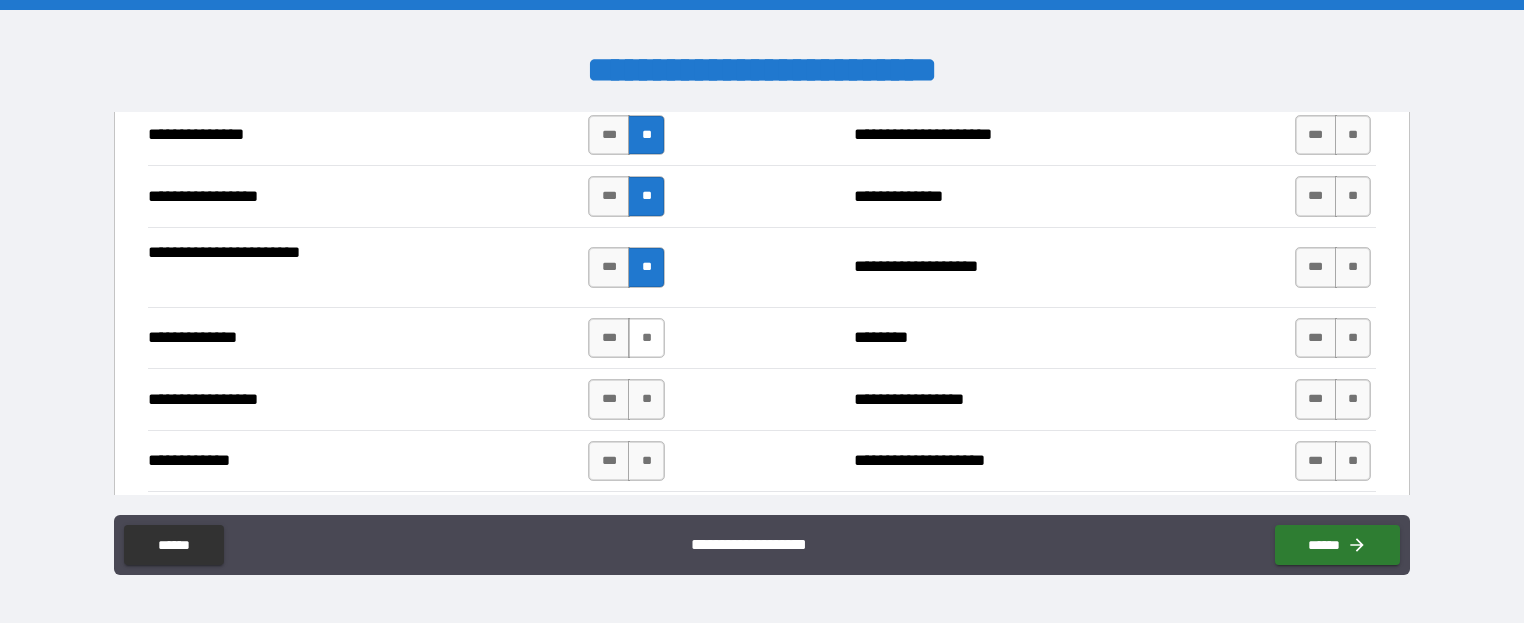 click on "**" at bounding box center [646, 338] 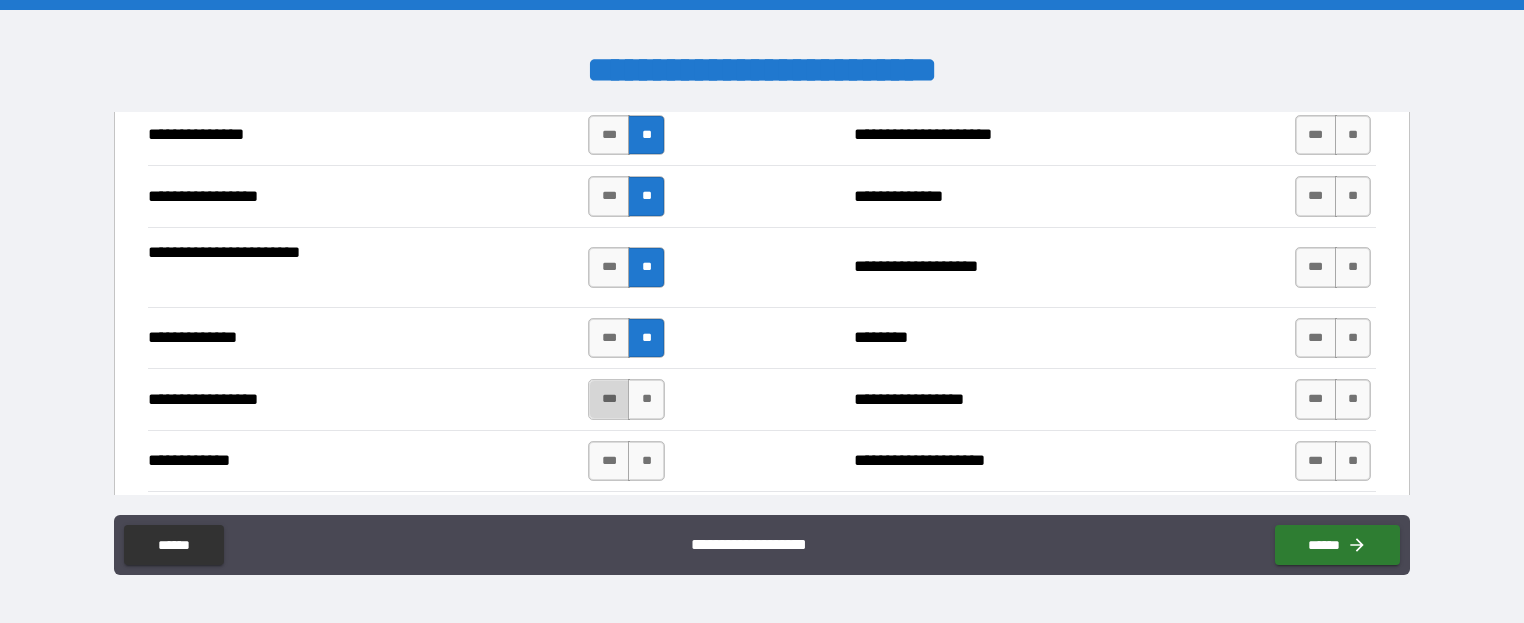 click on "***" at bounding box center [609, 399] 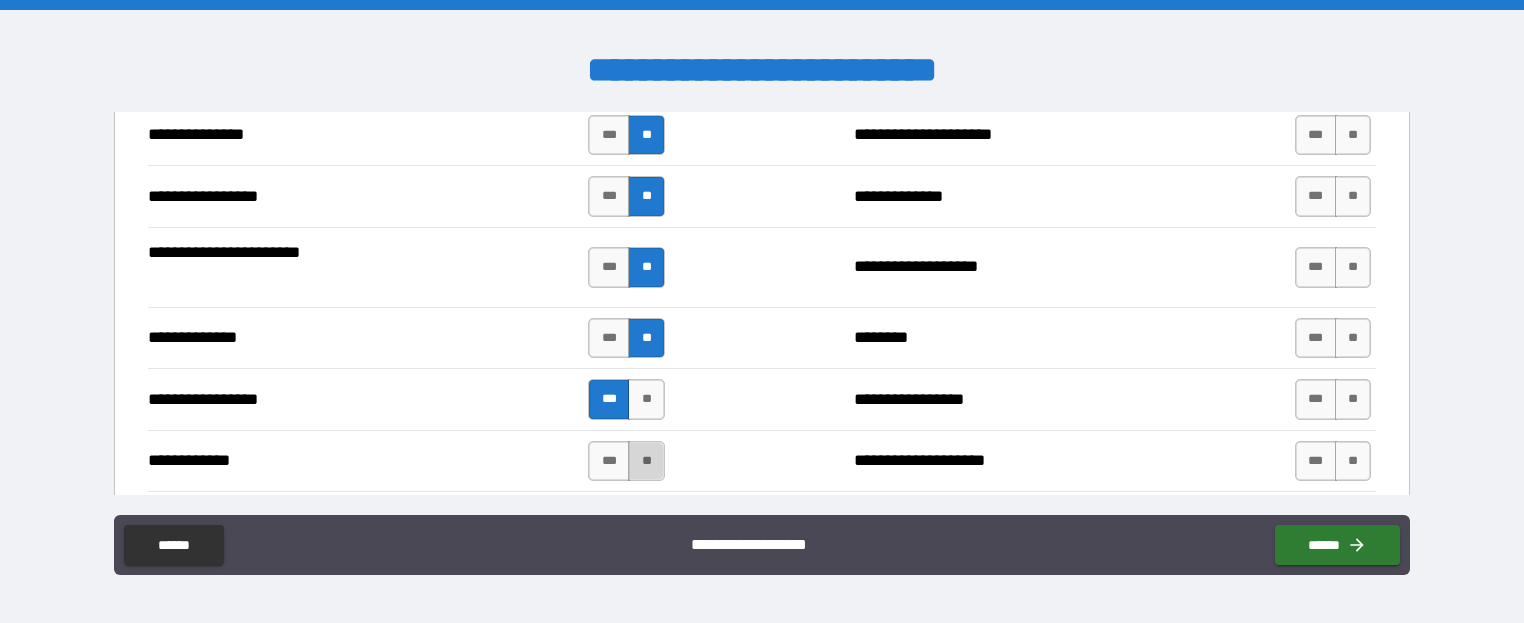 click on "**" at bounding box center [646, 461] 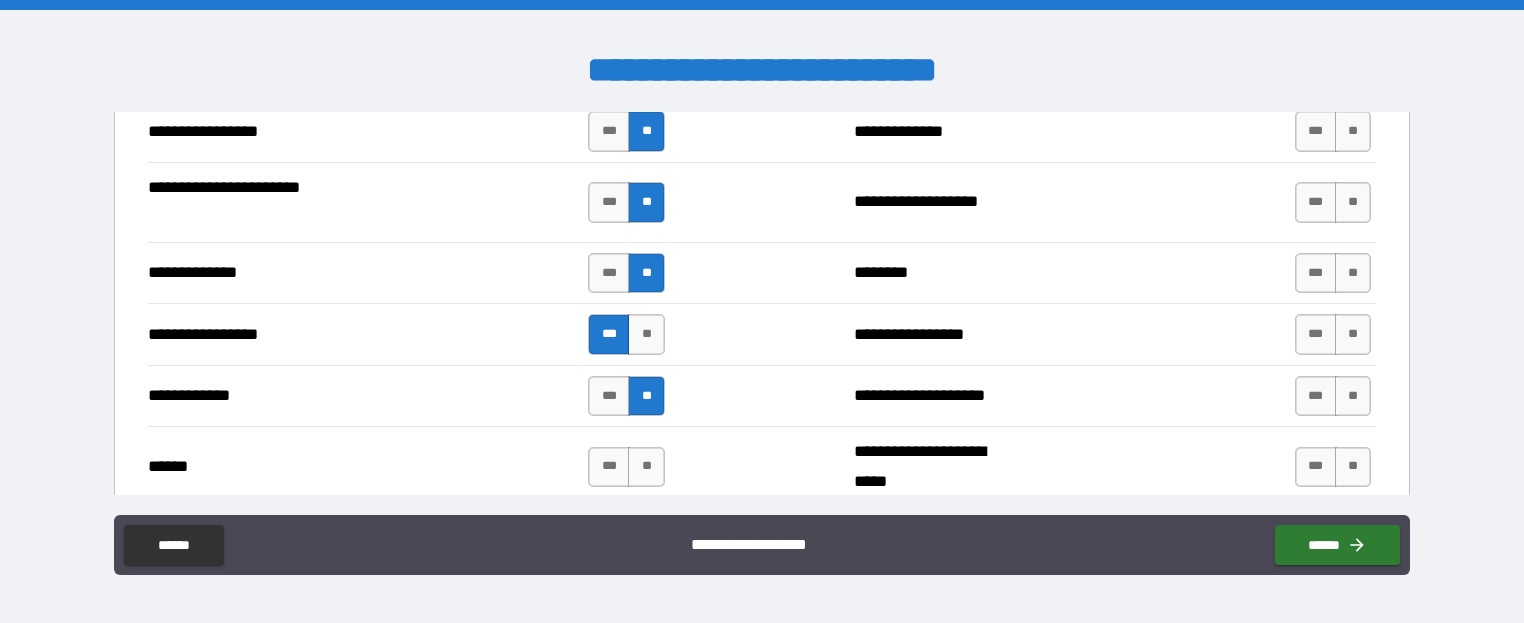 scroll, scrollTop: 2700, scrollLeft: 0, axis: vertical 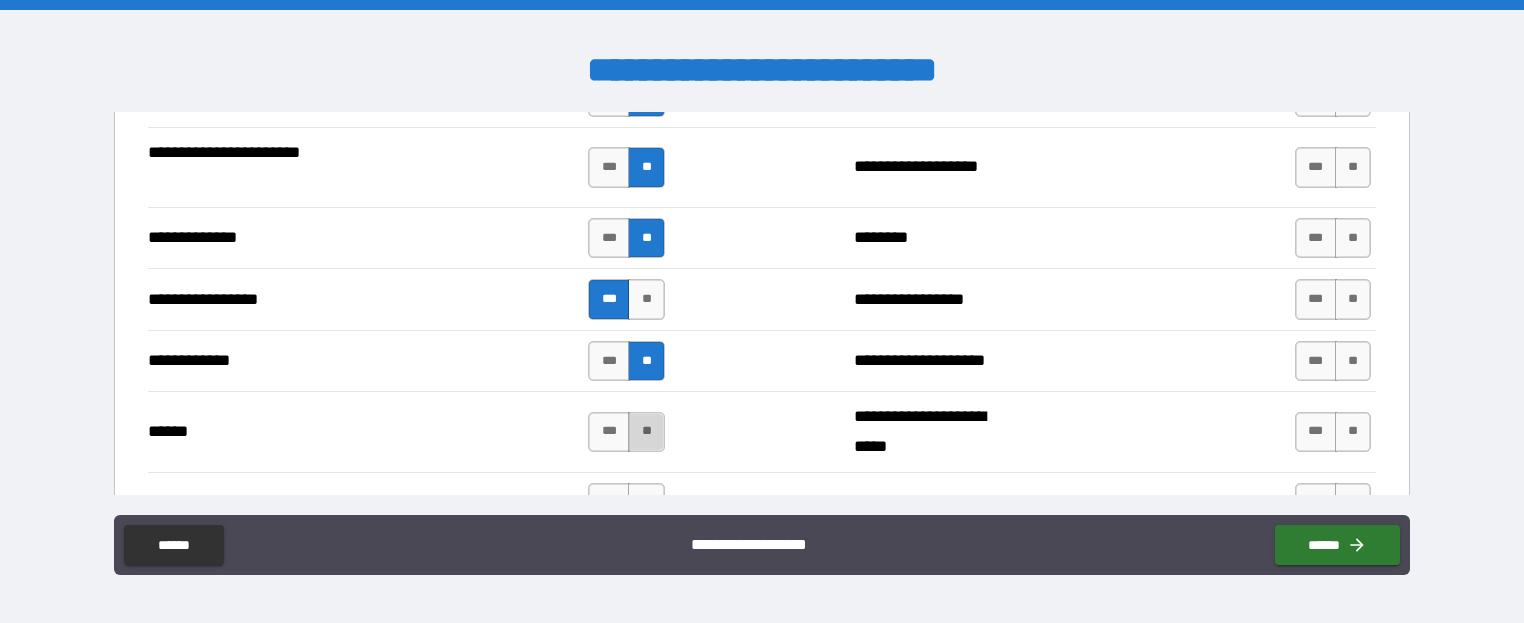 click on "**" at bounding box center [646, 432] 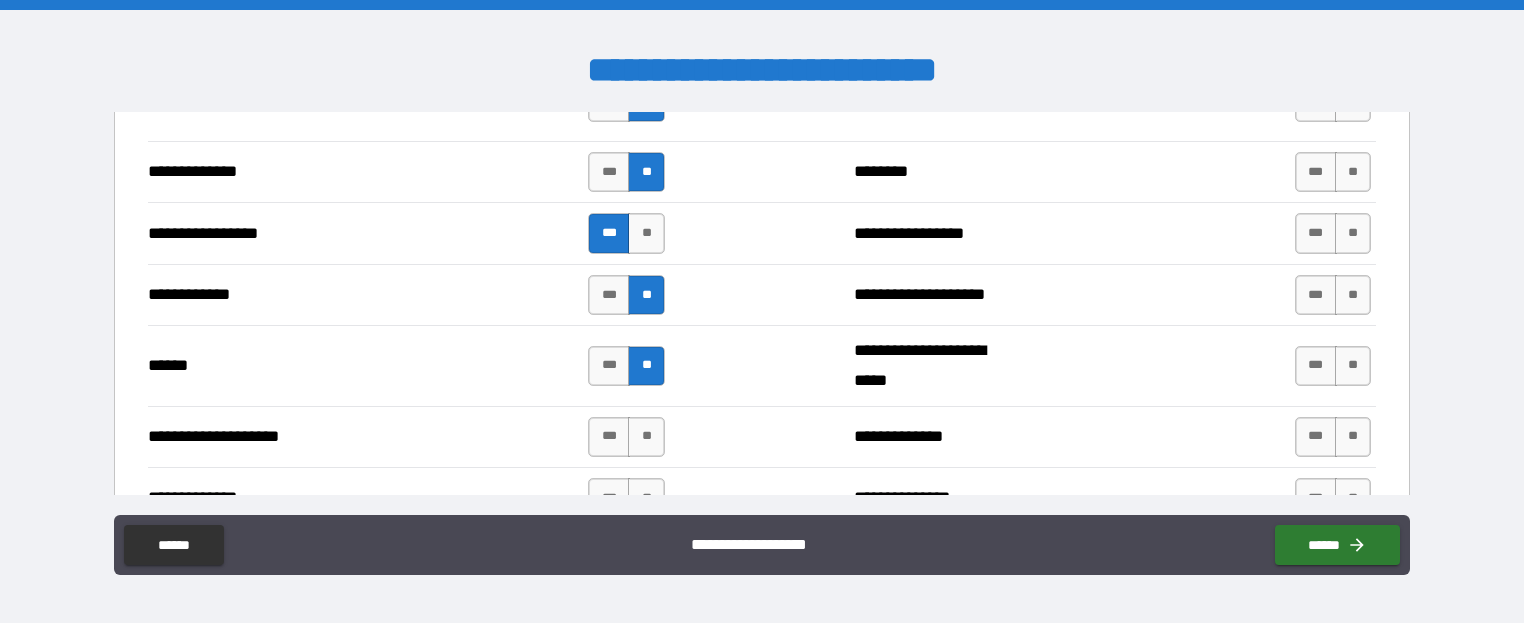 scroll, scrollTop: 2800, scrollLeft: 0, axis: vertical 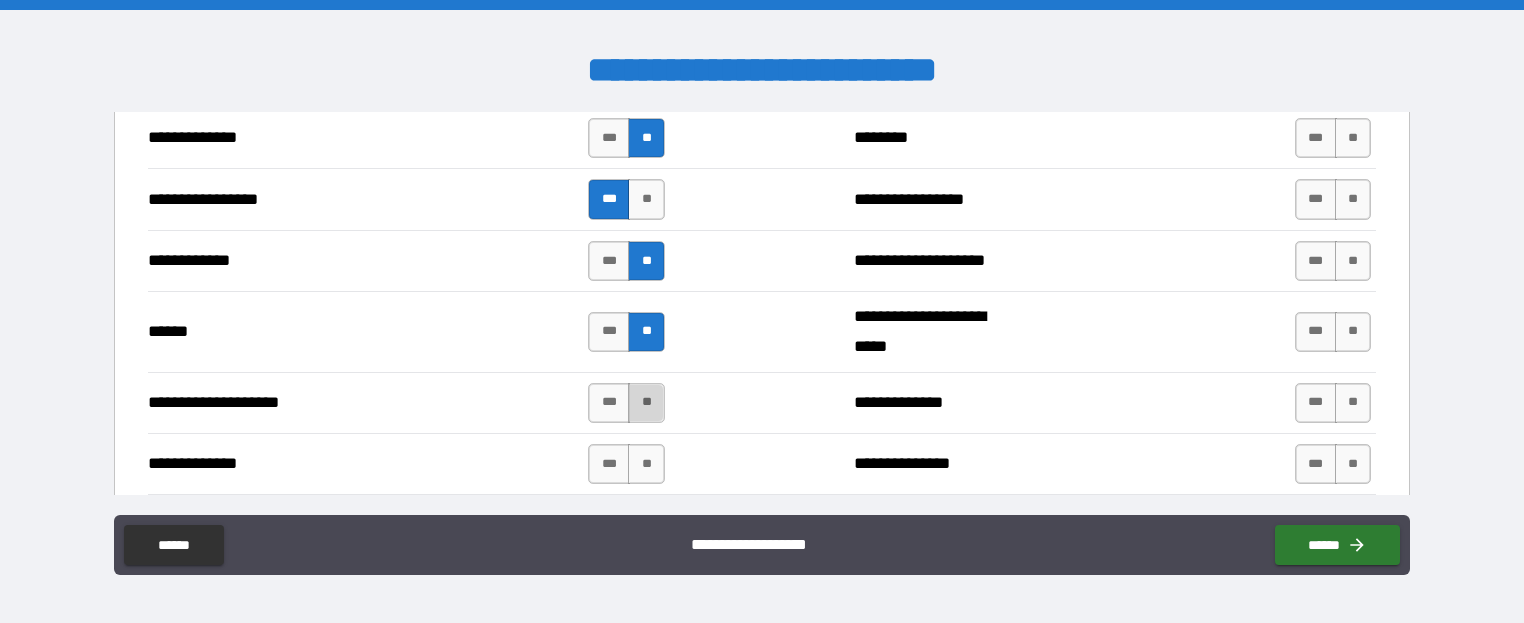 click on "**" at bounding box center (646, 403) 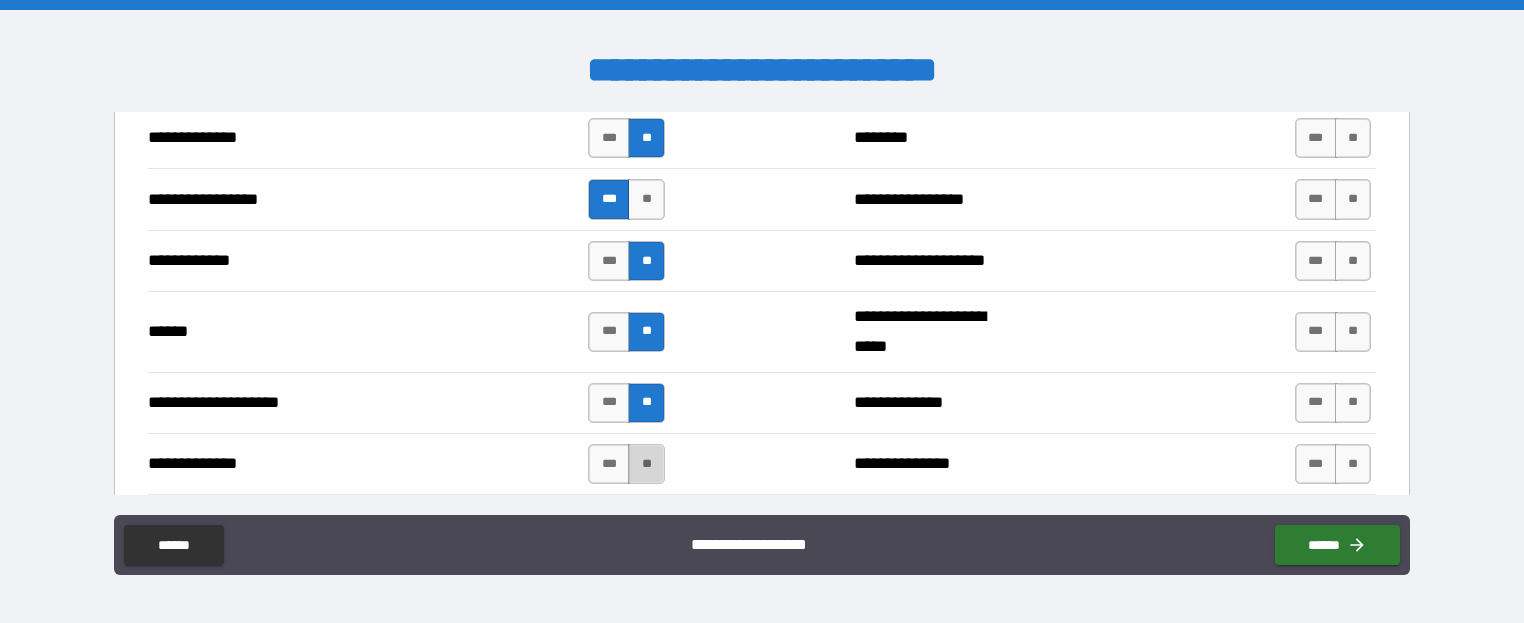drag, startPoint x: 638, startPoint y: 449, endPoint x: 649, endPoint y: 442, distance: 13.038404 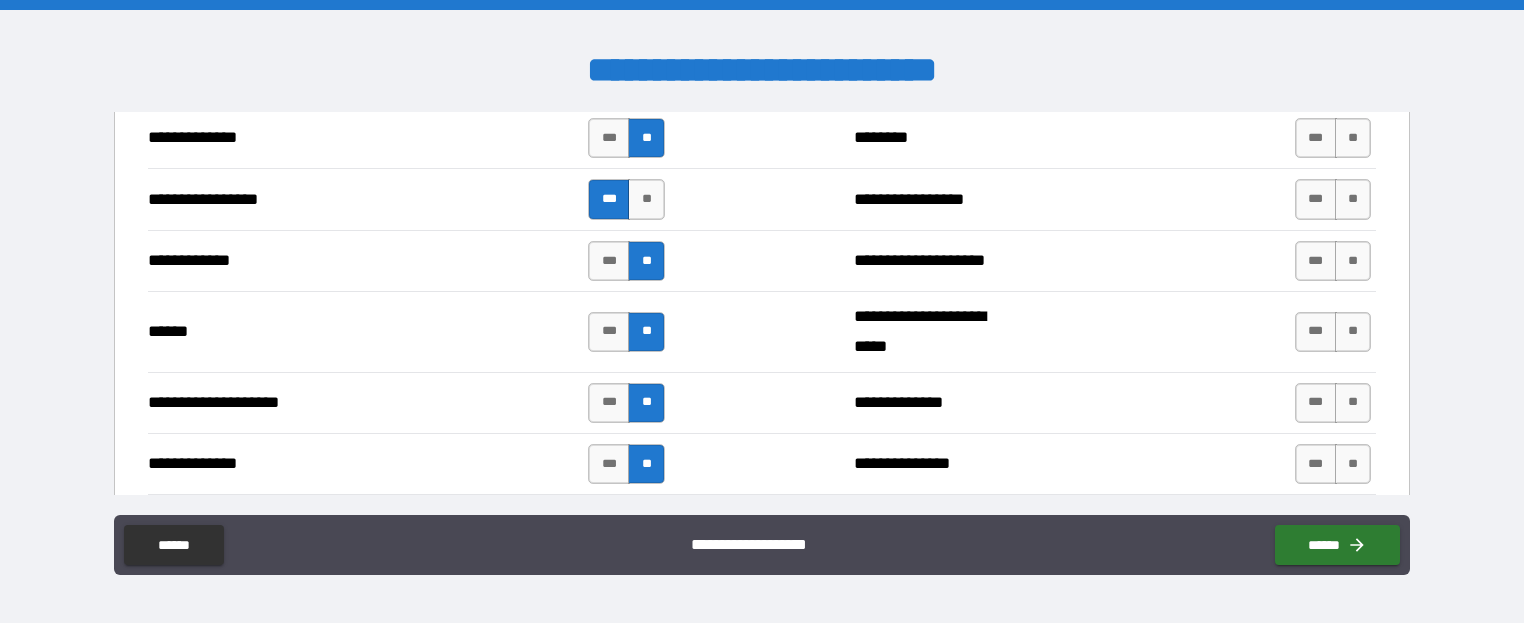 scroll, scrollTop: 3000, scrollLeft: 0, axis: vertical 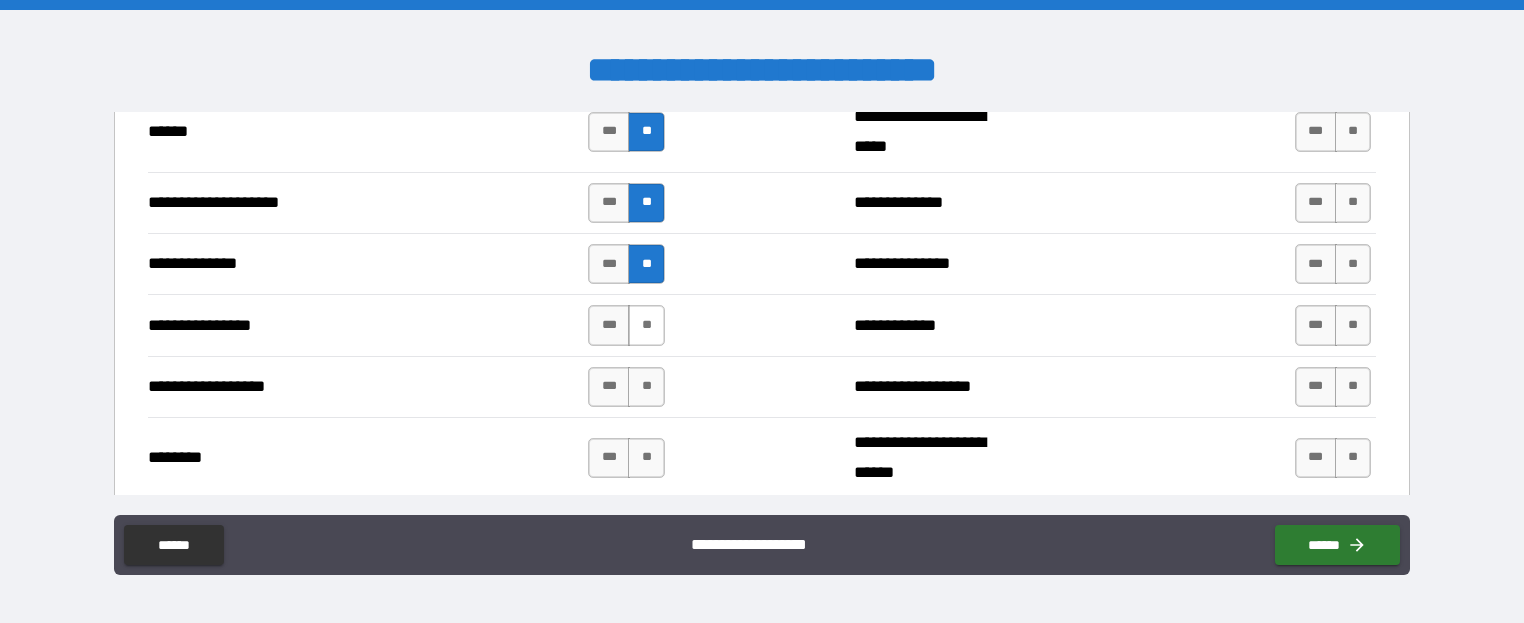 click on "**" at bounding box center [646, 325] 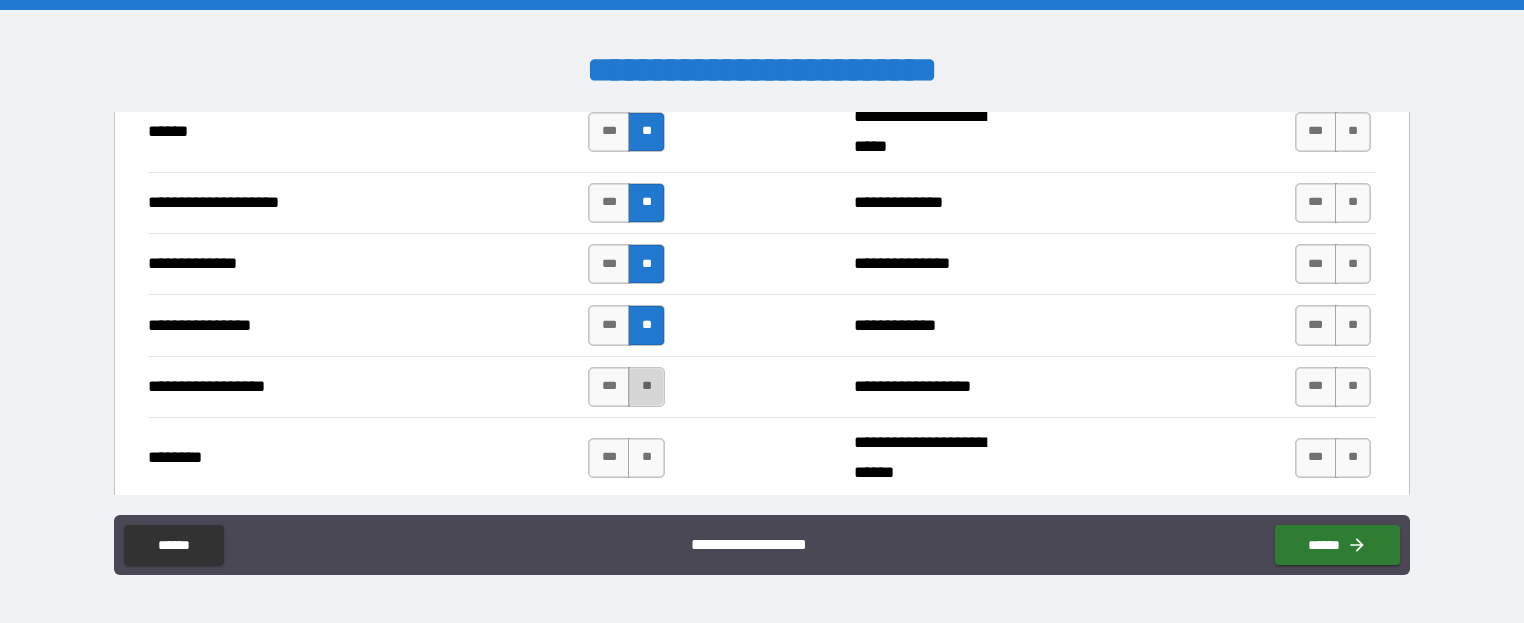 click on "**" at bounding box center (646, 387) 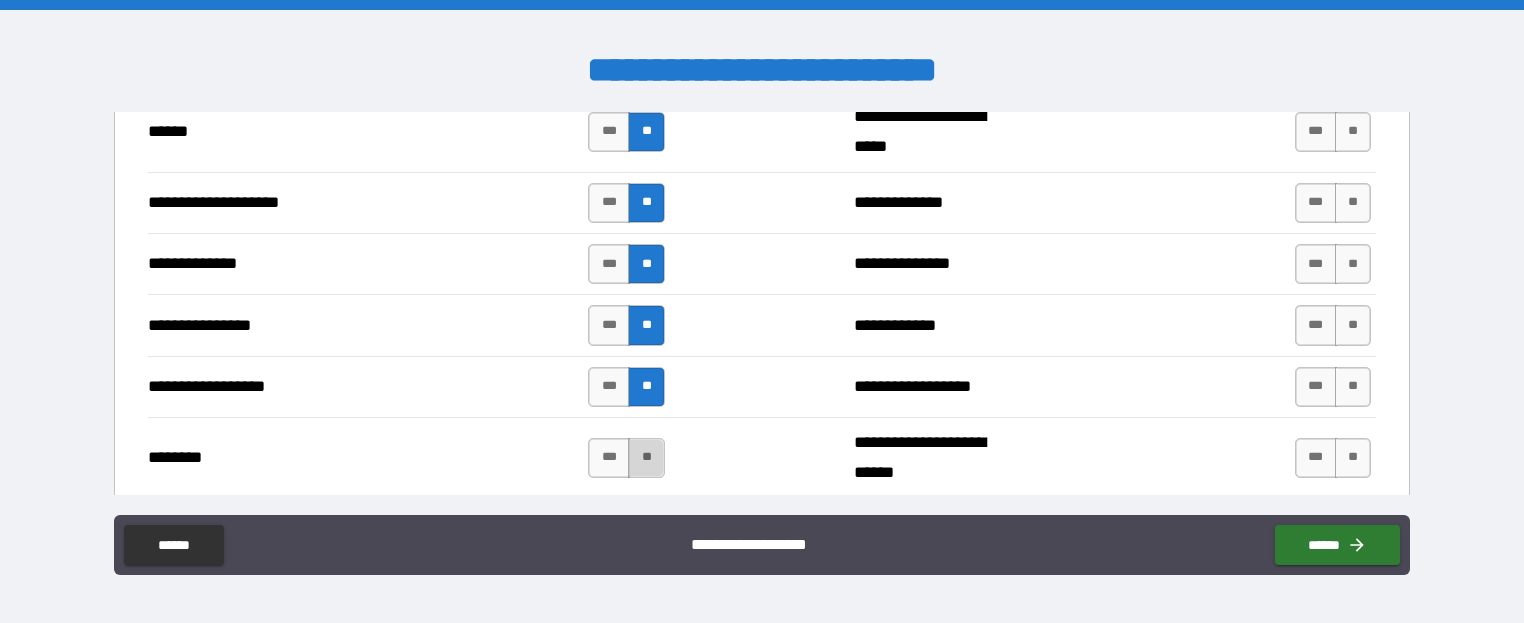 drag, startPoint x: 636, startPoint y: 445, endPoint x: 693, endPoint y: 423, distance: 61.09828 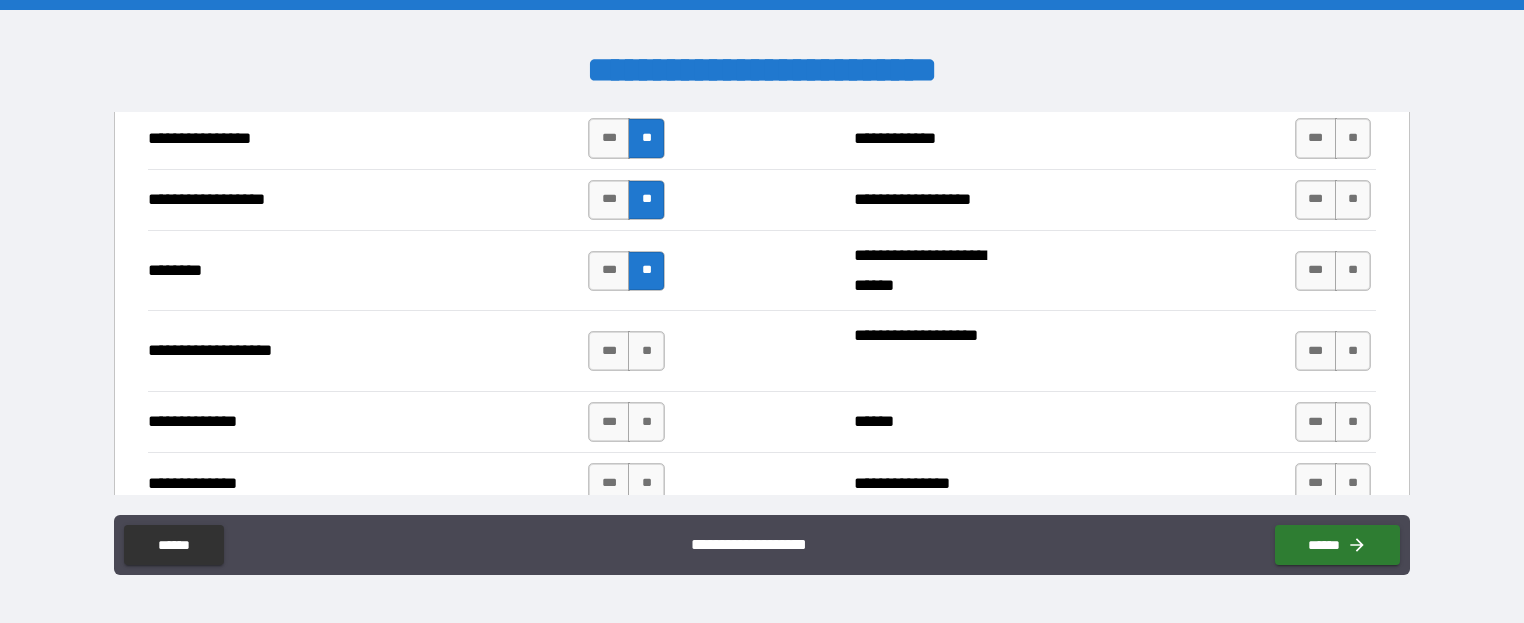 scroll, scrollTop: 3200, scrollLeft: 0, axis: vertical 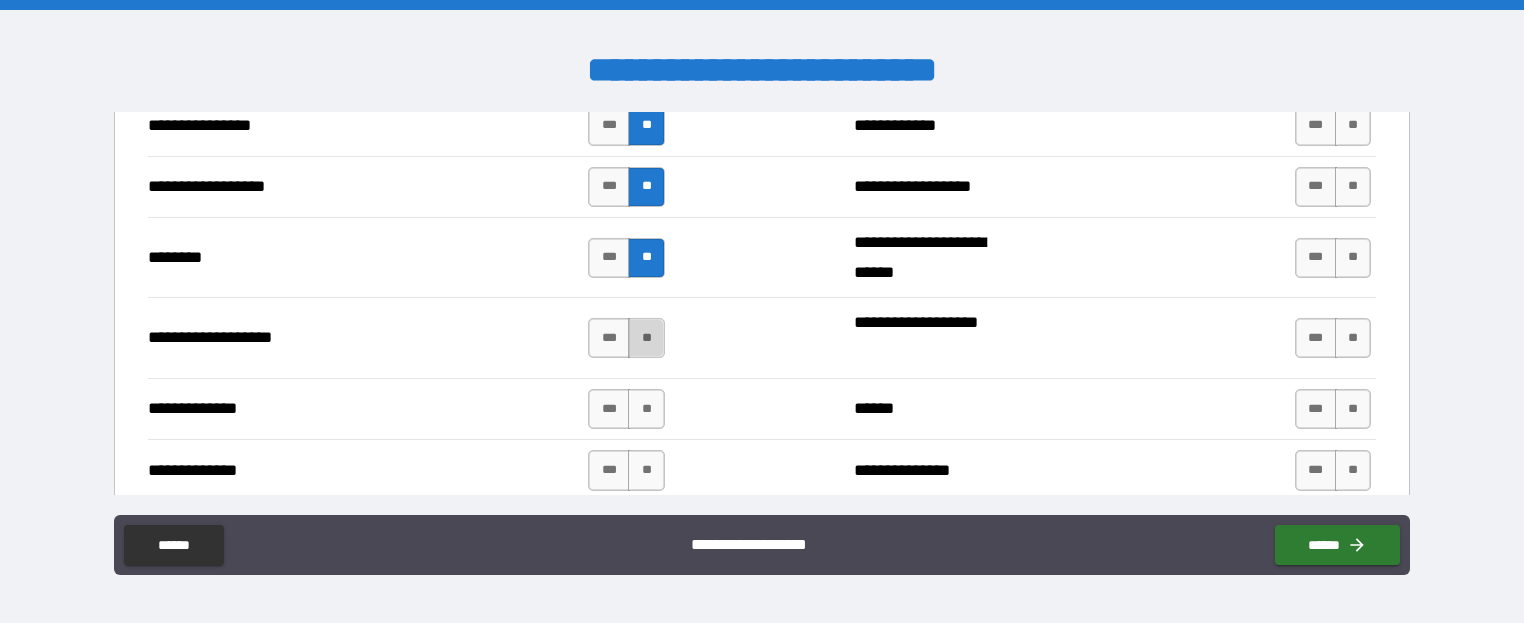 click on "**" at bounding box center (646, 338) 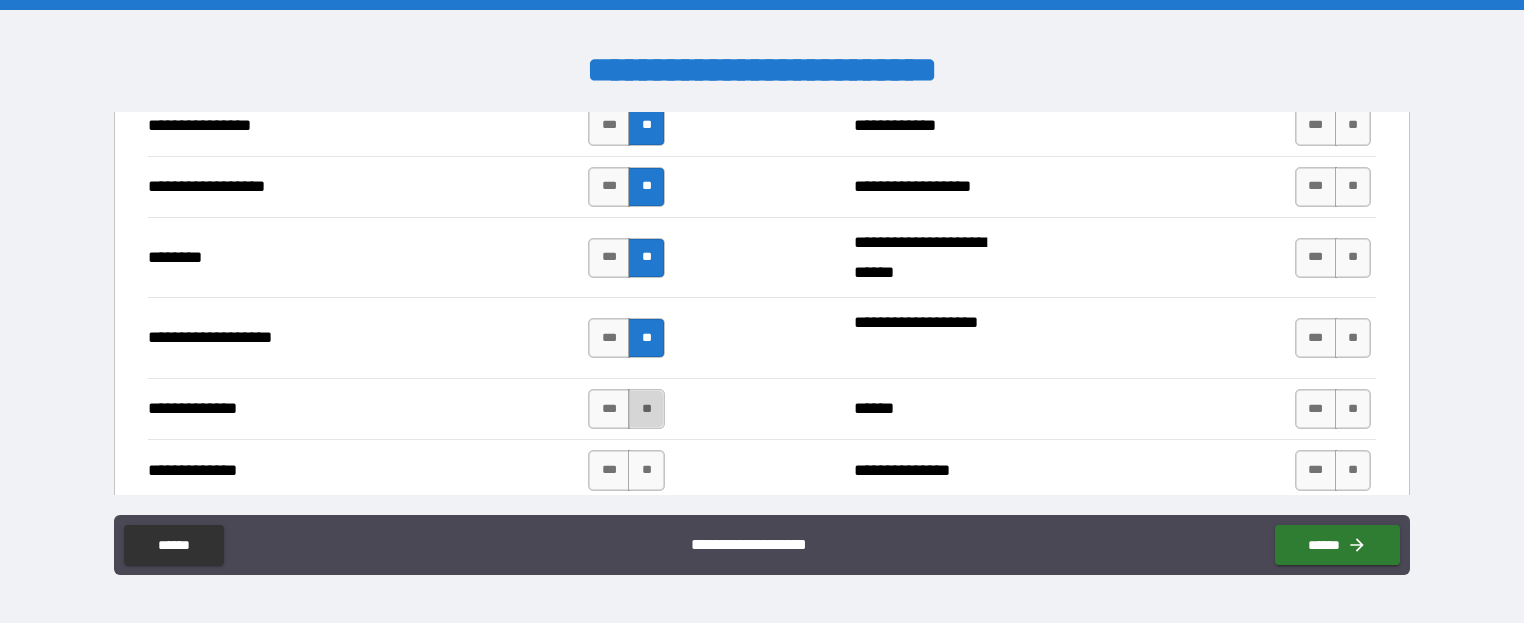 click on "**" at bounding box center [646, 409] 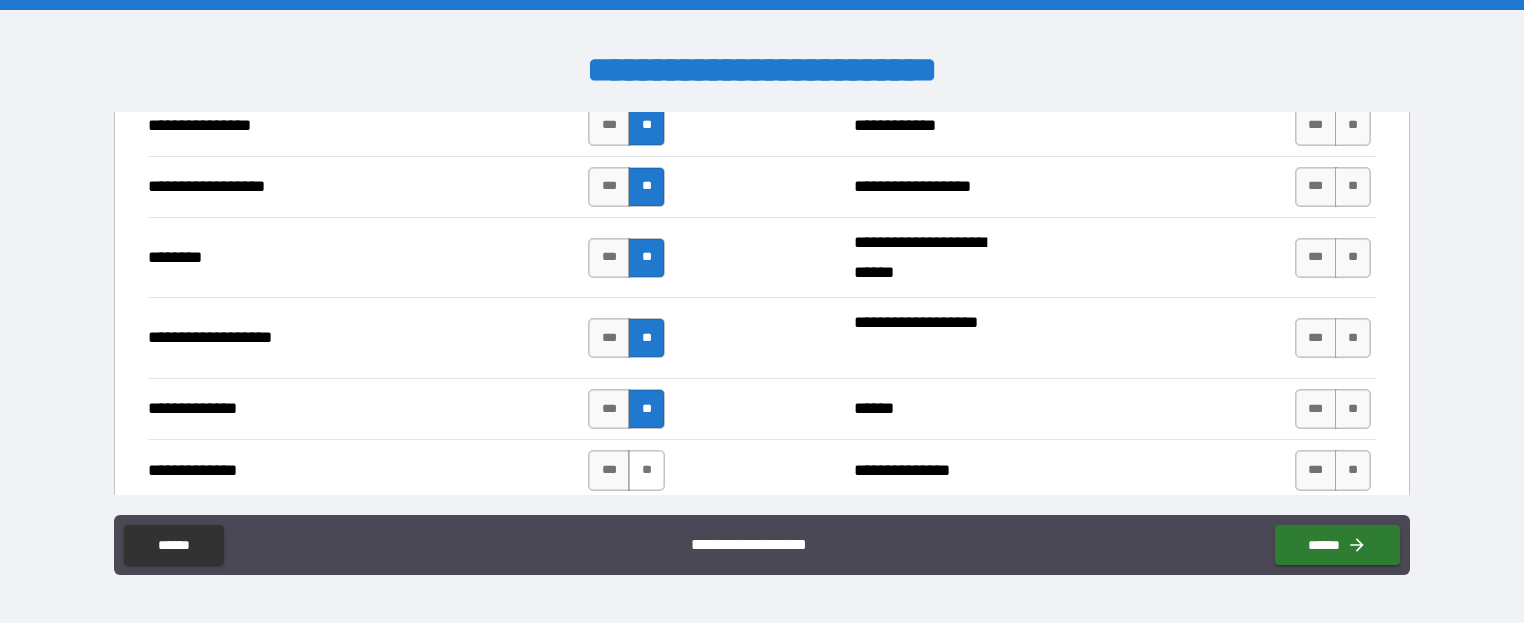 click on "**" at bounding box center [646, 470] 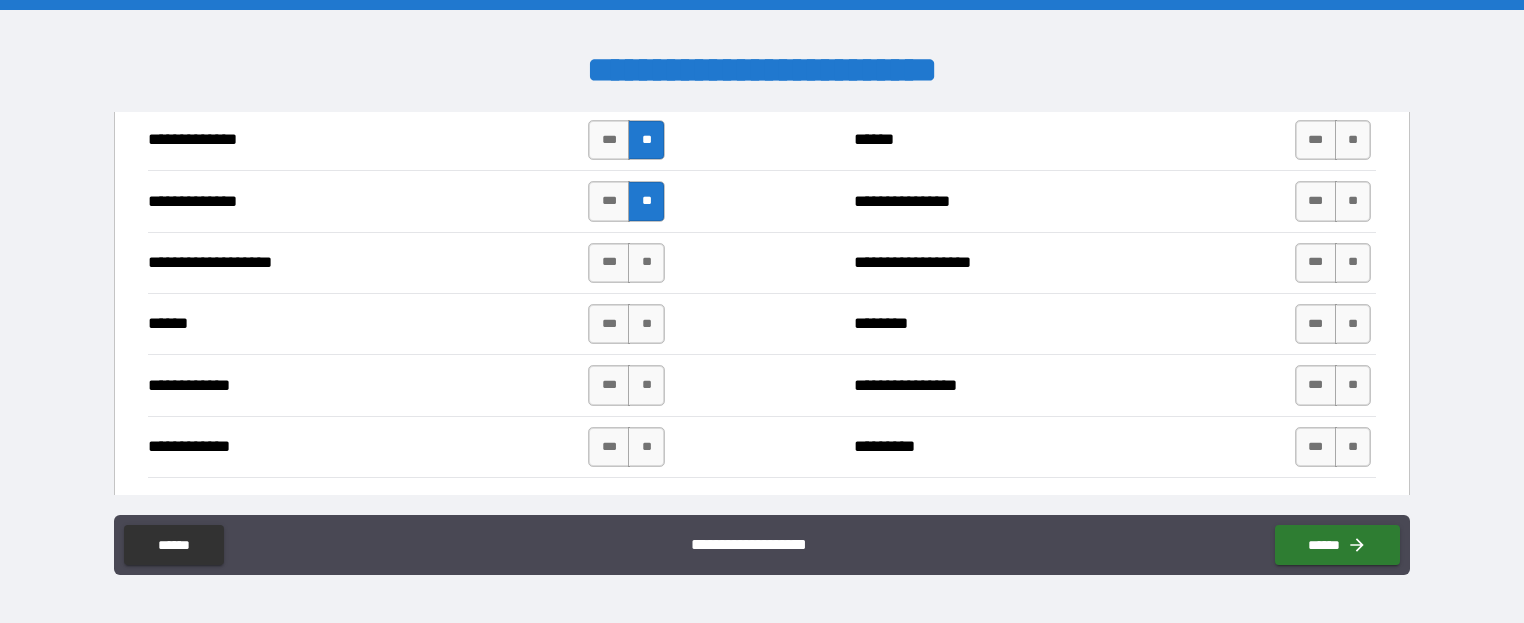 scroll, scrollTop: 3500, scrollLeft: 0, axis: vertical 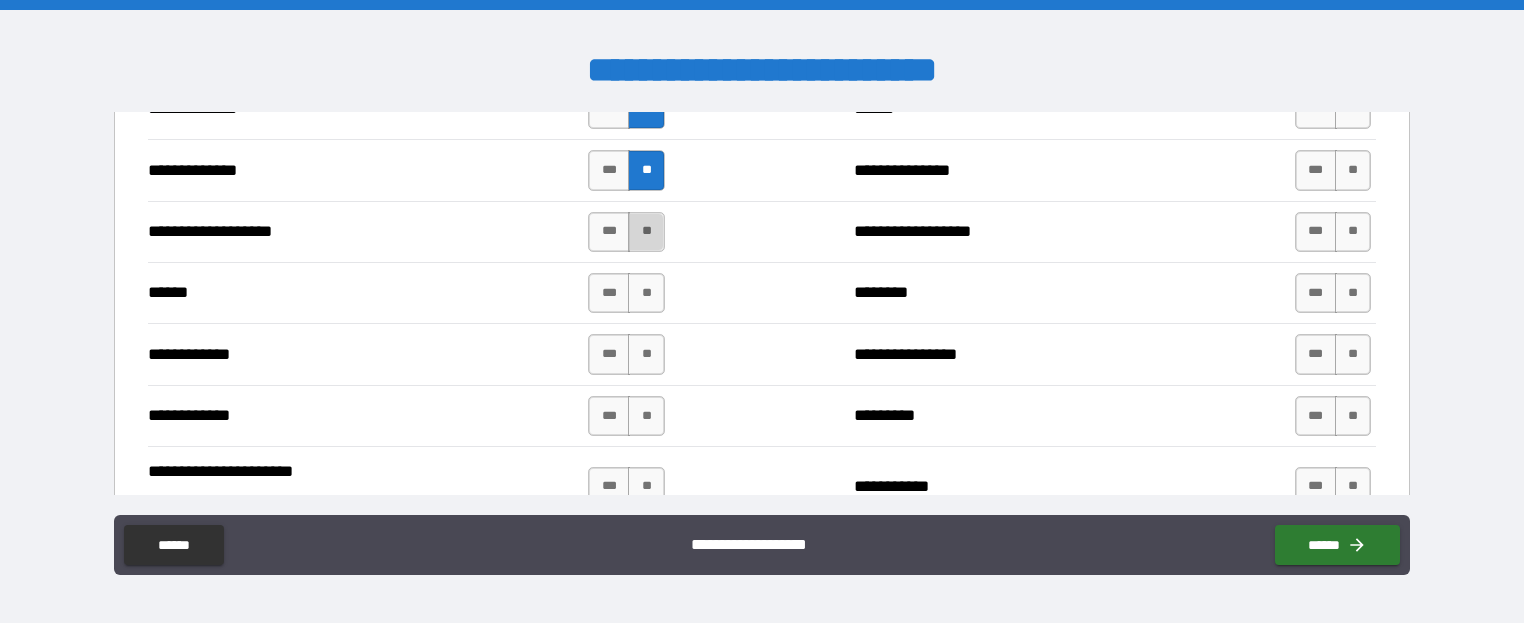 click on "**" at bounding box center [646, 232] 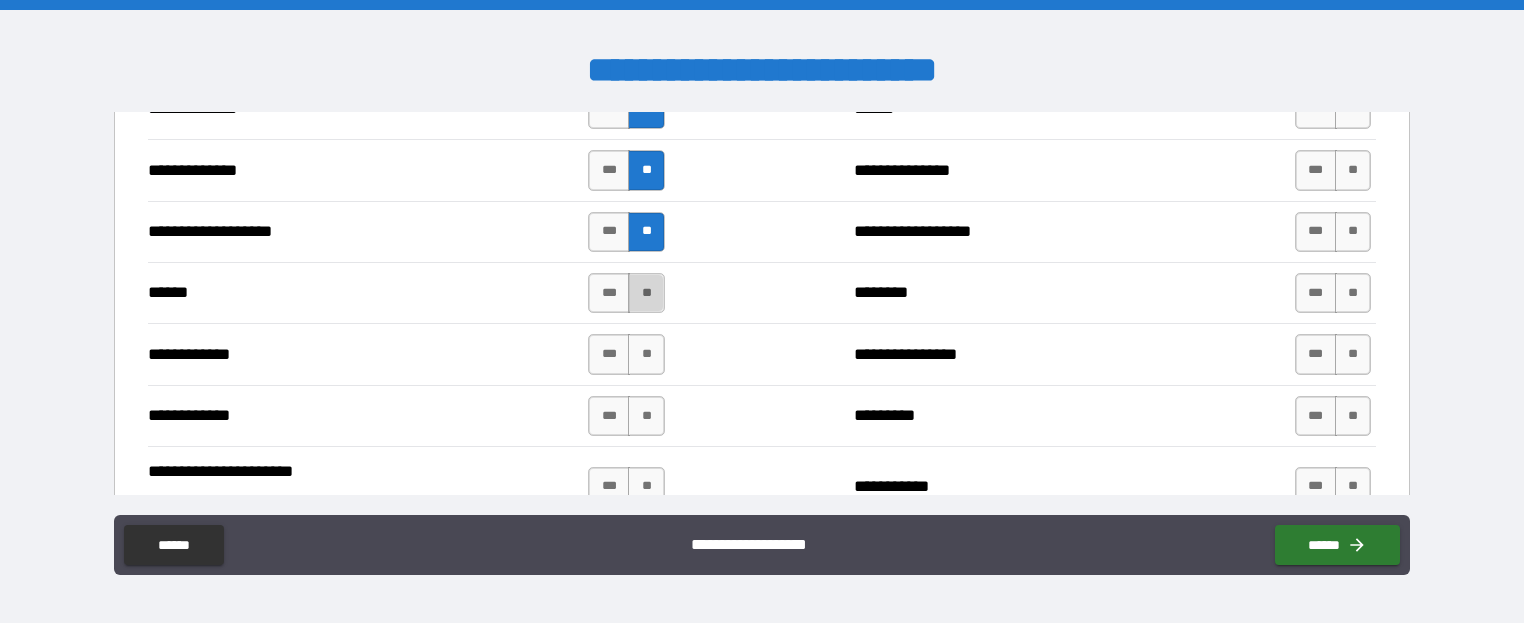click on "**" at bounding box center [646, 293] 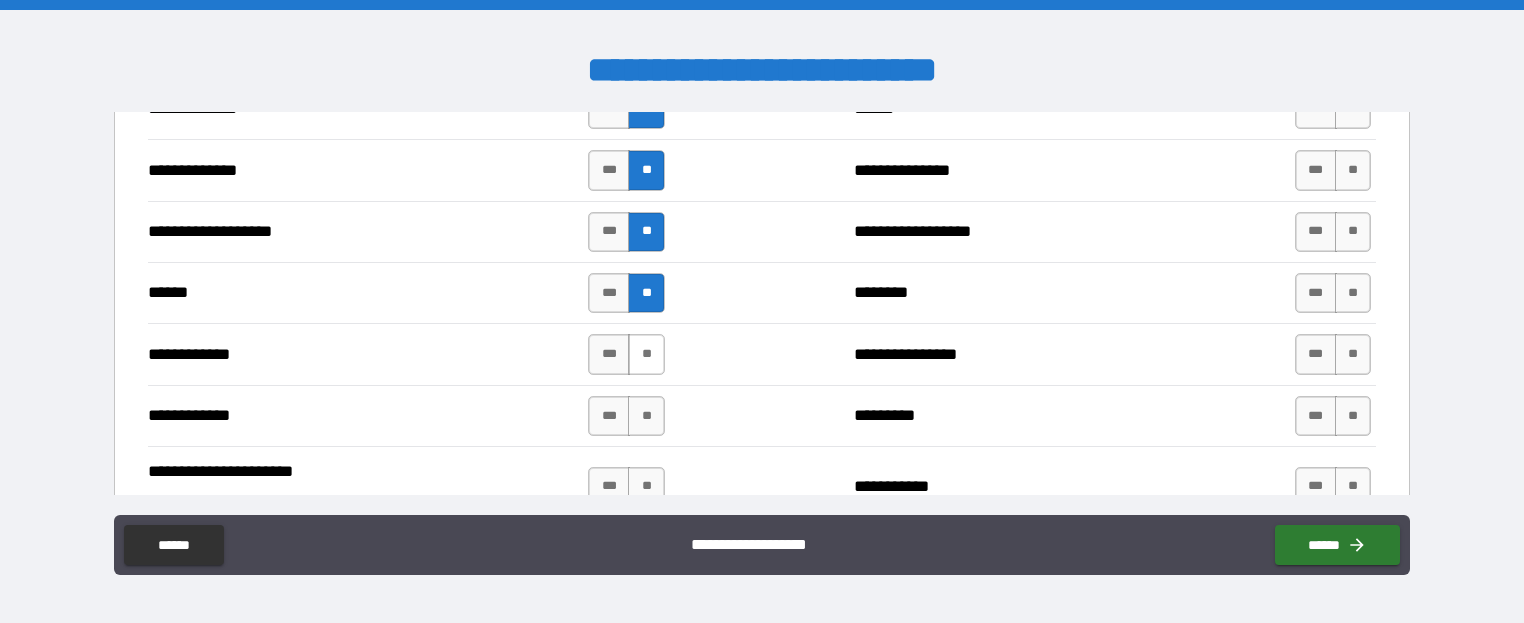 click on "**" at bounding box center [646, 354] 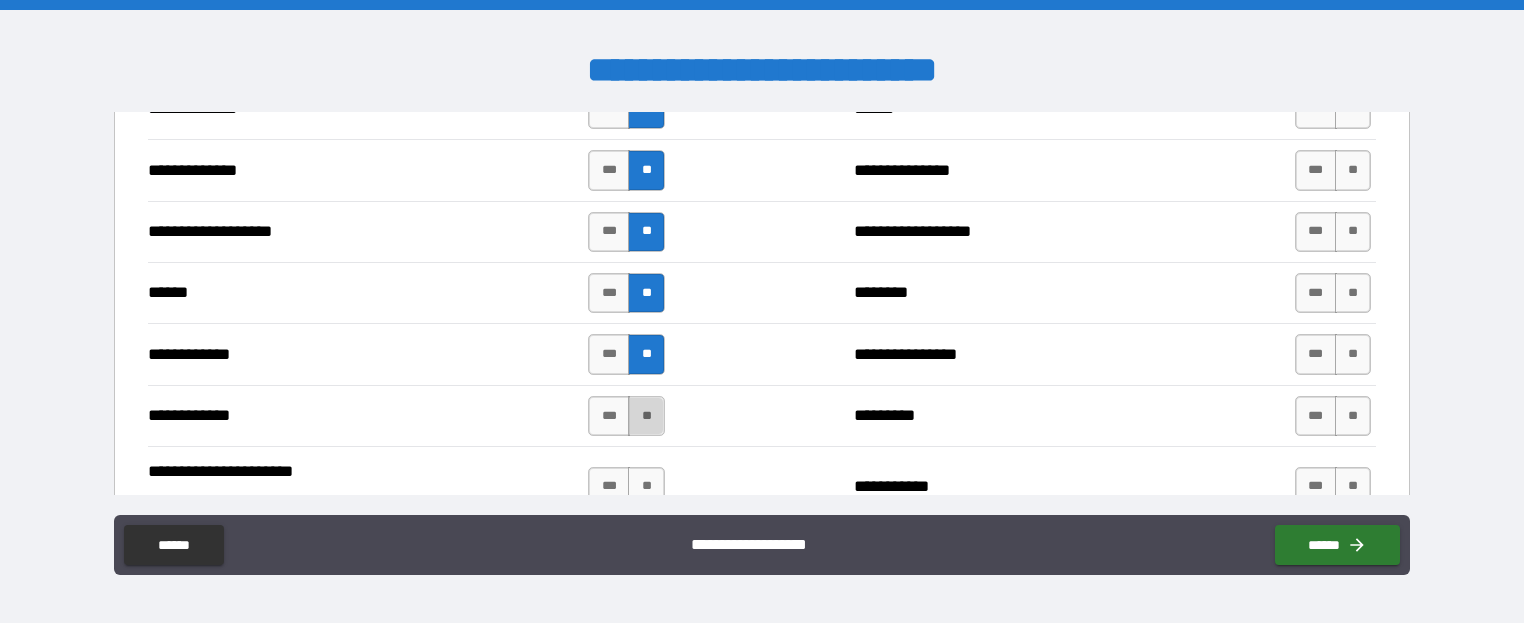 click on "**" at bounding box center [646, 416] 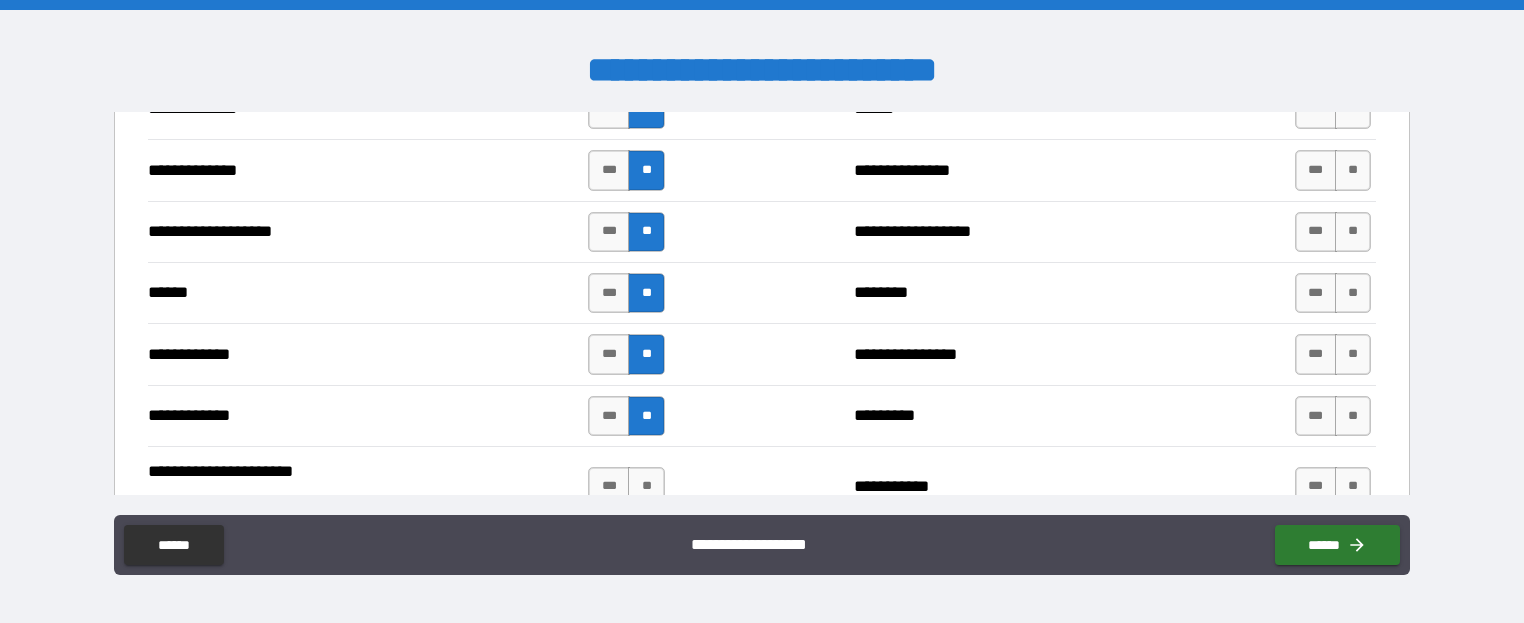 drag, startPoint x: 644, startPoint y: 479, endPoint x: 670, endPoint y: 464, distance: 30.016663 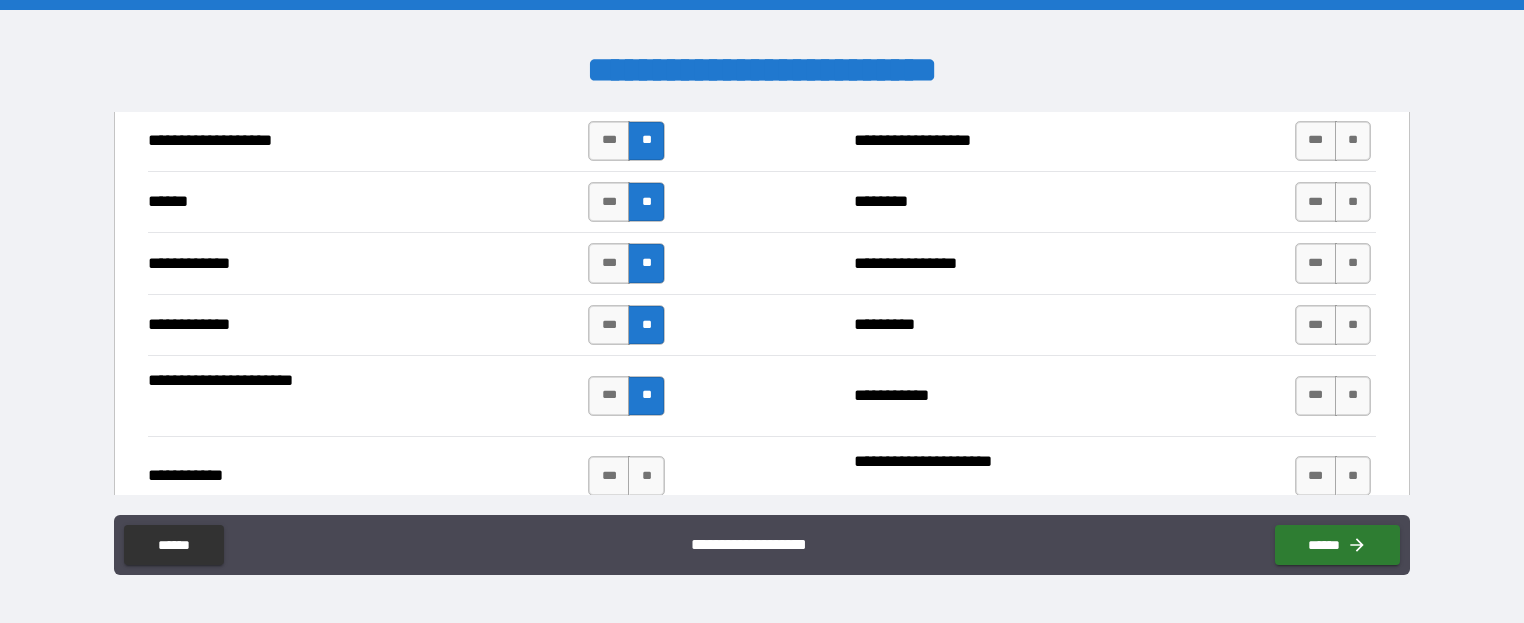 scroll, scrollTop: 3700, scrollLeft: 0, axis: vertical 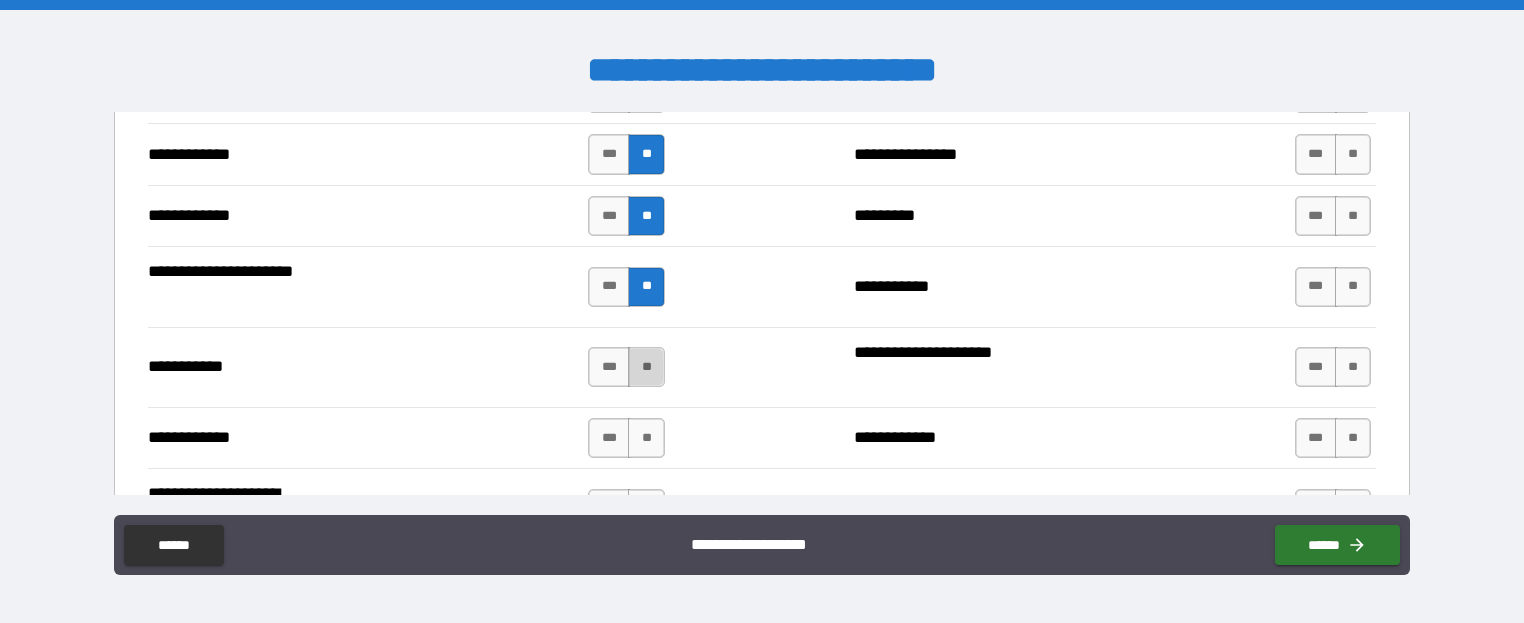 click on "**" at bounding box center (646, 367) 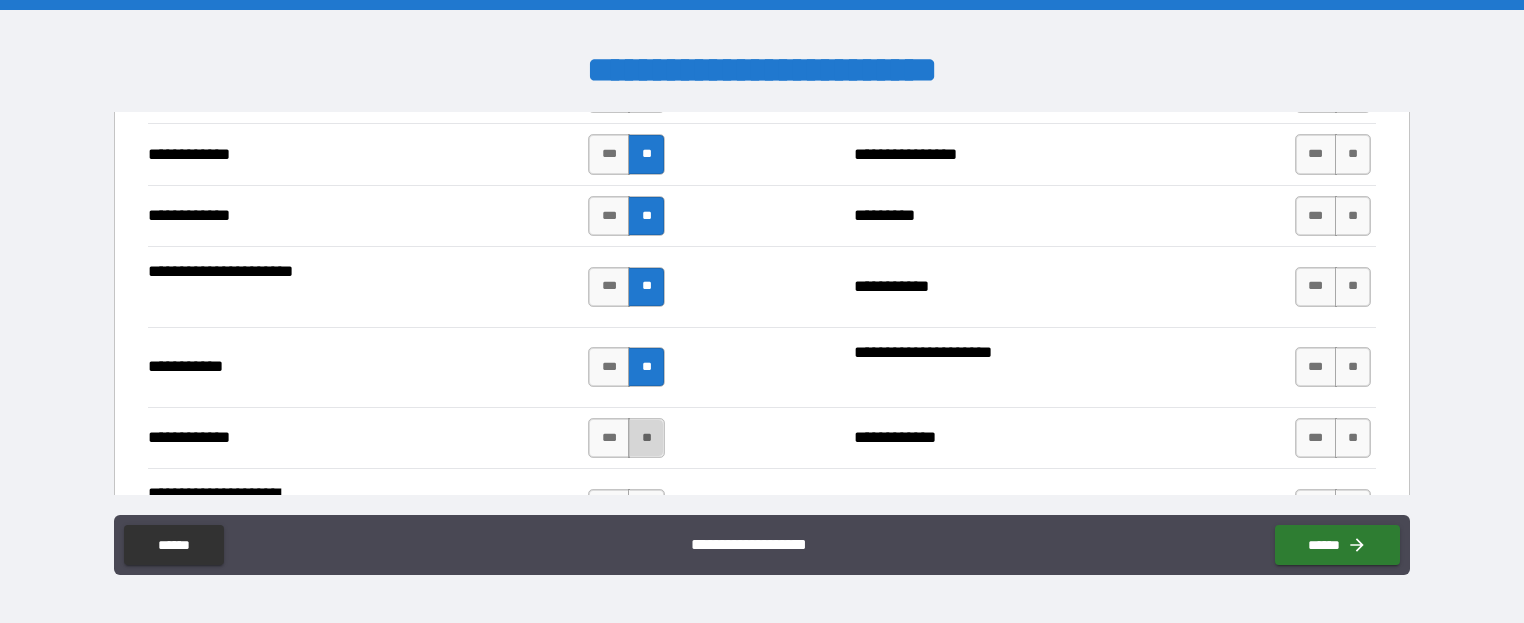 click on "**" at bounding box center (646, 438) 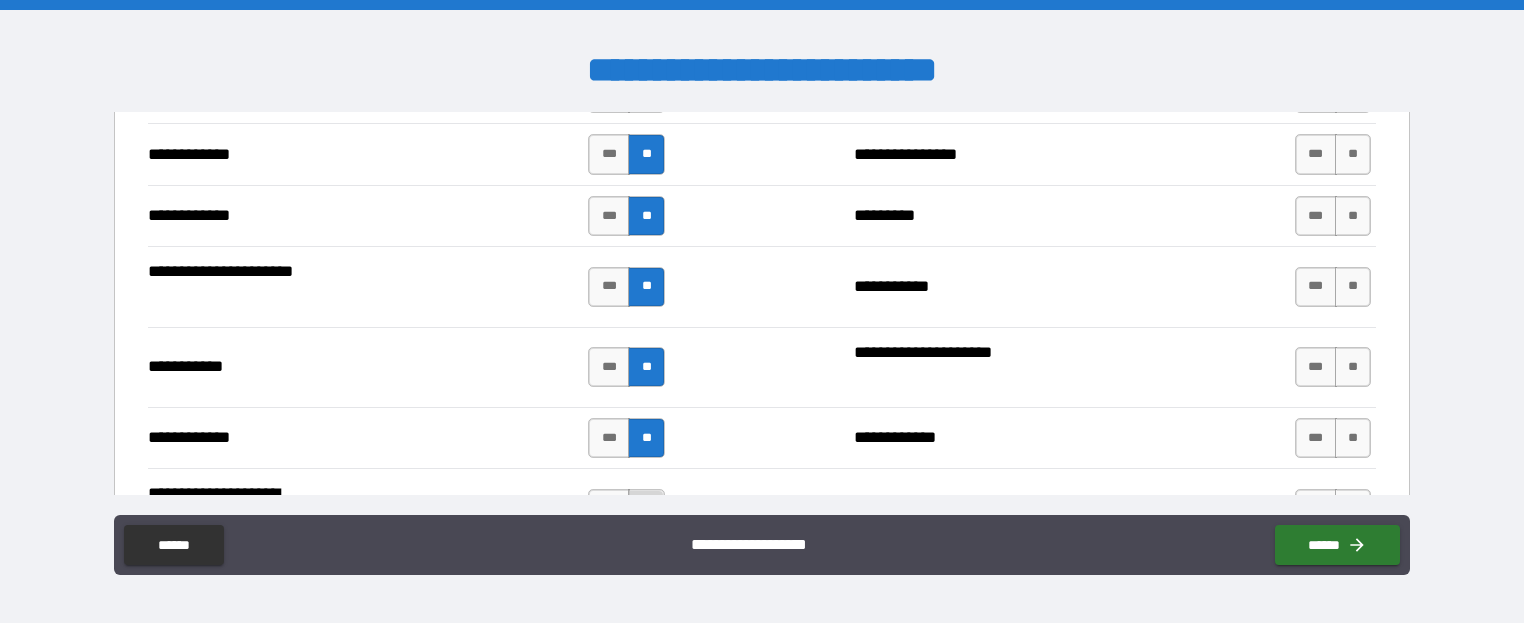 drag, startPoint x: 638, startPoint y: 493, endPoint x: 652, endPoint y: 482, distance: 17.804493 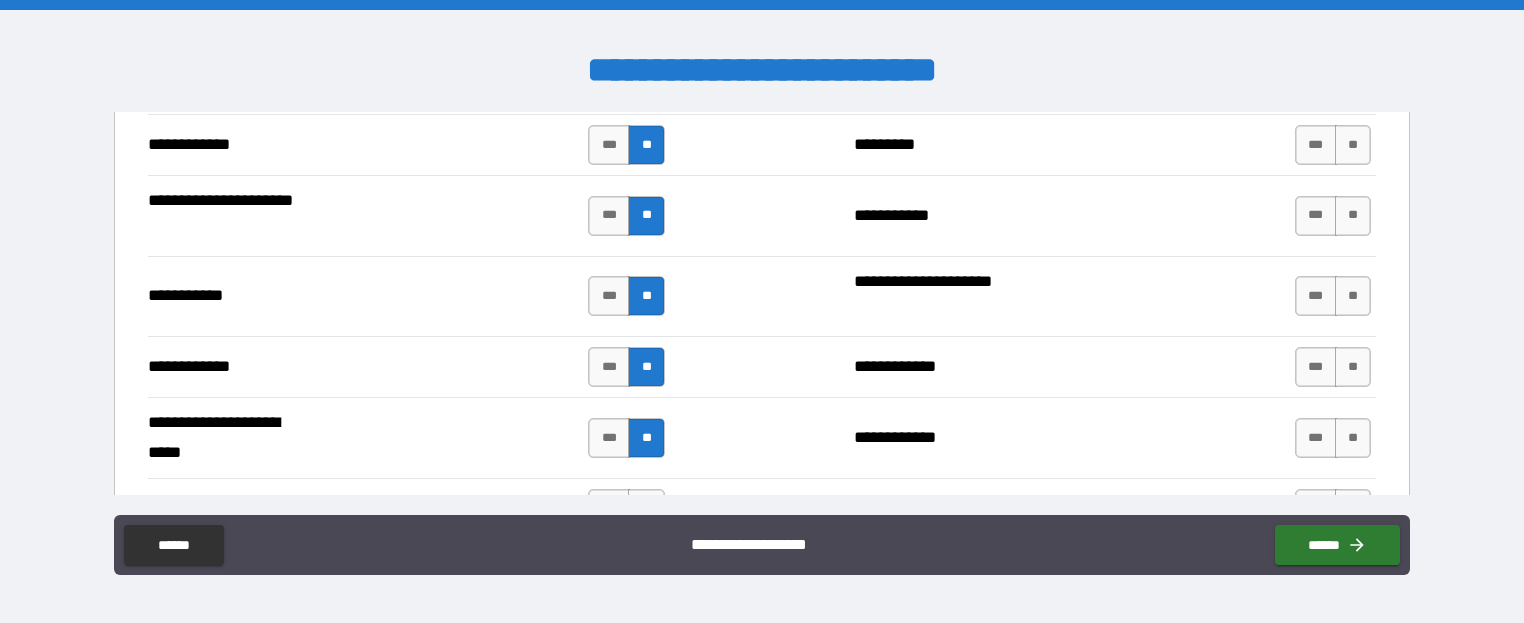 scroll, scrollTop: 3900, scrollLeft: 0, axis: vertical 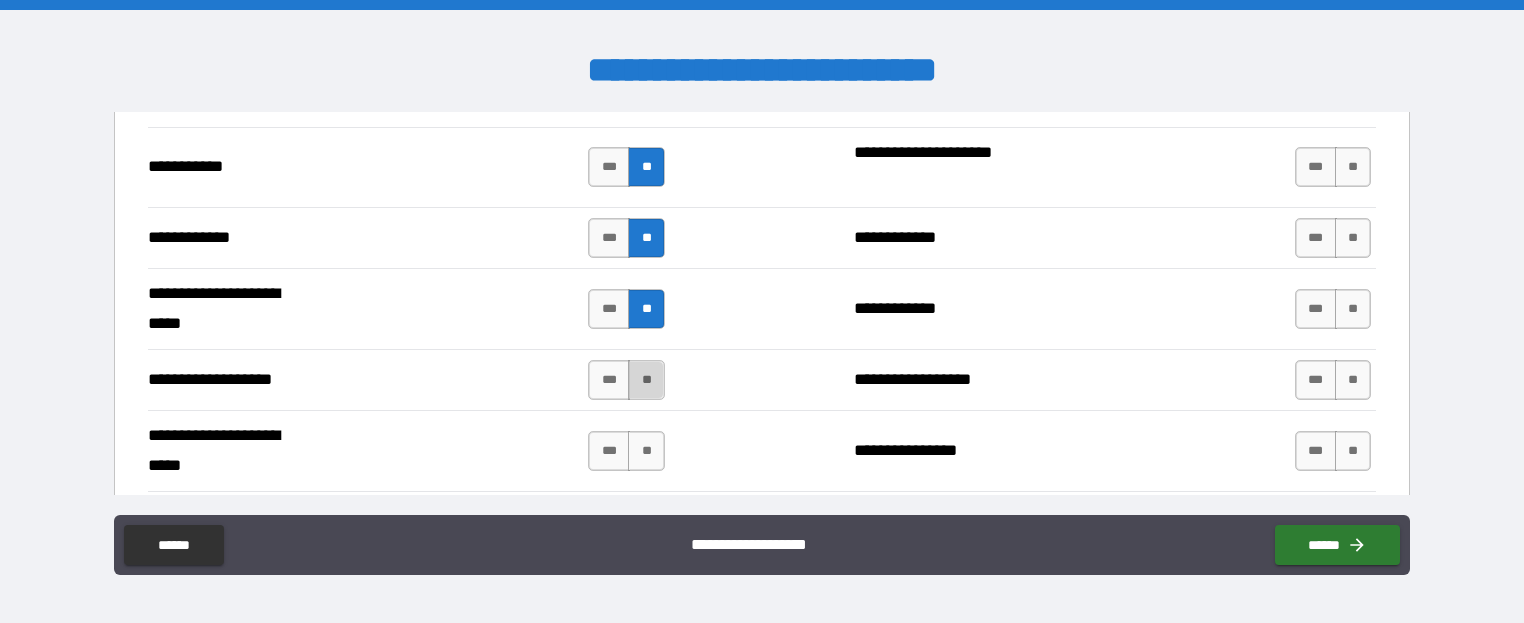 click on "**" at bounding box center [646, 380] 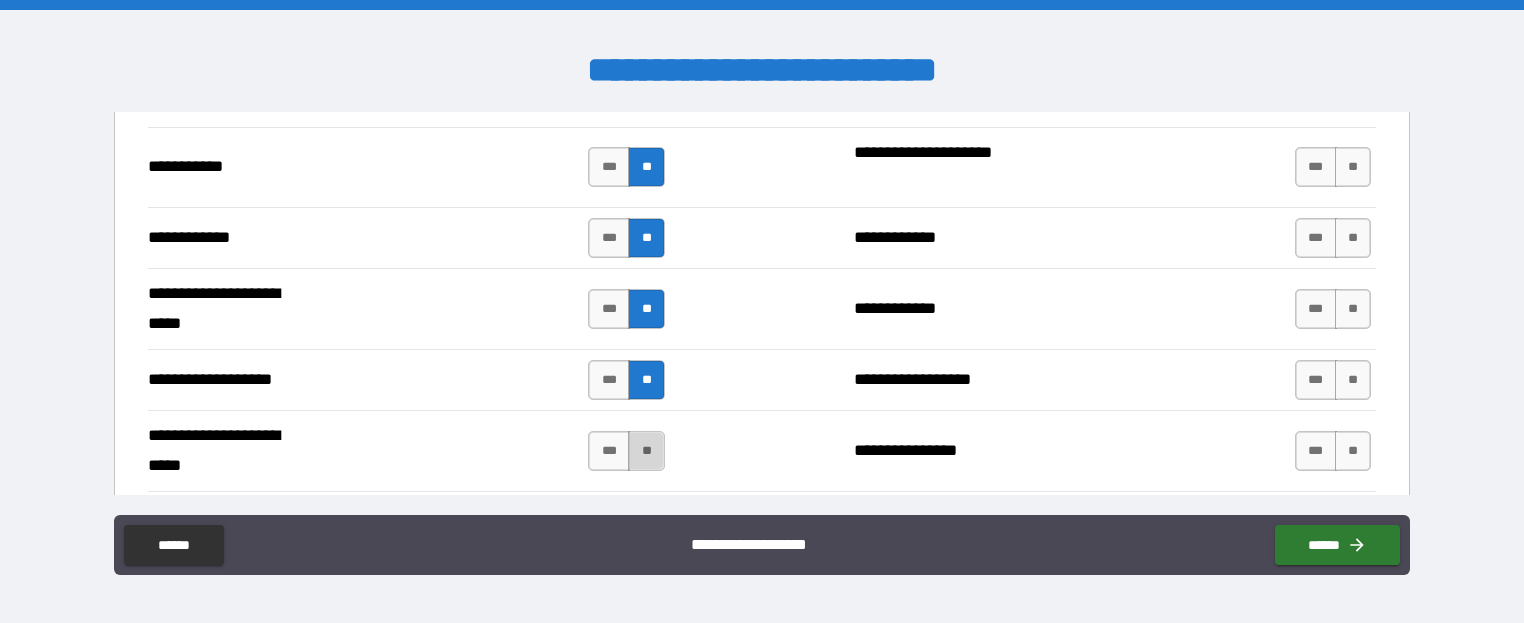 click on "**" at bounding box center [646, 451] 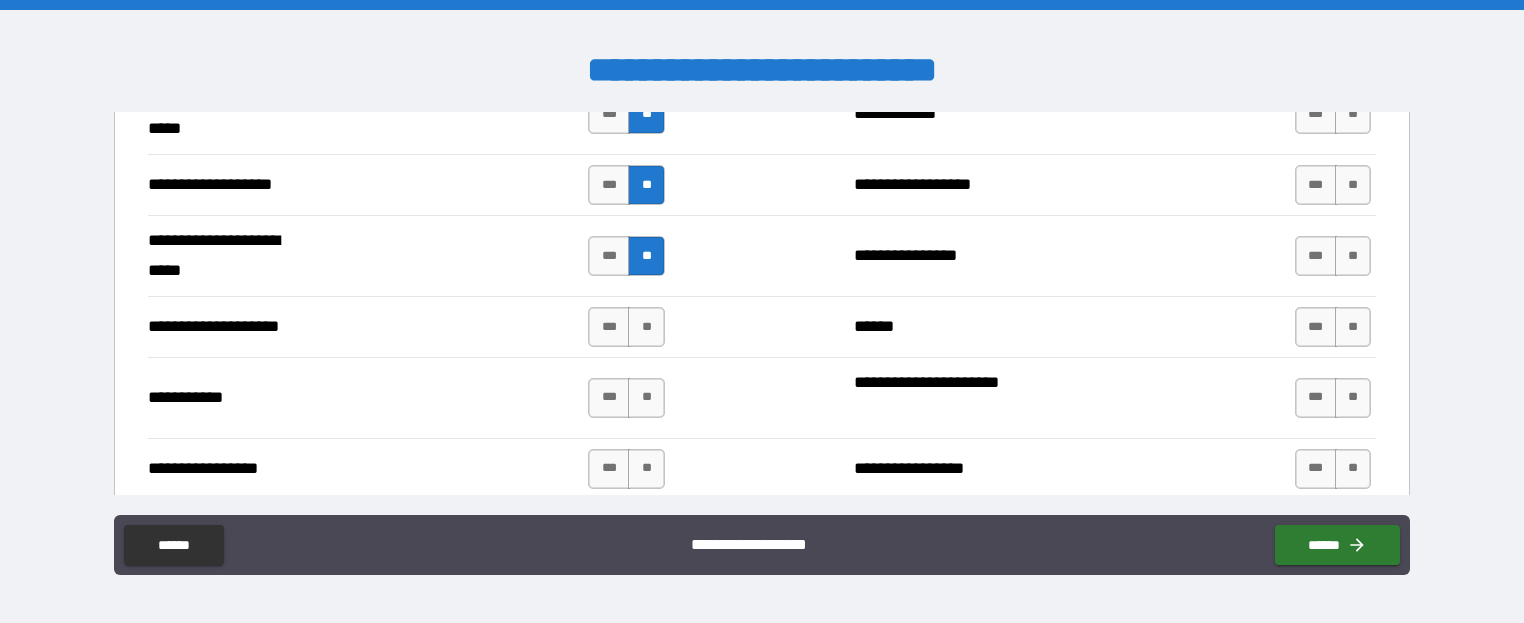 scroll, scrollTop: 4100, scrollLeft: 0, axis: vertical 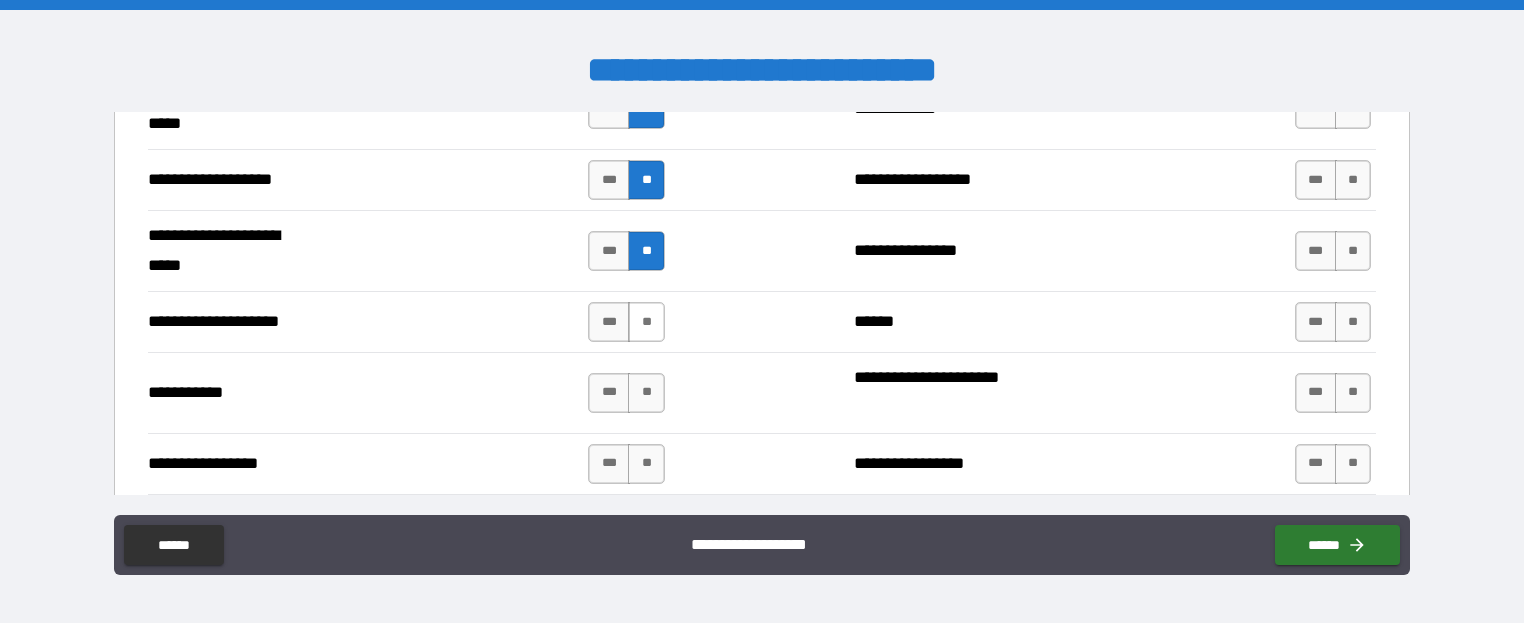 click on "**" at bounding box center [646, 322] 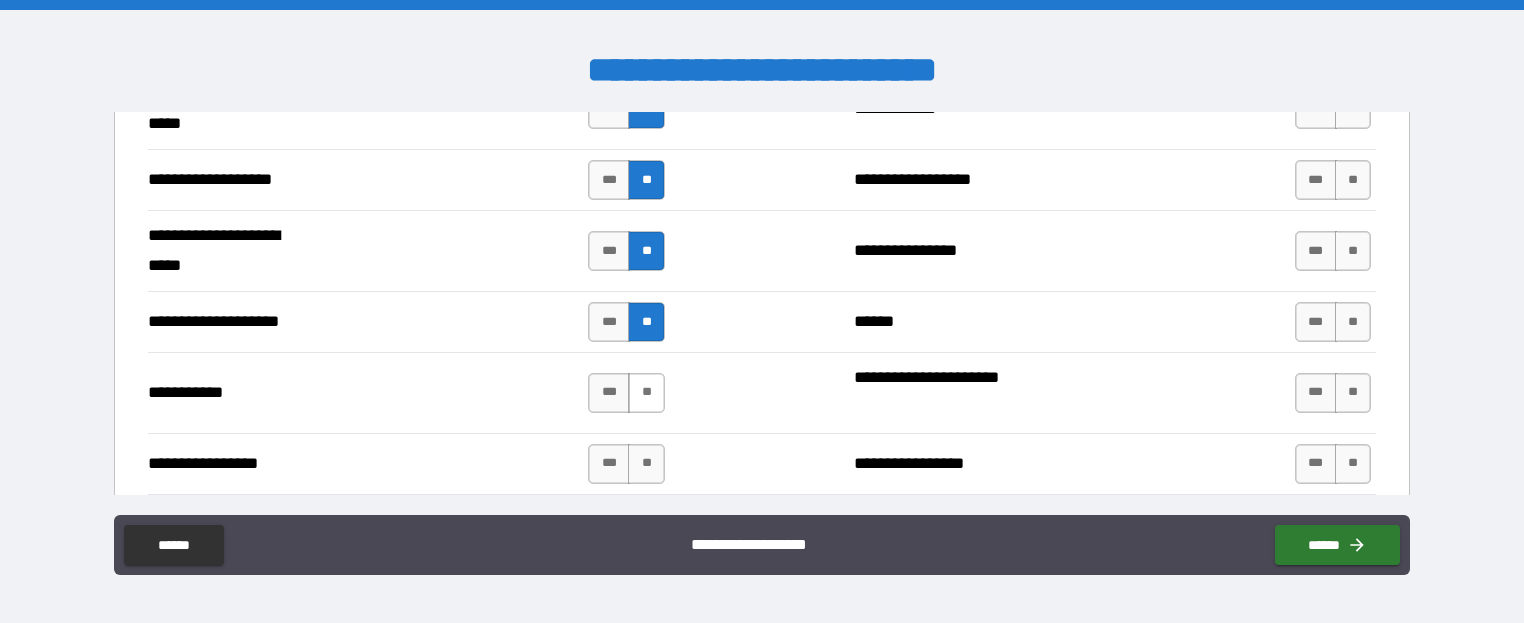 click on "**" at bounding box center (646, 393) 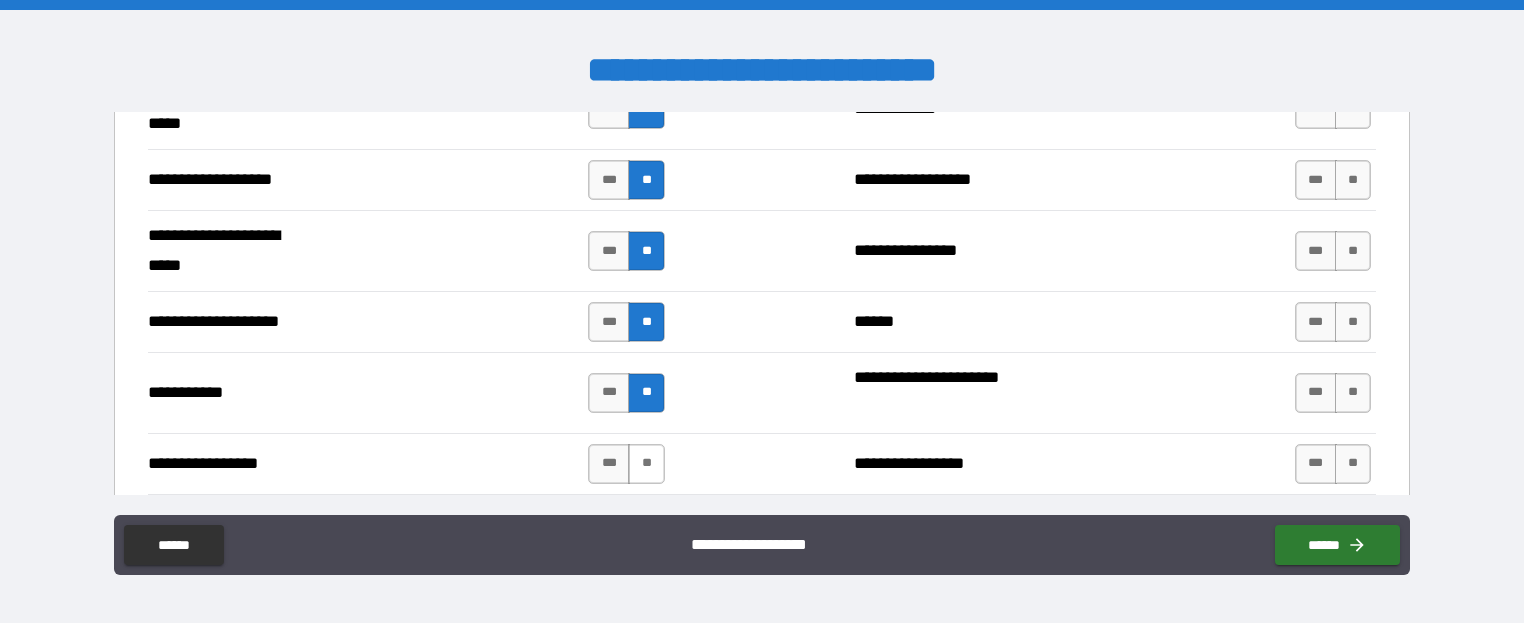click on "**" at bounding box center [646, 464] 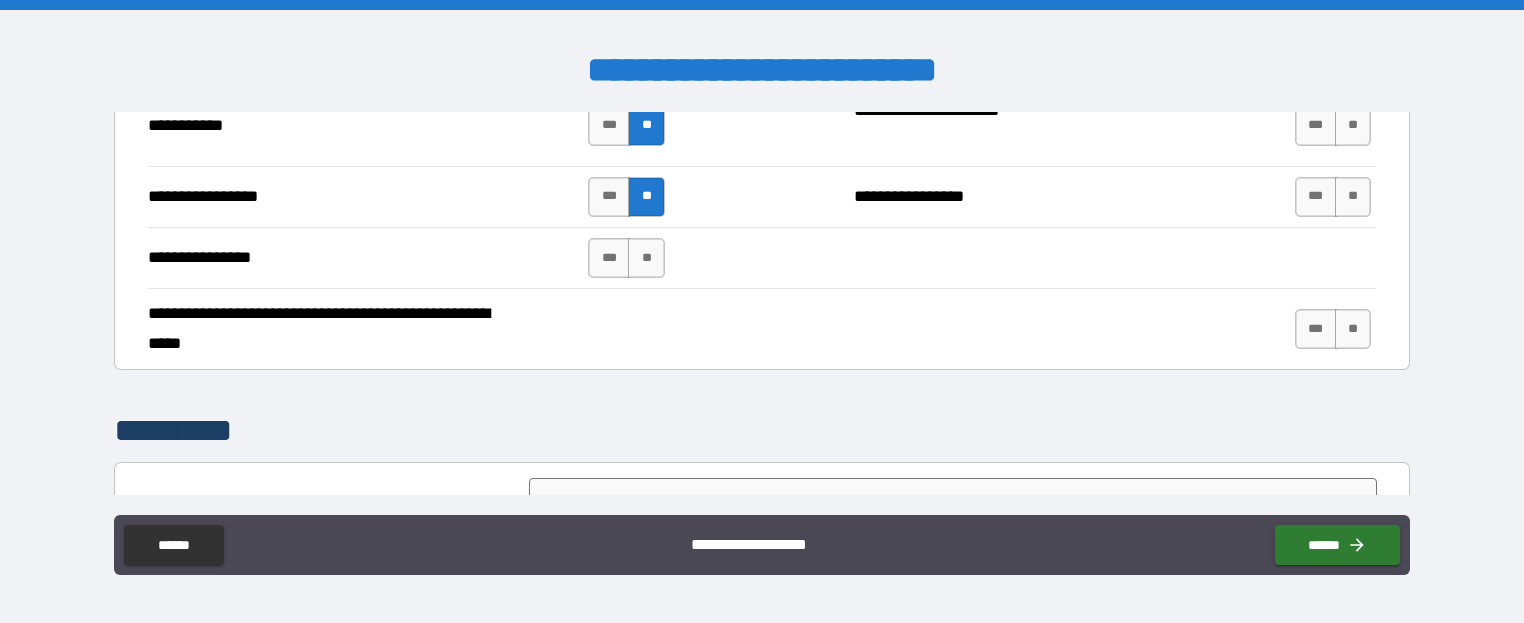 scroll, scrollTop: 4400, scrollLeft: 0, axis: vertical 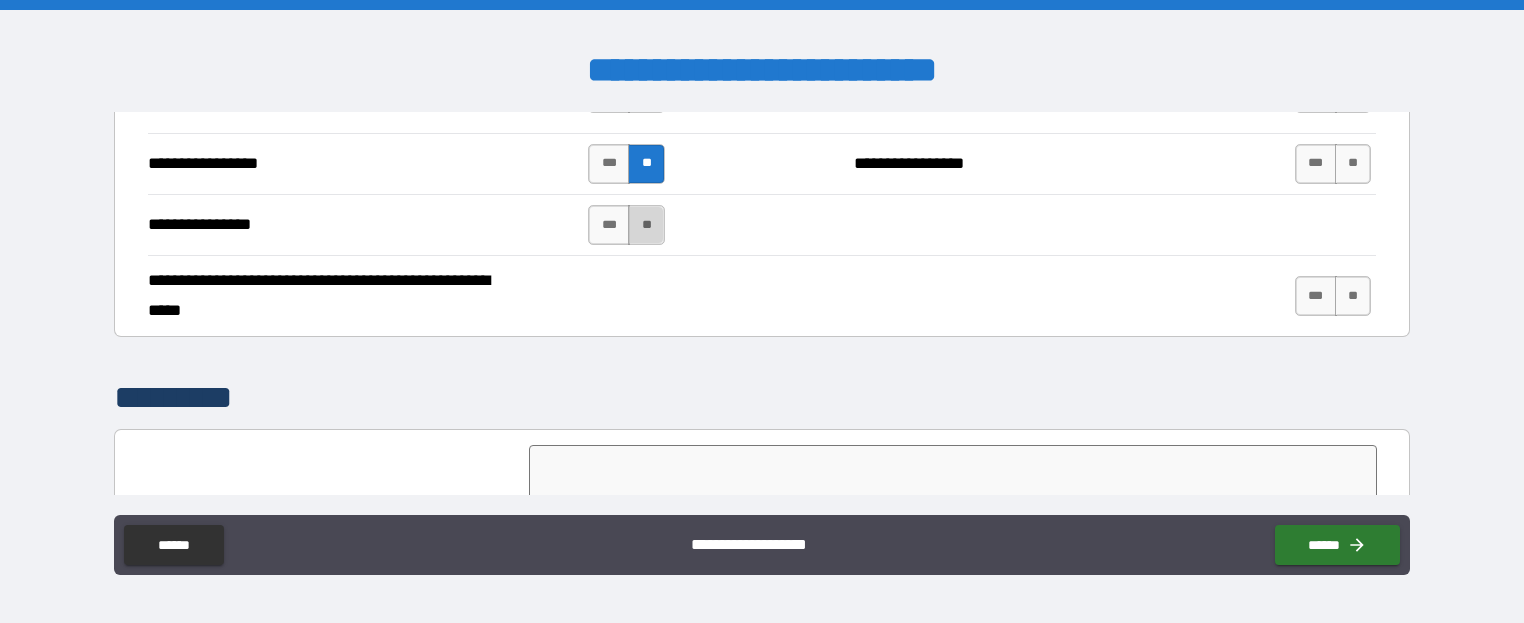 click on "**" at bounding box center [646, 225] 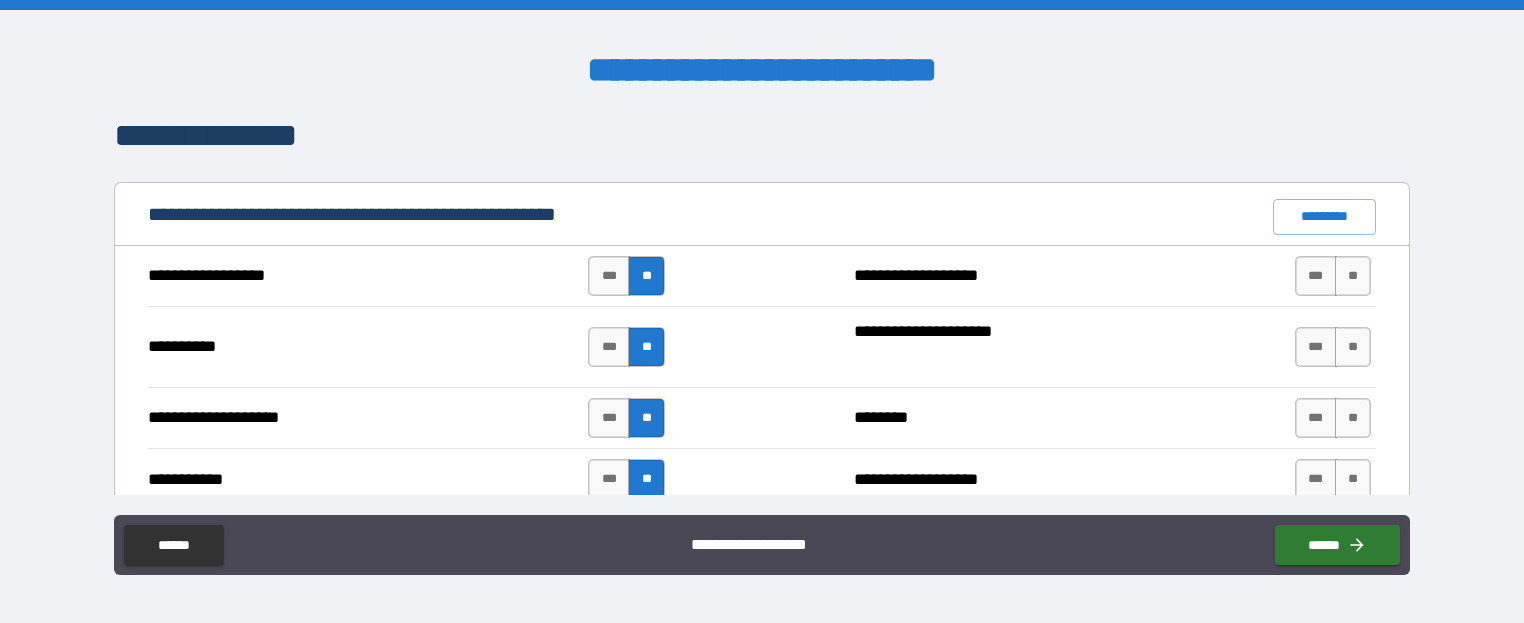 scroll, scrollTop: 1800, scrollLeft: 0, axis: vertical 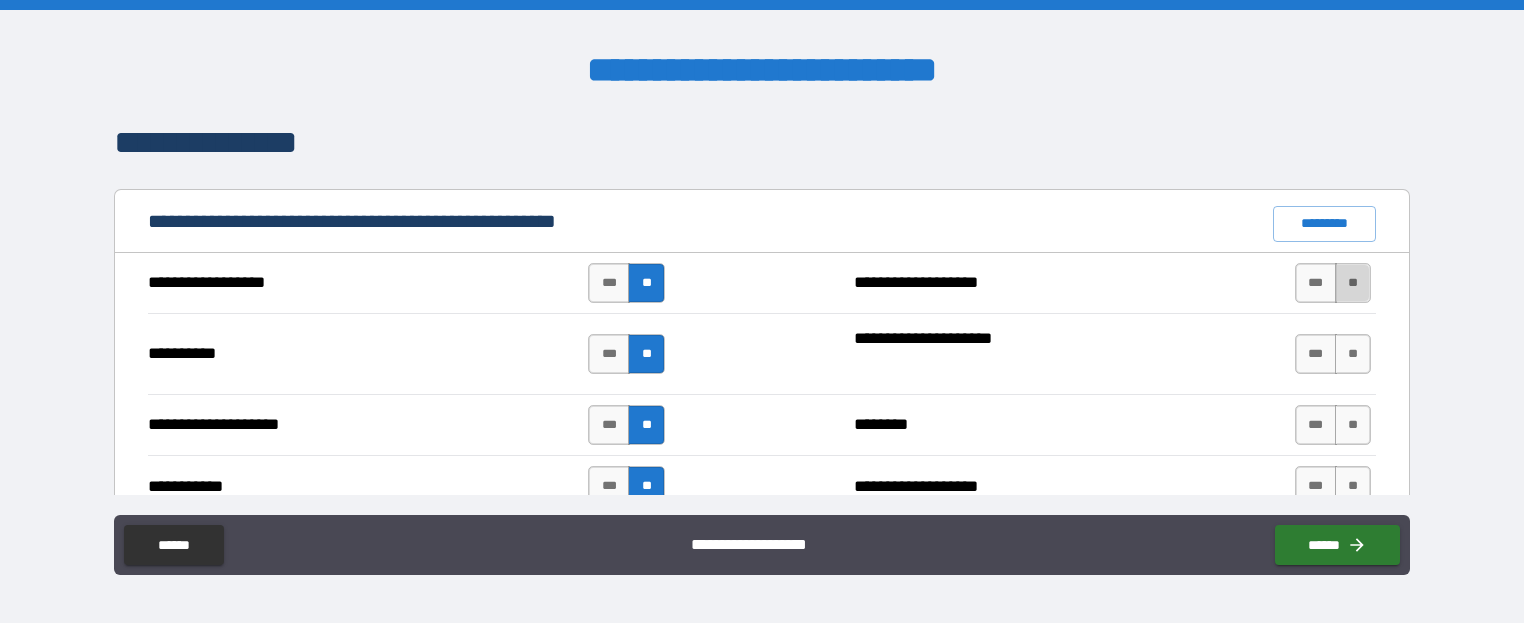 click on "**" at bounding box center (1353, 283) 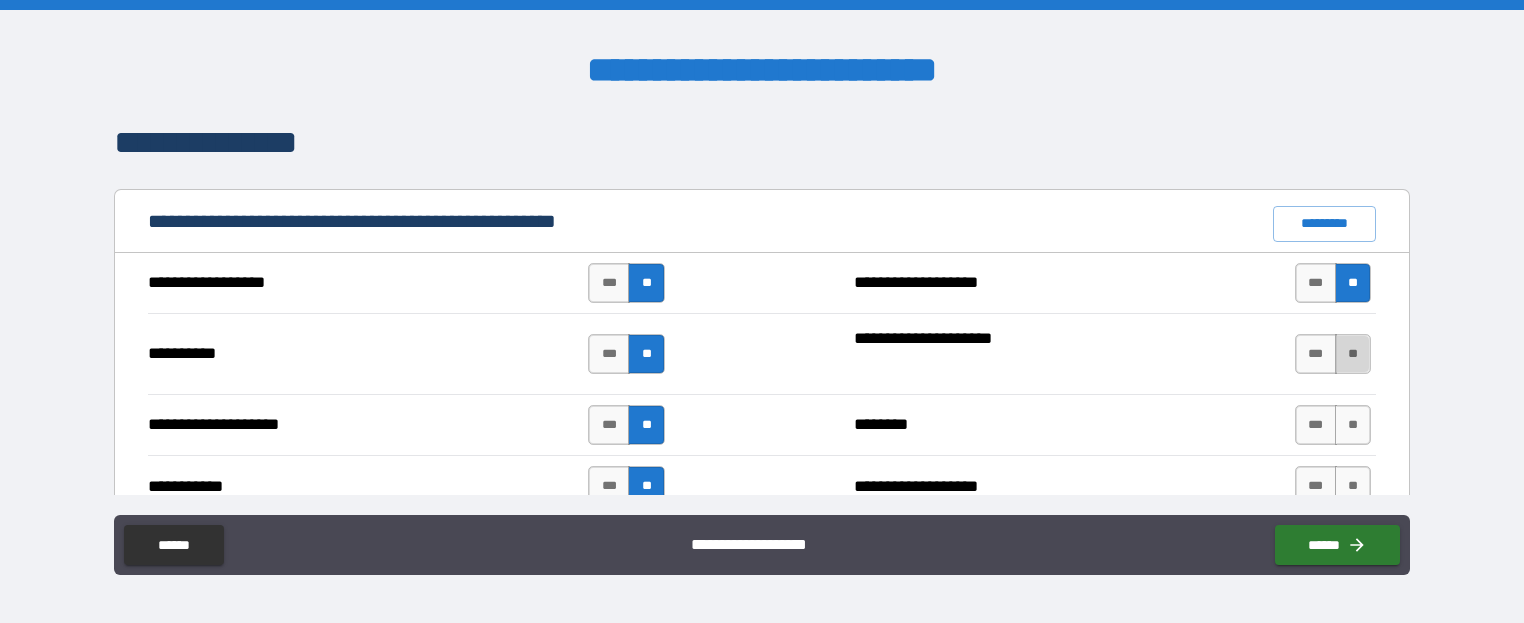 click on "**" at bounding box center (1353, 354) 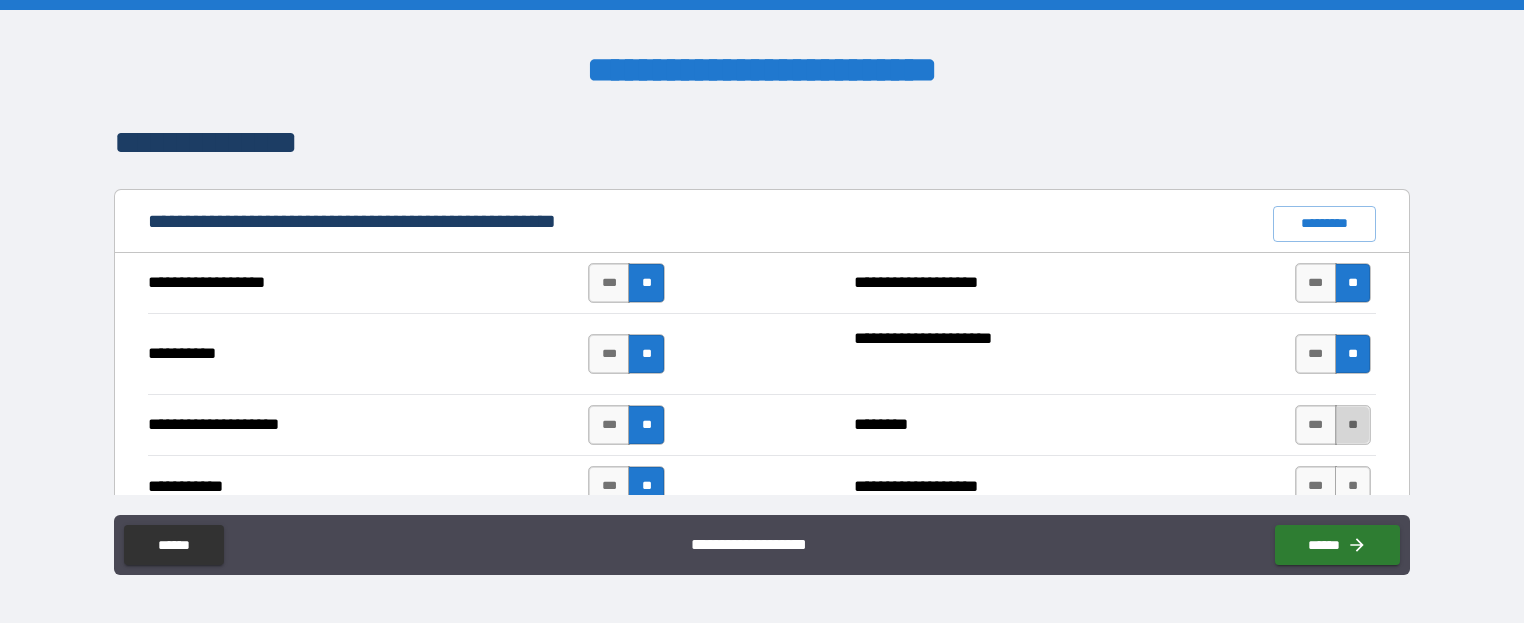 click on "**" at bounding box center (1353, 425) 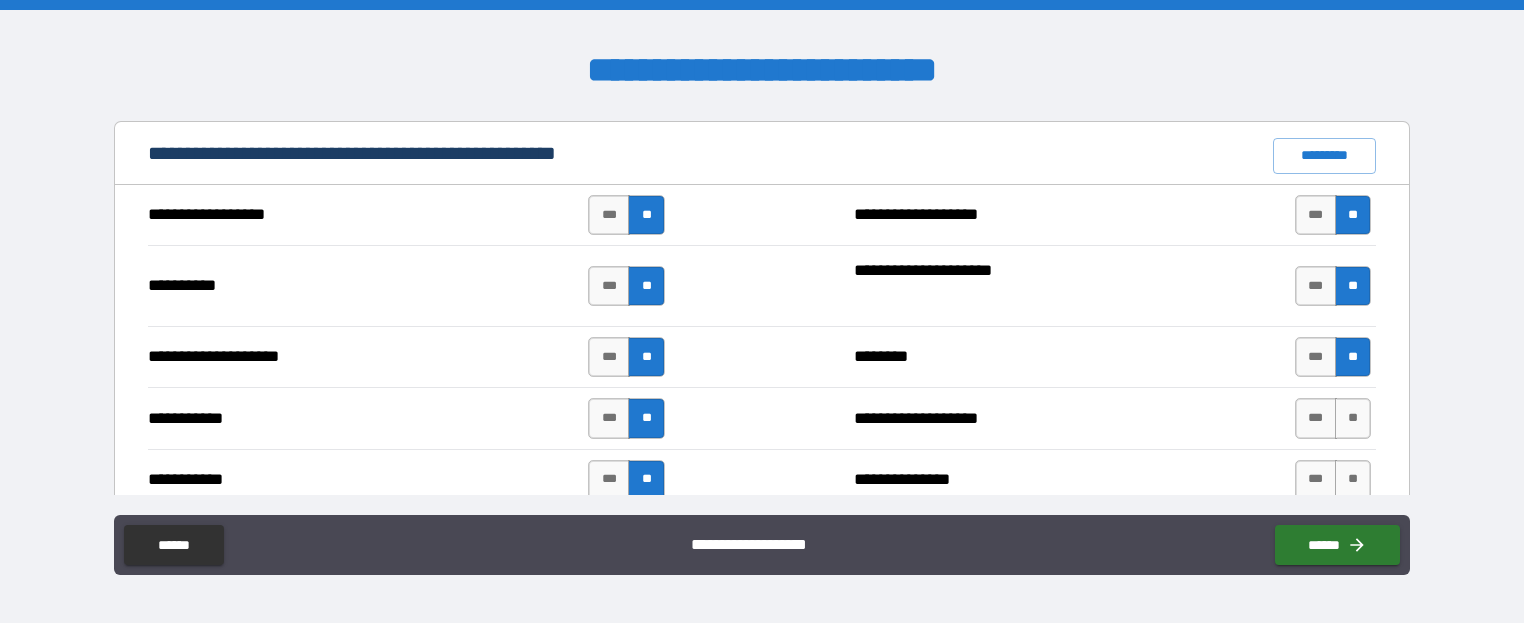 scroll, scrollTop: 2000, scrollLeft: 0, axis: vertical 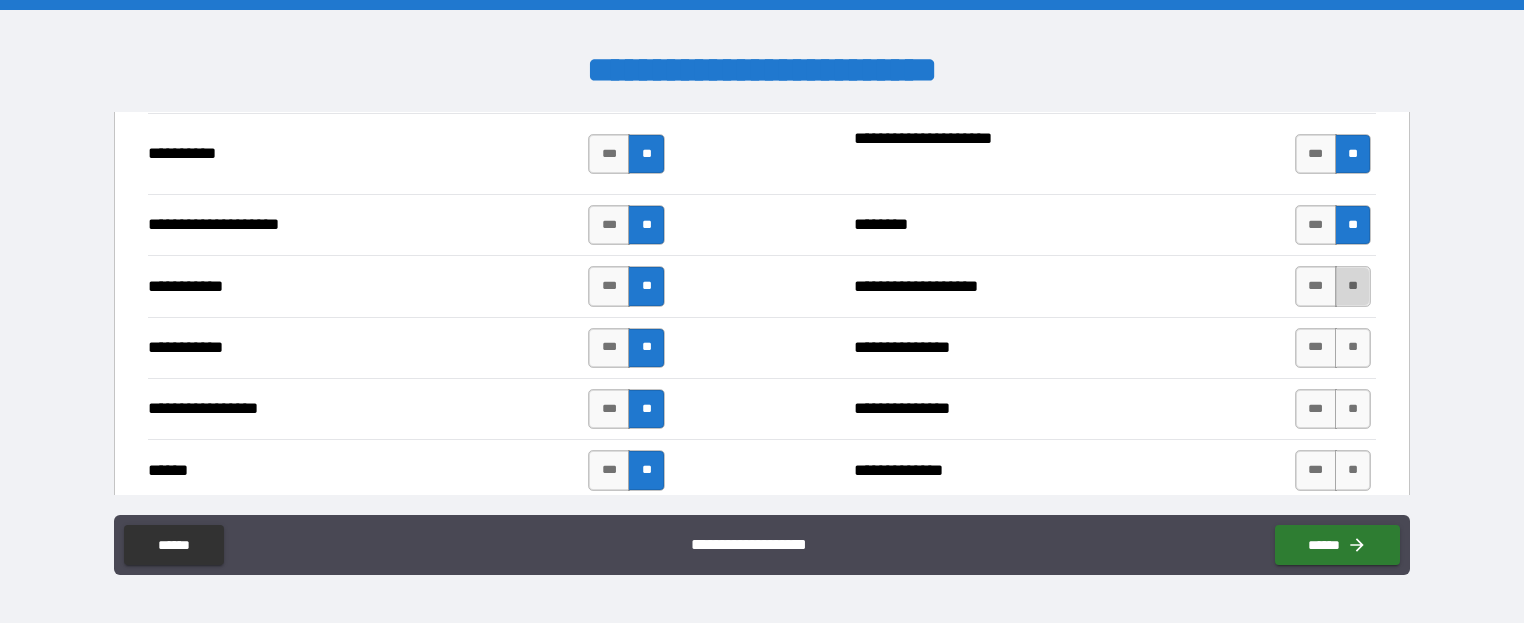 click on "**" at bounding box center (1353, 286) 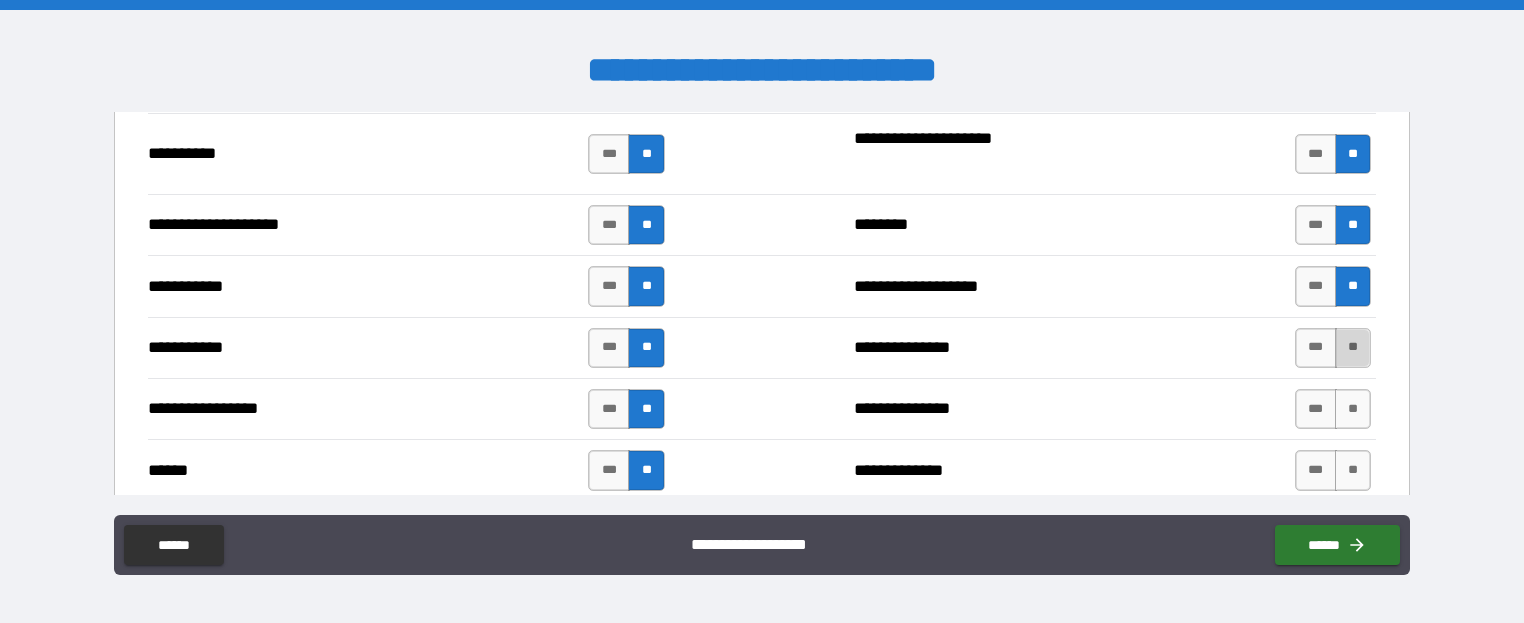 click on "**" at bounding box center (1353, 348) 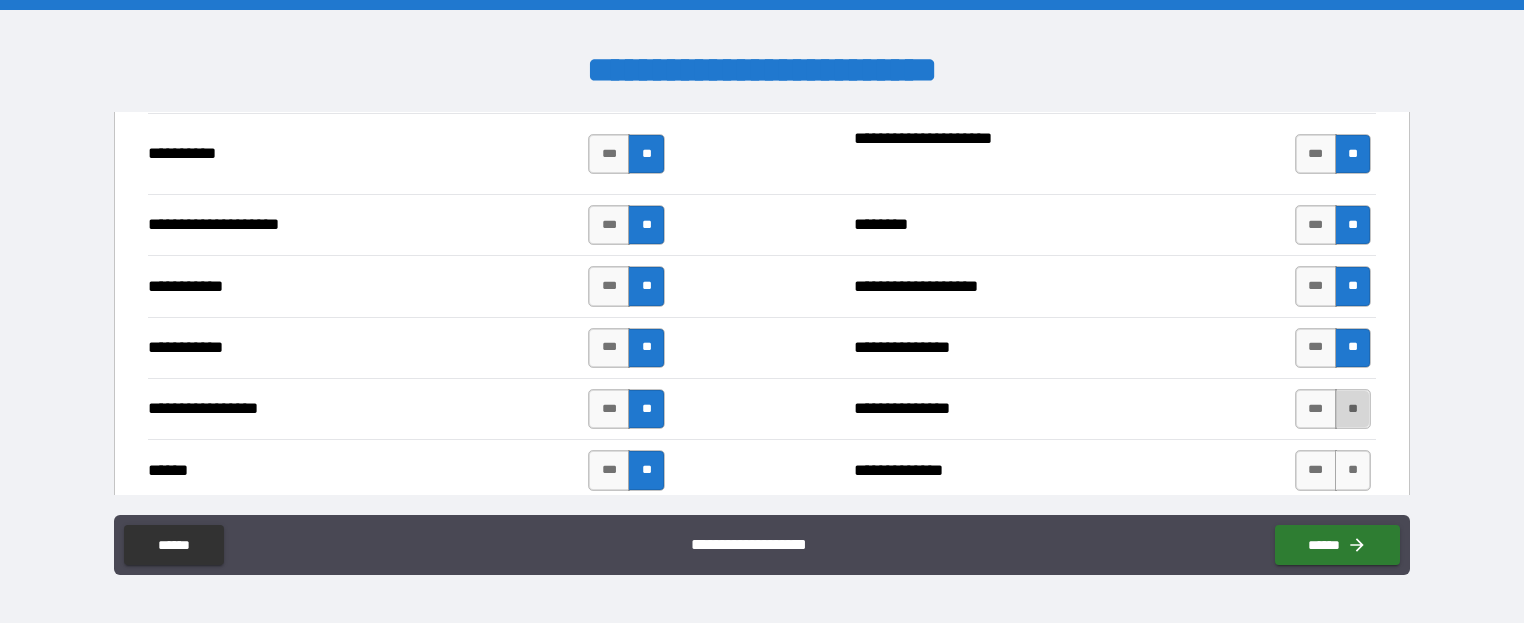 click on "**" at bounding box center [1353, 409] 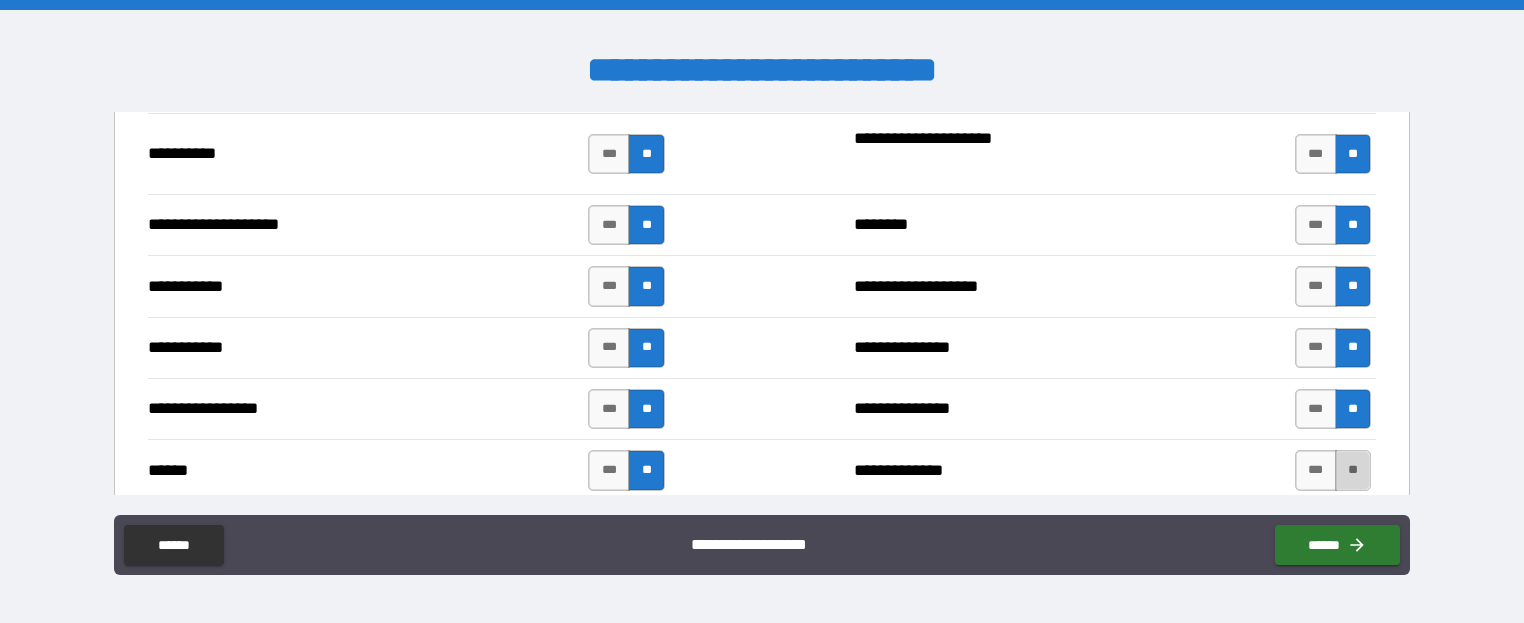 click on "**" at bounding box center [1353, 470] 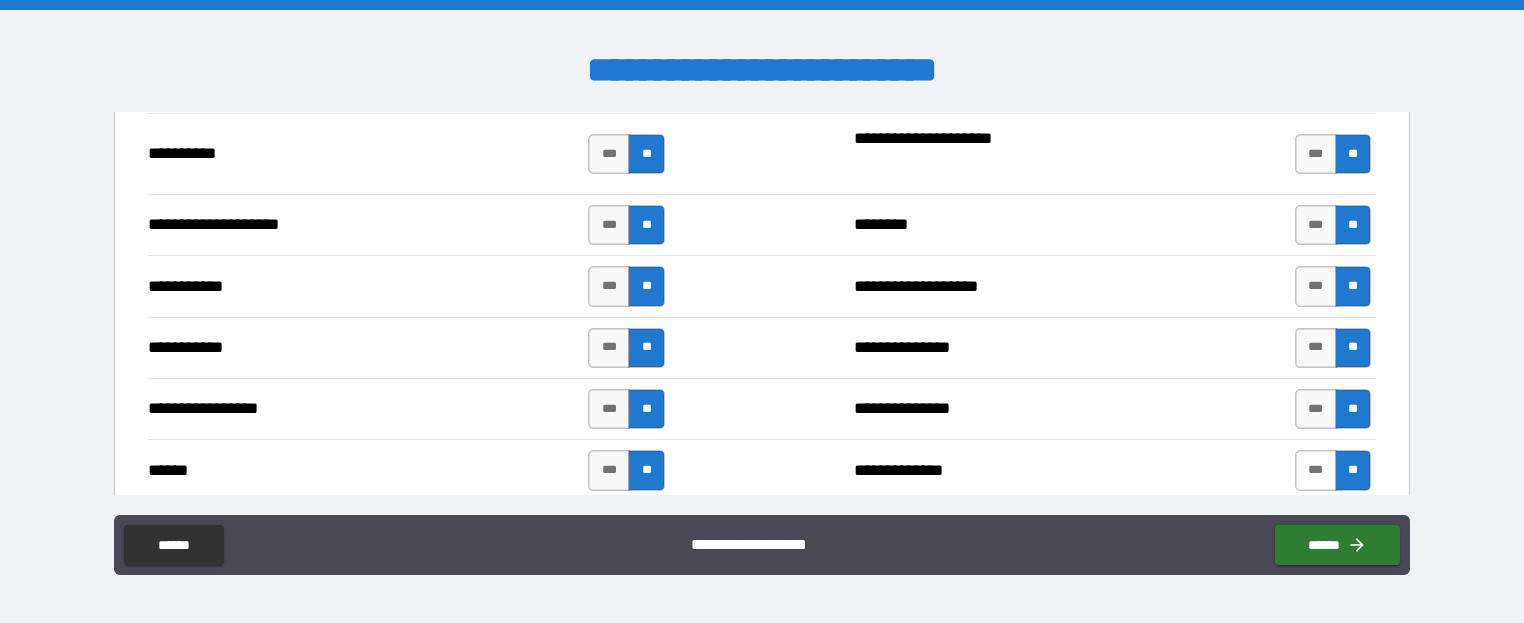 click on "***" at bounding box center (1316, 470) 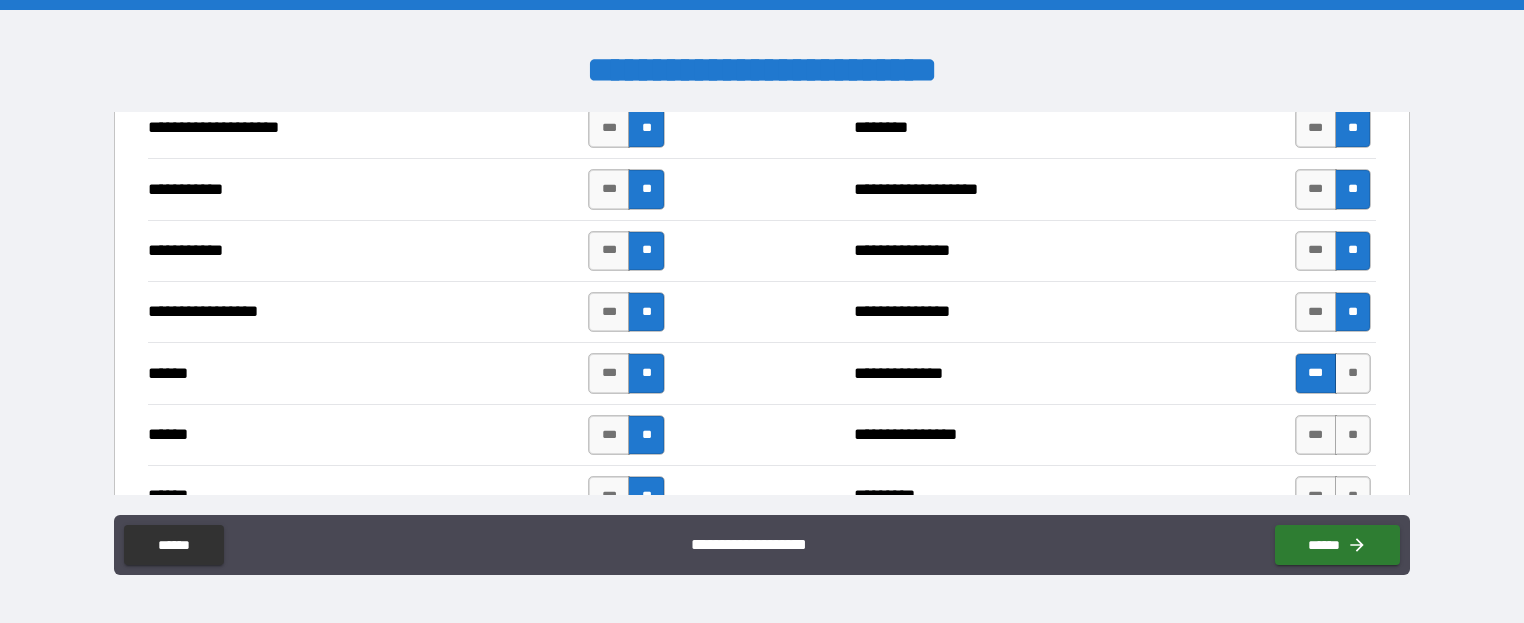 scroll, scrollTop: 2300, scrollLeft: 0, axis: vertical 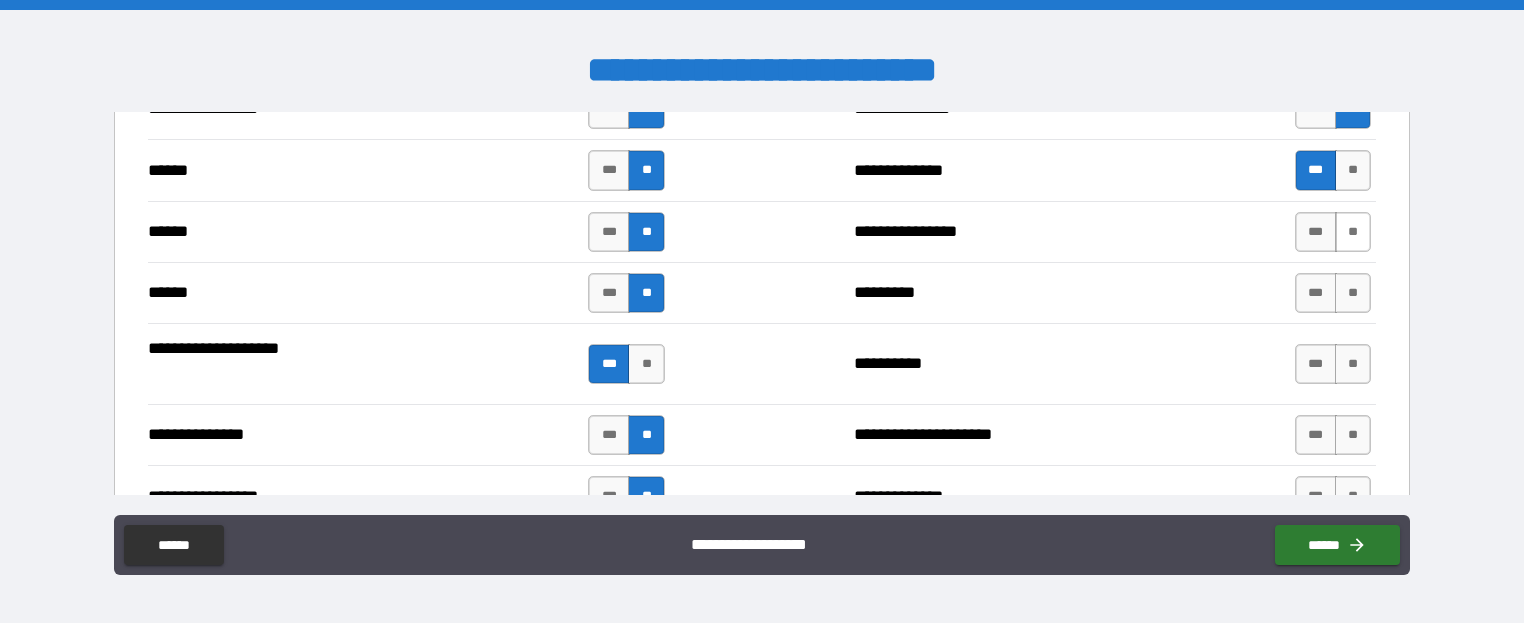 click on "**" at bounding box center [1353, 232] 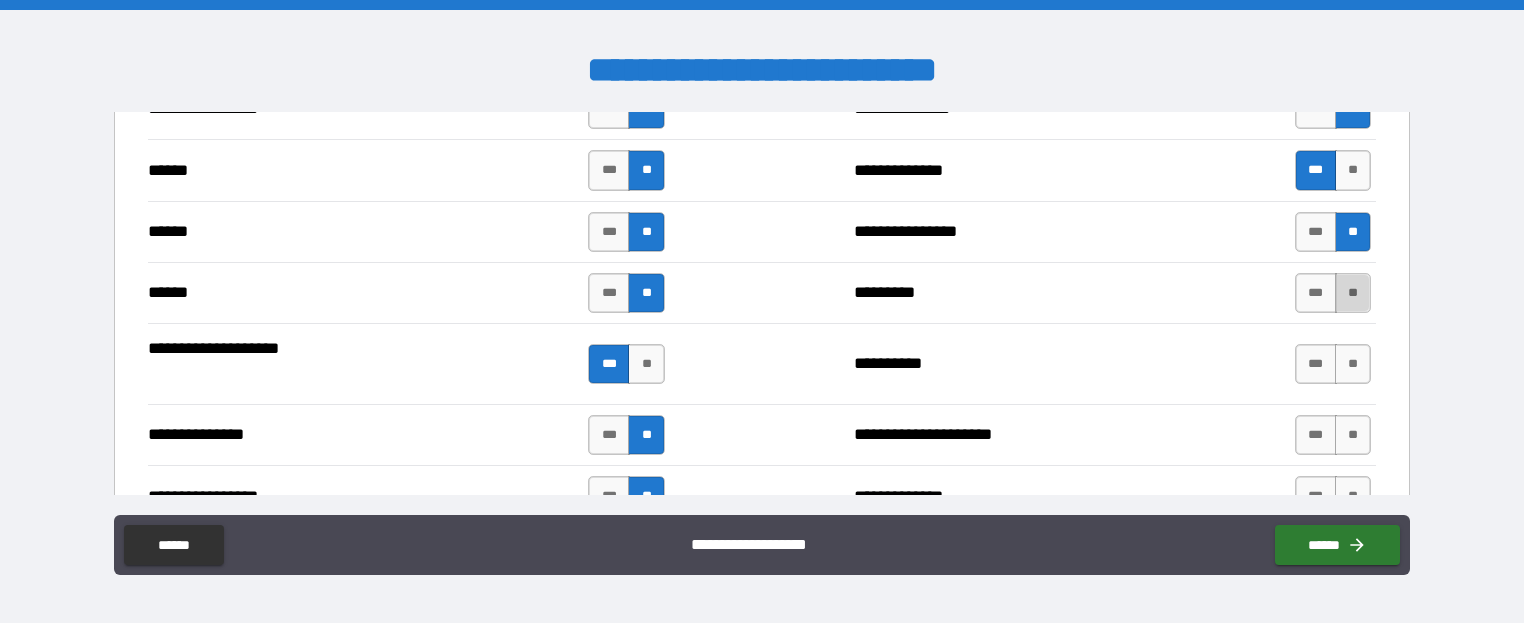 drag, startPoint x: 1345, startPoint y: 290, endPoint x: 1337, endPoint y: 301, distance: 13.601471 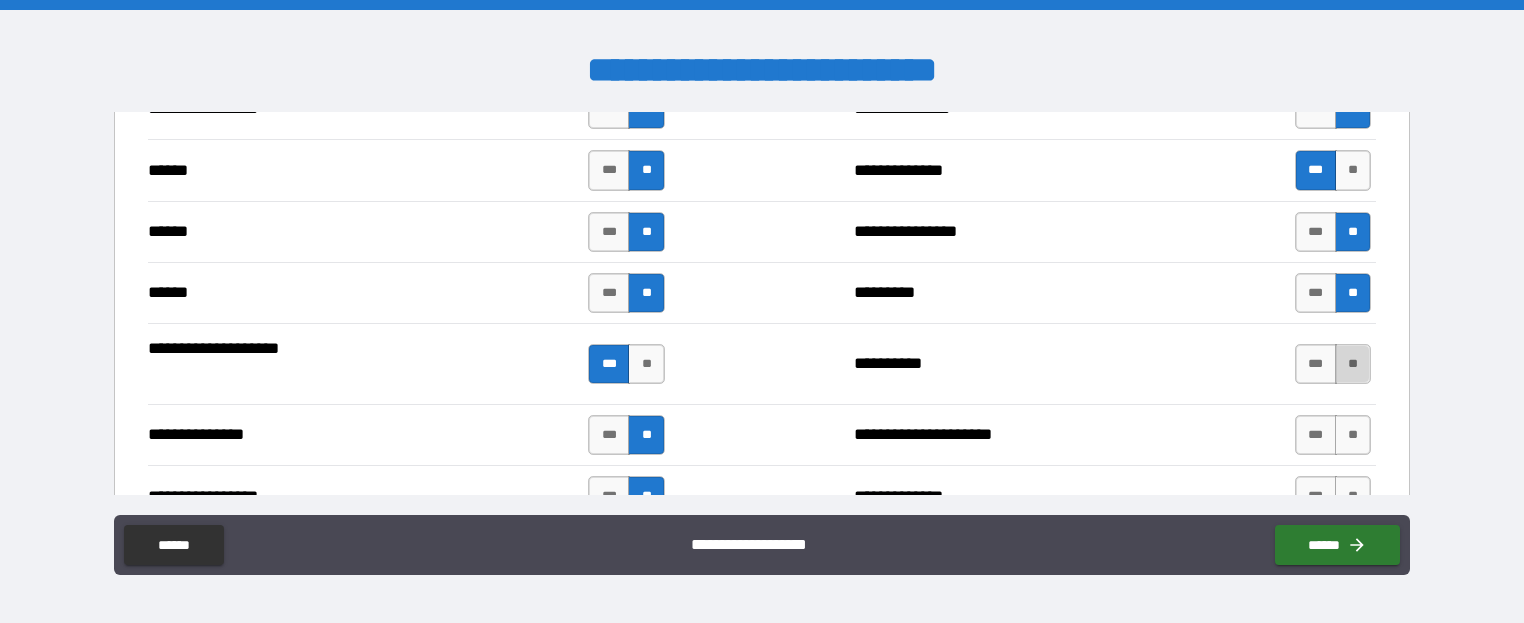 click on "**" at bounding box center (1353, 364) 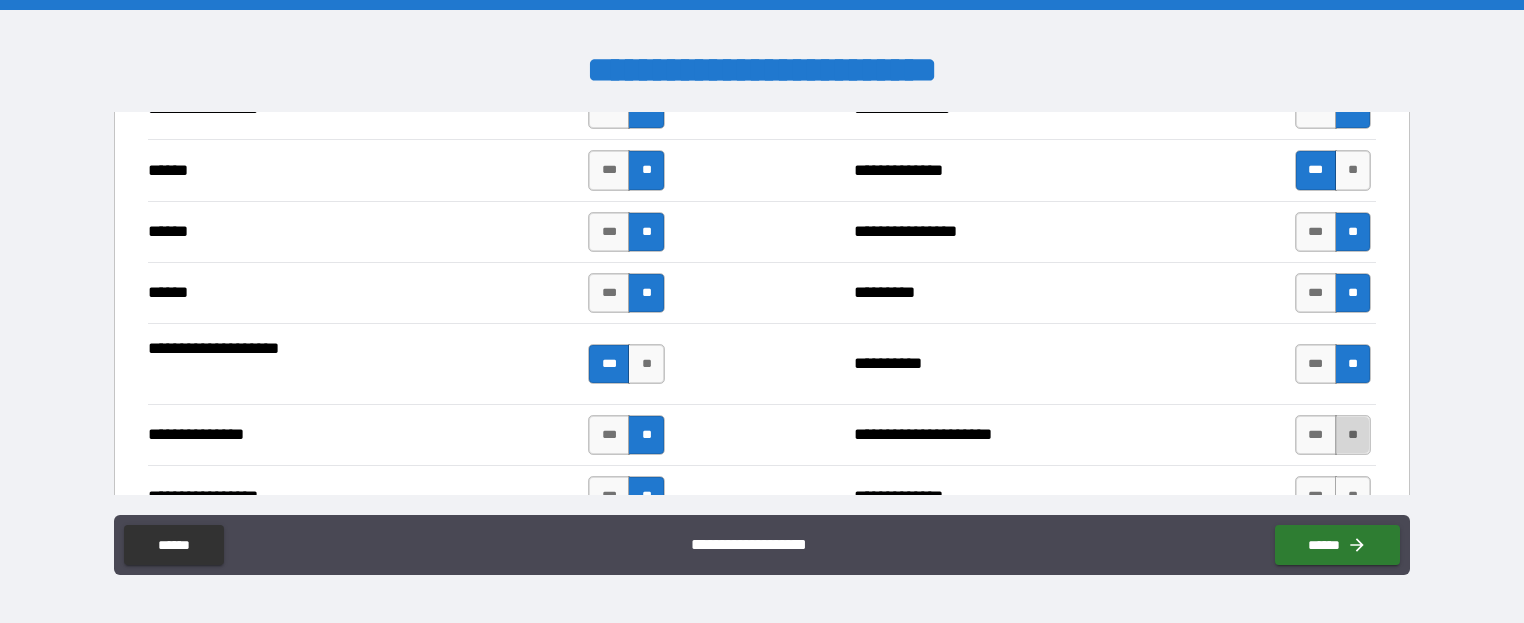click on "**" at bounding box center [1353, 435] 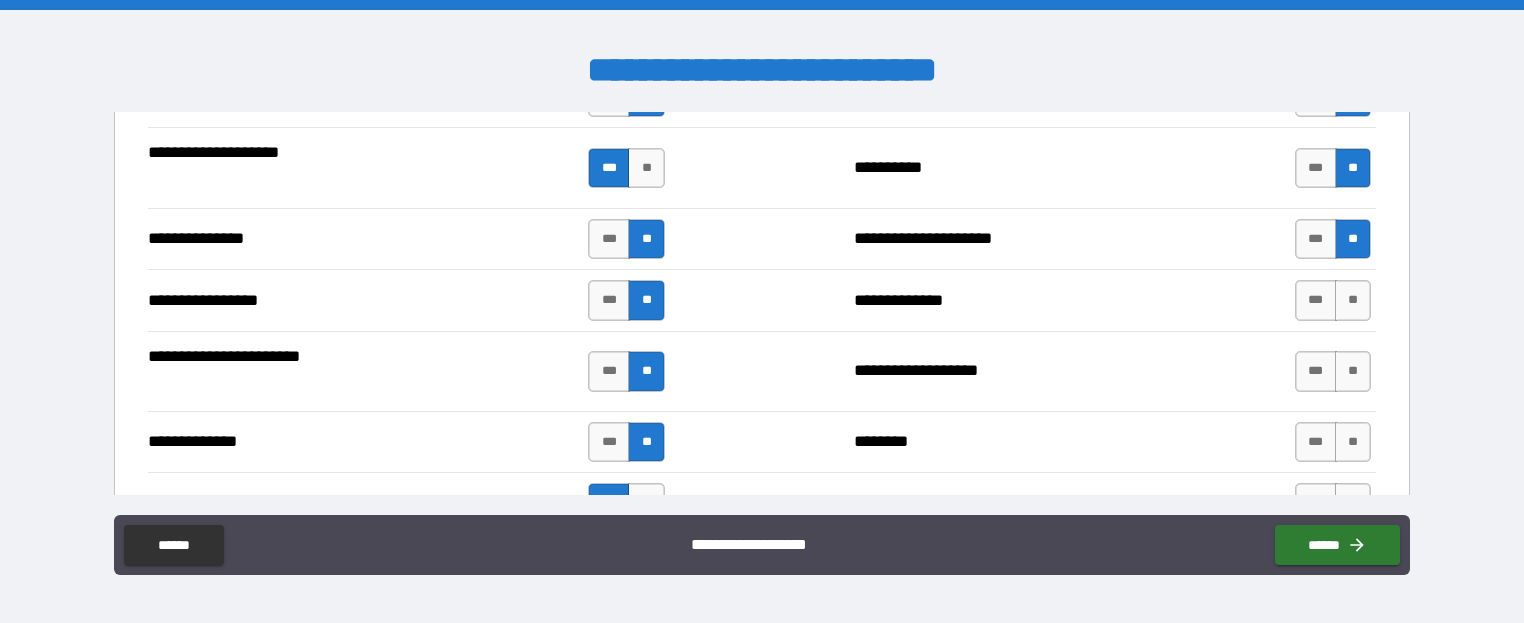 scroll, scrollTop: 2500, scrollLeft: 0, axis: vertical 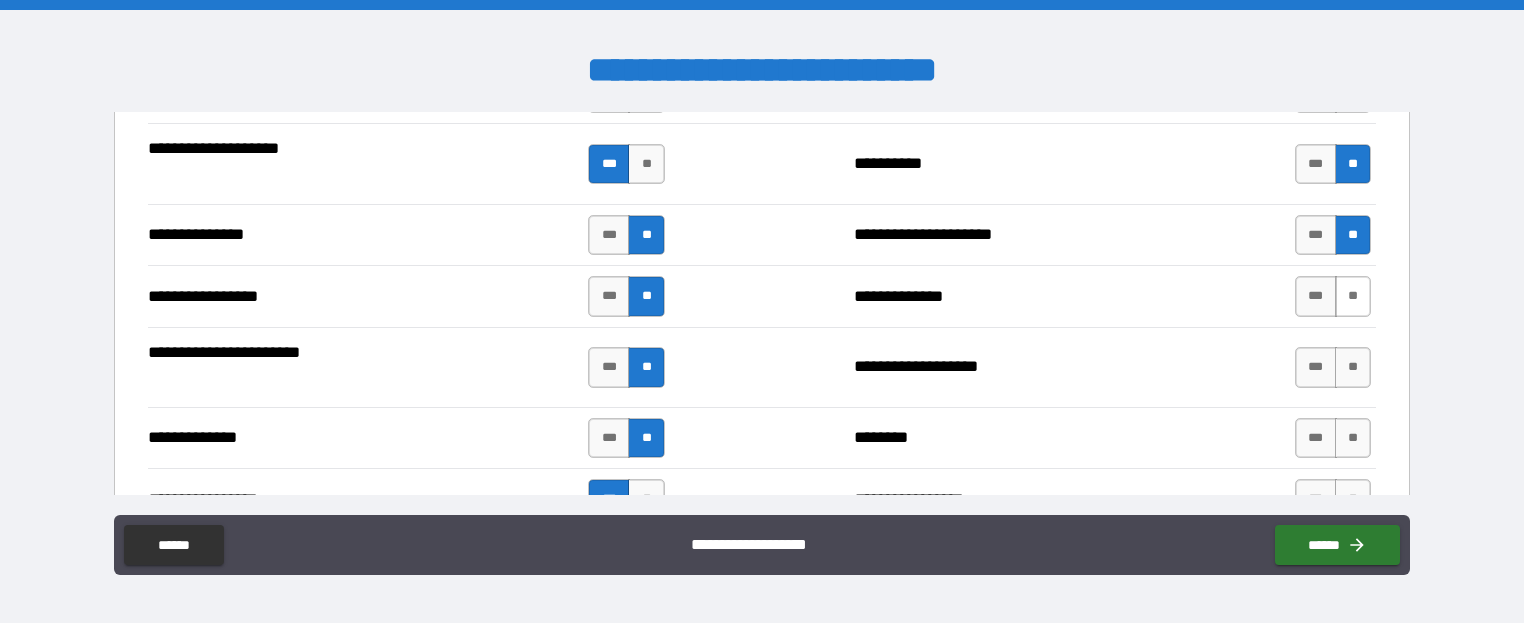 click on "**" at bounding box center [1353, 296] 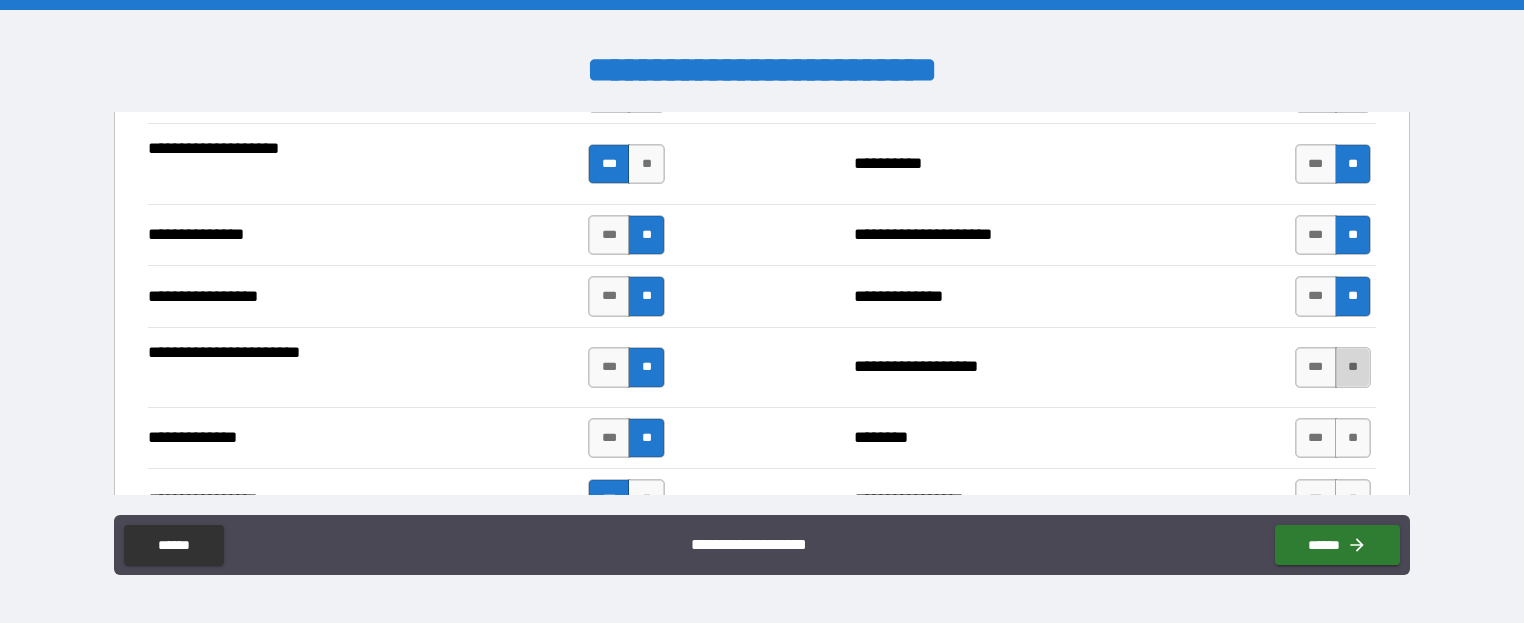 click on "**" at bounding box center (1353, 367) 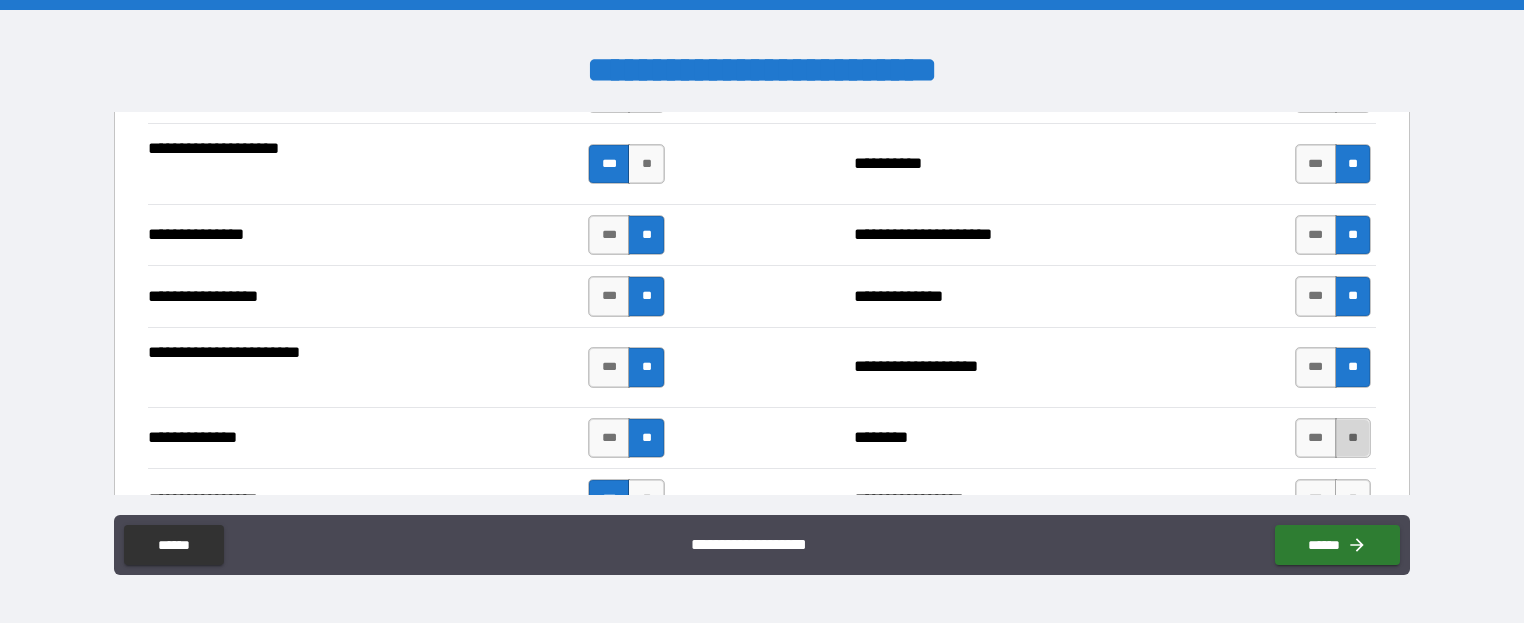 drag, startPoint x: 1343, startPoint y: 434, endPoint x: 1331, endPoint y: 422, distance: 16.970562 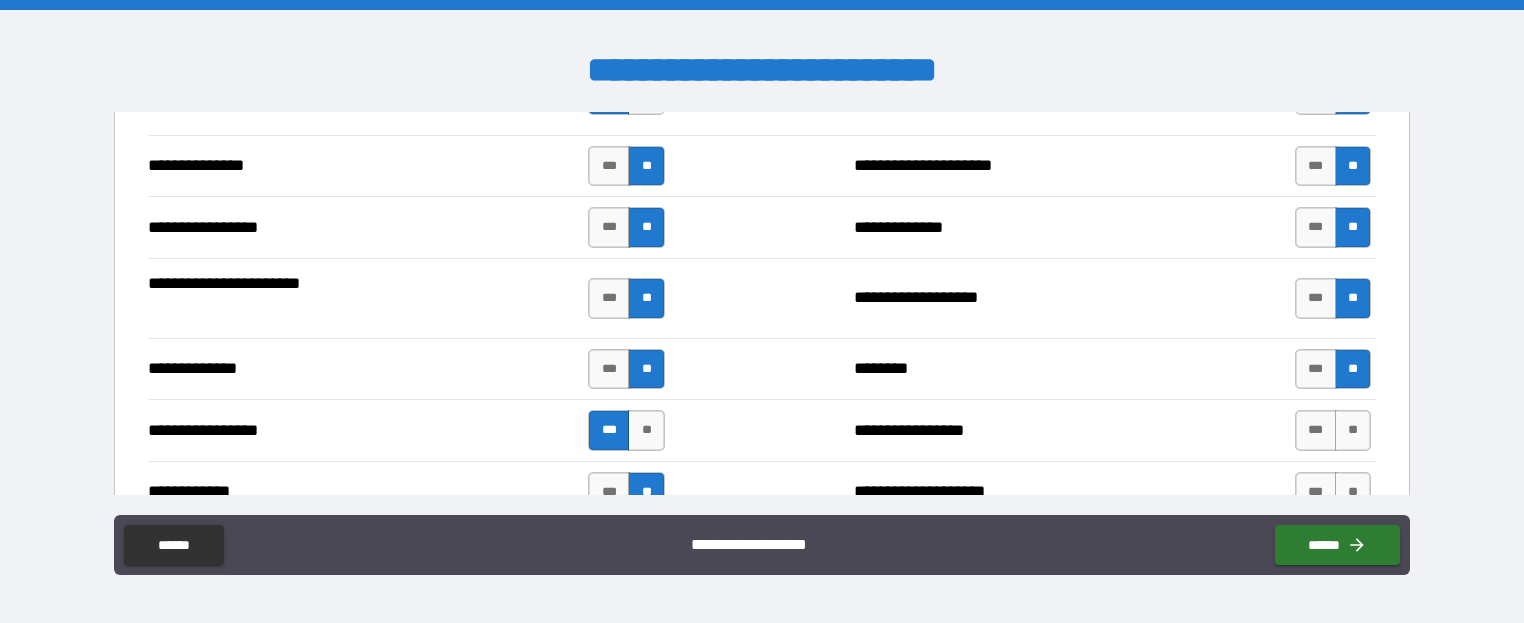scroll, scrollTop: 2700, scrollLeft: 0, axis: vertical 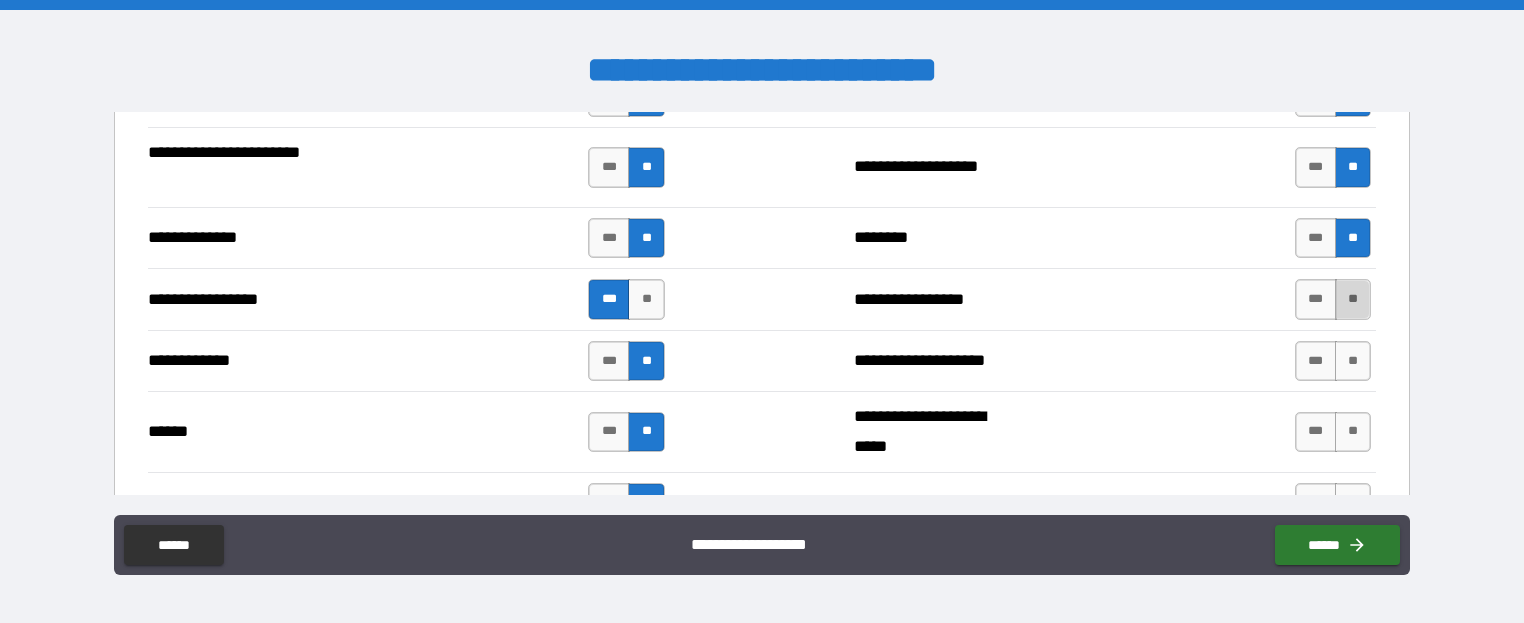 drag, startPoint x: 1343, startPoint y: 287, endPoint x: 1338, endPoint y: 299, distance: 13 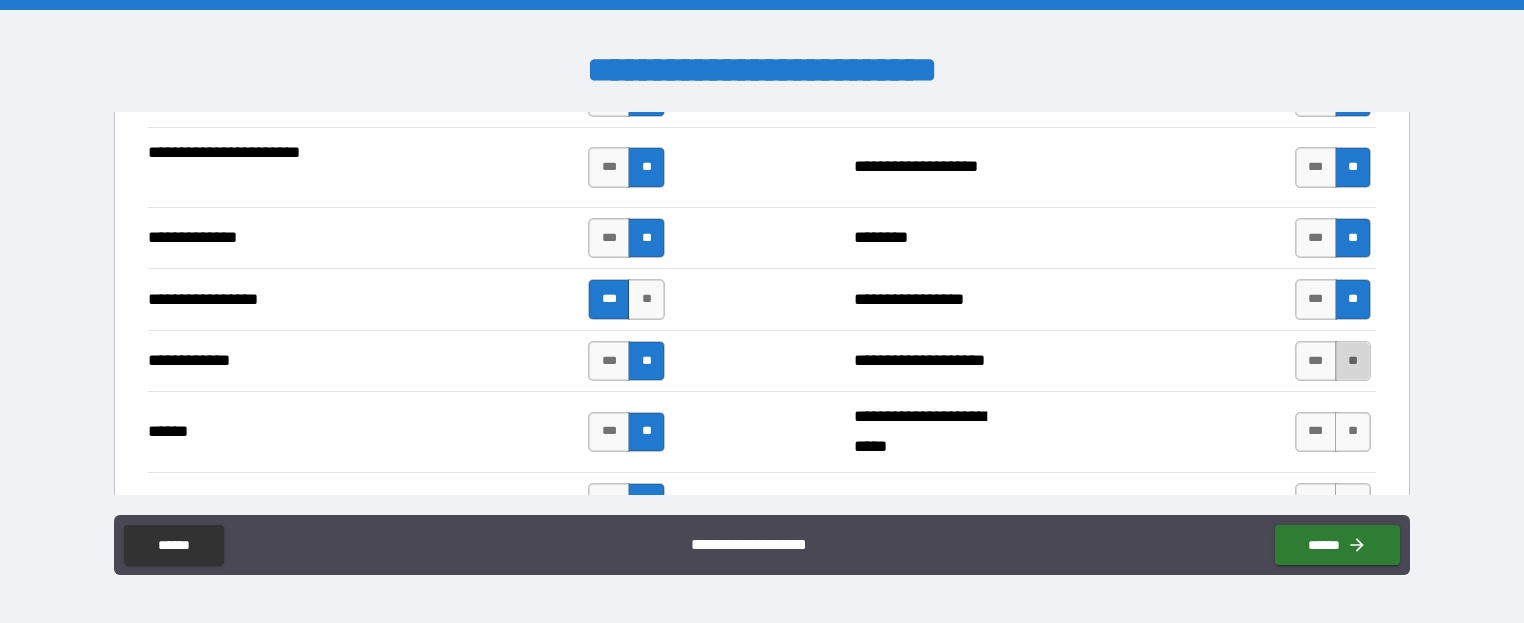 click on "**" at bounding box center (1353, 361) 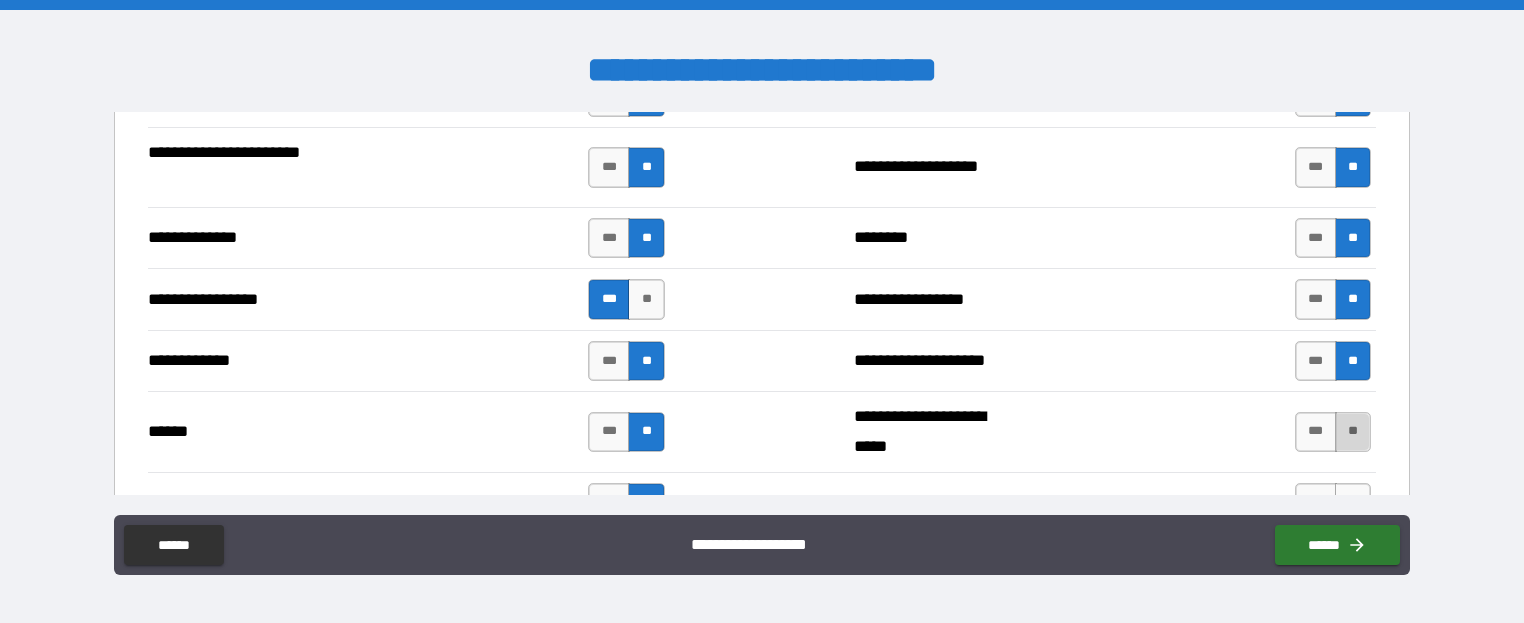 drag, startPoint x: 1345, startPoint y: 425, endPoint x: 1330, endPoint y: 410, distance: 21.213203 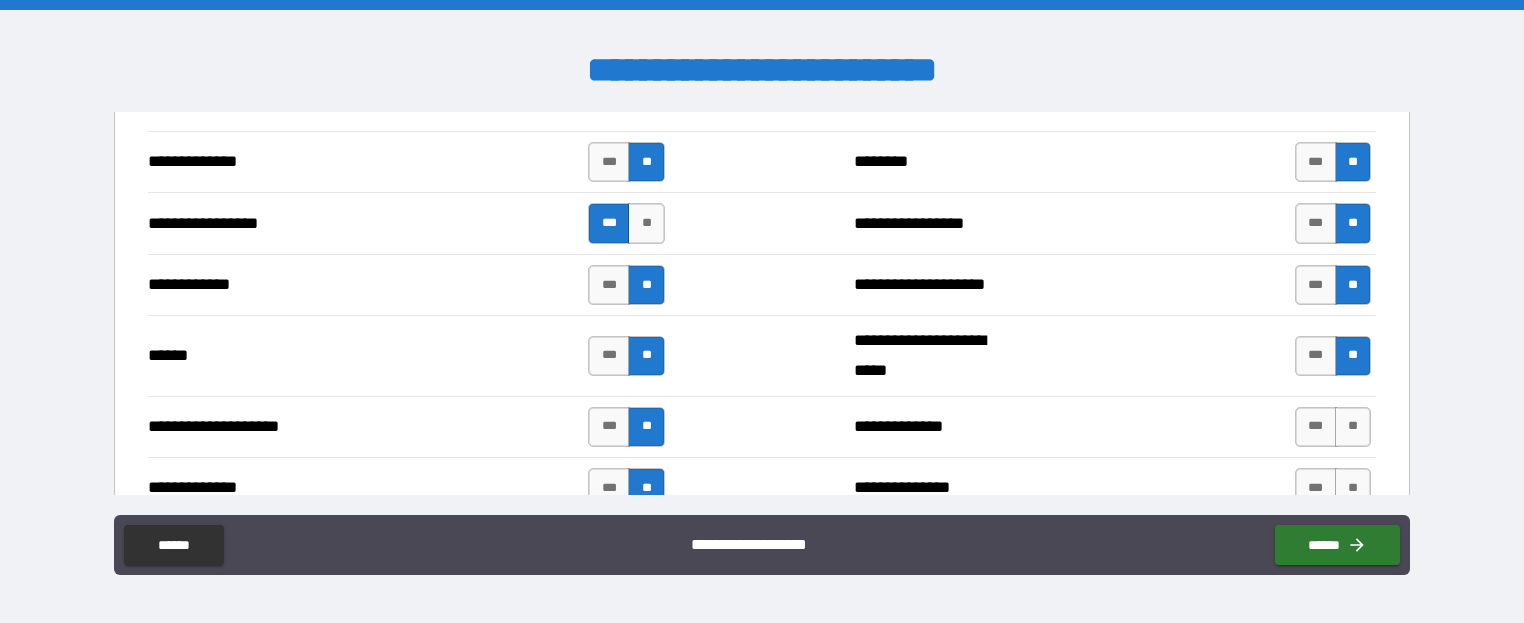 scroll, scrollTop: 2900, scrollLeft: 0, axis: vertical 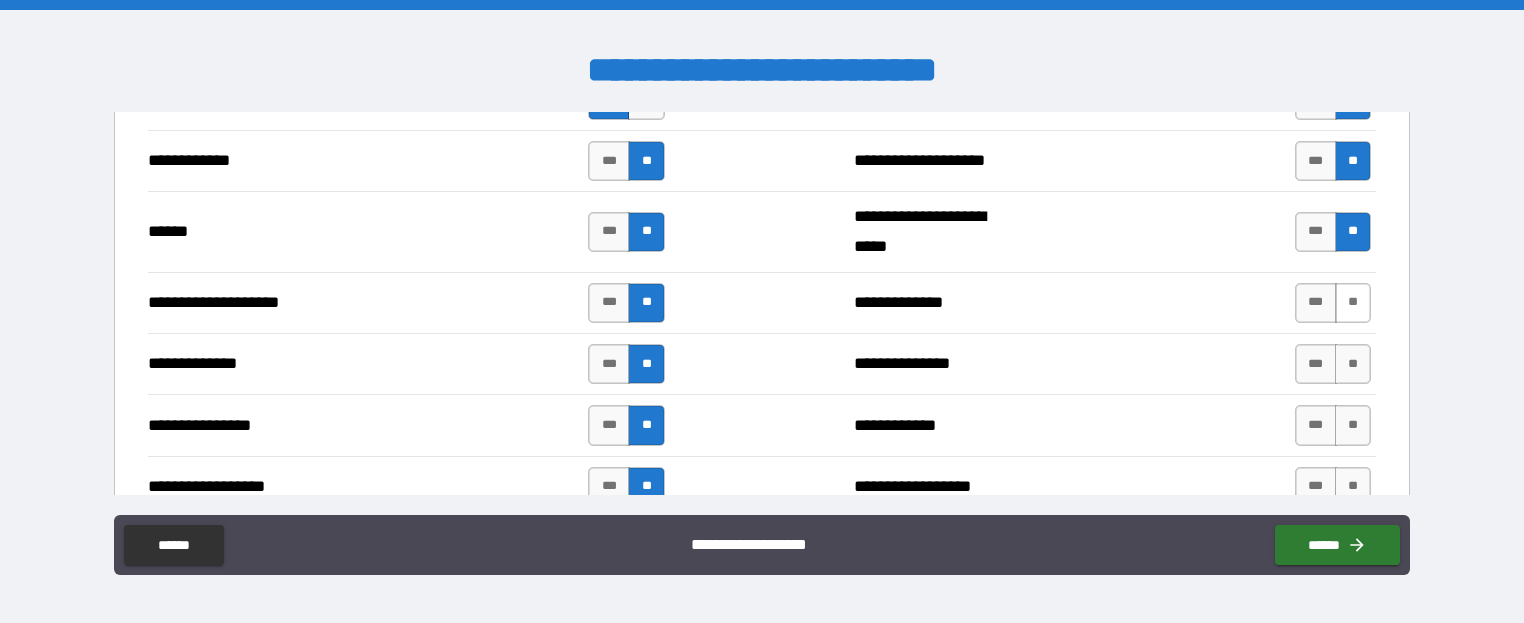 click on "**" at bounding box center [1353, 303] 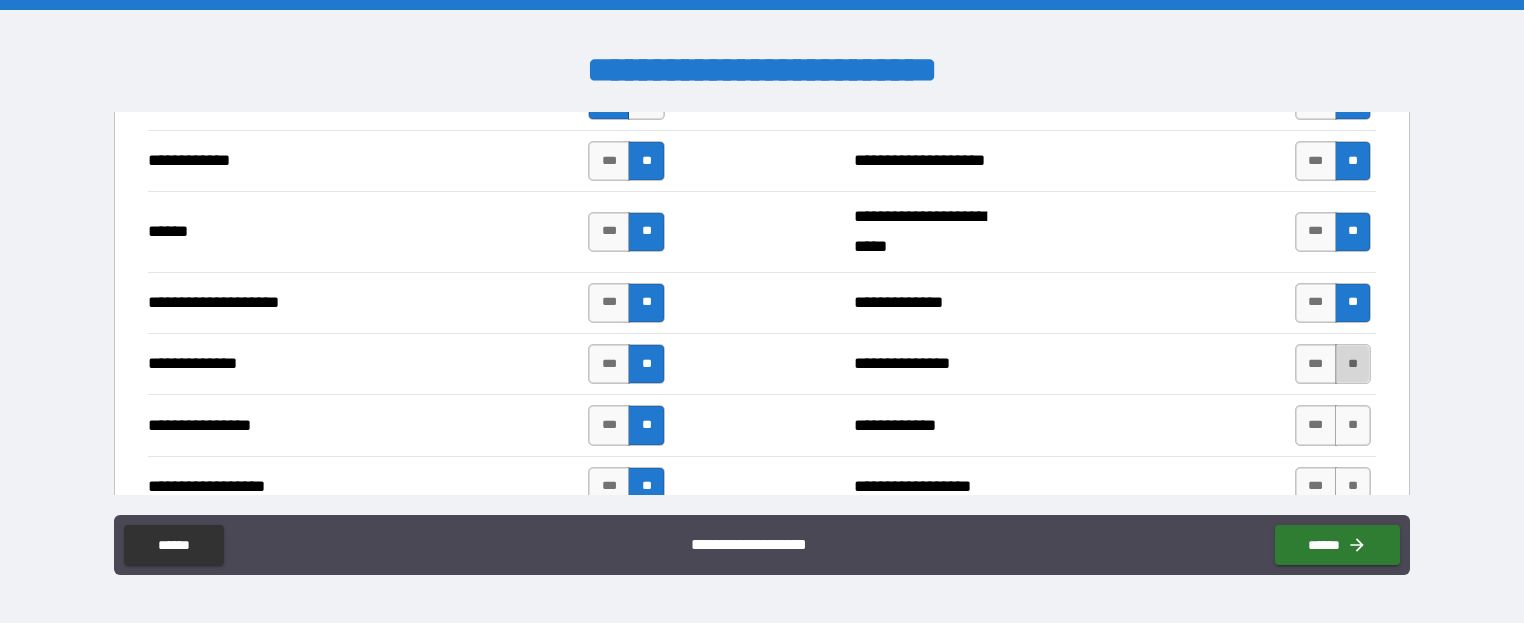 click on "**" at bounding box center (1353, 364) 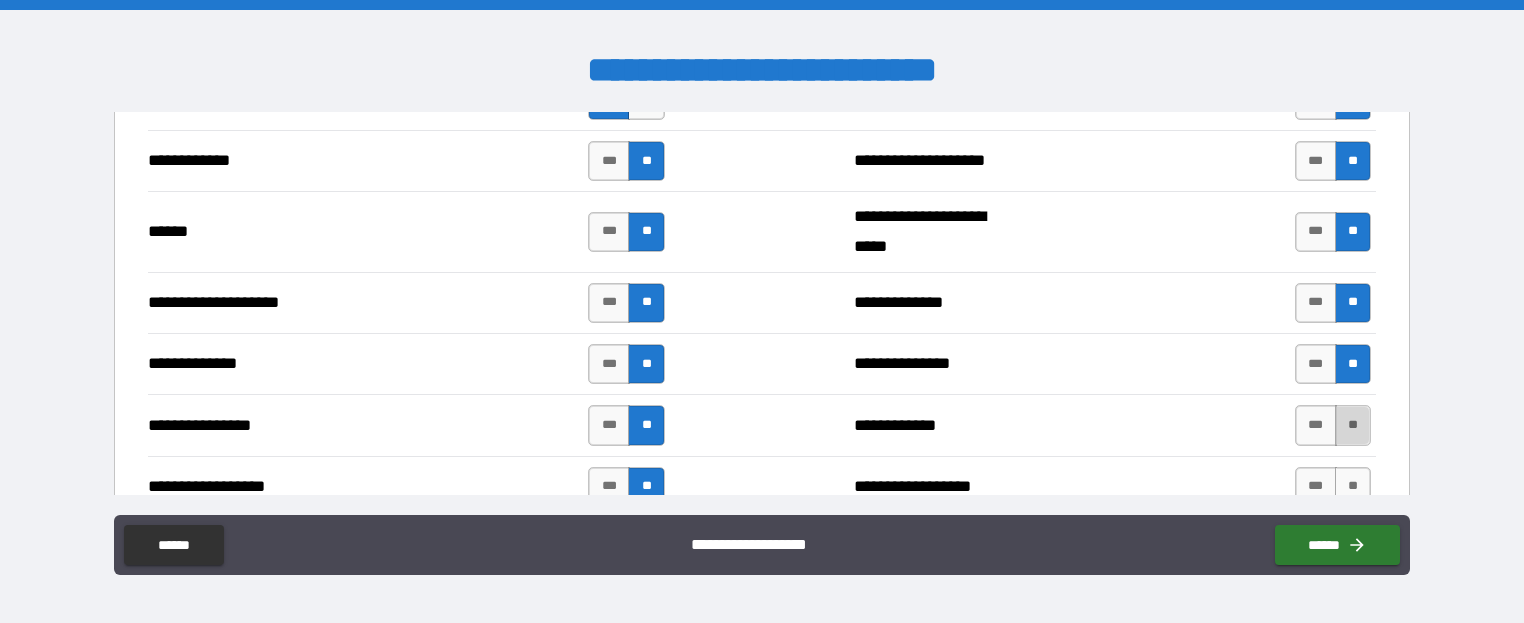 click on "**" at bounding box center (1353, 425) 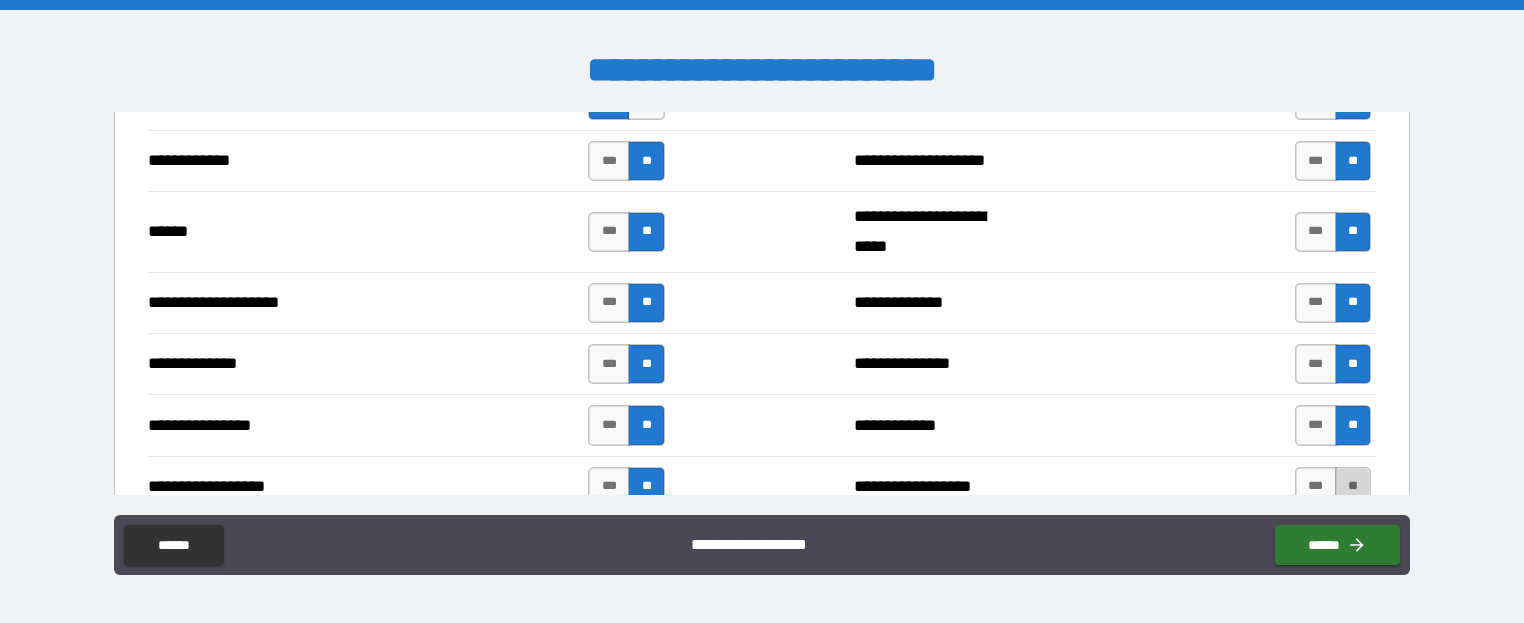 click on "**" at bounding box center [1353, 487] 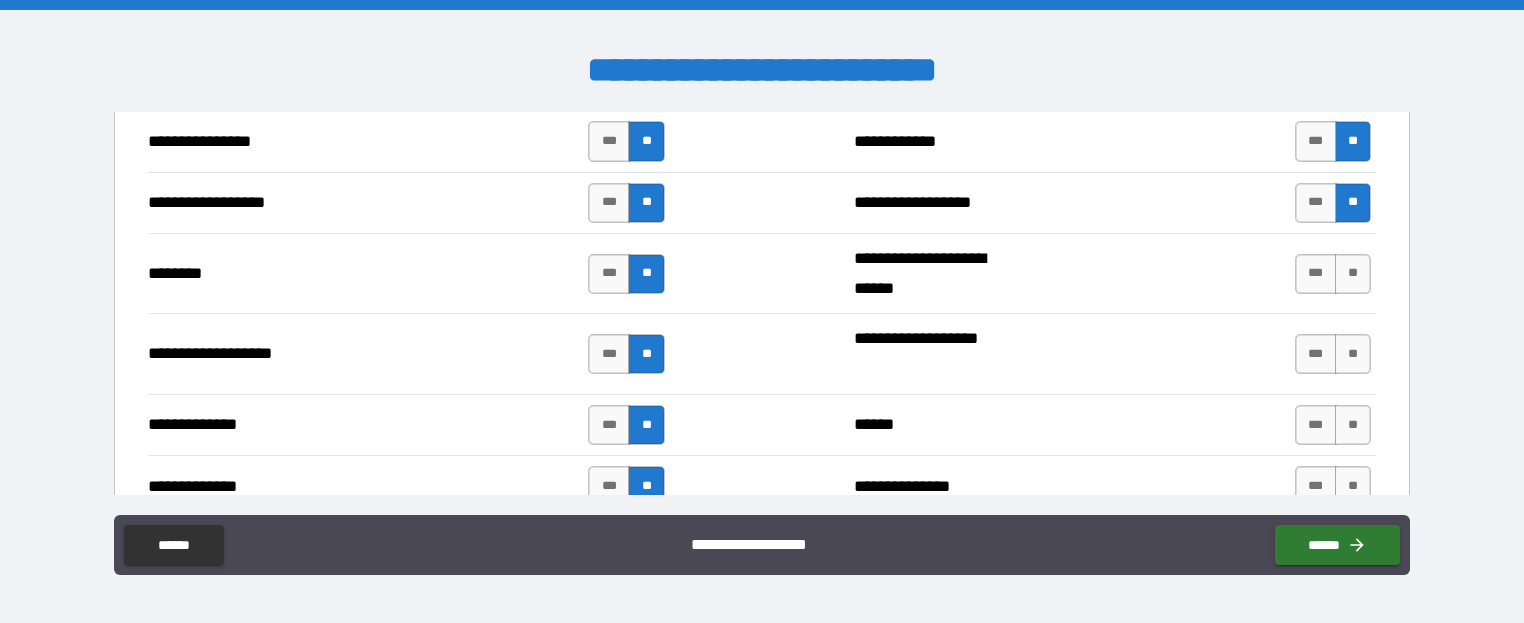 scroll, scrollTop: 3200, scrollLeft: 0, axis: vertical 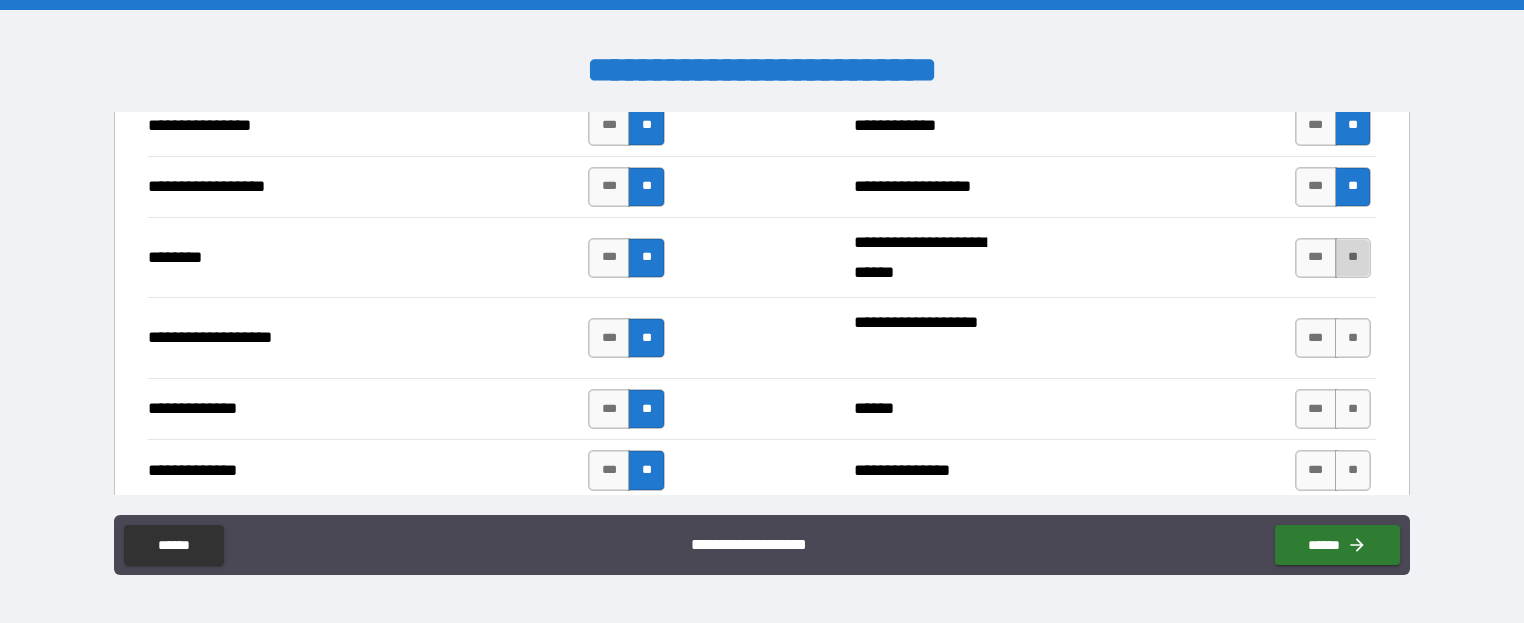 click on "**" at bounding box center (1353, 258) 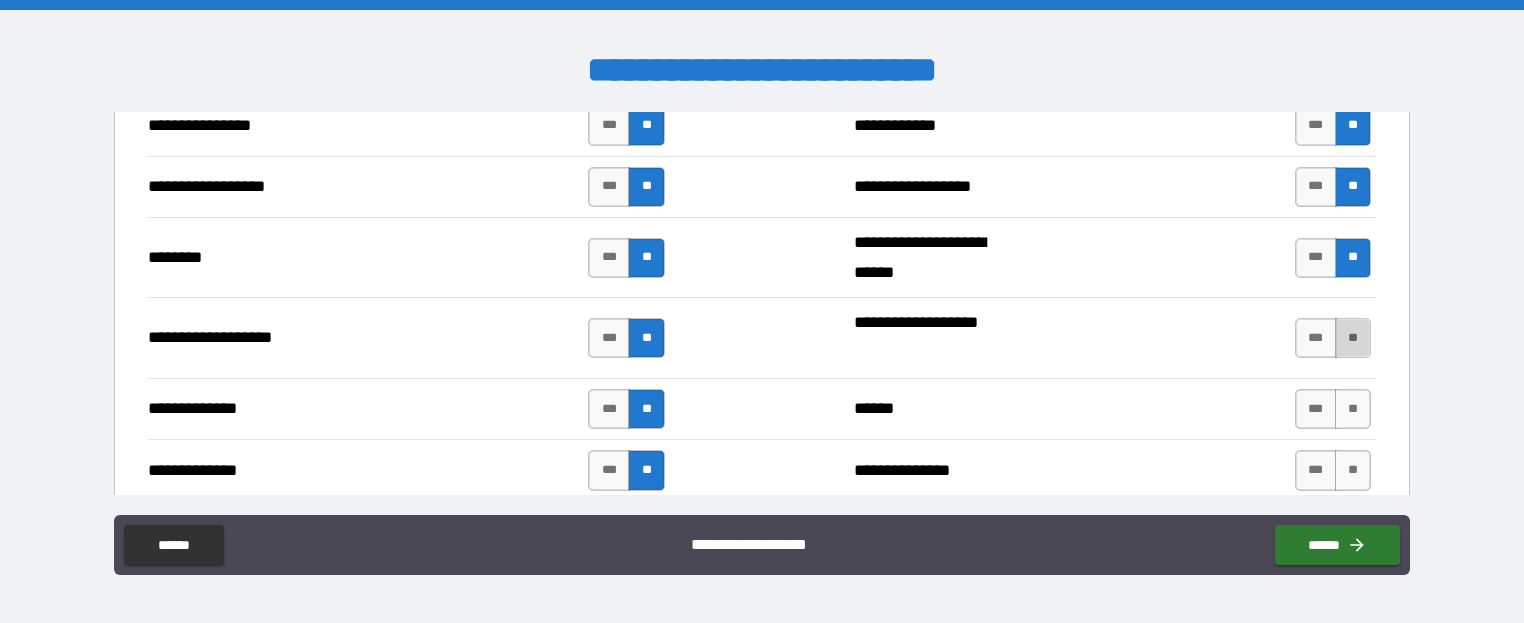 click on "**" at bounding box center [1353, 338] 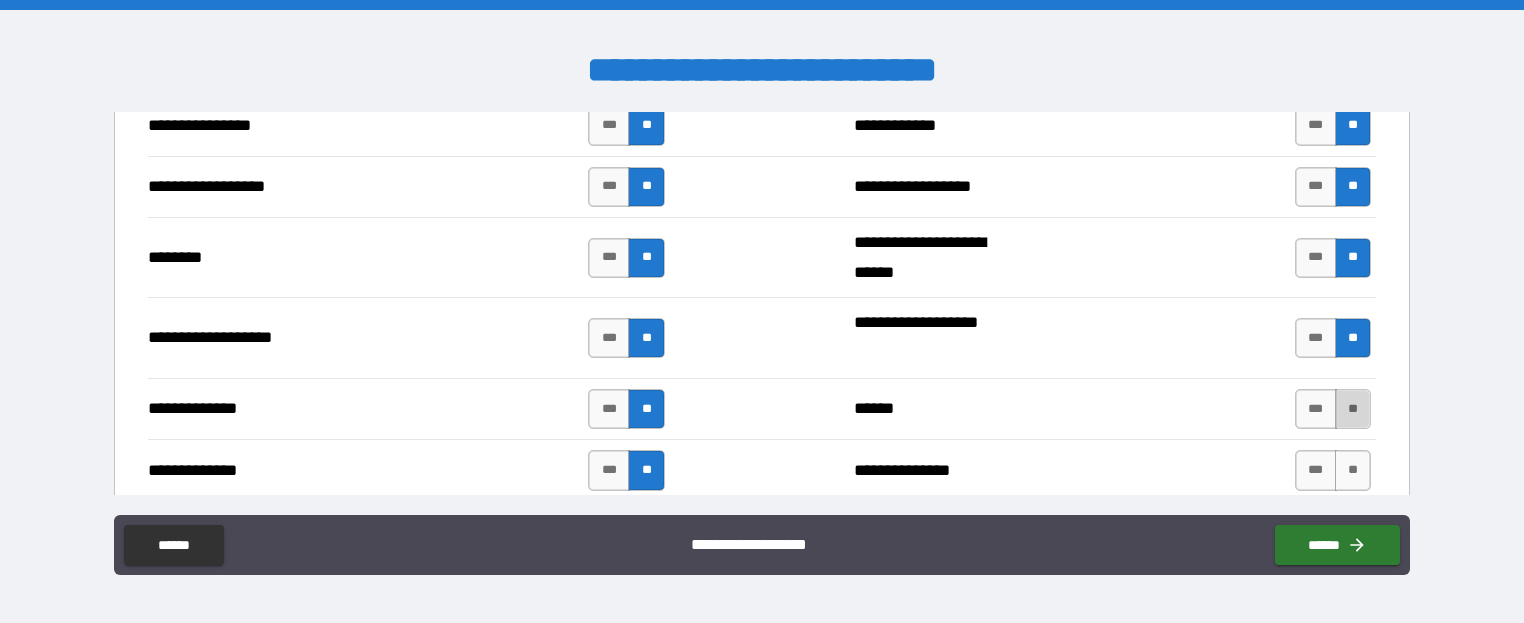 click on "**" at bounding box center [1353, 409] 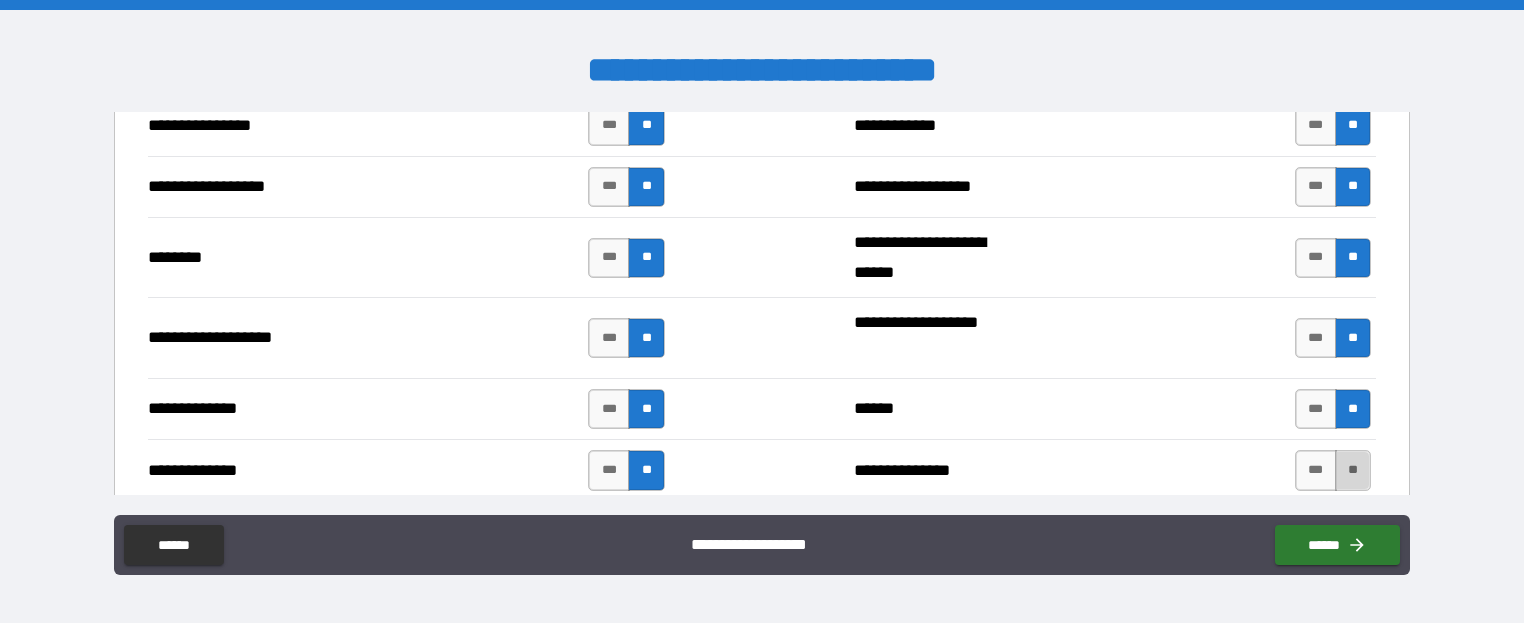 drag, startPoint x: 1349, startPoint y: 460, endPoint x: 1344, endPoint y: 451, distance: 10.29563 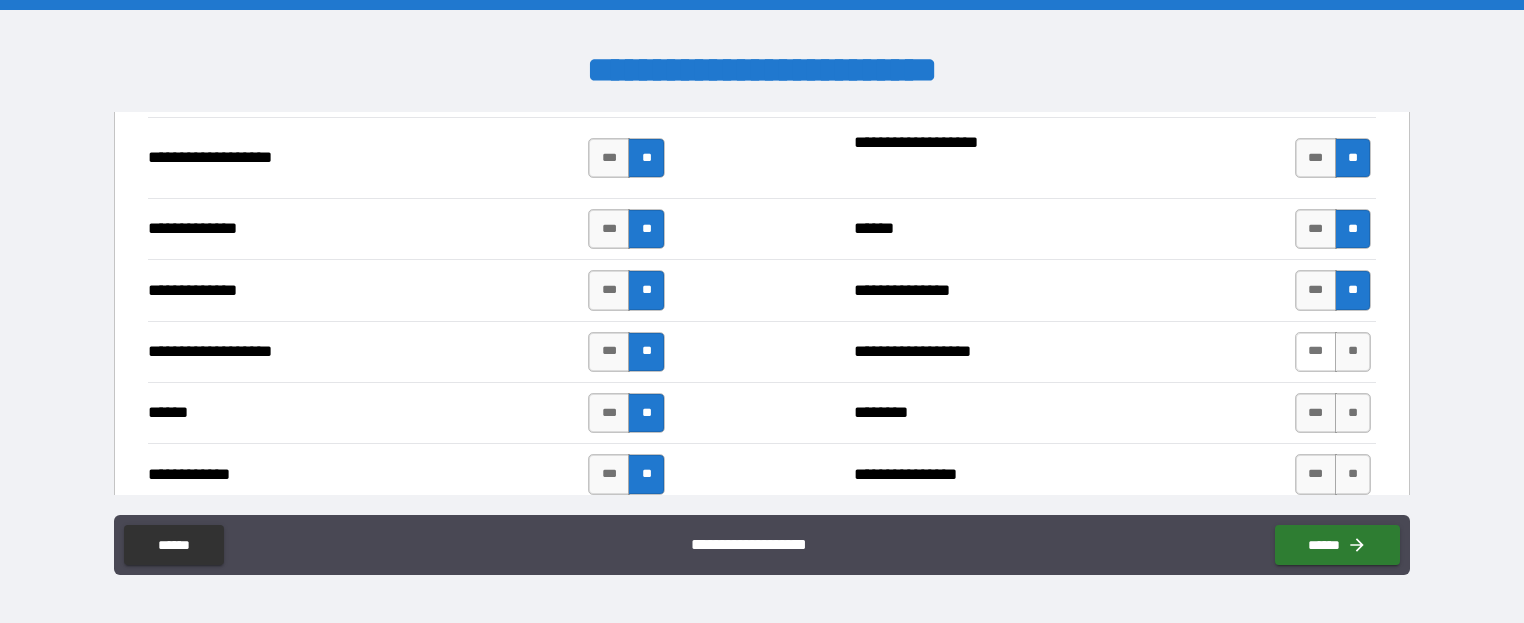 scroll, scrollTop: 3400, scrollLeft: 0, axis: vertical 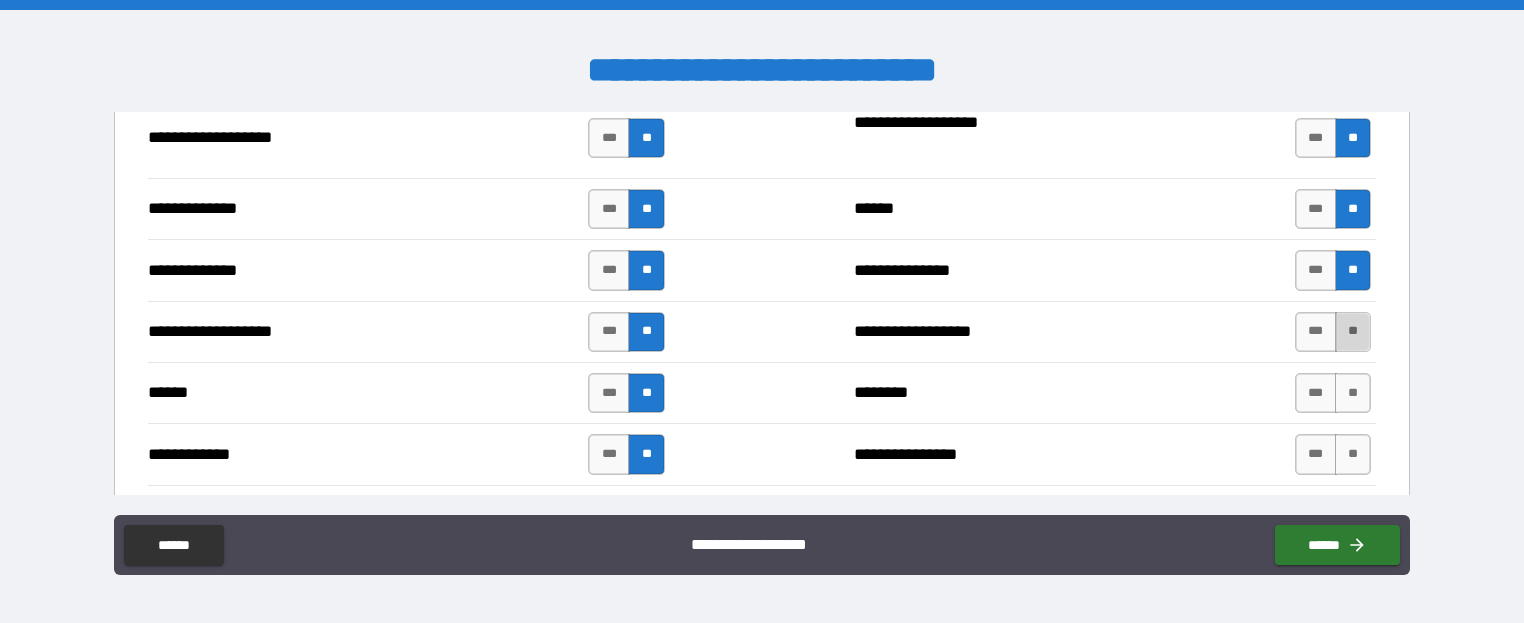 click on "**" at bounding box center (1353, 332) 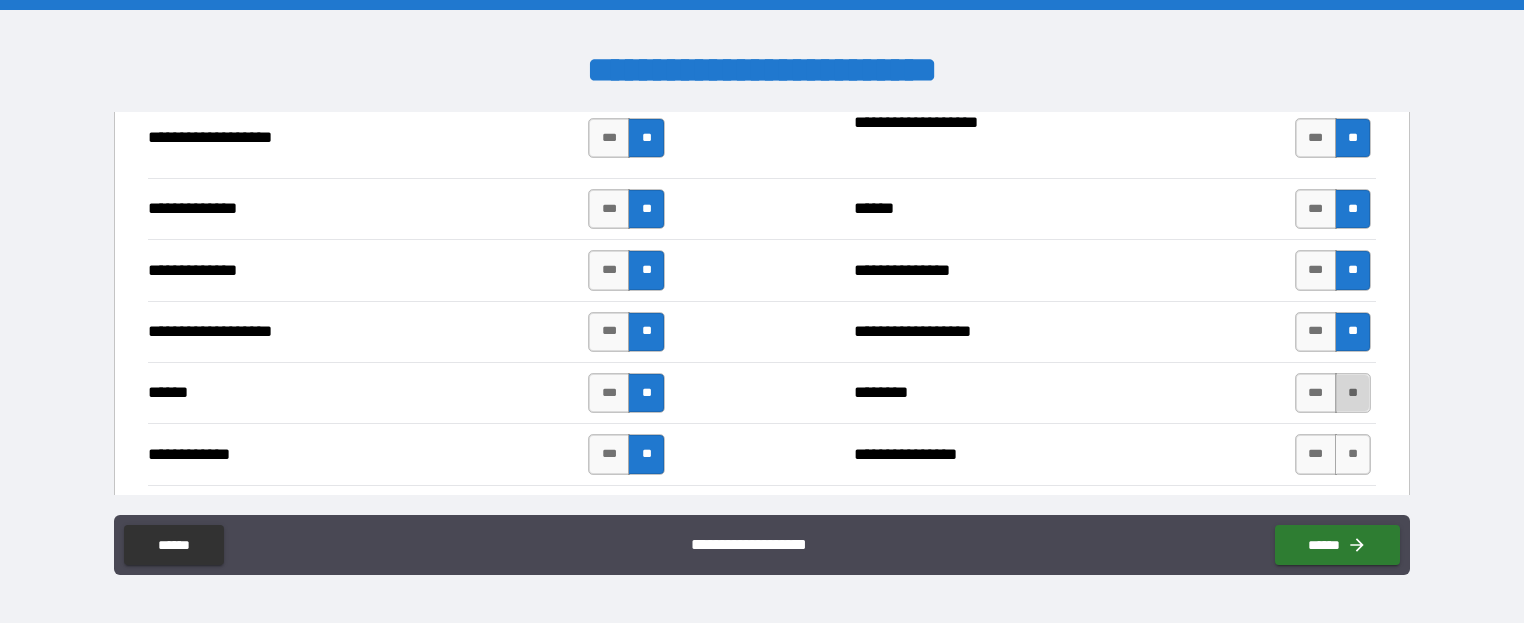 click on "**" at bounding box center (1353, 393) 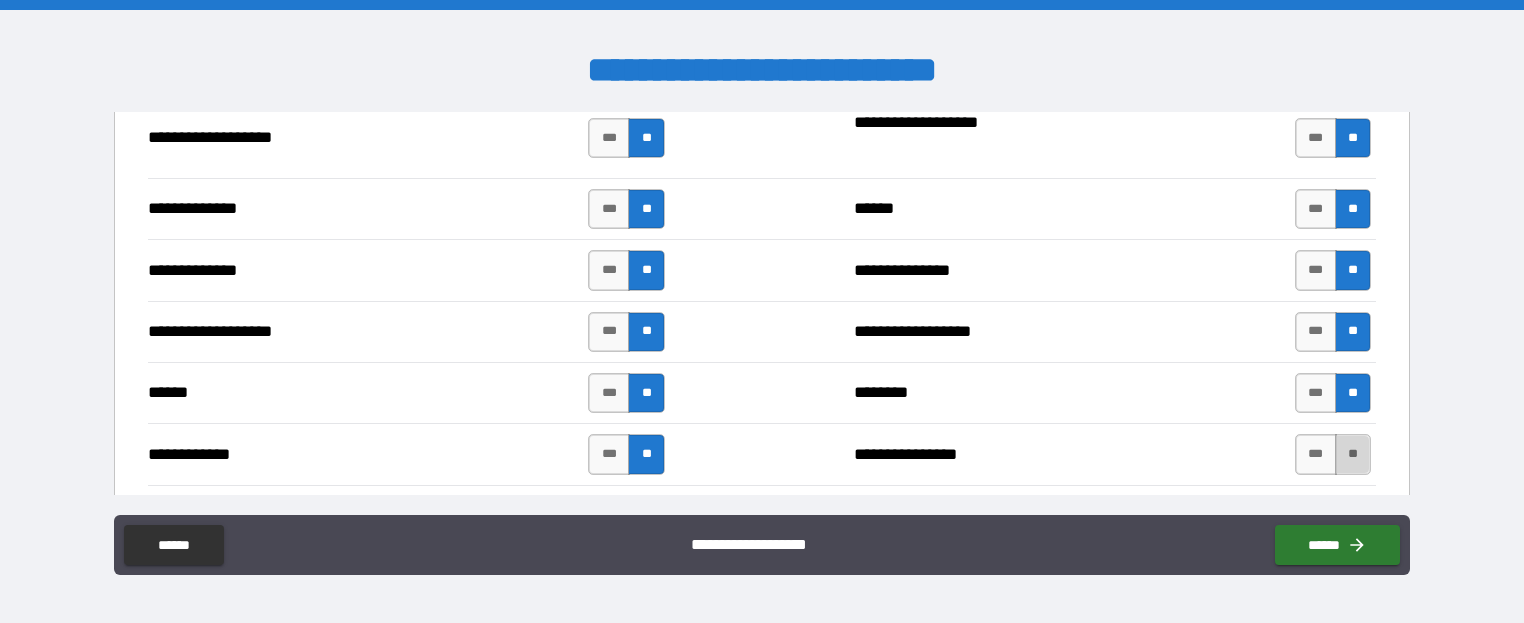 drag, startPoint x: 1344, startPoint y: 442, endPoint x: 1342, endPoint y: 432, distance: 10.198039 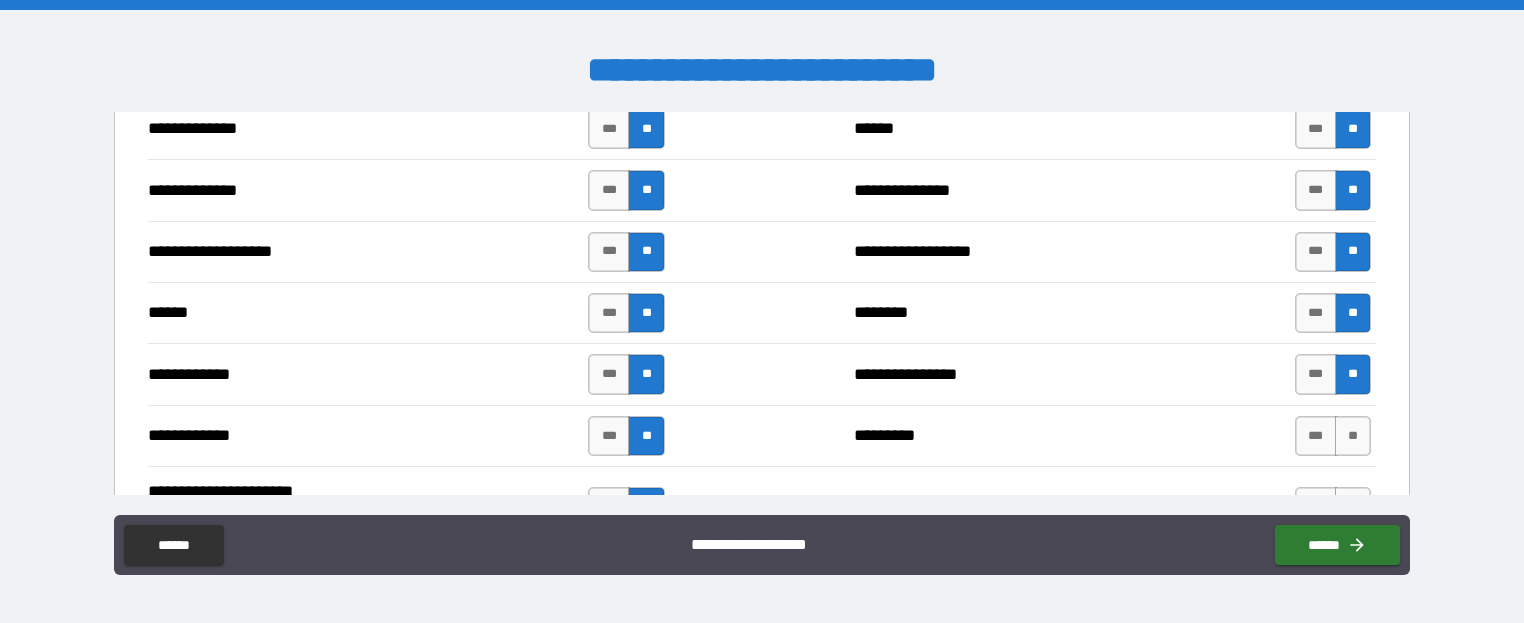 scroll, scrollTop: 3600, scrollLeft: 0, axis: vertical 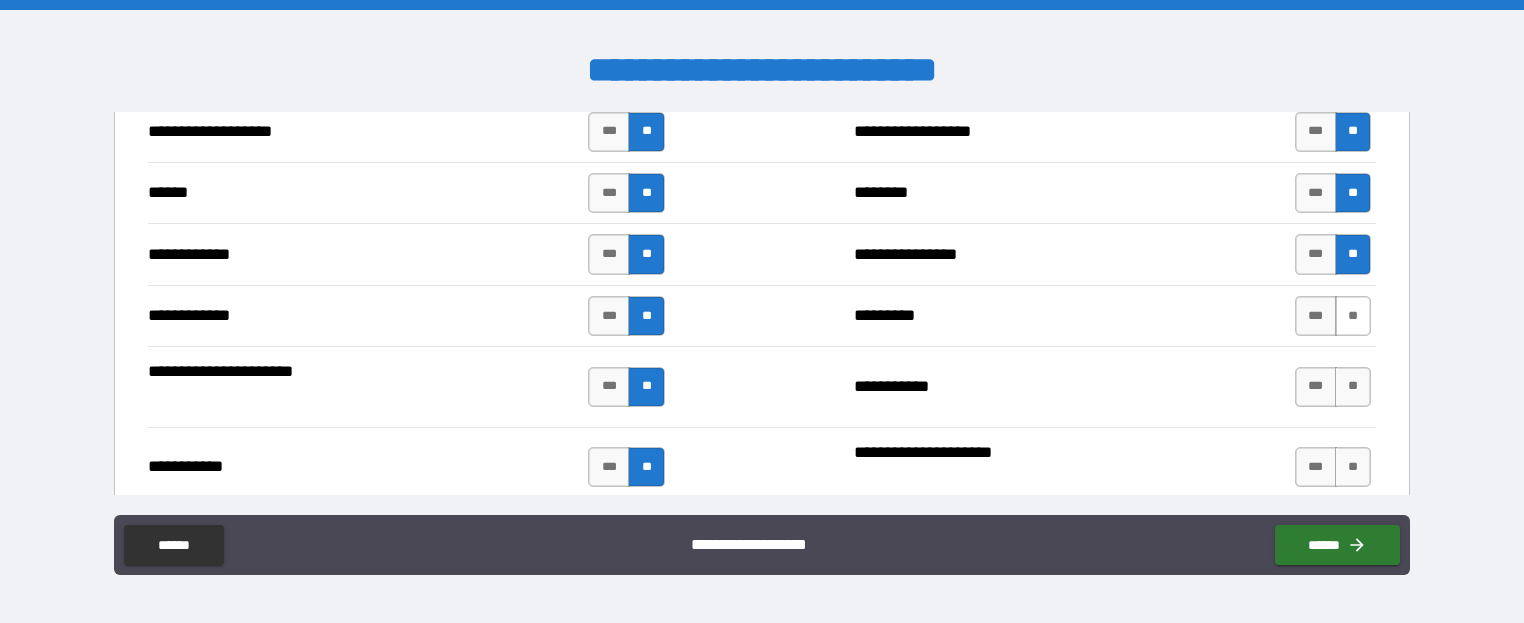 click on "**" at bounding box center [1353, 316] 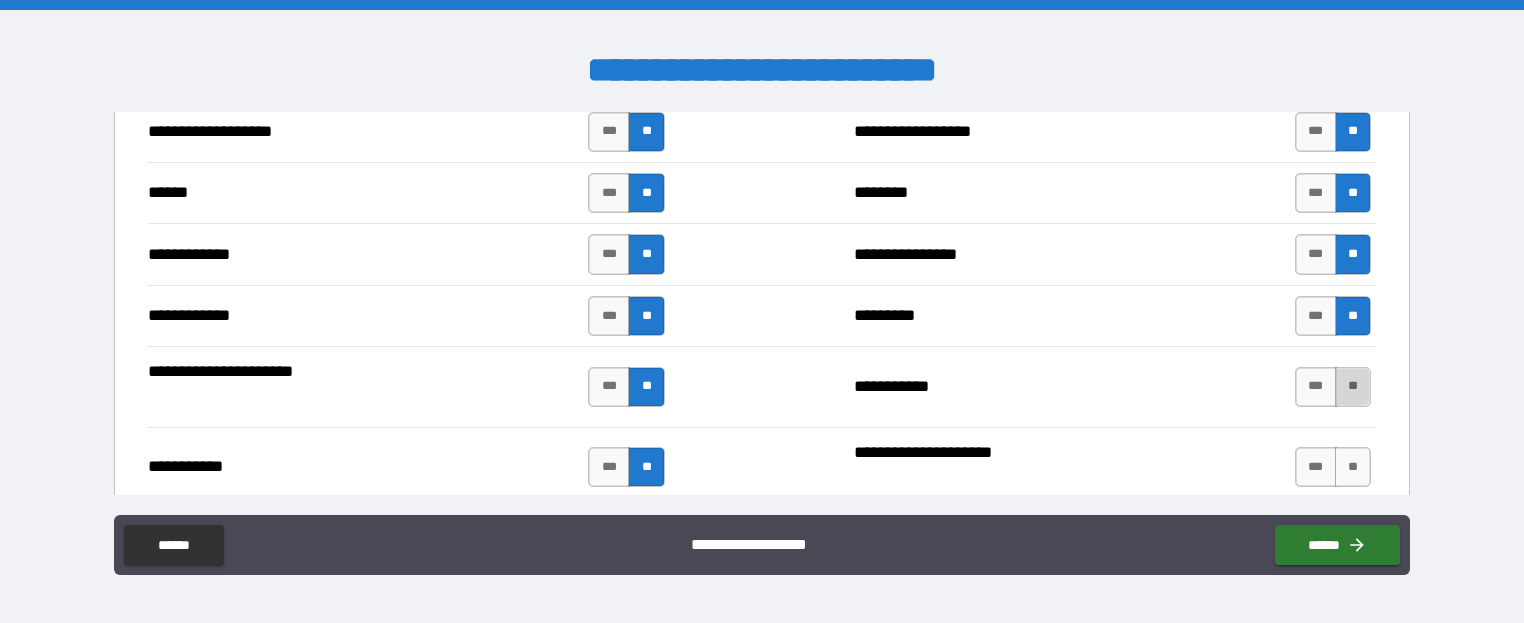 click on "**" at bounding box center [1353, 387] 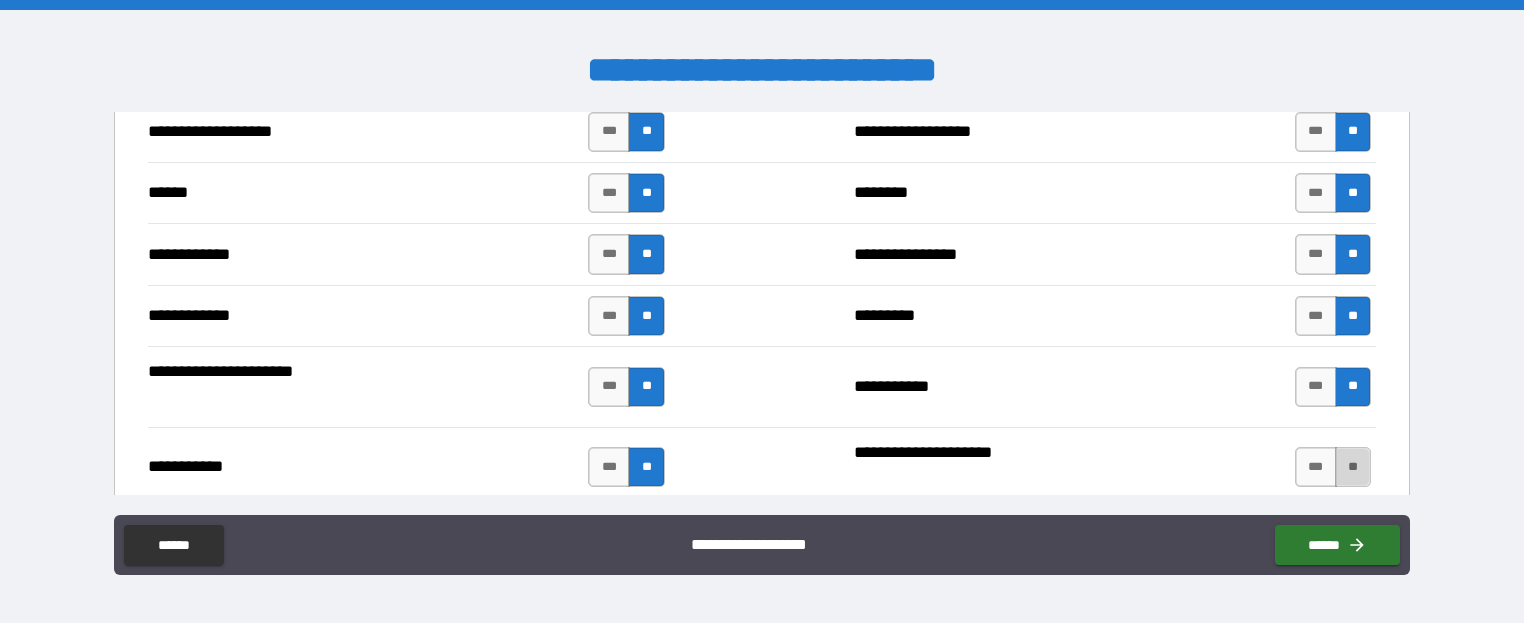 drag, startPoint x: 1337, startPoint y: 462, endPoint x: 1335, endPoint y: 452, distance: 10.198039 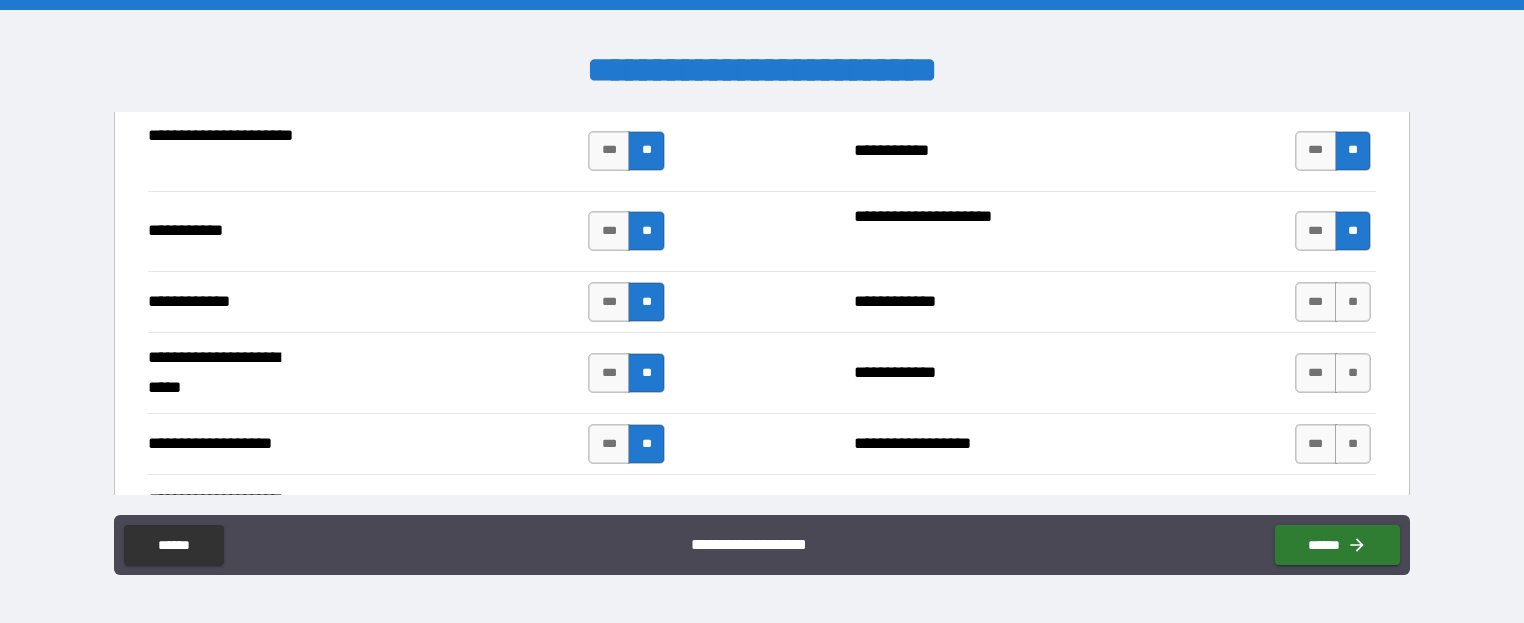scroll, scrollTop: 3900, scrollLeft: 0, axis: vertical 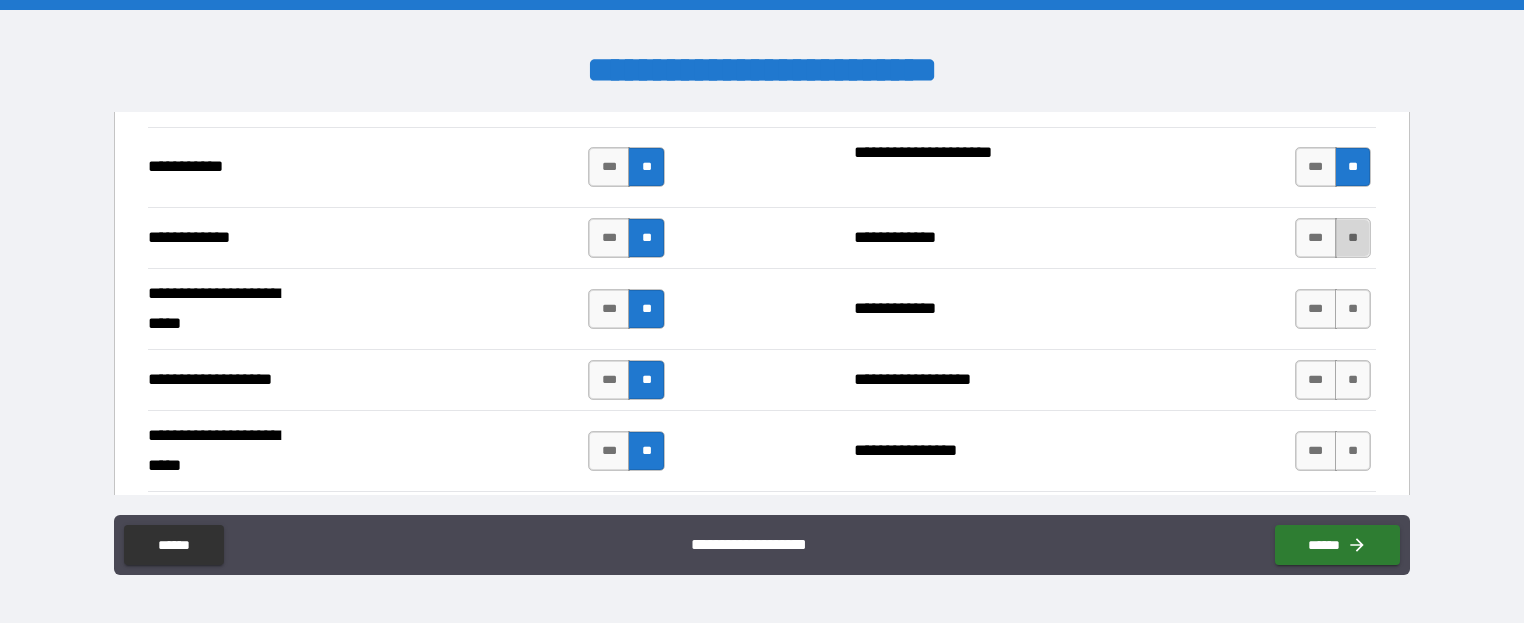 click on "**" at bounding box center [1353, 238] 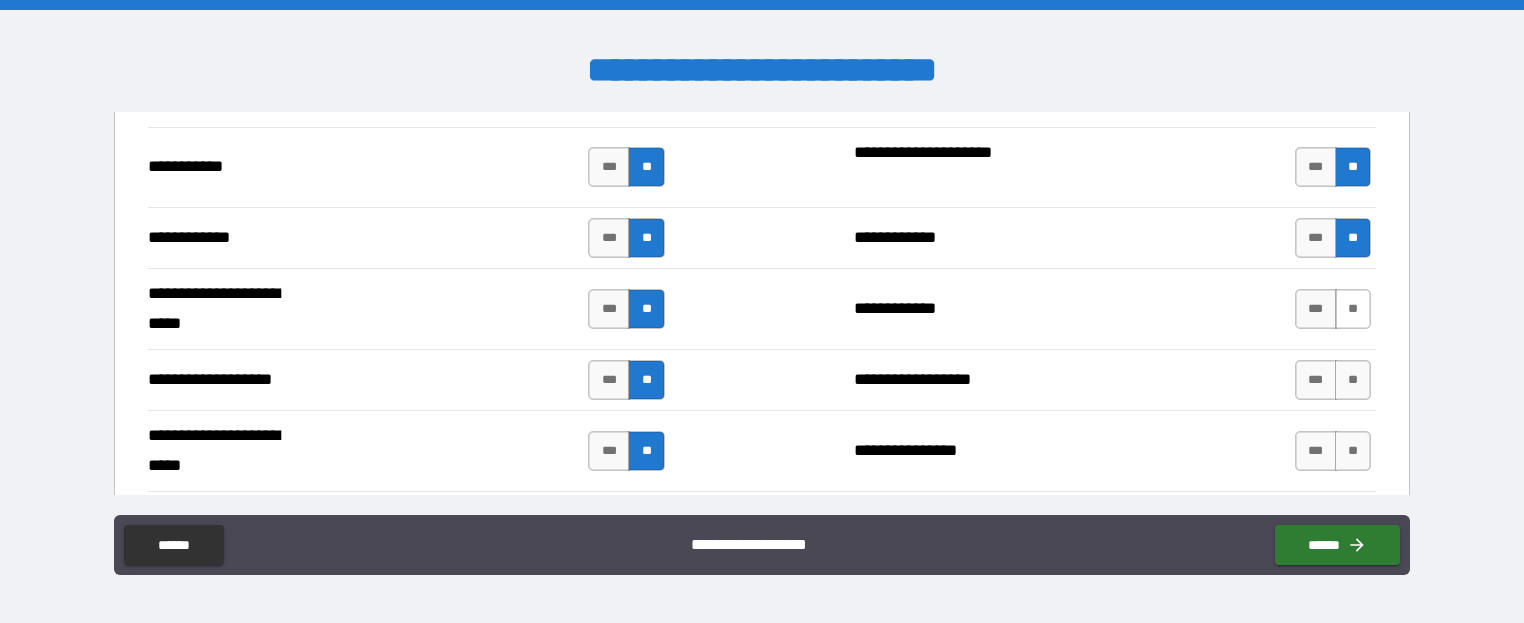 drag, startPoint x: 1339, startPoint y: 295, endPoint x: 1336, endPoint y: 309, distance: 14.3178215 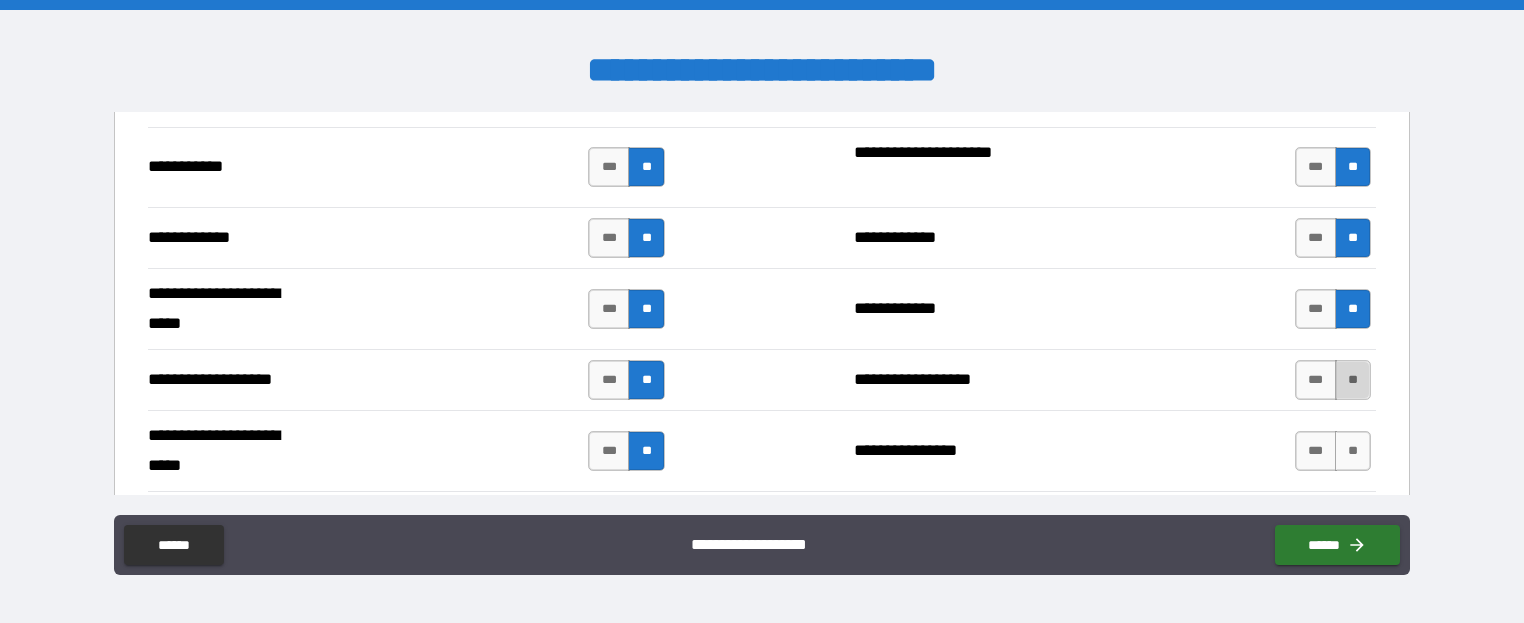 click on "**" at bounding box center [1353, 380] 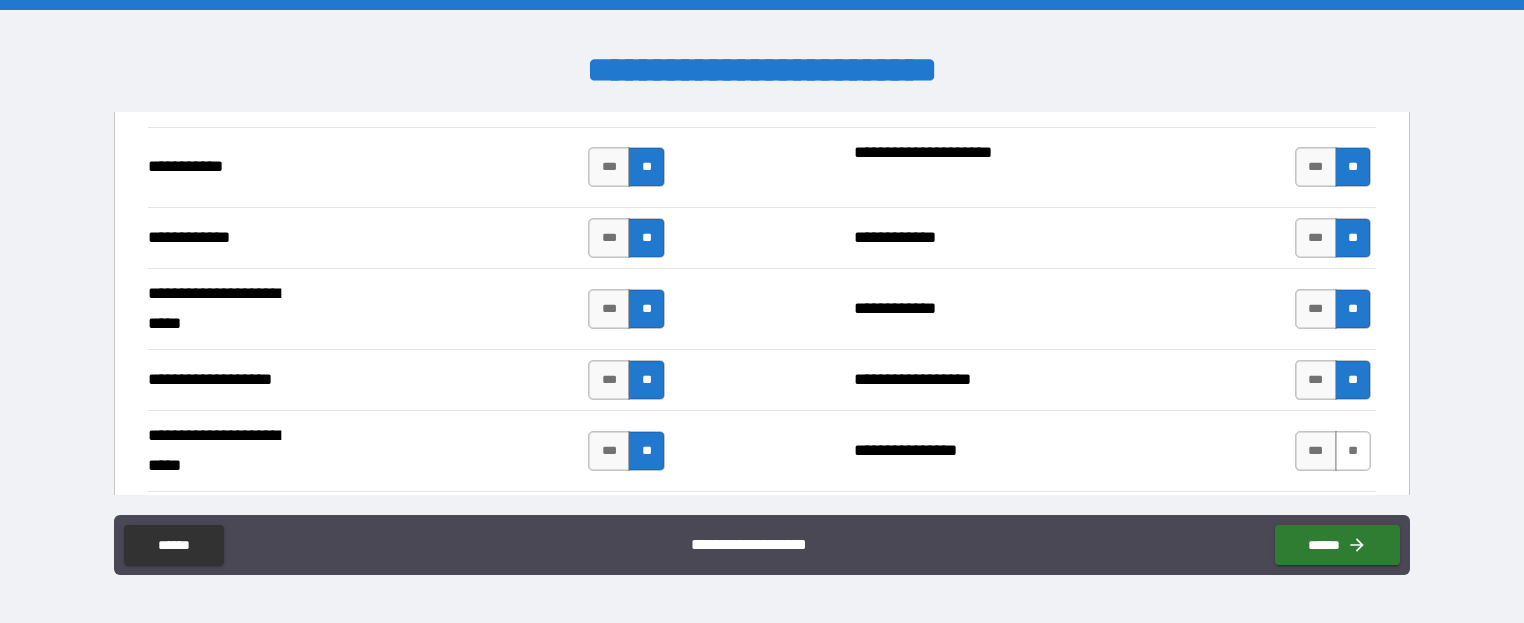 click on "**" at bounding box center [1353, 451] 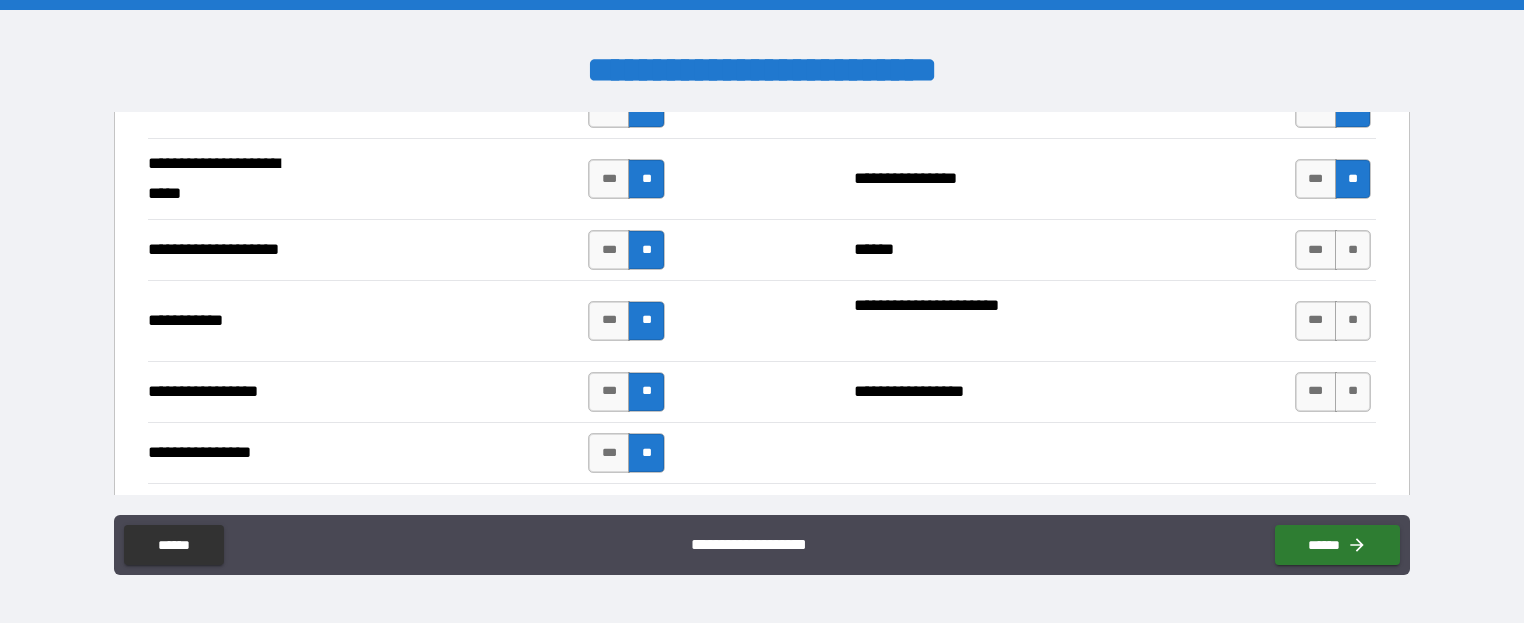 scroll, scrollTop: 4200, scrollLeft: 0, axis: vertical 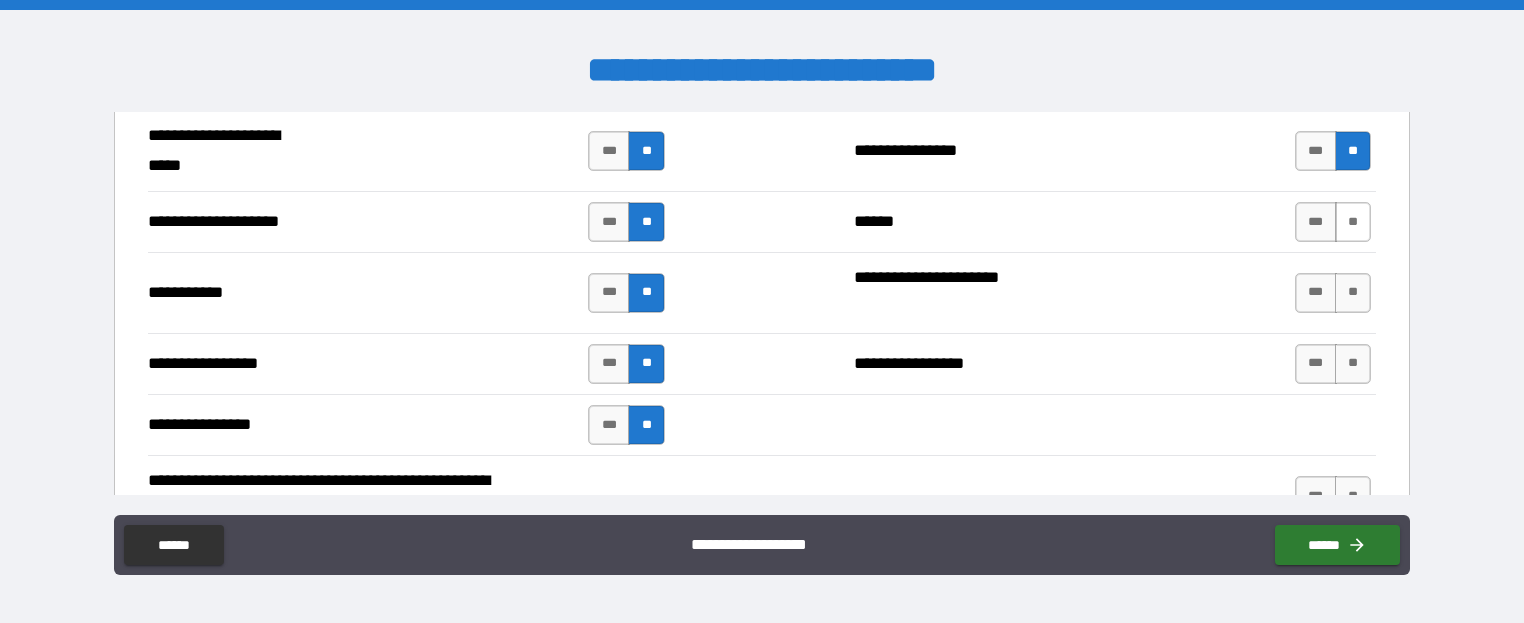 click on "**" at bounding box center (1353, 222) 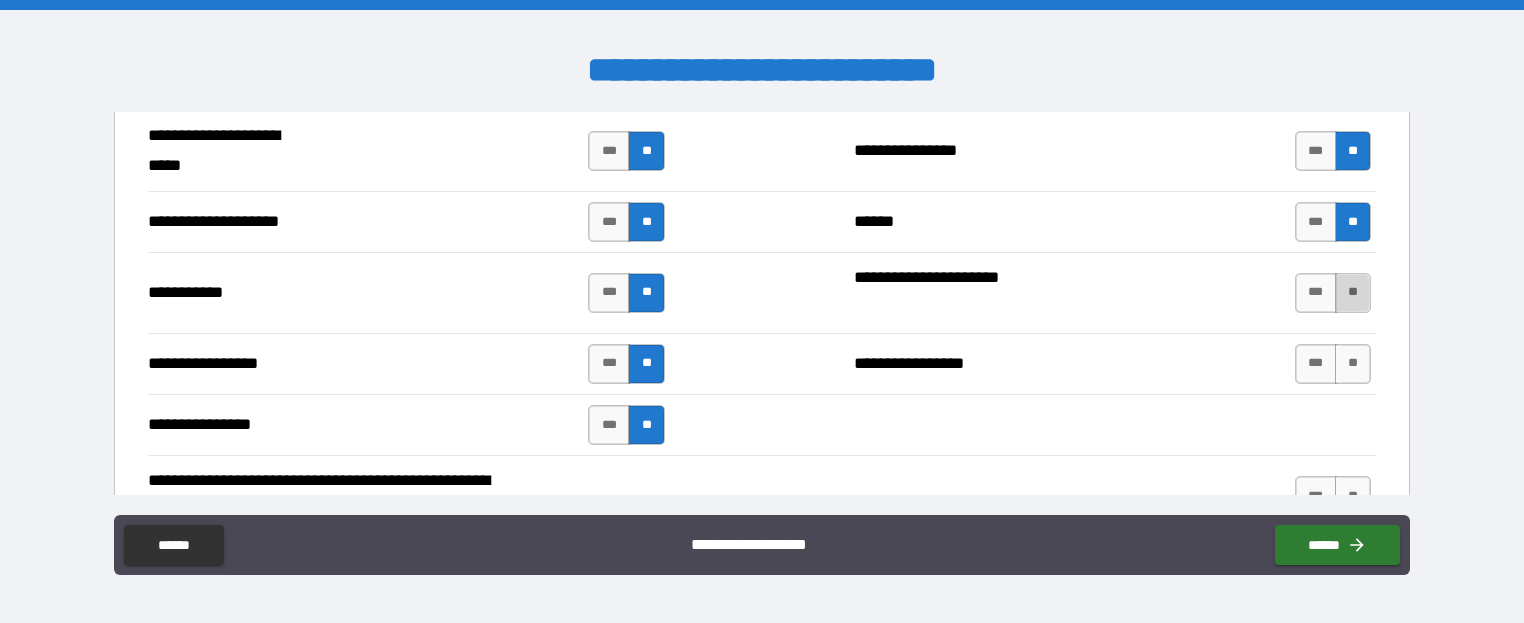 click on "**" at bounding box center [1353, 293] 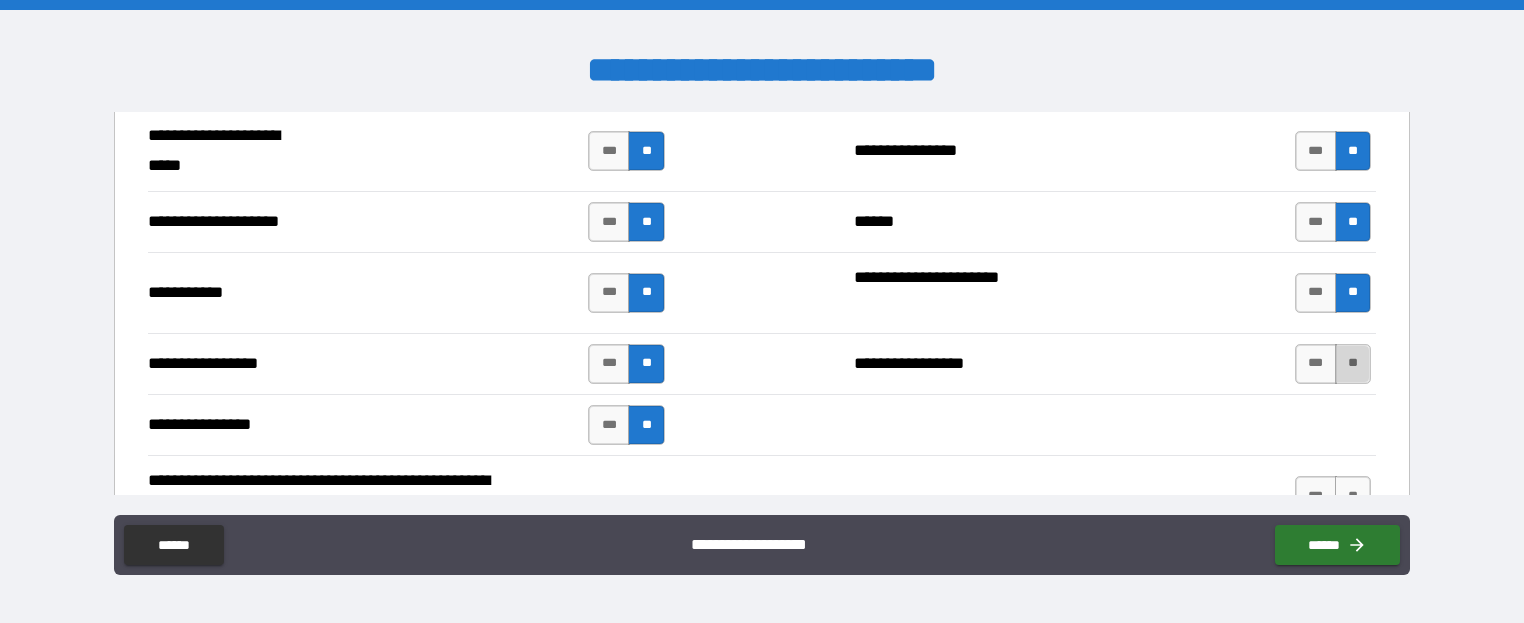 click on "**" at bounding box center [1353, 364] 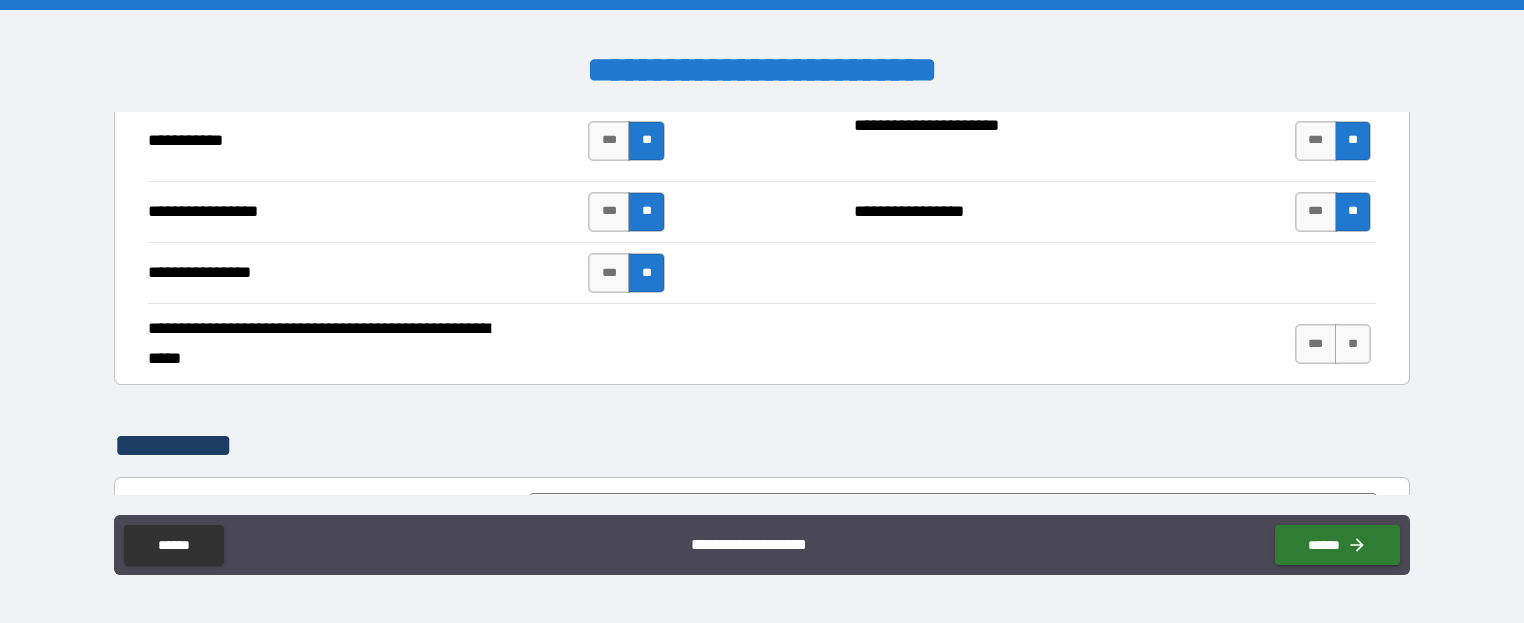 scroll, scrollTop: 4400, scrollLeft: 0, axis: vertical 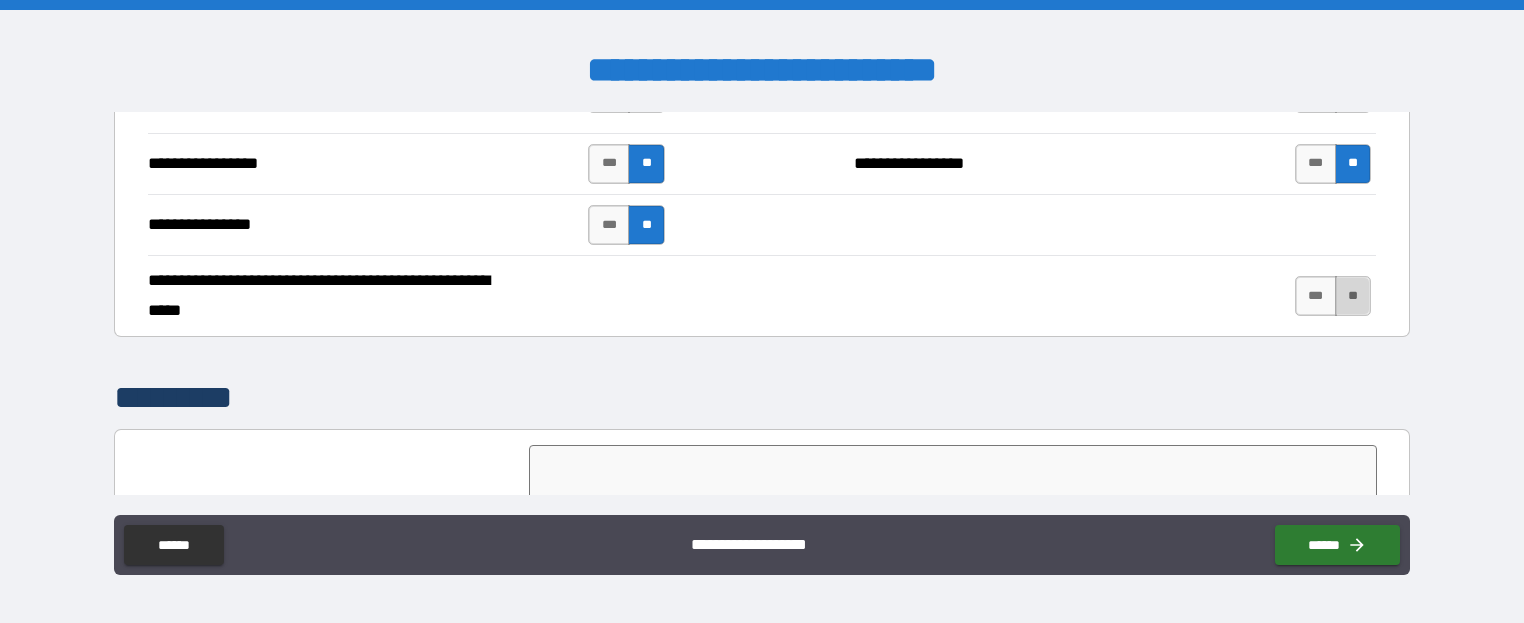 click on "**" at bounding box center (1353, 296) 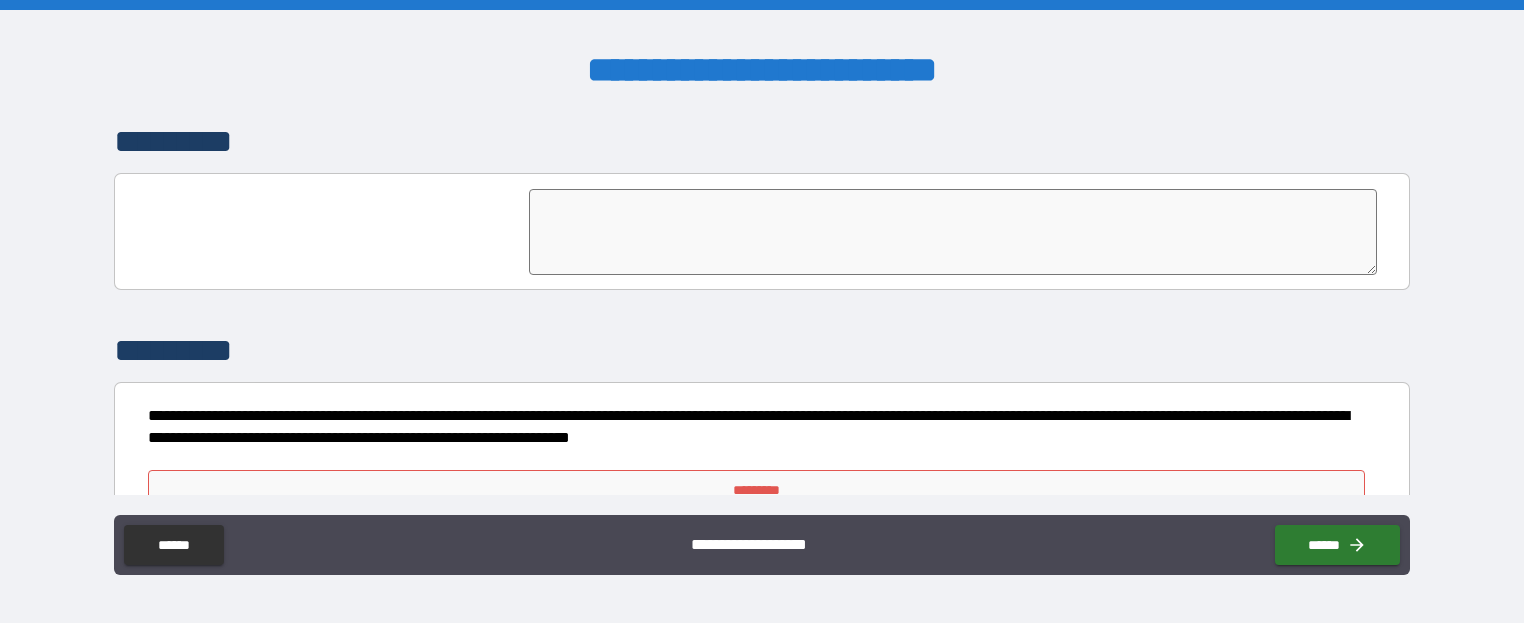 scroll, scrollTop: 4687, scrollLeft: 0, axis: vertical 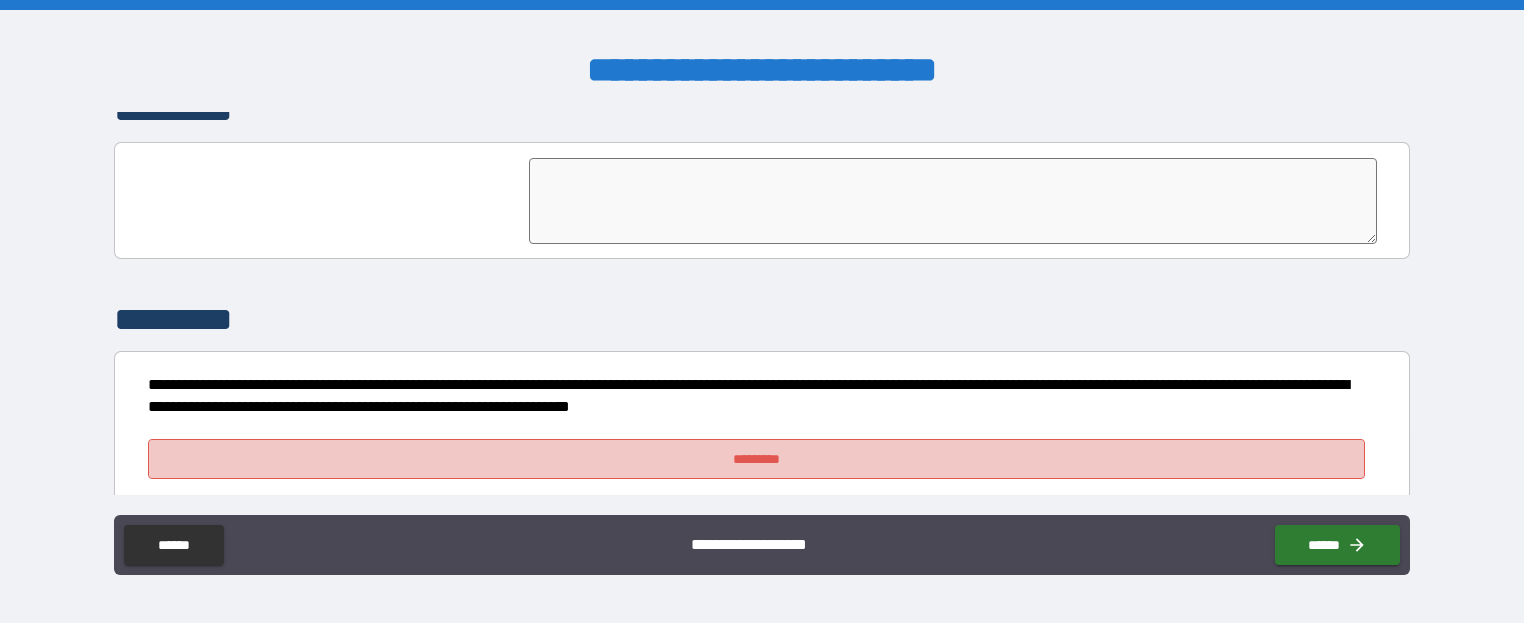 click on "*********" at bounding box center [756, 459] 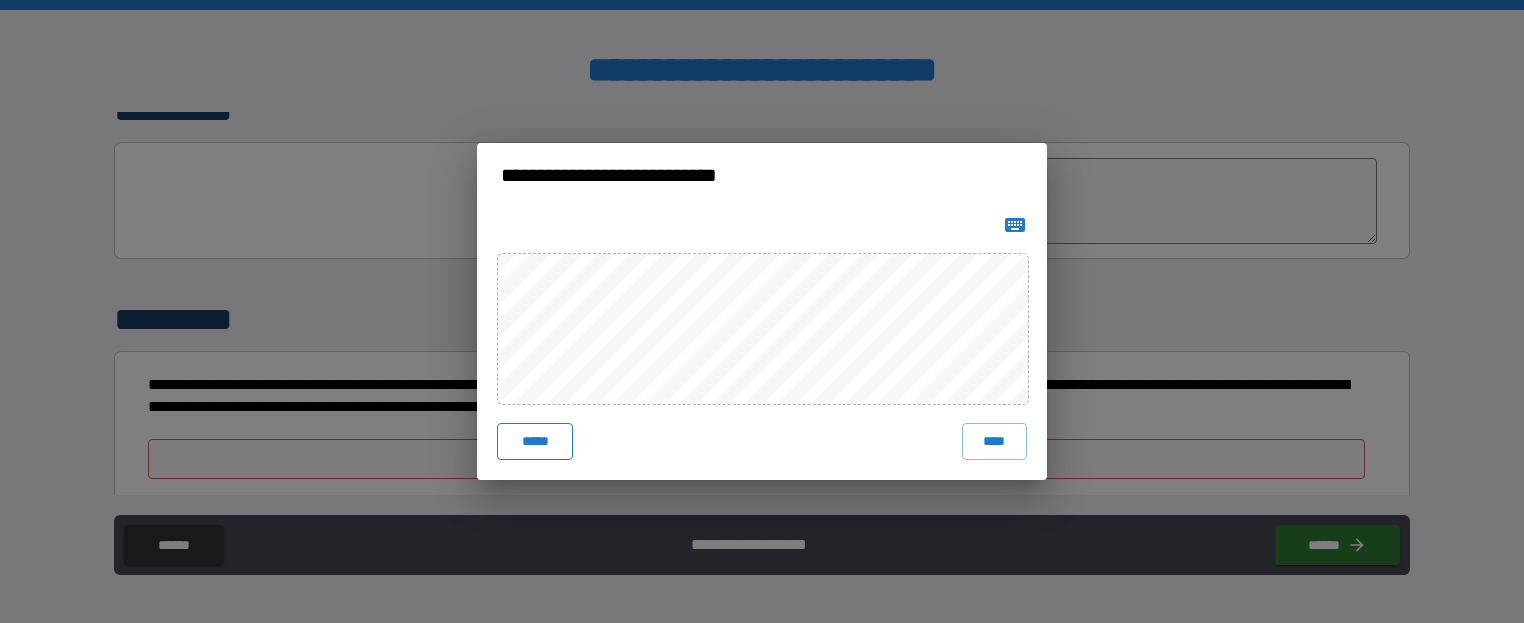 click on "*****" at bounding box center [535, 441] 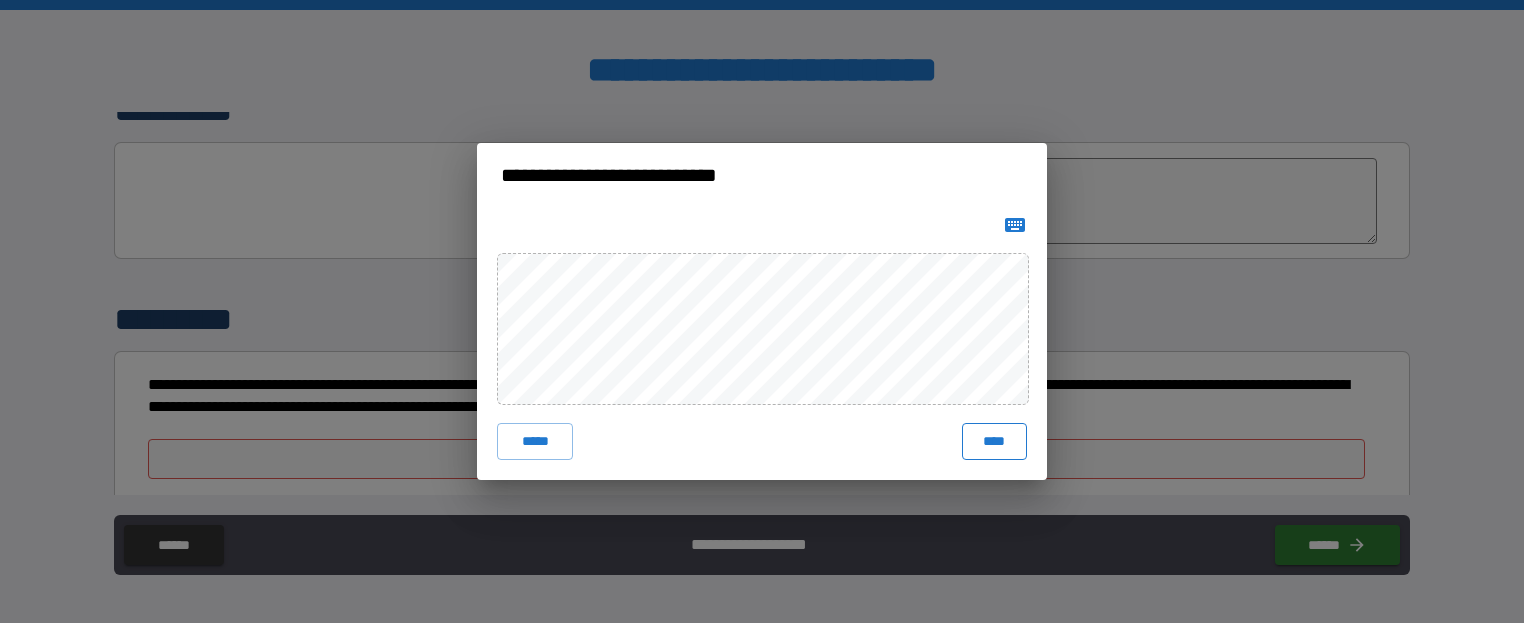 click on "****" at bounding box center [994, 441] 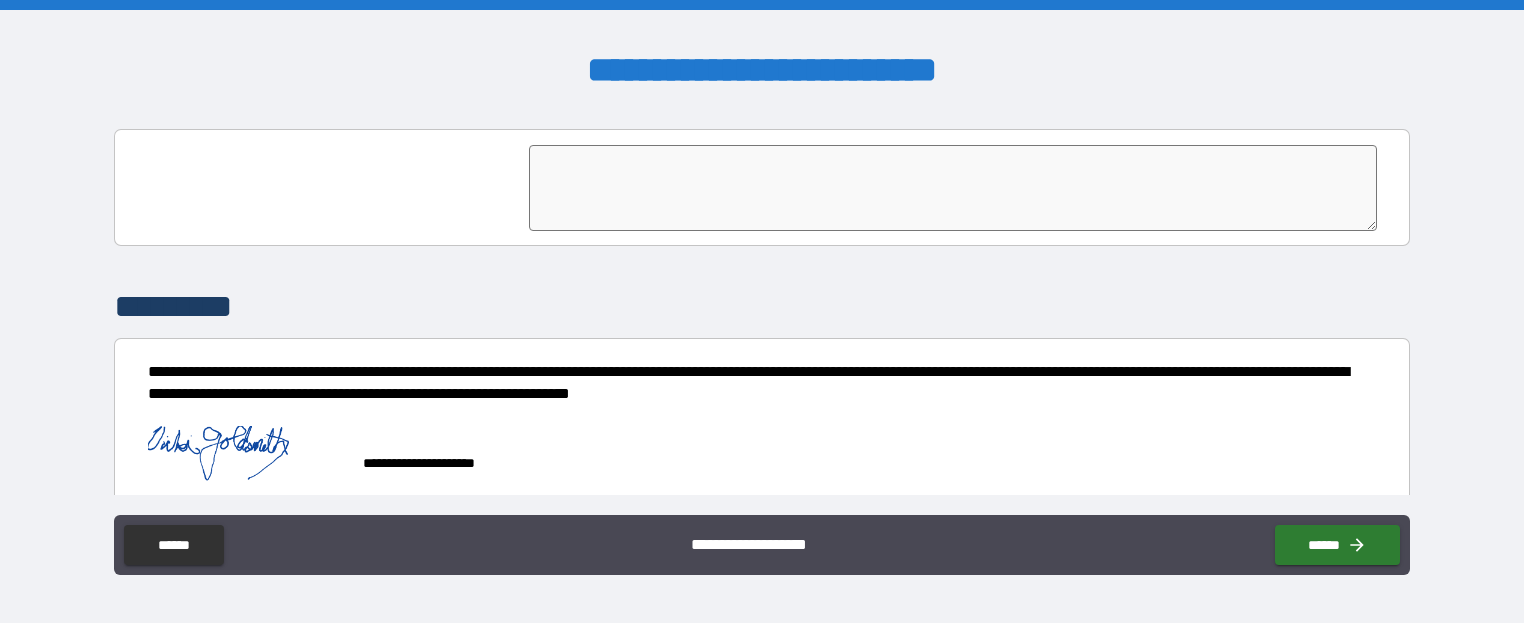 scroll, scrollTop: 4704, scrollLeft: 0, axis: vertical 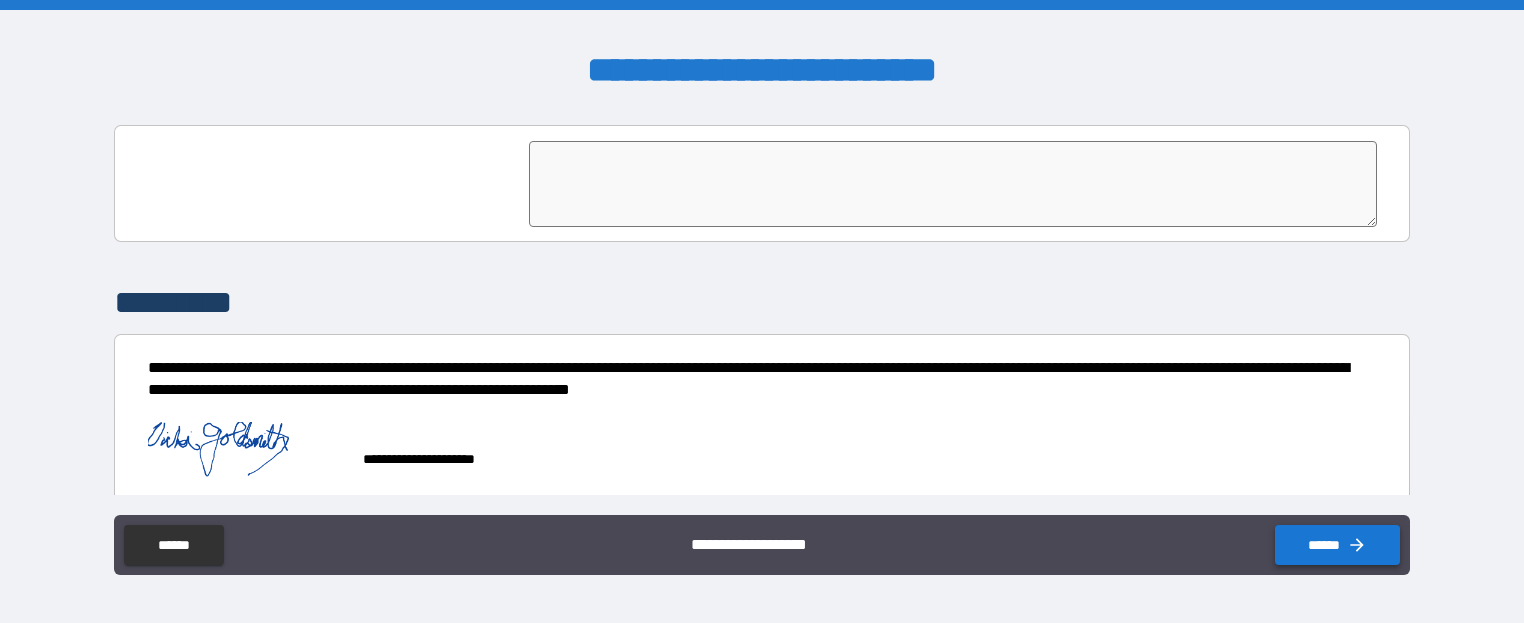 click on "******" at bounding box center [1337, 545] 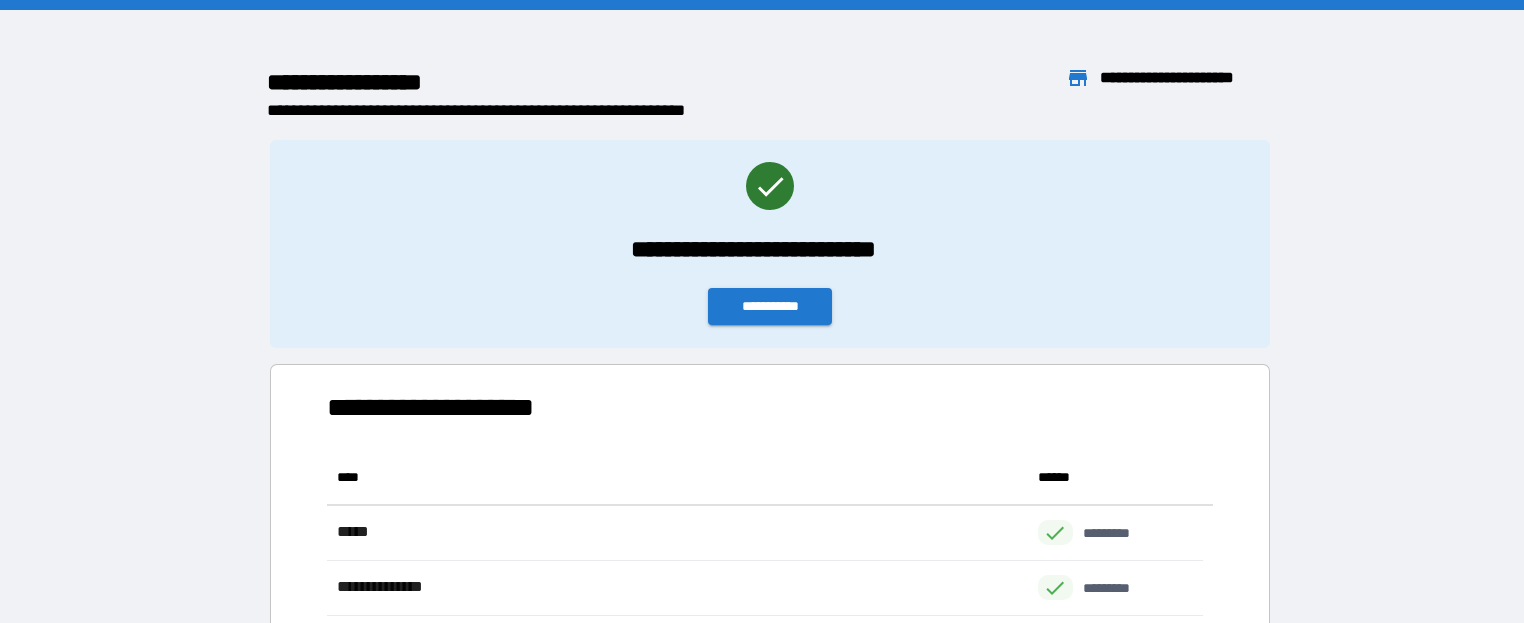 scroll, scrollTop: 16, scrollLeft: 16, axis: both 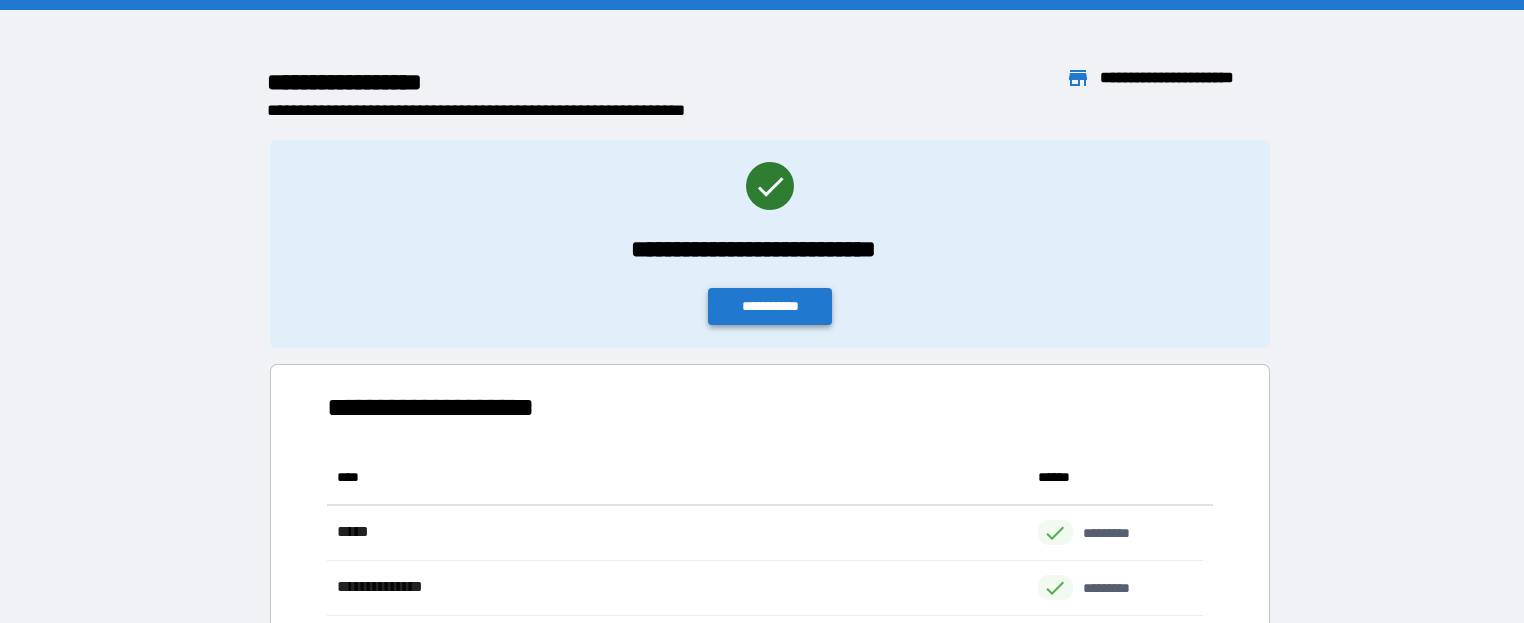 click on "**********" at bounding box center [770, 306] 